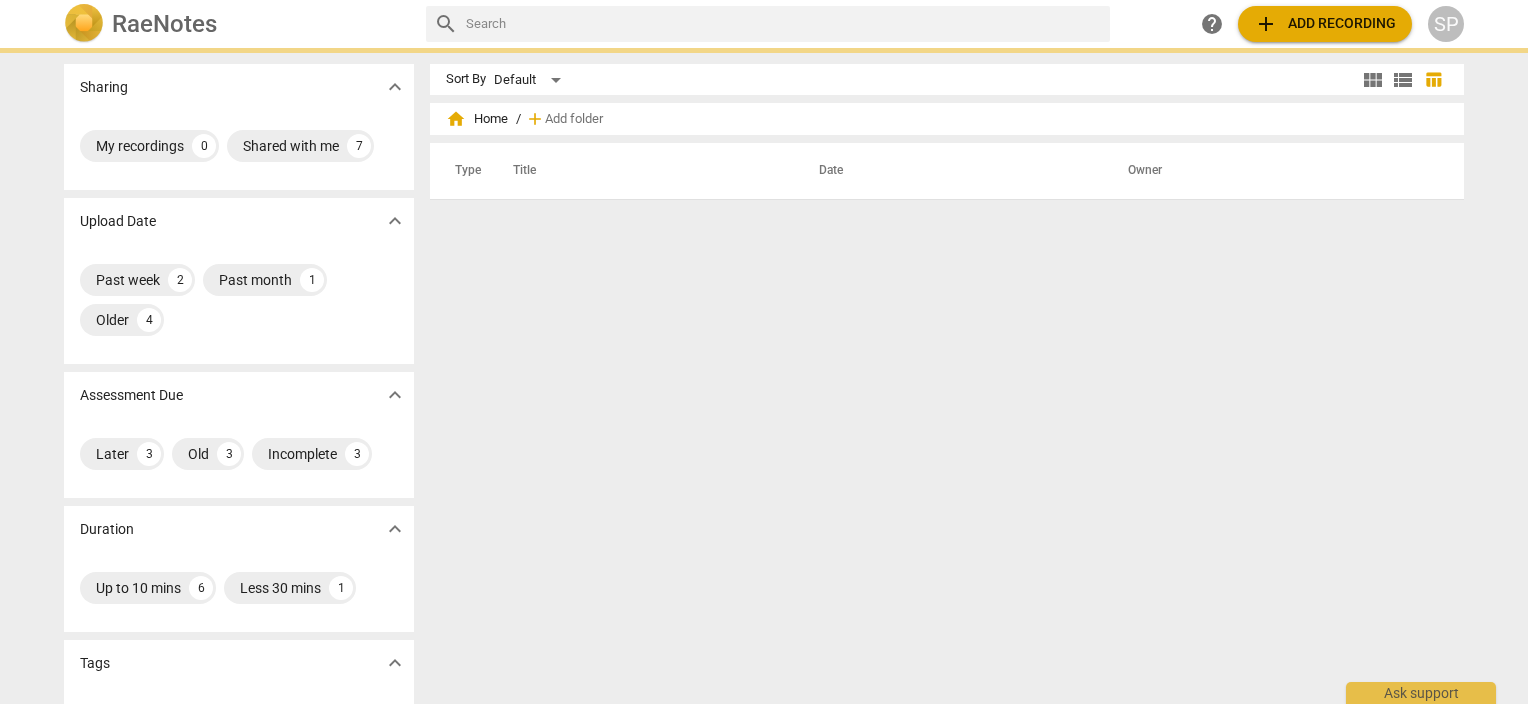scroll, scrollTop: 0, scrollLeft: 0, axis: both 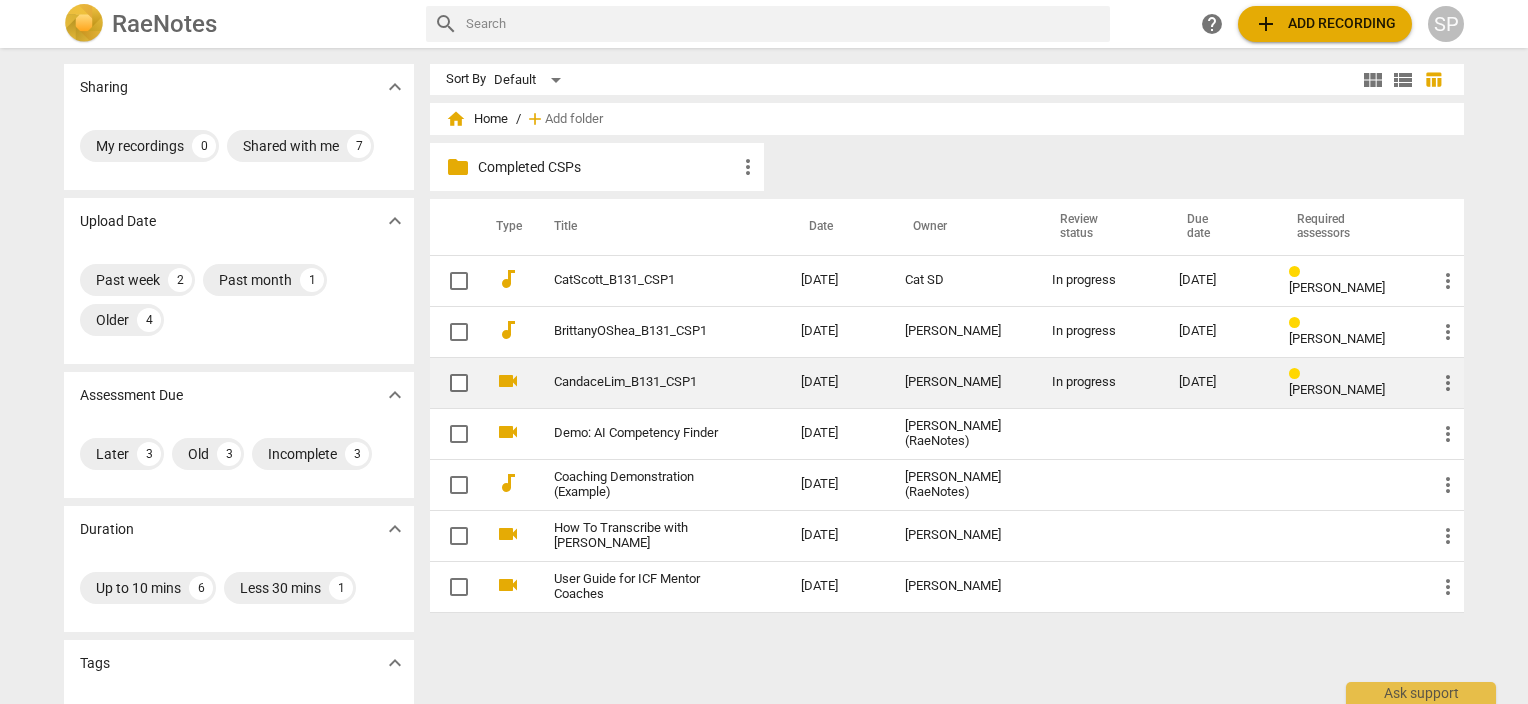 click on "CandaceLim_B131_CSP1" at bounding box center [641, 382] 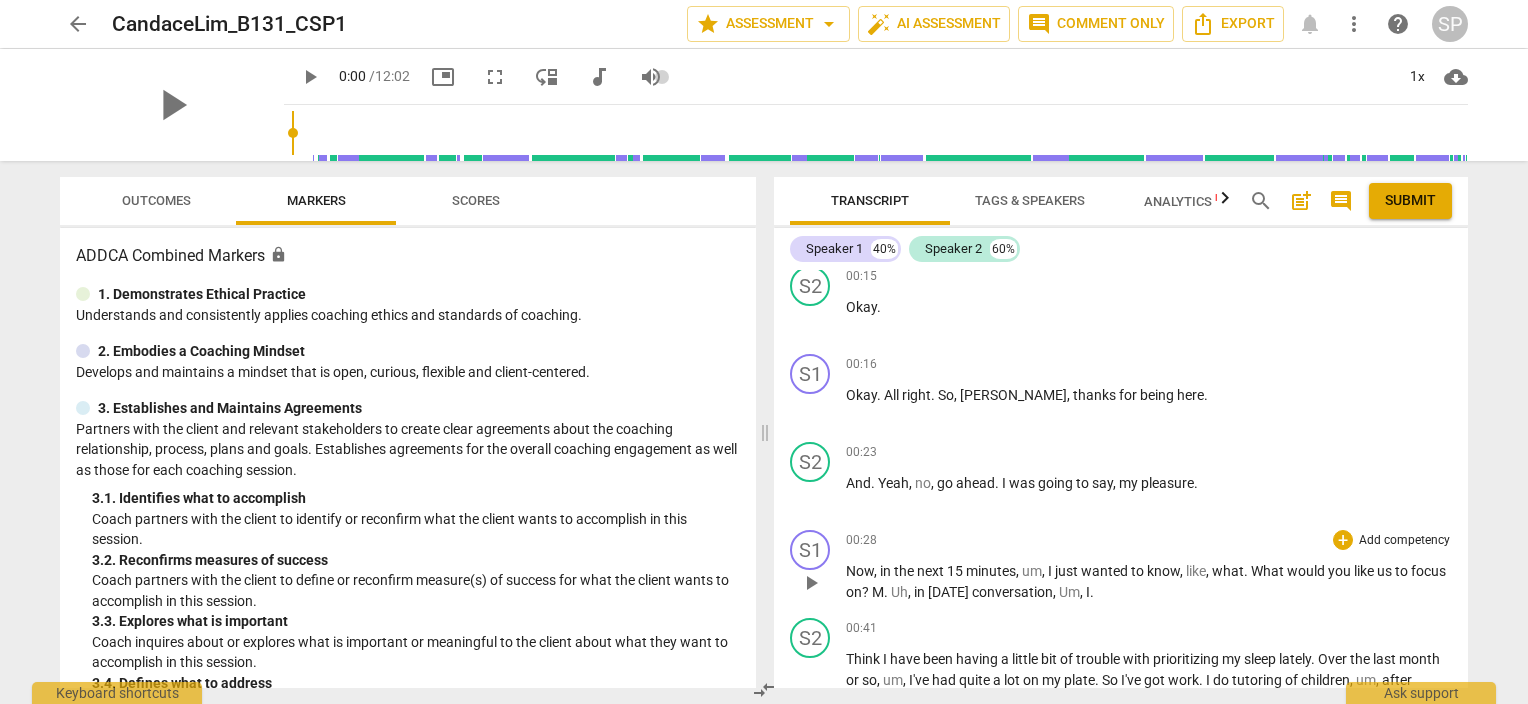 scroll, scrollTop: 200, scrollLeft: 0, axis: vertical 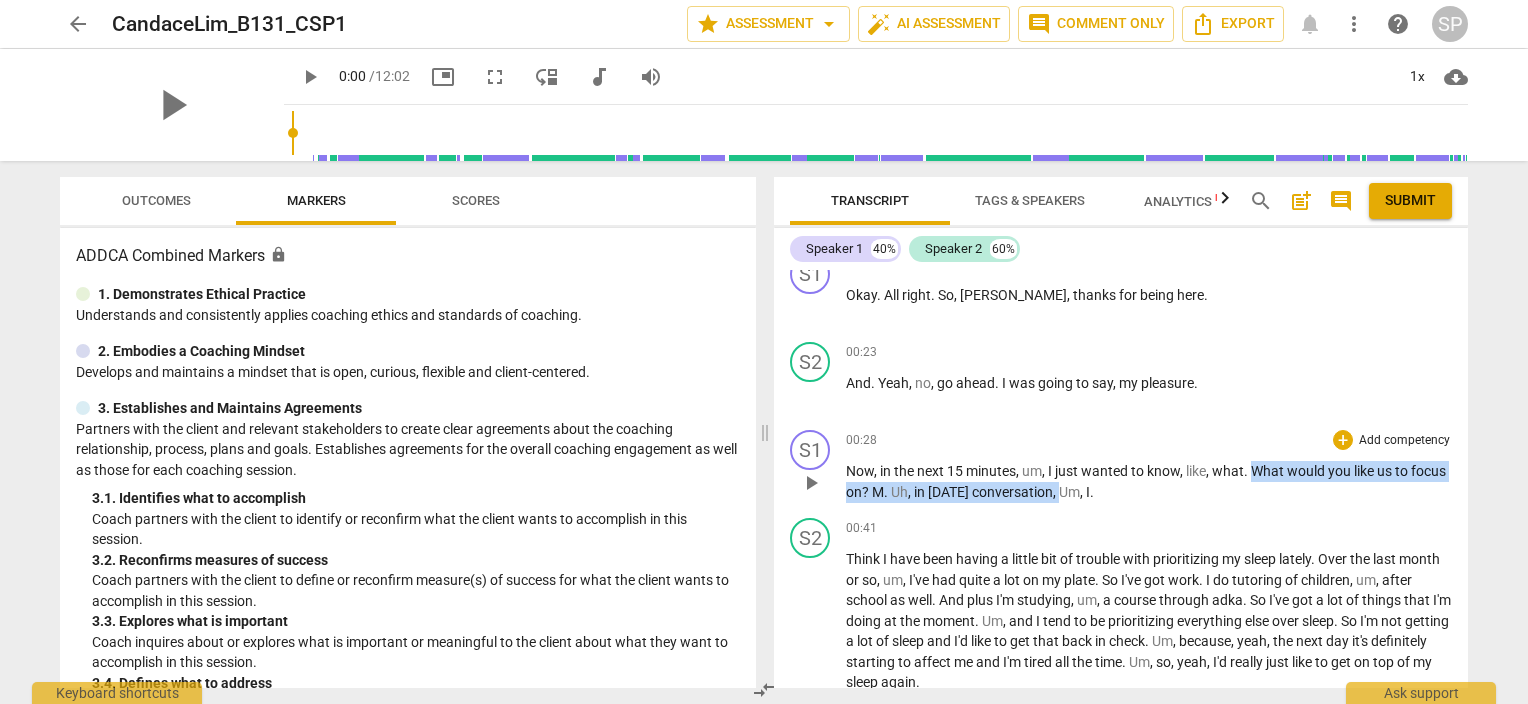 drag, startPoint x: 1252, startPoint y: 469, endPoint x: 1100, endPoint y: 502, distance: 155.54099 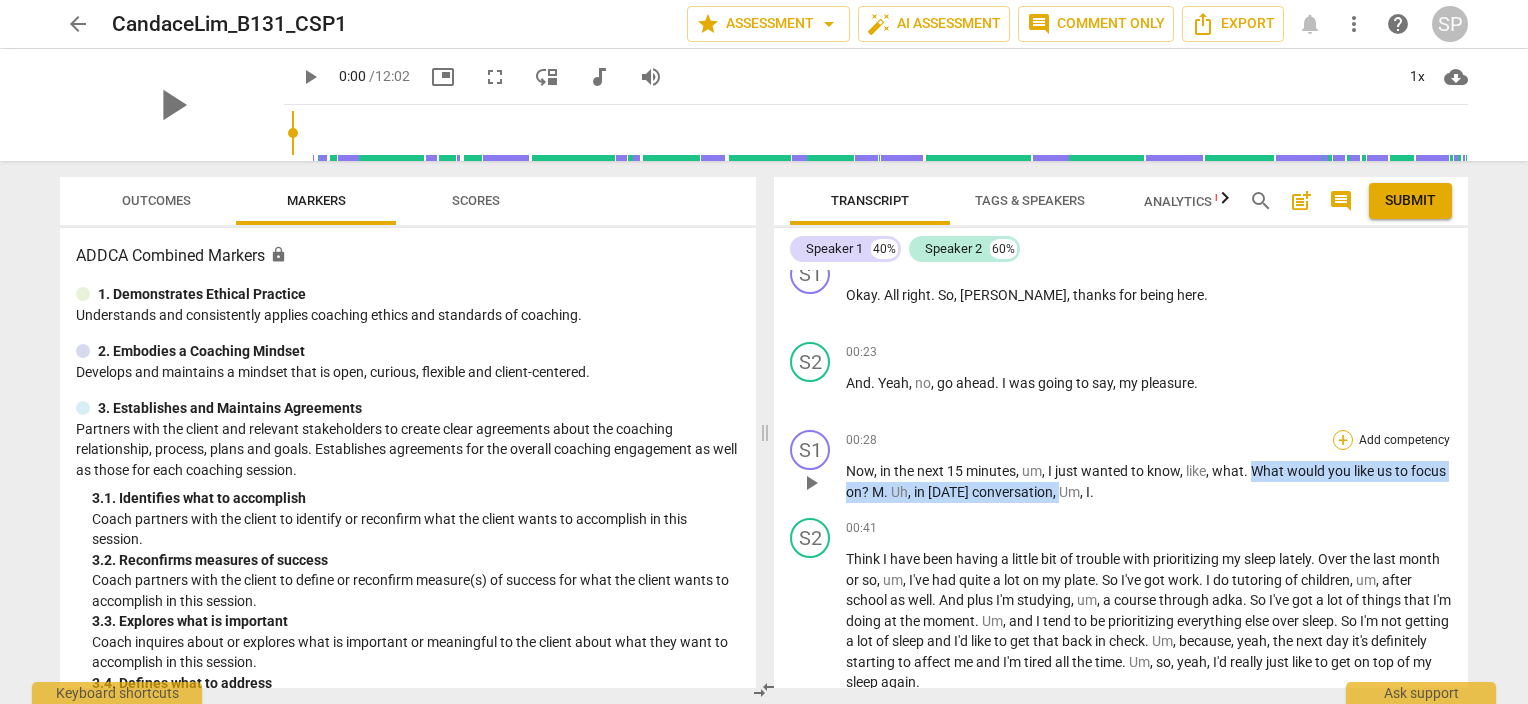 click on "+" at bounding box center [1343, 440] 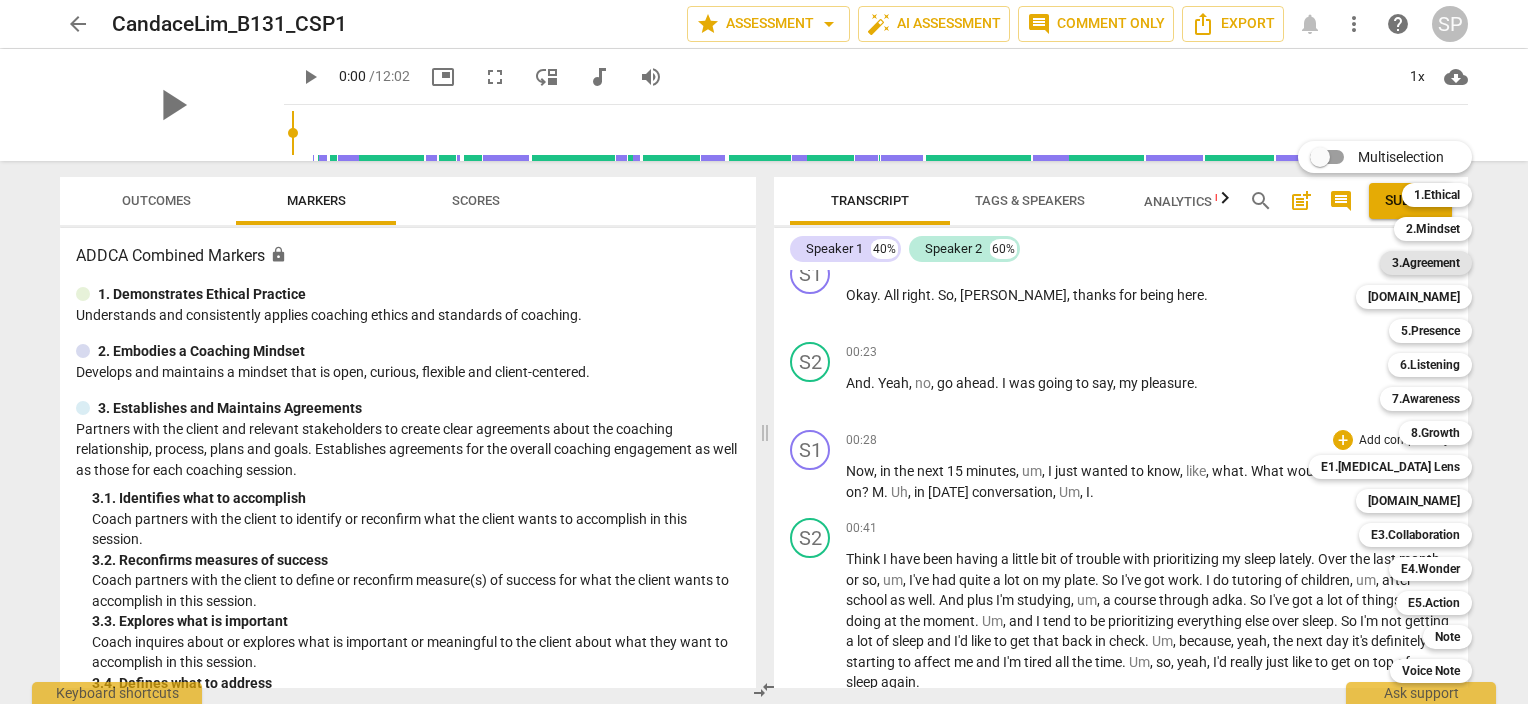 click on "3.Agreement" at bounding box center (1426, 263) 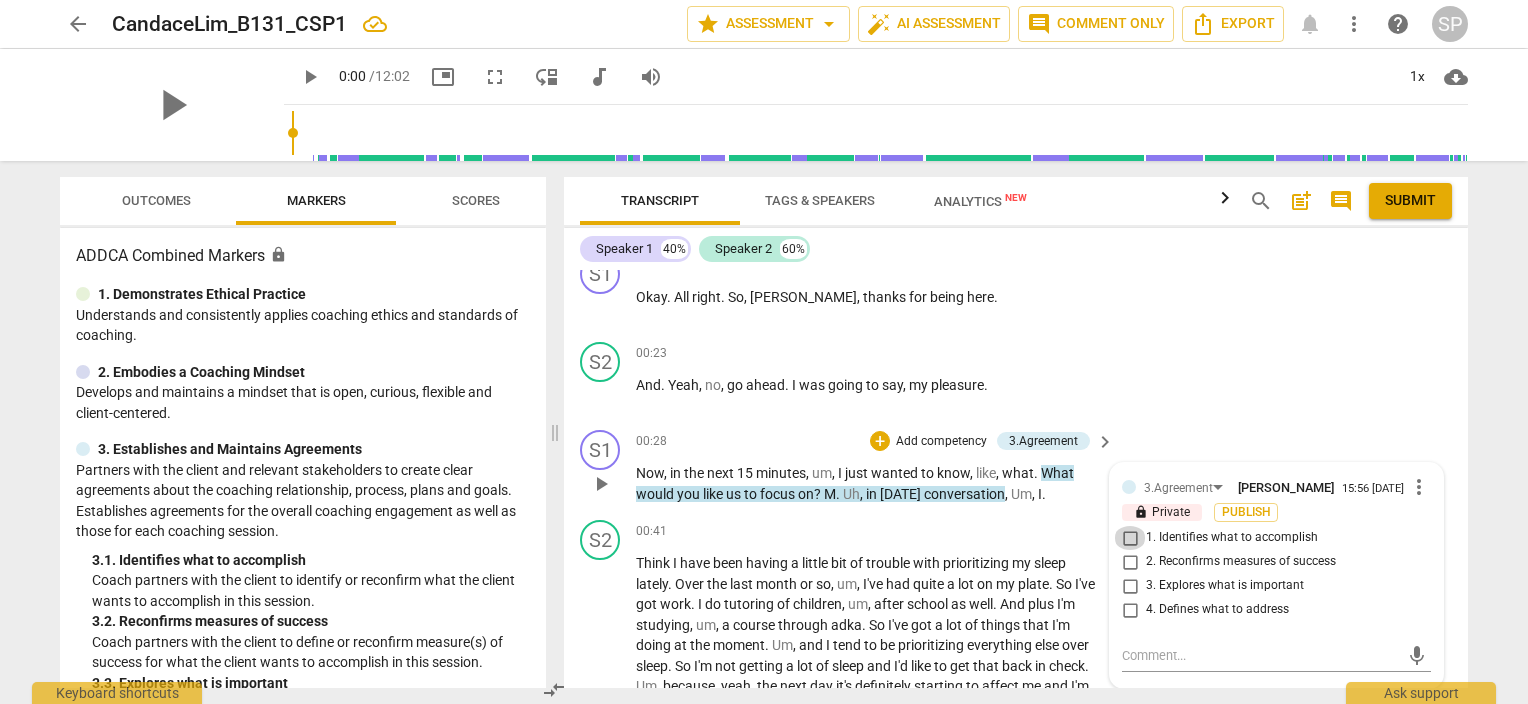 click on "1. Identifies what to accomplish" at bounding box center [1130, 538] 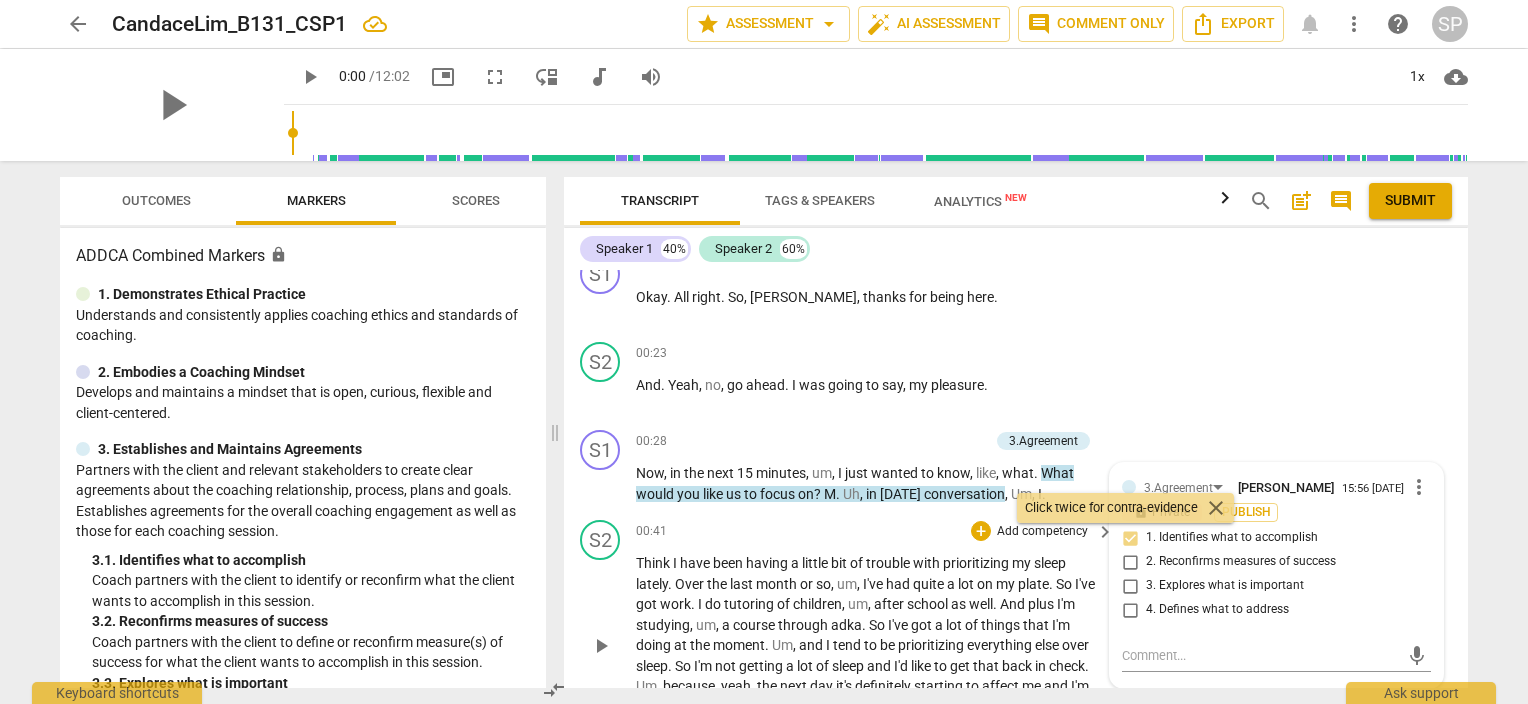 click on "00:41 + Add competency keyboard_arrow_right" at bounding box center [876, 531] 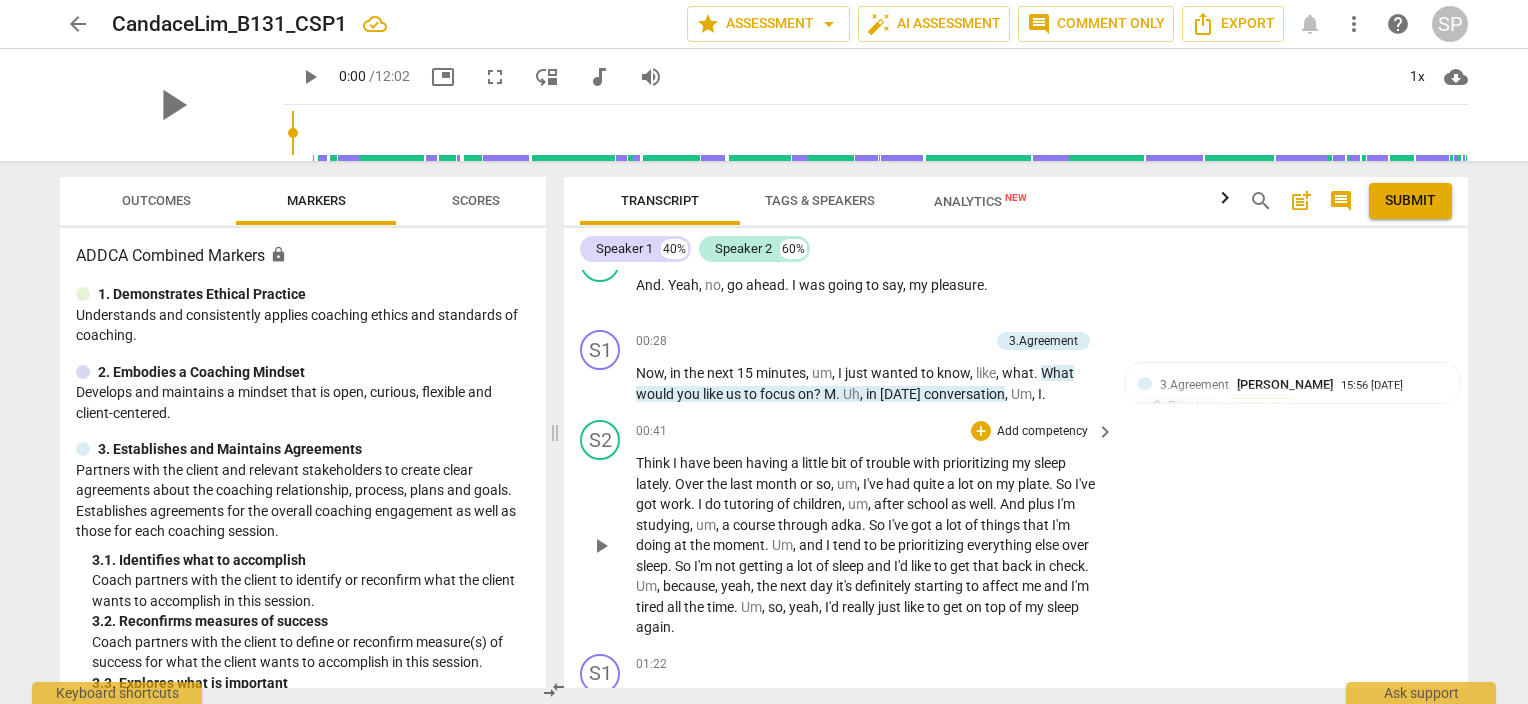 scroll, scrollTop: 400, scrollLeft: 0, axis: vertical 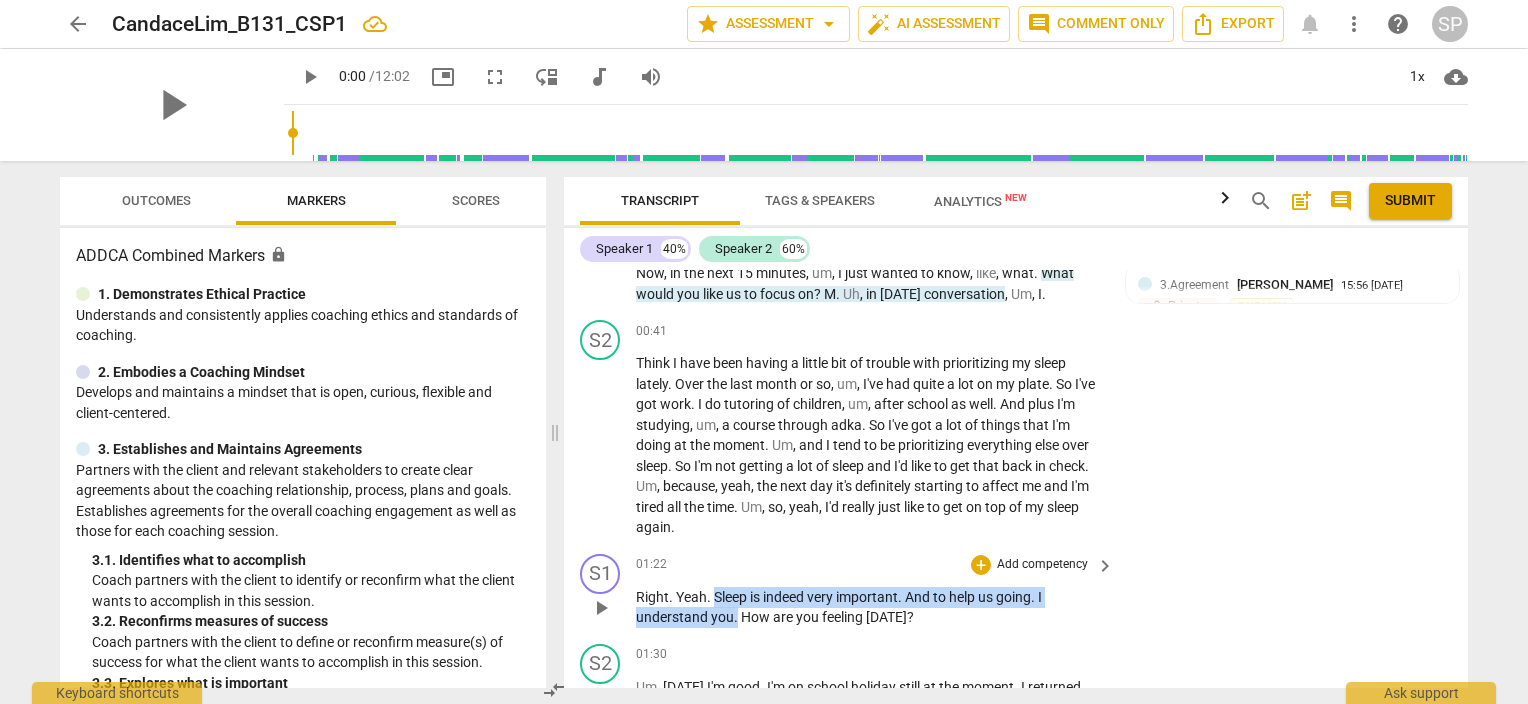 drag, startPoint x: 711, startPoint y: 594, endPoint x: 733, endPoint y: 613, distance: 29.068884 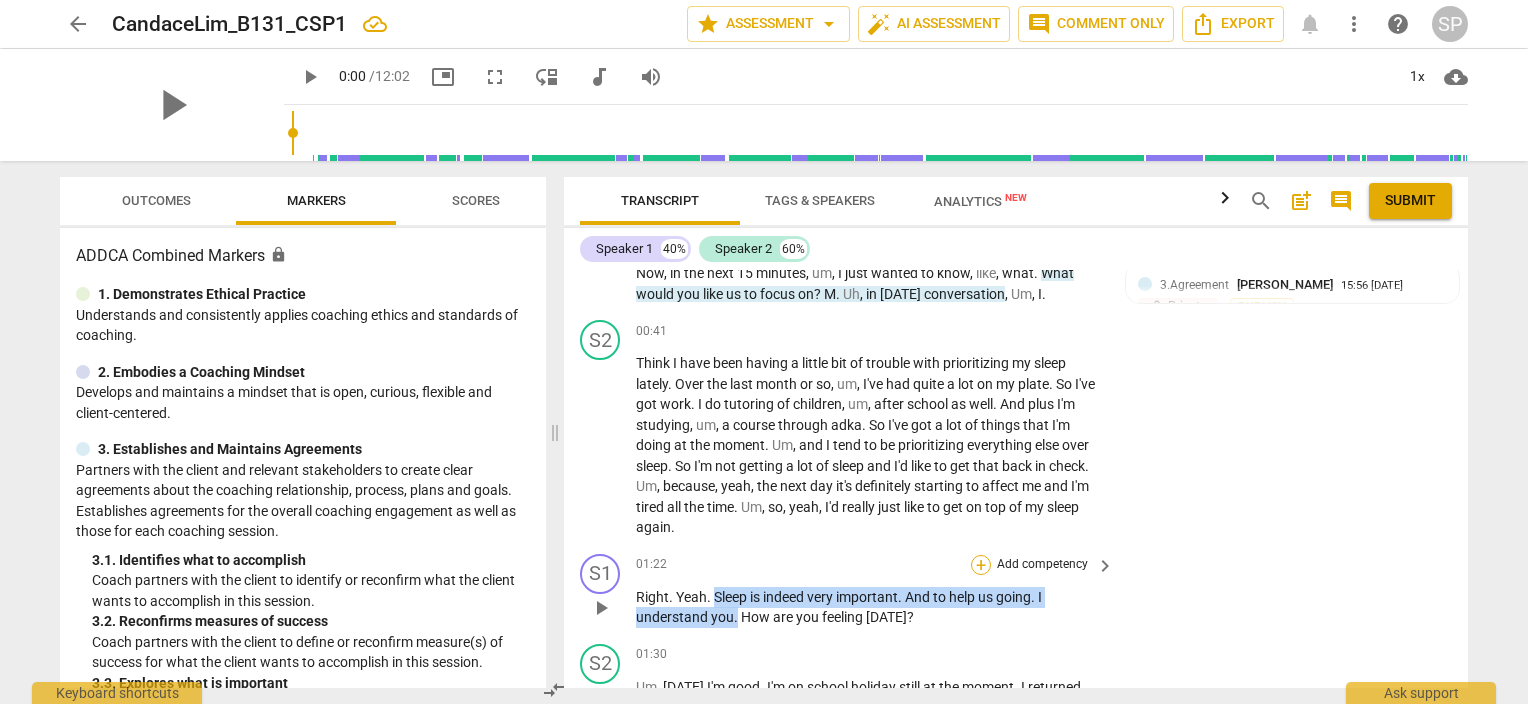 click on "+" at bounding box center (981, 565) 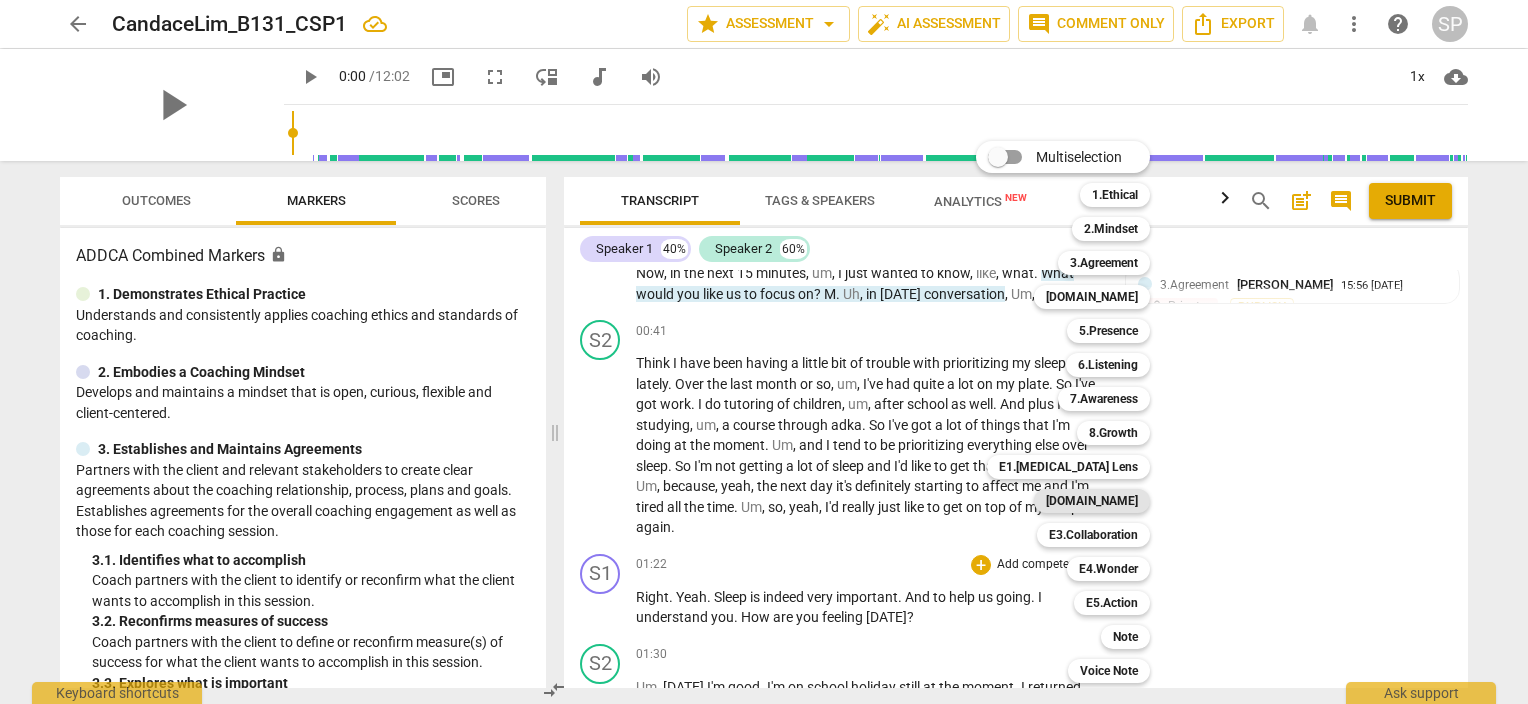 click on "[DOMAIN_NAME]" at bounding box center [1092, 501] 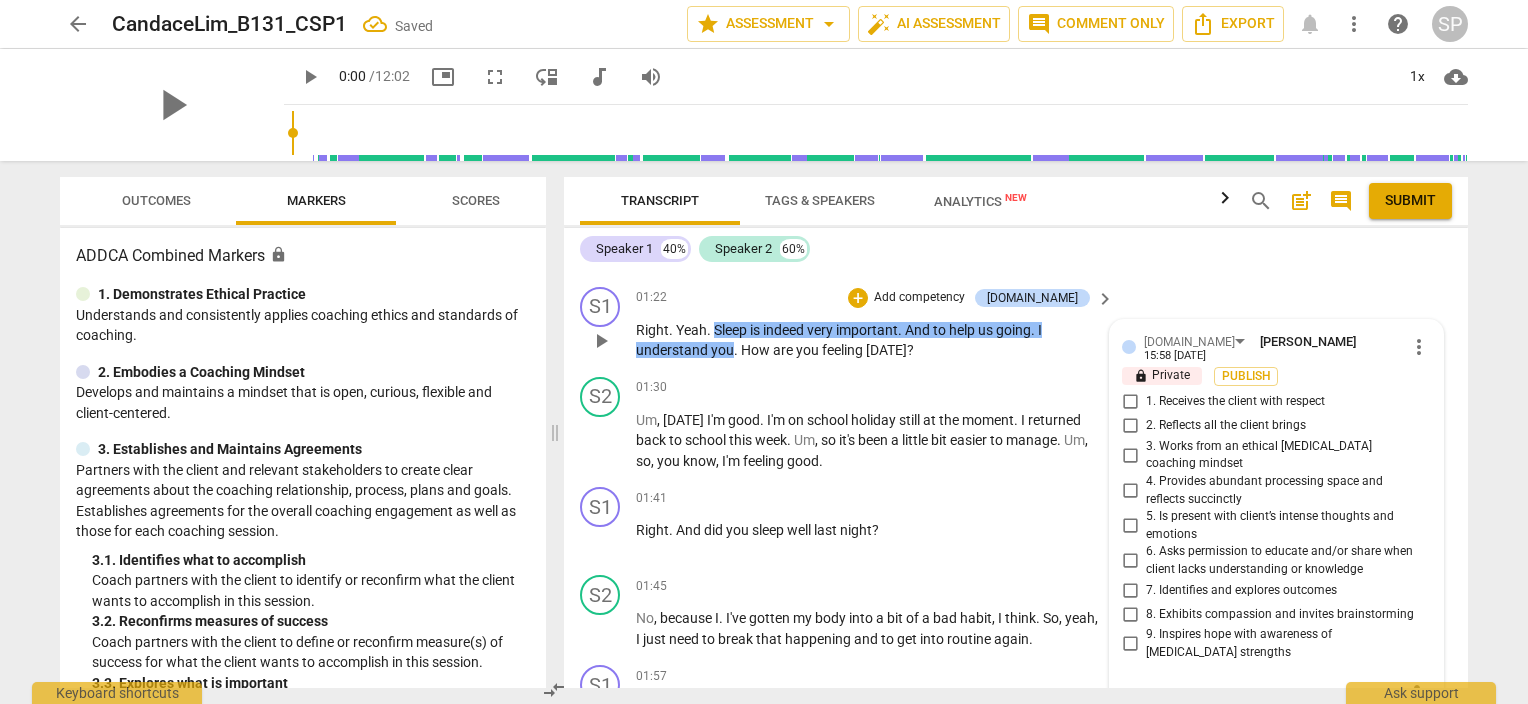 scroll, scrollTop: 650, scrollLeft: 0, axis: vertical 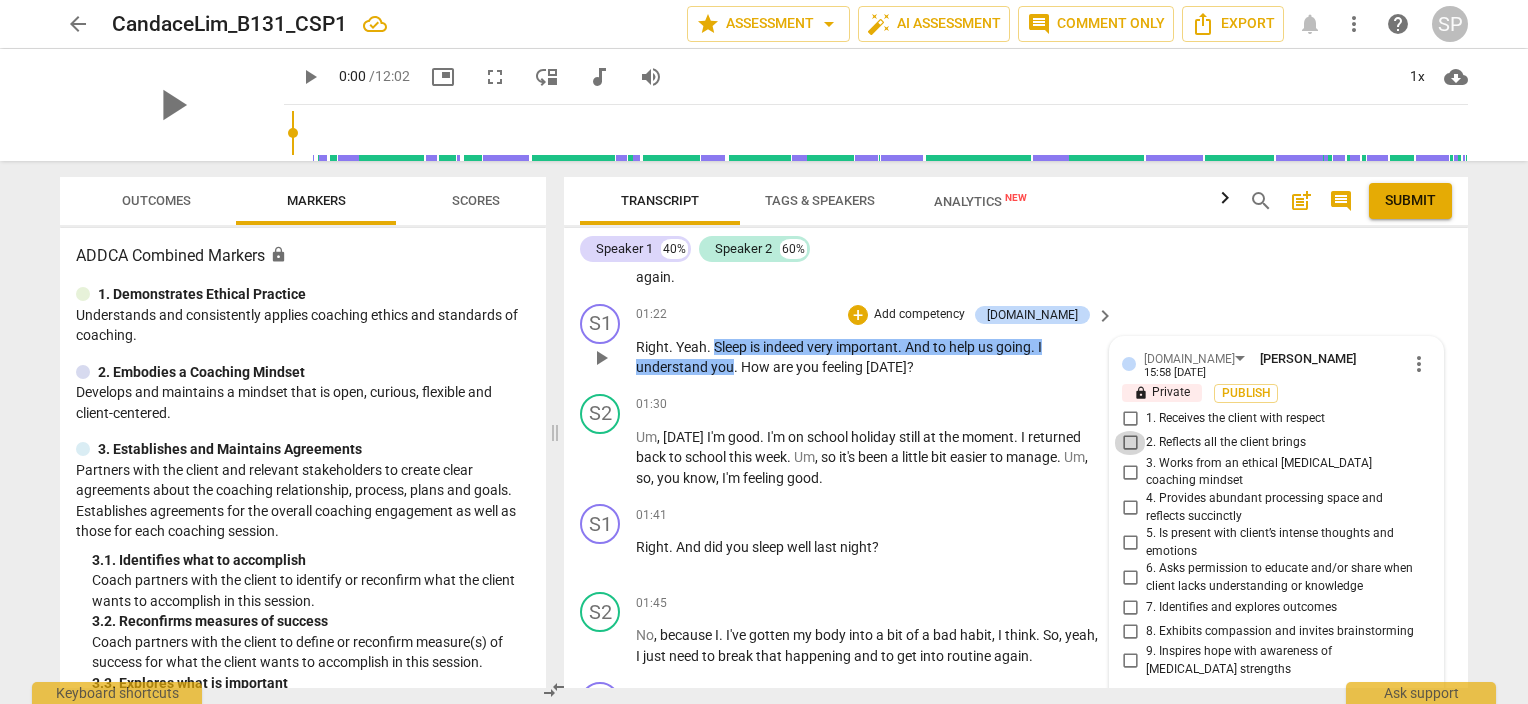 click on "2. Reflects all the client brings" at bounding box center (1130, 443) 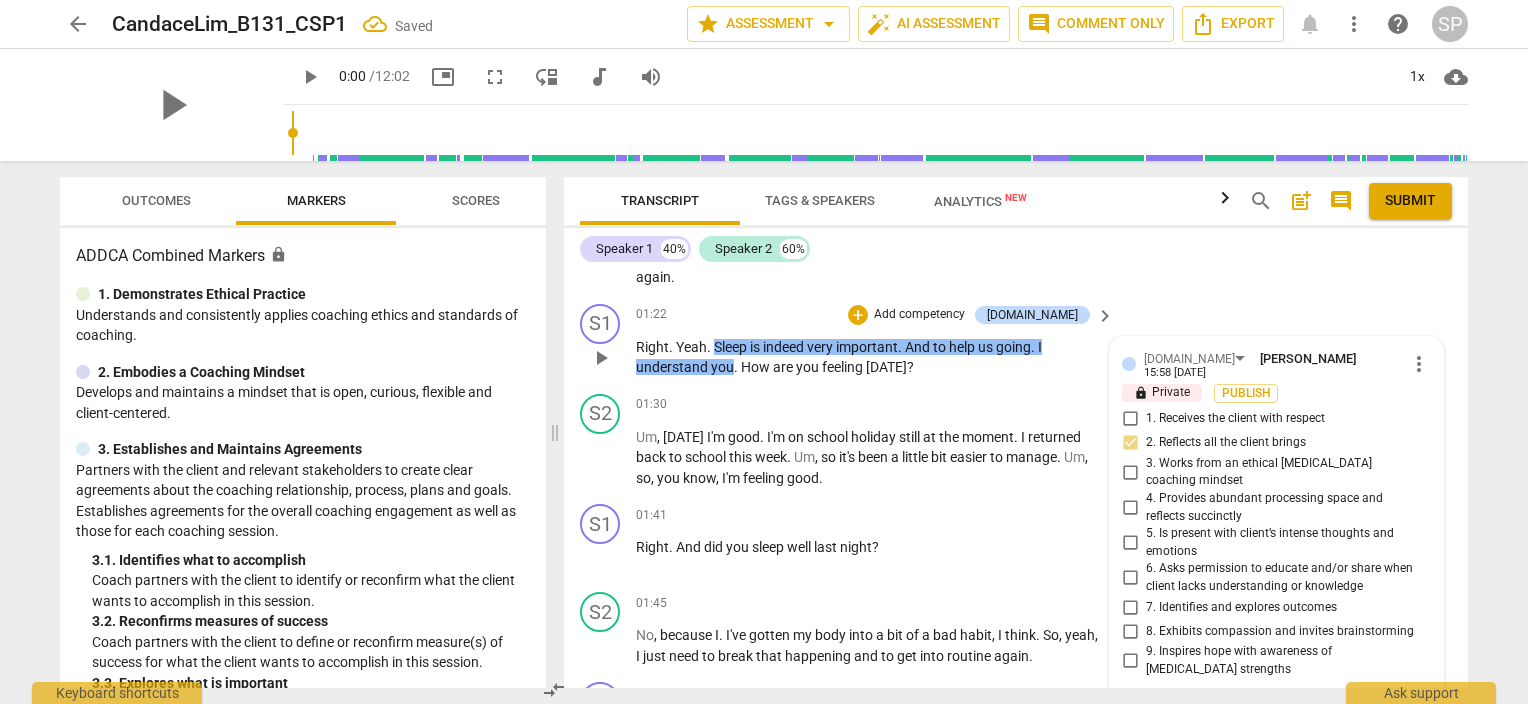 click on "3. Works from an ethical [MEDICAL_DATA] coaching mindset" at bounding box center [1130, 472] 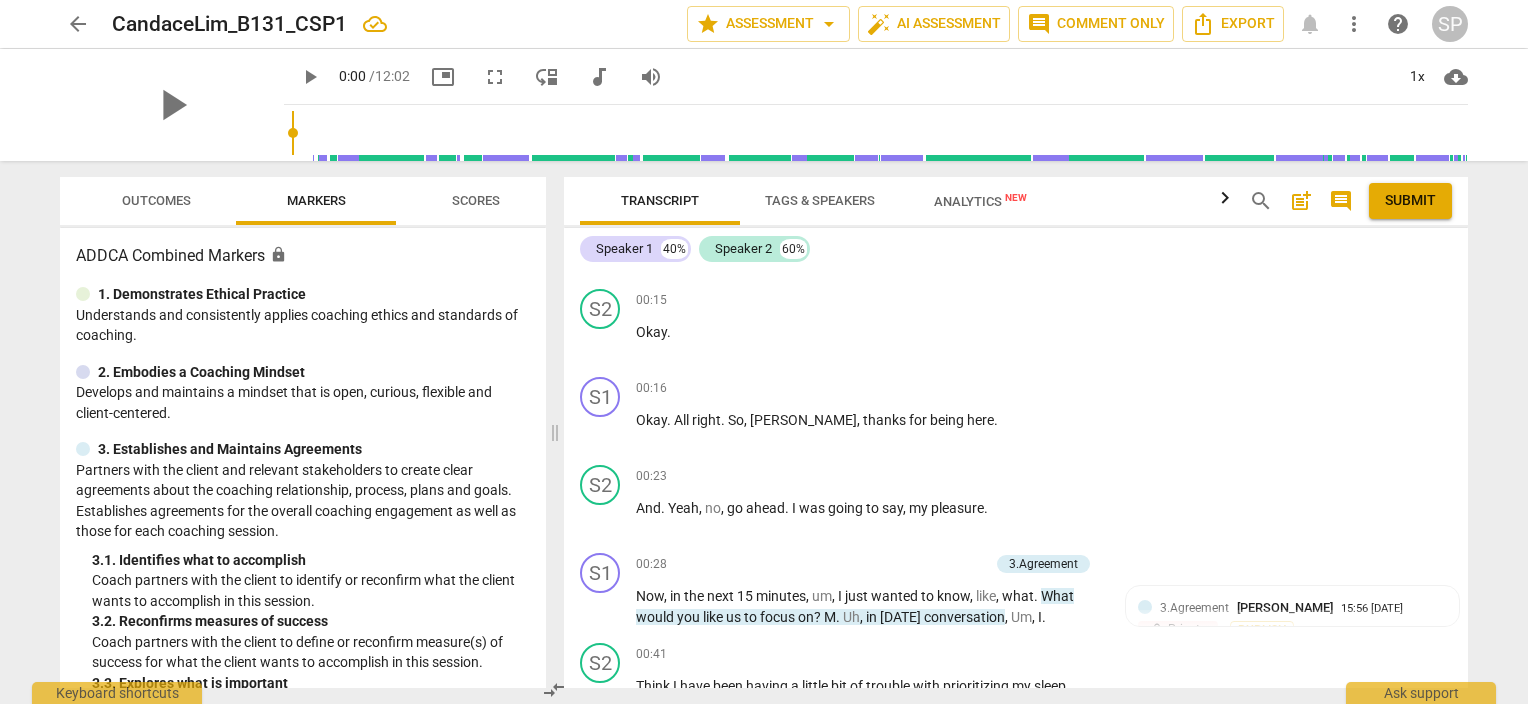 scroll, scrollTop: 50, scrollLeft: 0, axis: vertical 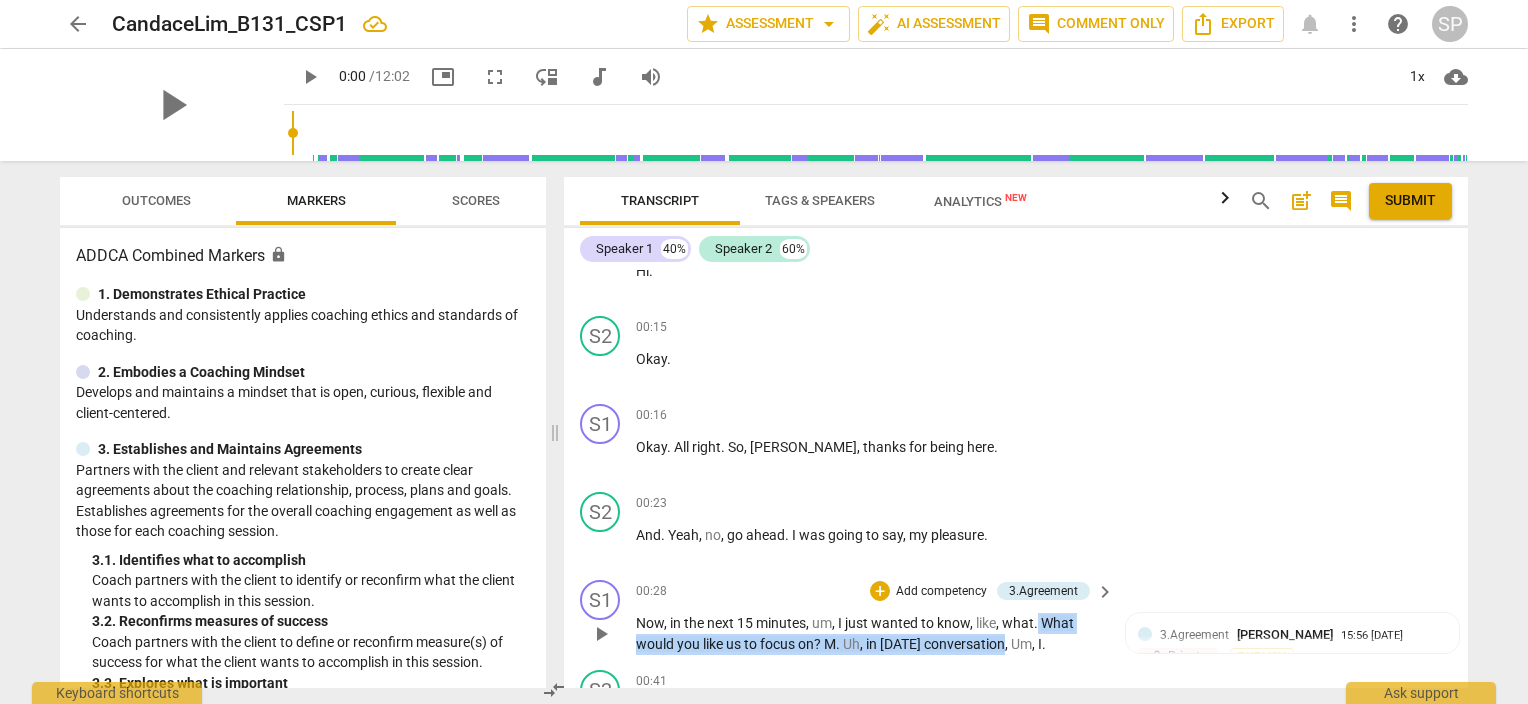 drag, startPoint x: 1037, startPoint y: 613, endPoint x: 1007, endPoint y: 642, distance: 41.725292 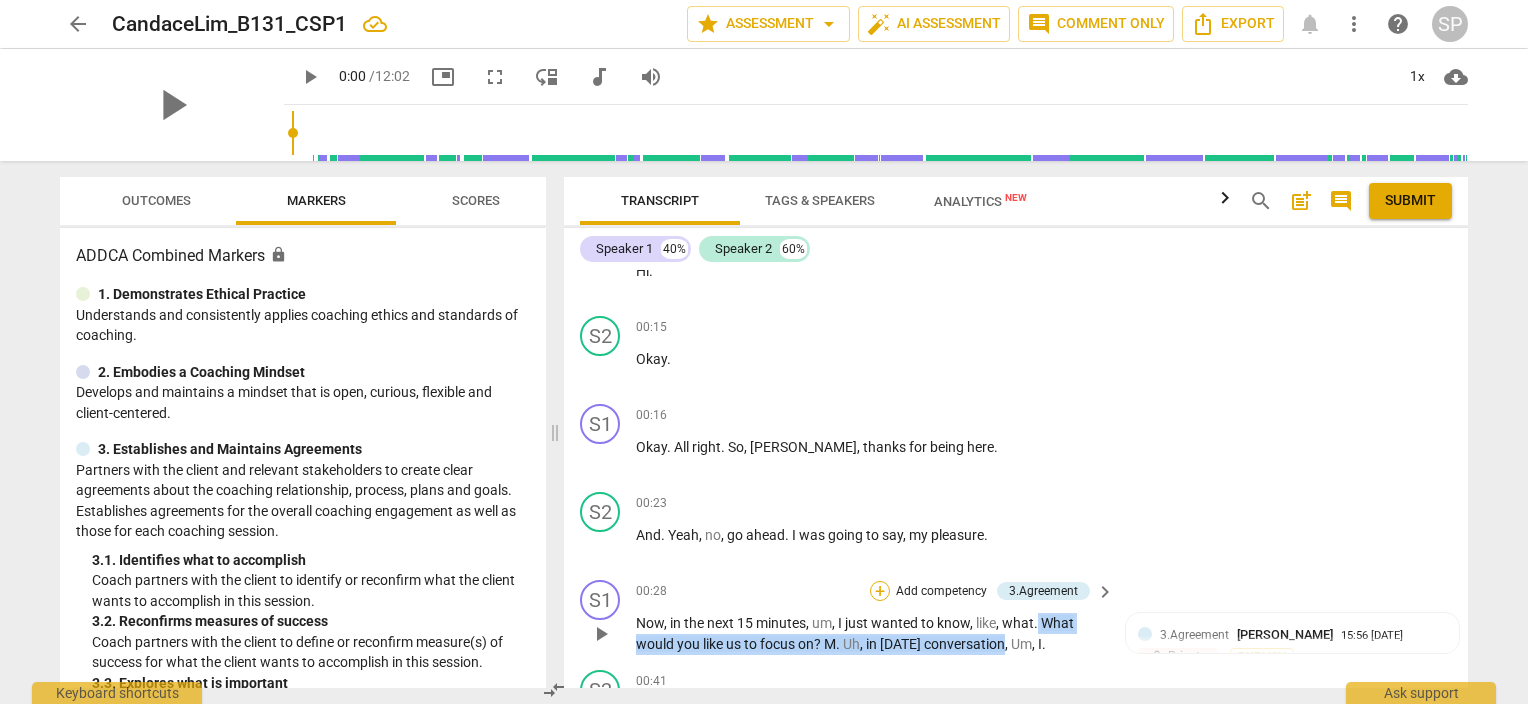 click on "+" at bounding box center [880, 591] 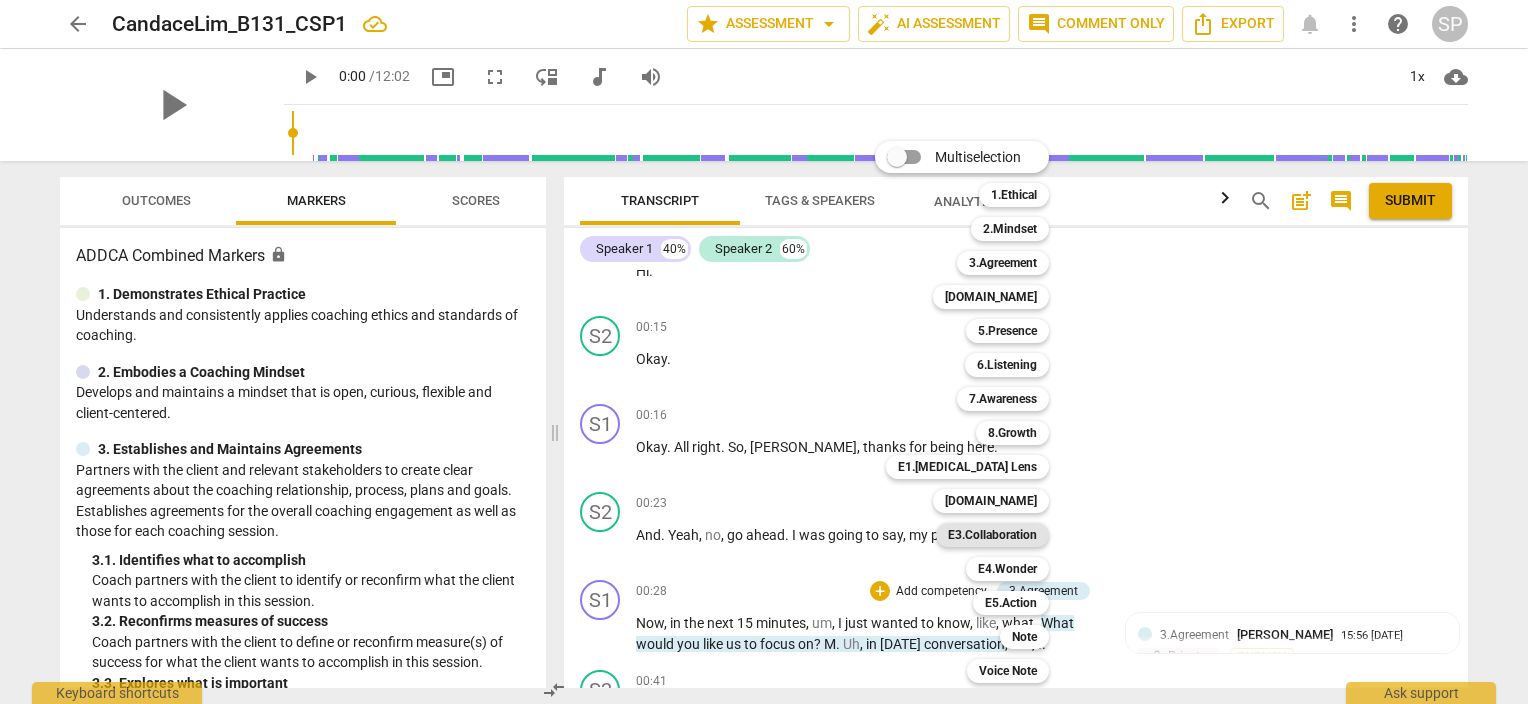 click on "E3.Collaboration" at bounding box center (992, 535) 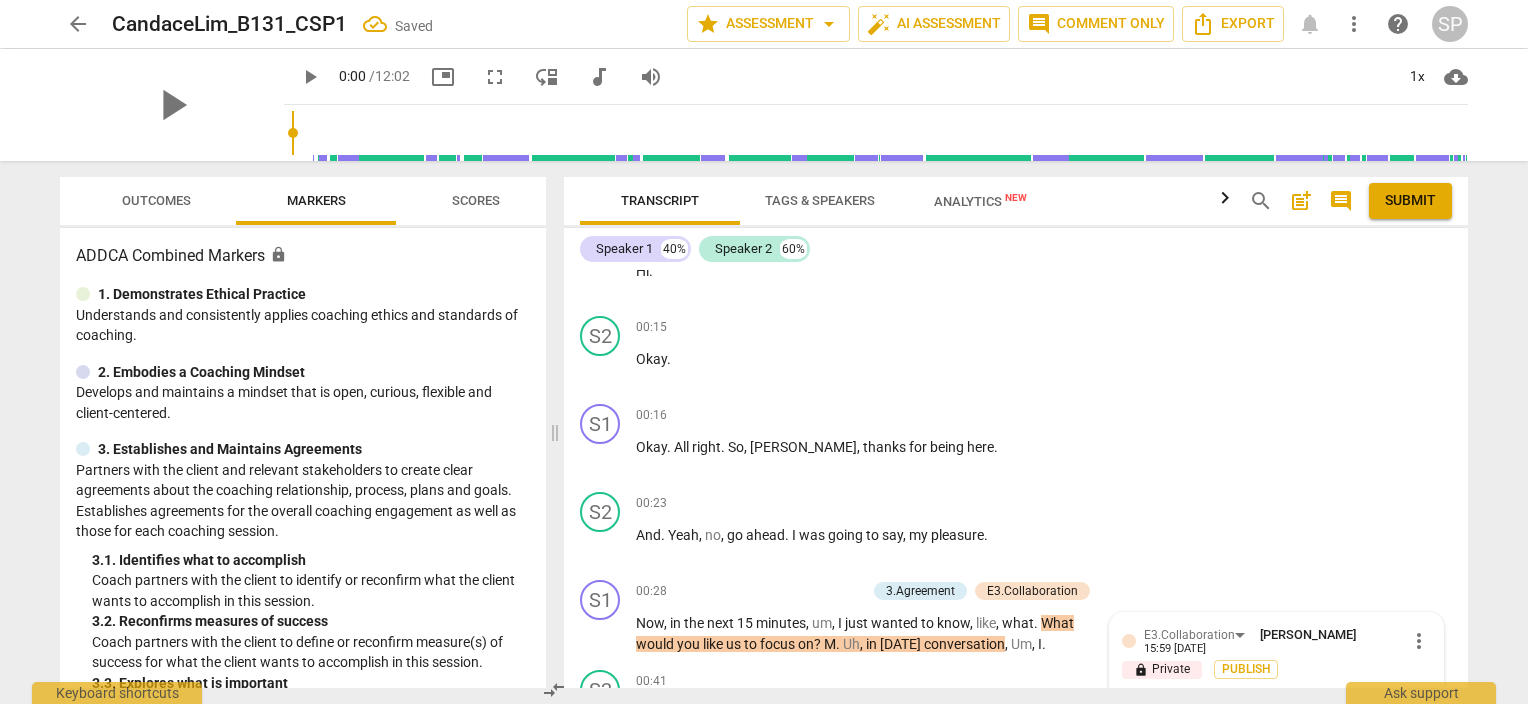 scroll, scrollTop: 464, scrollLeft: 0, axis: vertical 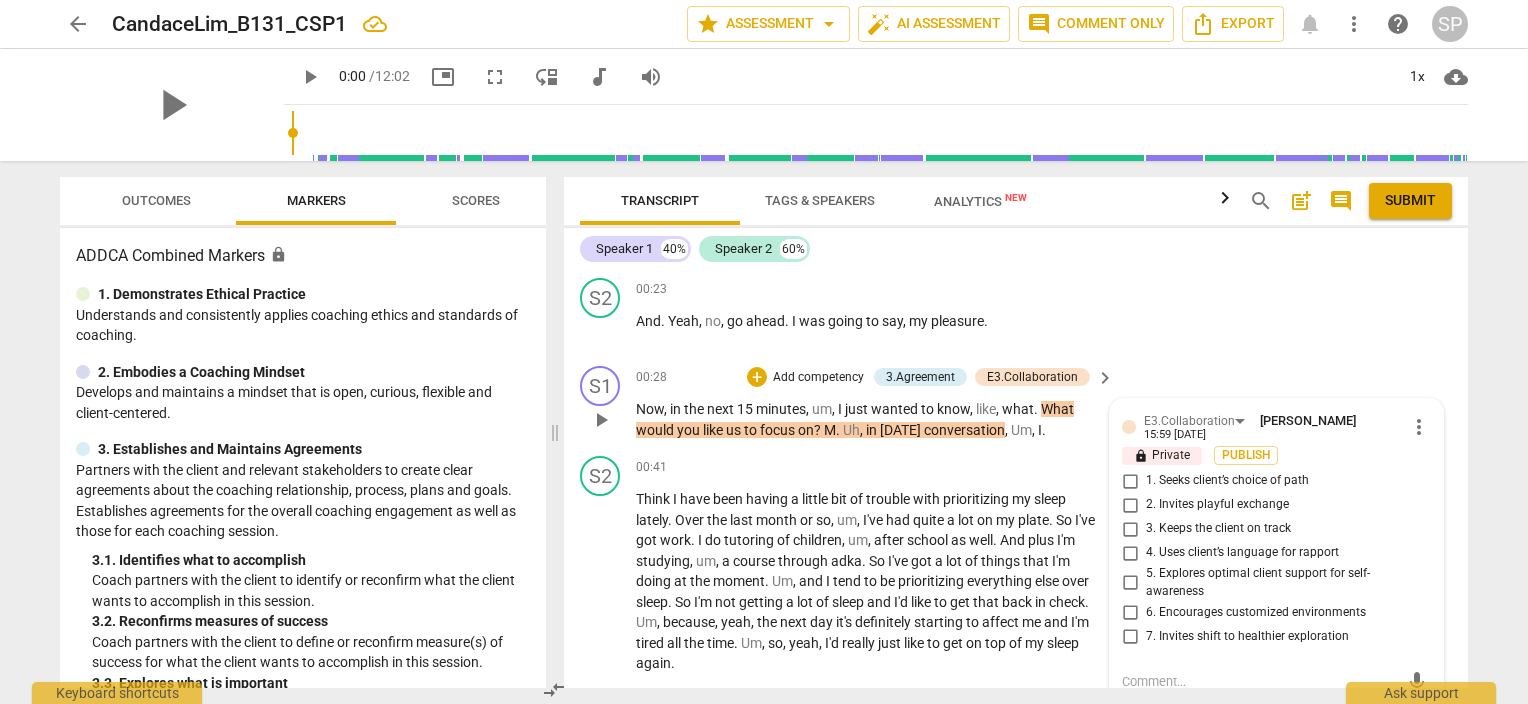 click on "1. Seeks client’s choice of path" at bounding box center (1130, 481) 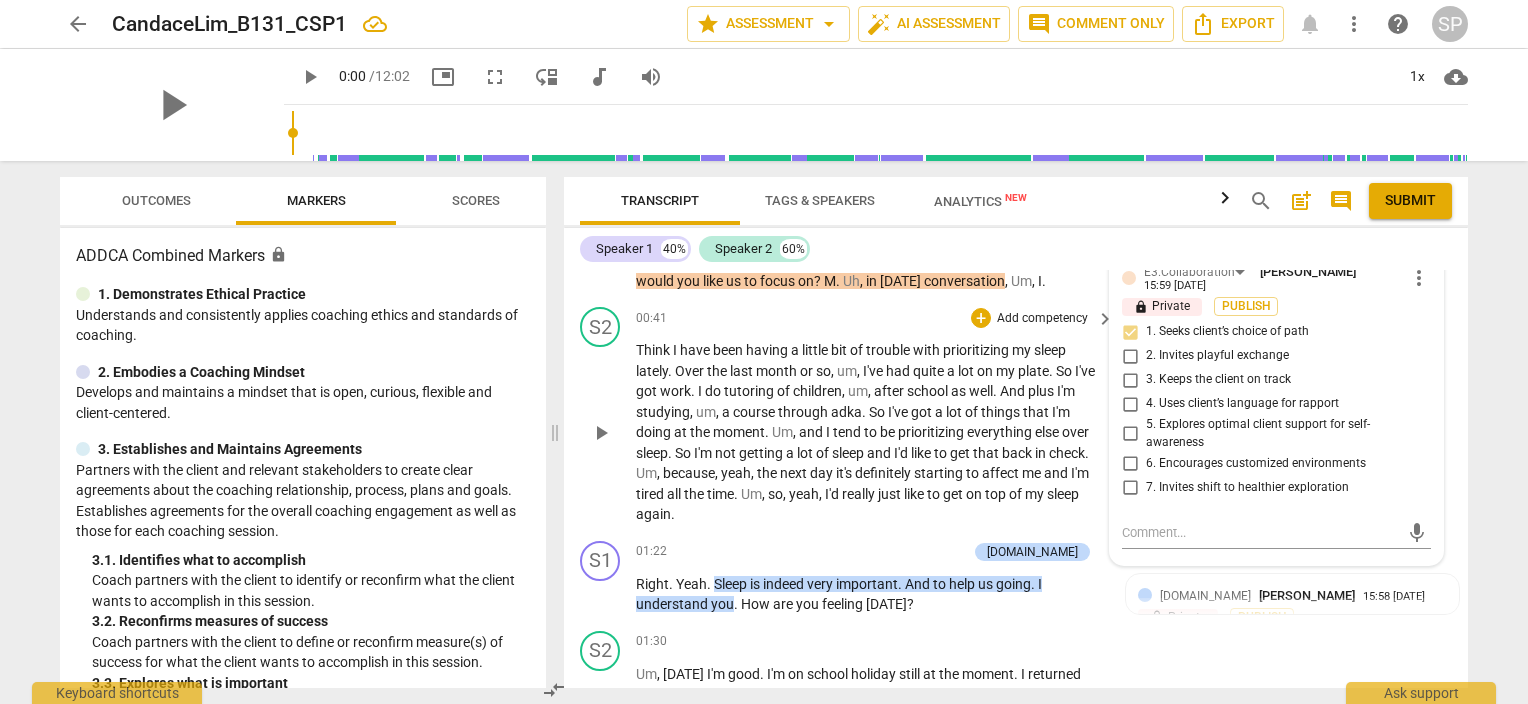 scroll, scrollTop: 464, scrollLeft: 0, axis: vertical 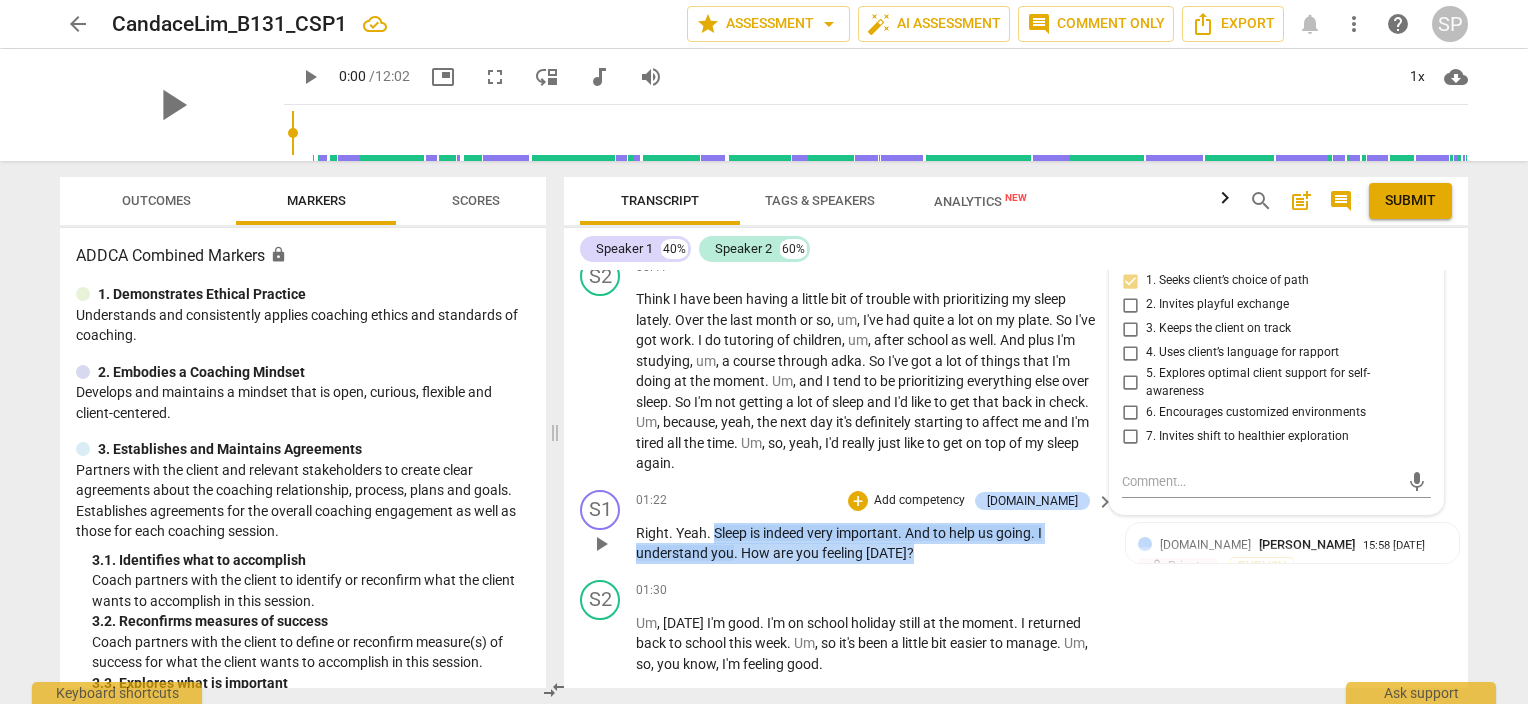 drag, startPoint x: 715, startPoint y: 523, endPoint x: 912, endPoint y: 550, distance: 198.84164 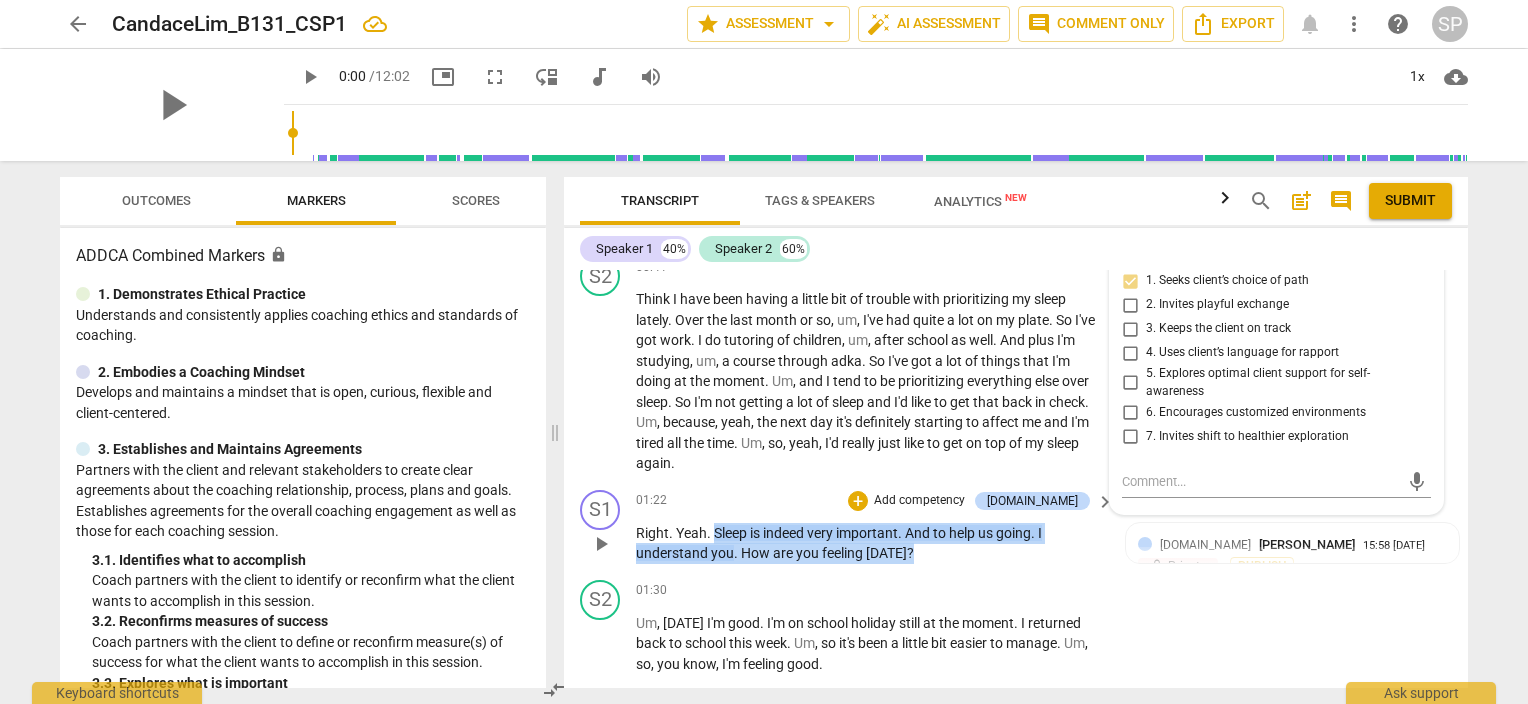 click on "Right .   Yeah .   Sleep   is   indeed   very   important .   And   to   help   us   going .   I   understand   you .   How   are   you   feeling   [DATE] ?" at bounding box center (870, 543) 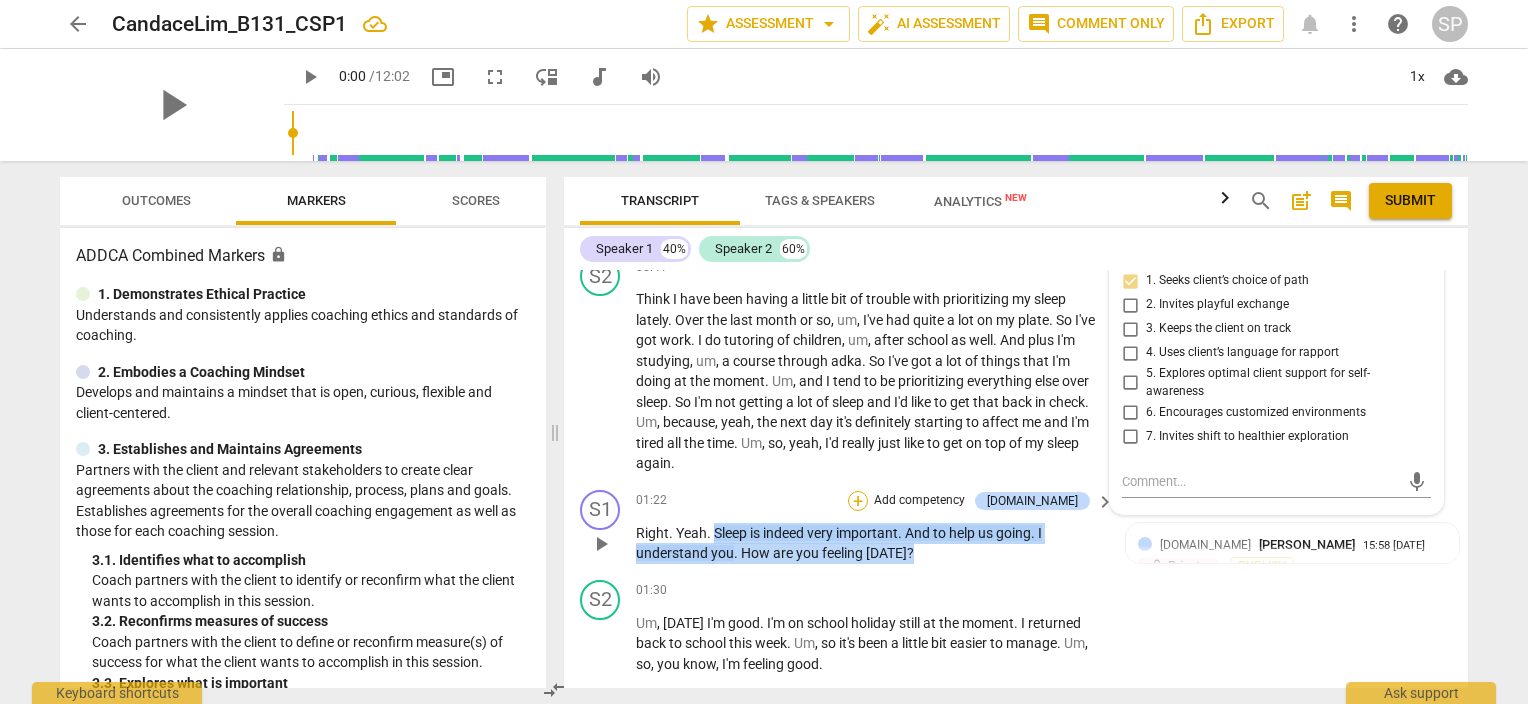 click on "+" at bounding box center (858, 501) 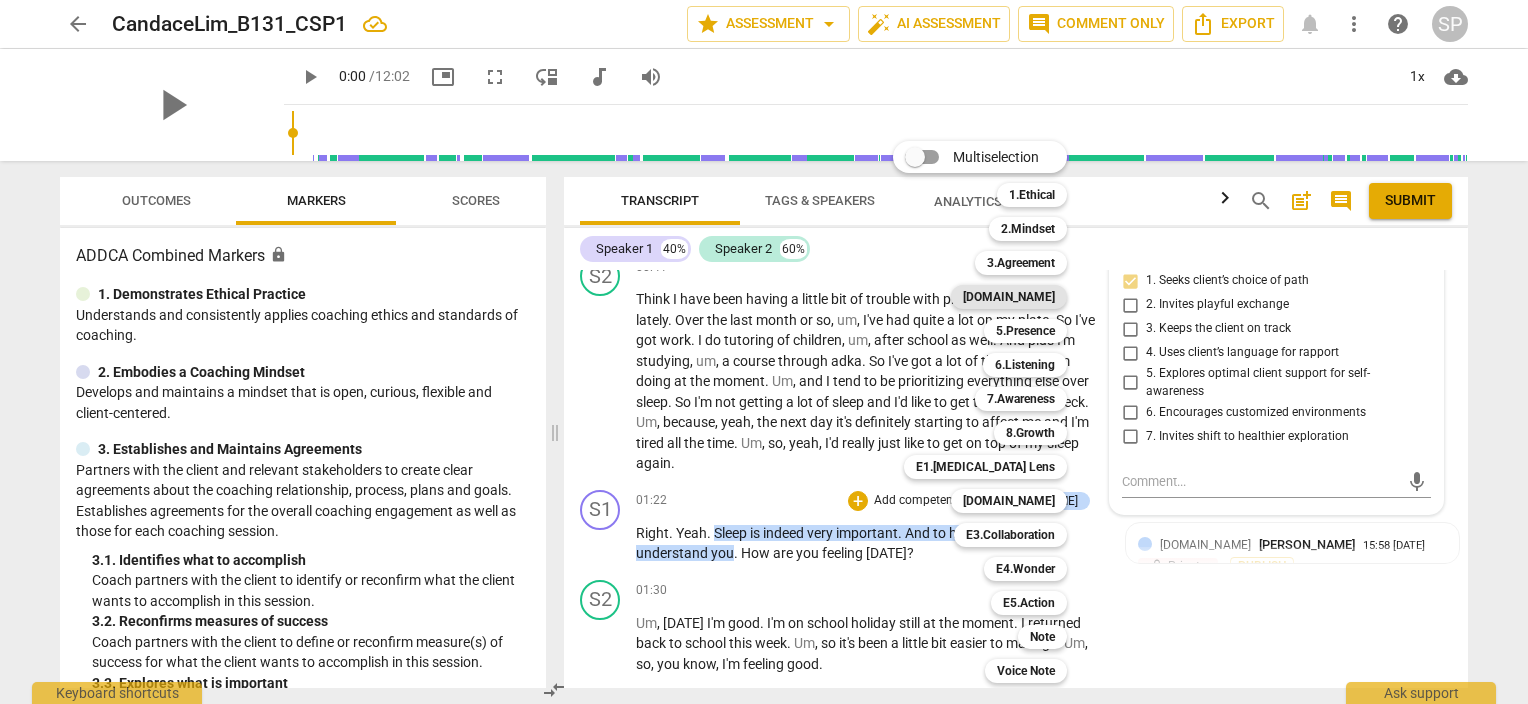 click on "[DOMAIN_NAME]" at bounding box center (1009, 297) 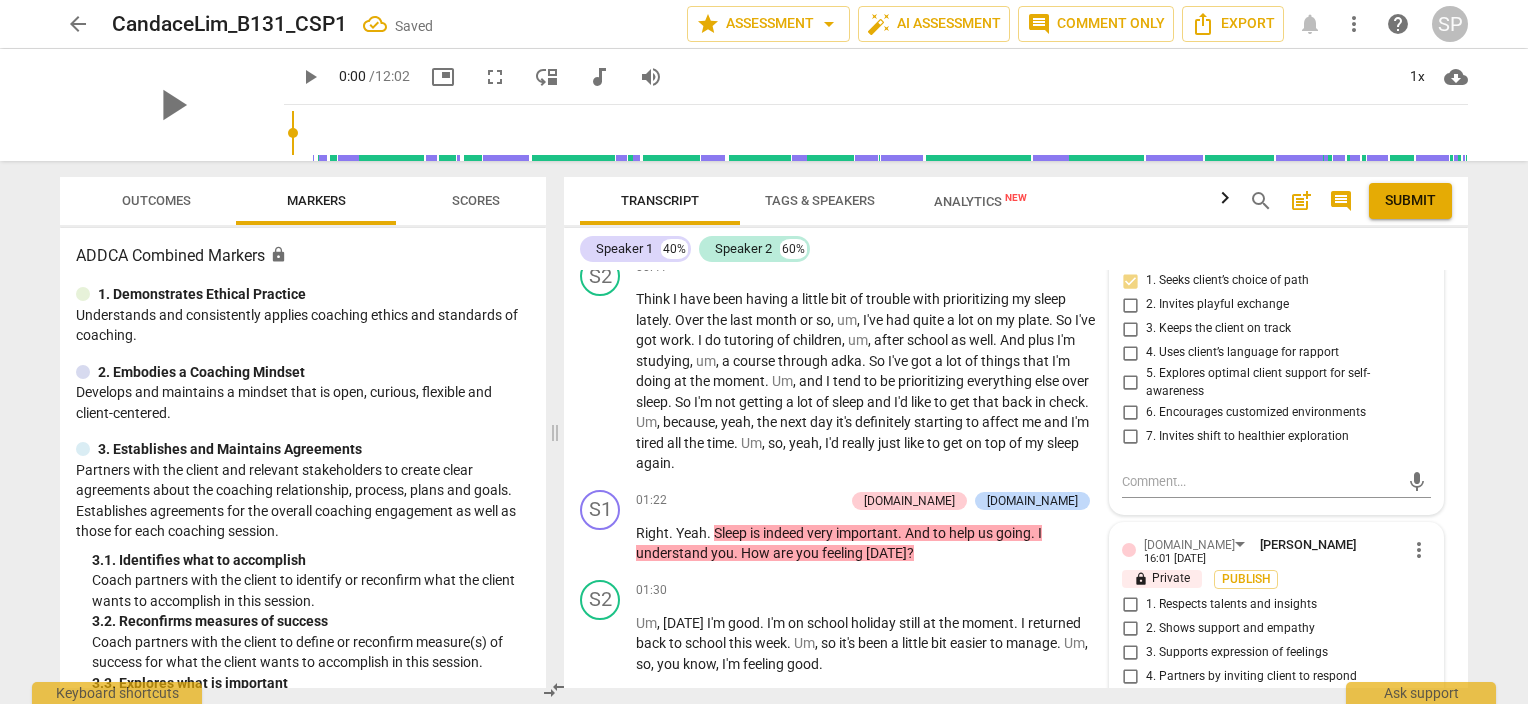 scroll, scrollTop: 696, scrollLeft: 0, axis: vertical 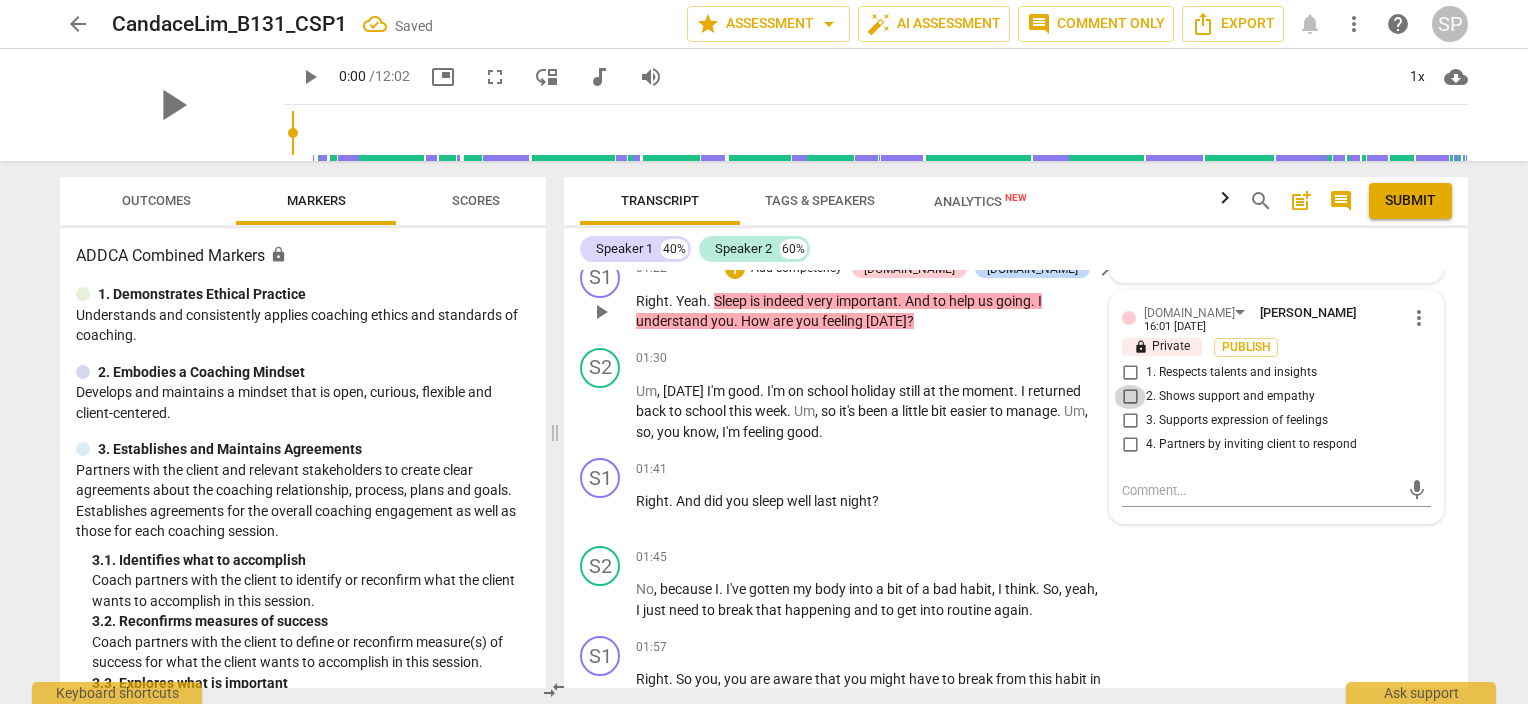 click on "2. Shows support and empathy" at bounding box center [1130, 397] 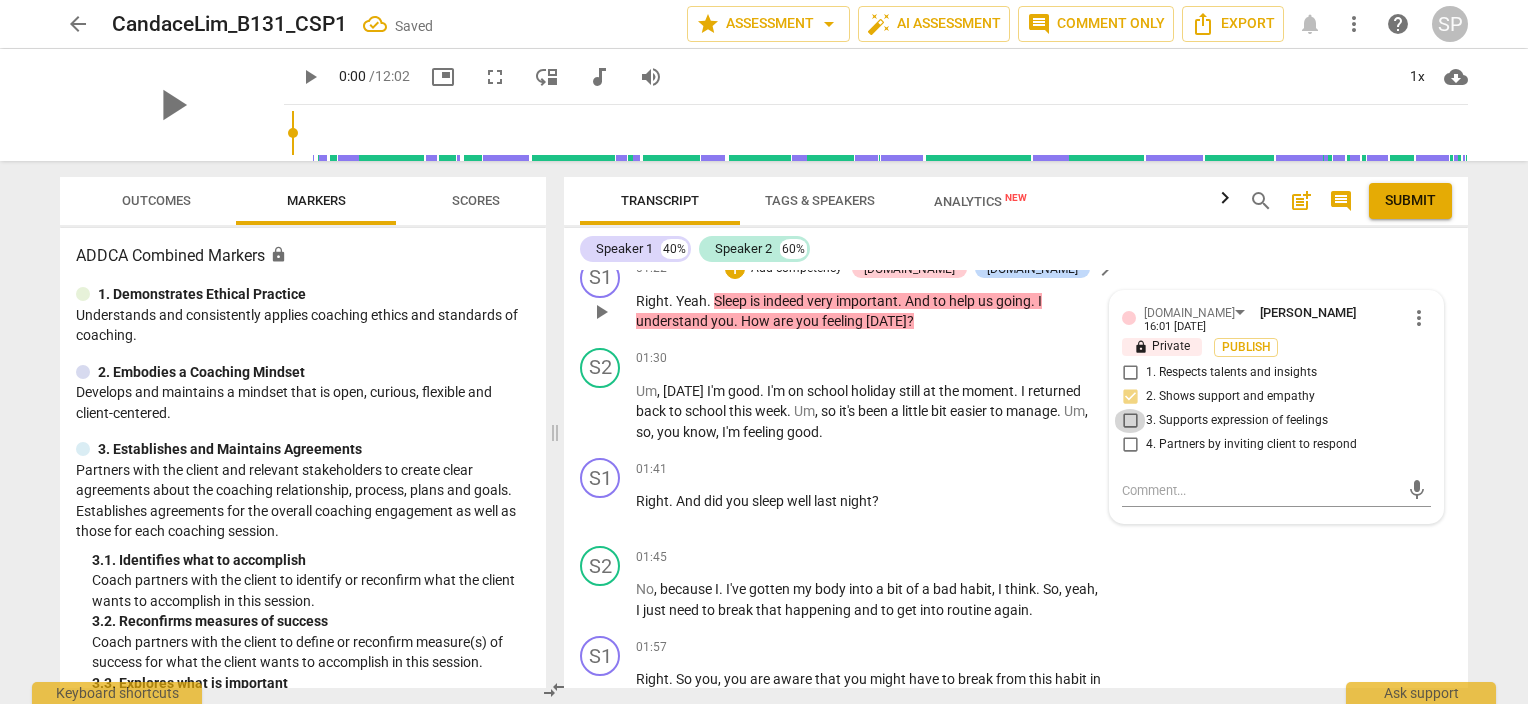click on "3. Supports expression of feelings" at bounding box center [1130, 421] 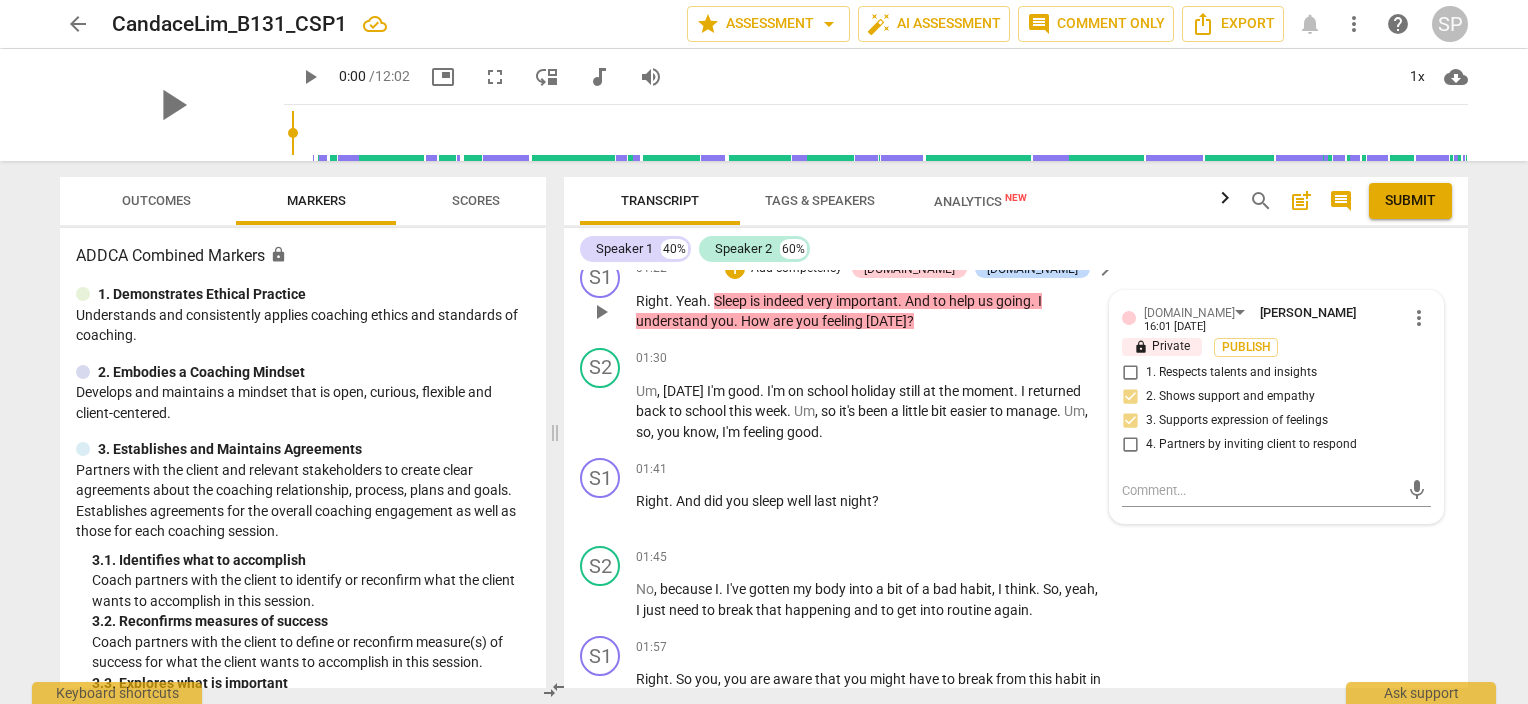 click on "1. Respects talents and insights" at bounding box center [1130, 373] 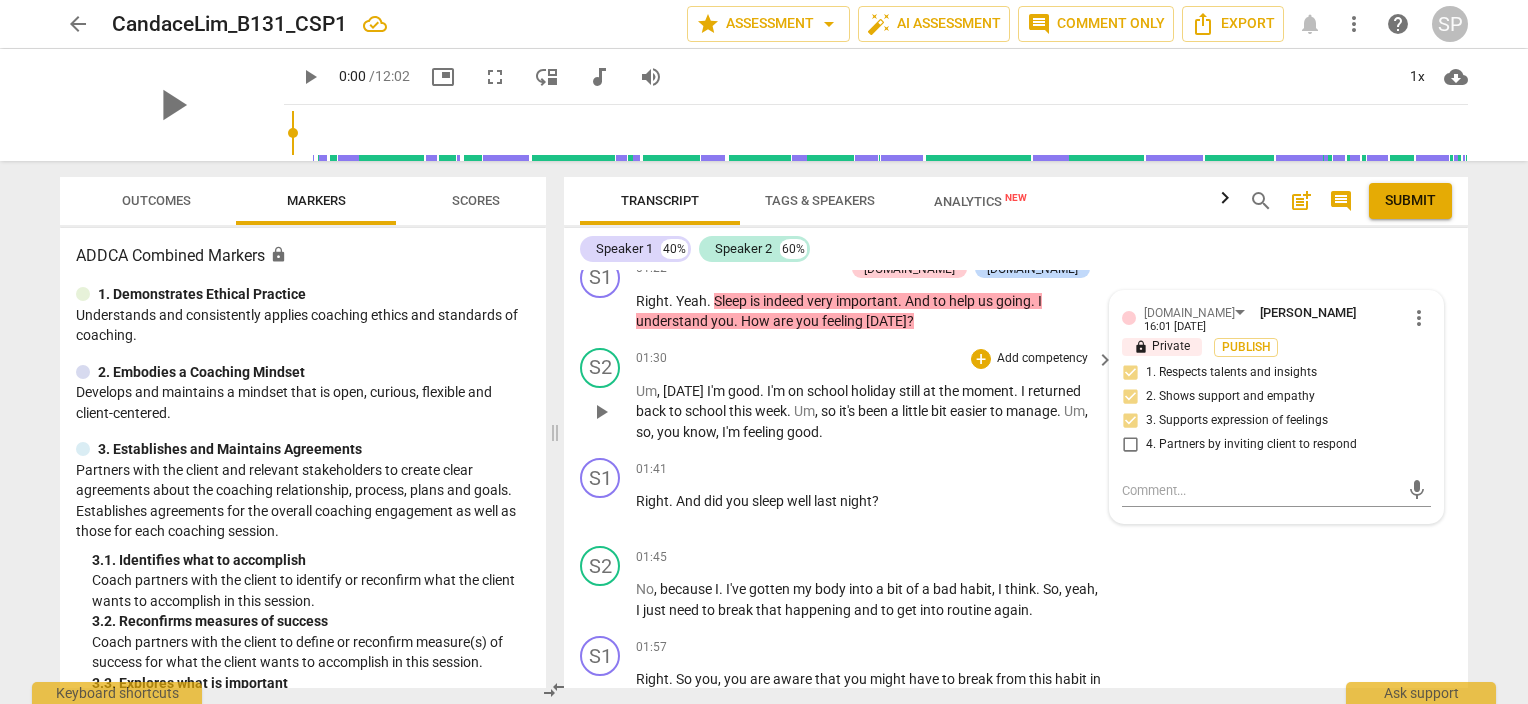 click on "01:30 + Add competency keyboard_arrow_right" at bounding box center [876, 359] 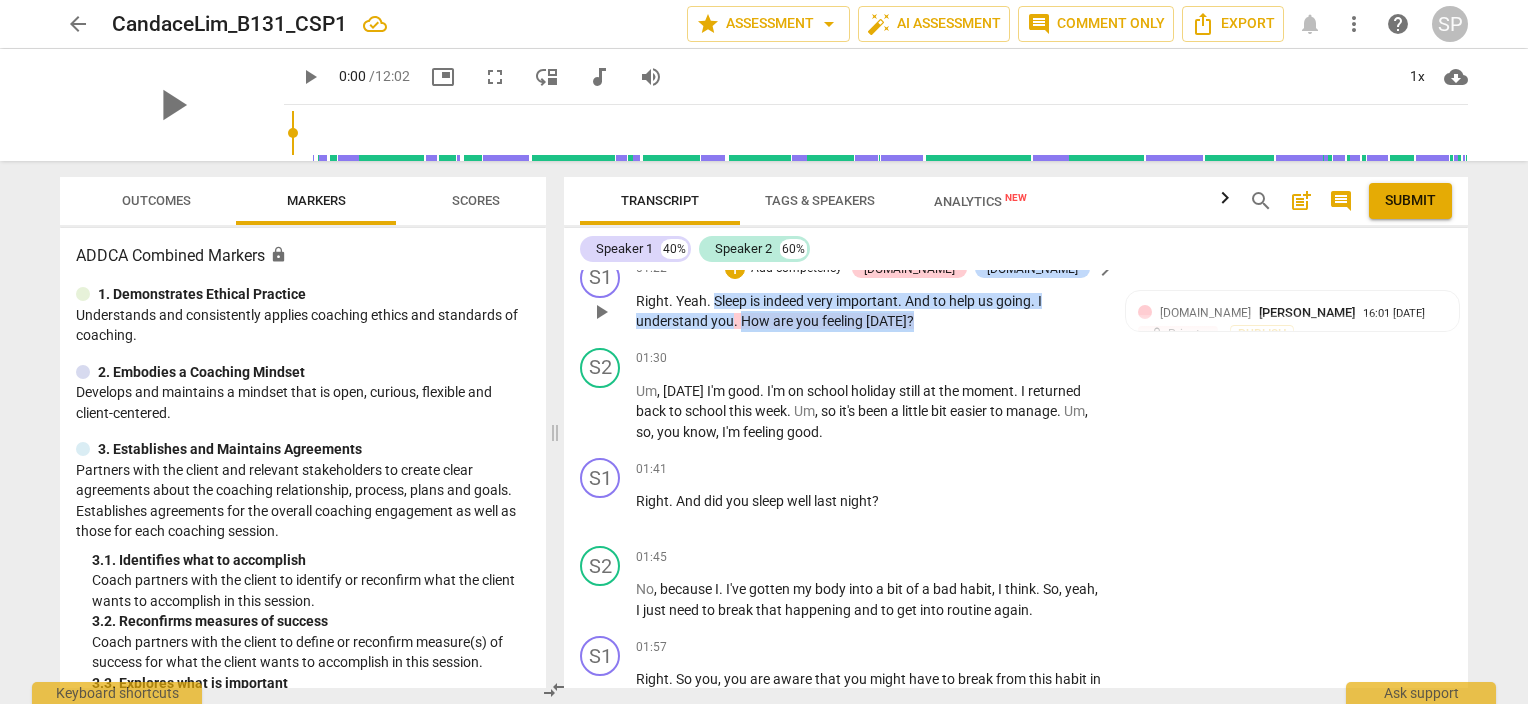 drag, startPoint x: 739, startPoint y: 315, endPoint x: 903, endPoint y: 329, distance: 164.59648 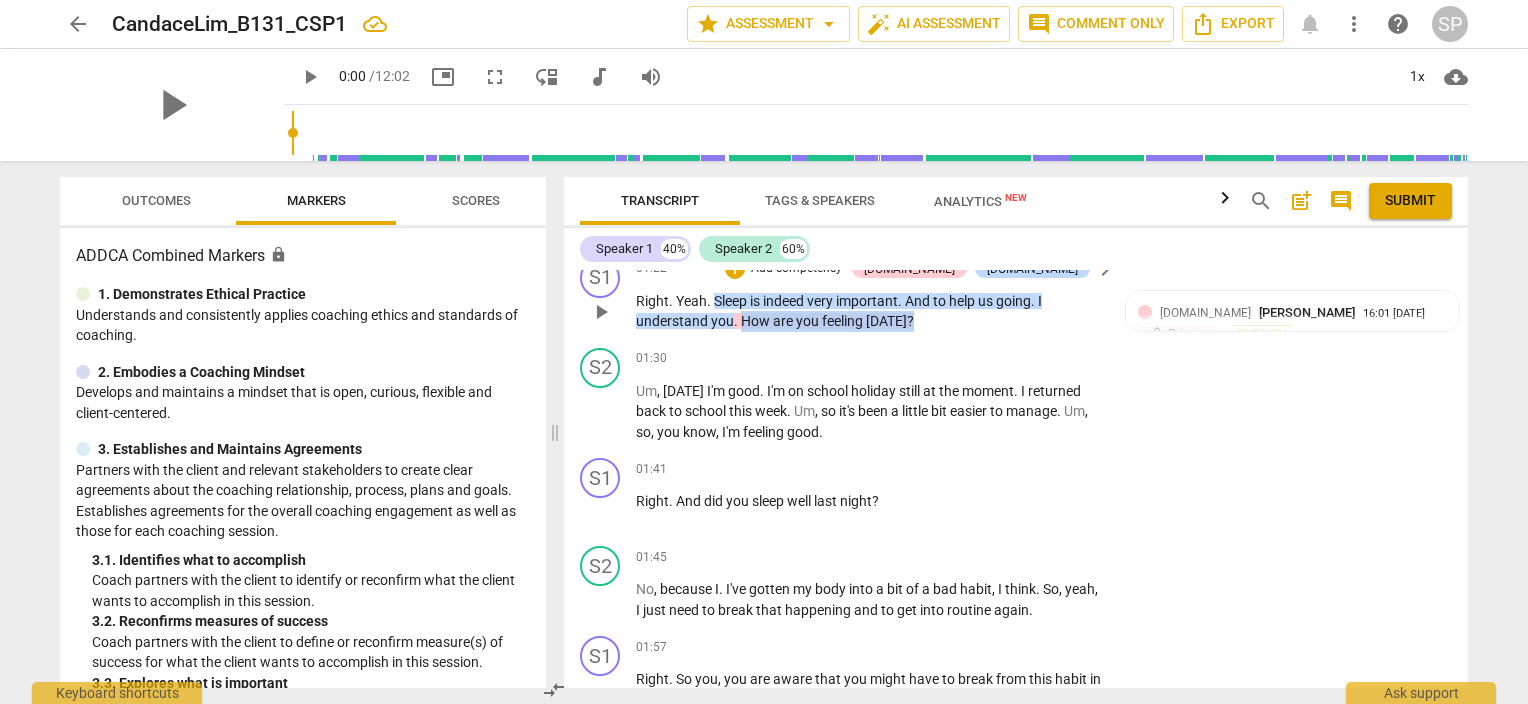 click on "S1 play_arrow pause 01:22 + Add competency [DOMAIN_NAME] [DOMAIN_NAME] keyboard_arrow_right Right .   Yeah .   Sleep   is   indeed   very   important .   And   to   help   us   going .   I   understand   you .   How   are   you   feeling   [DATE] ? [DOMAIN_NAME] [PERSON_NAME] 16:01 [DATE] lock Private Publish 1. Respects talents and insights 2. Shows support and empathy 3. Supports expression of feelings" at bounding box center [1016, 295] 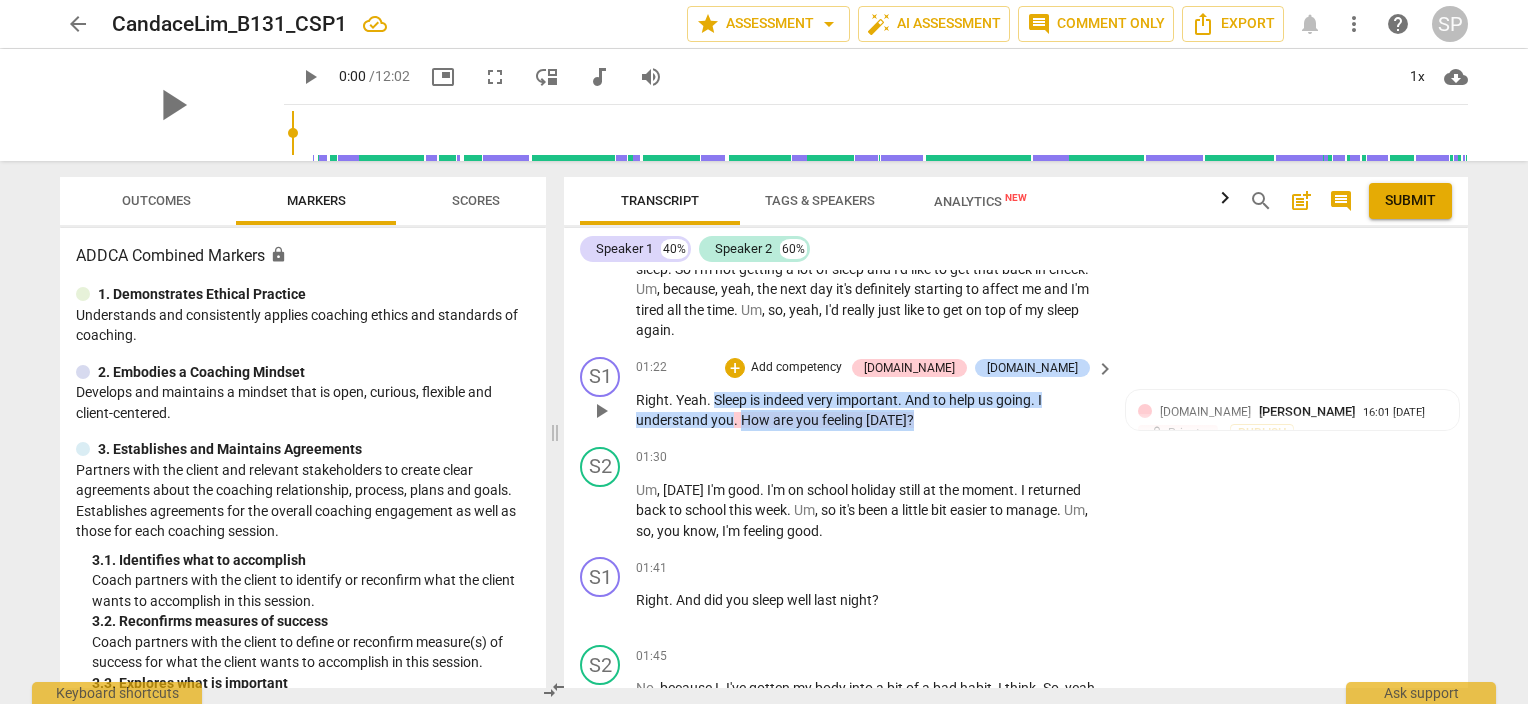 scroll, scrollTop: 596, scrollLeft: 0, axis: vertical 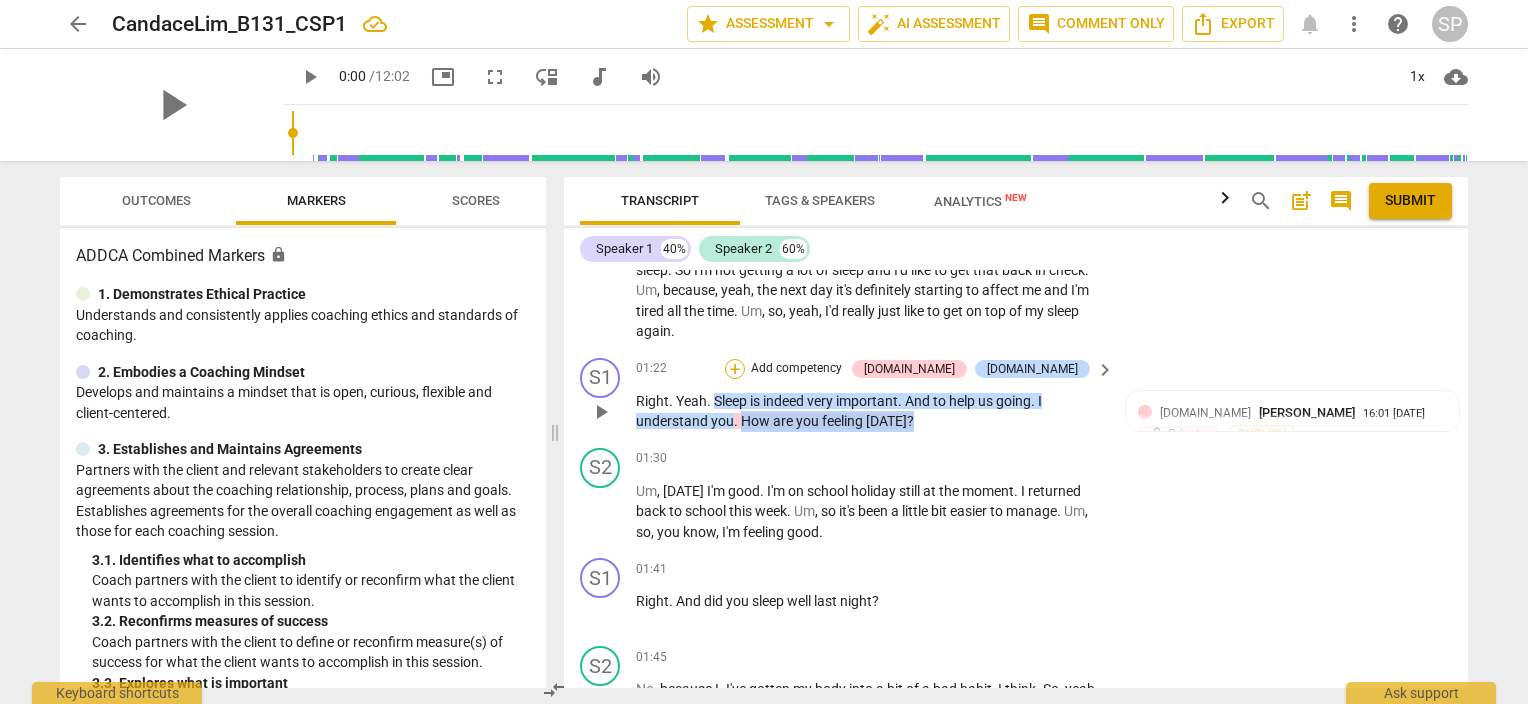 click on "+" at bounding box center [735, 369] 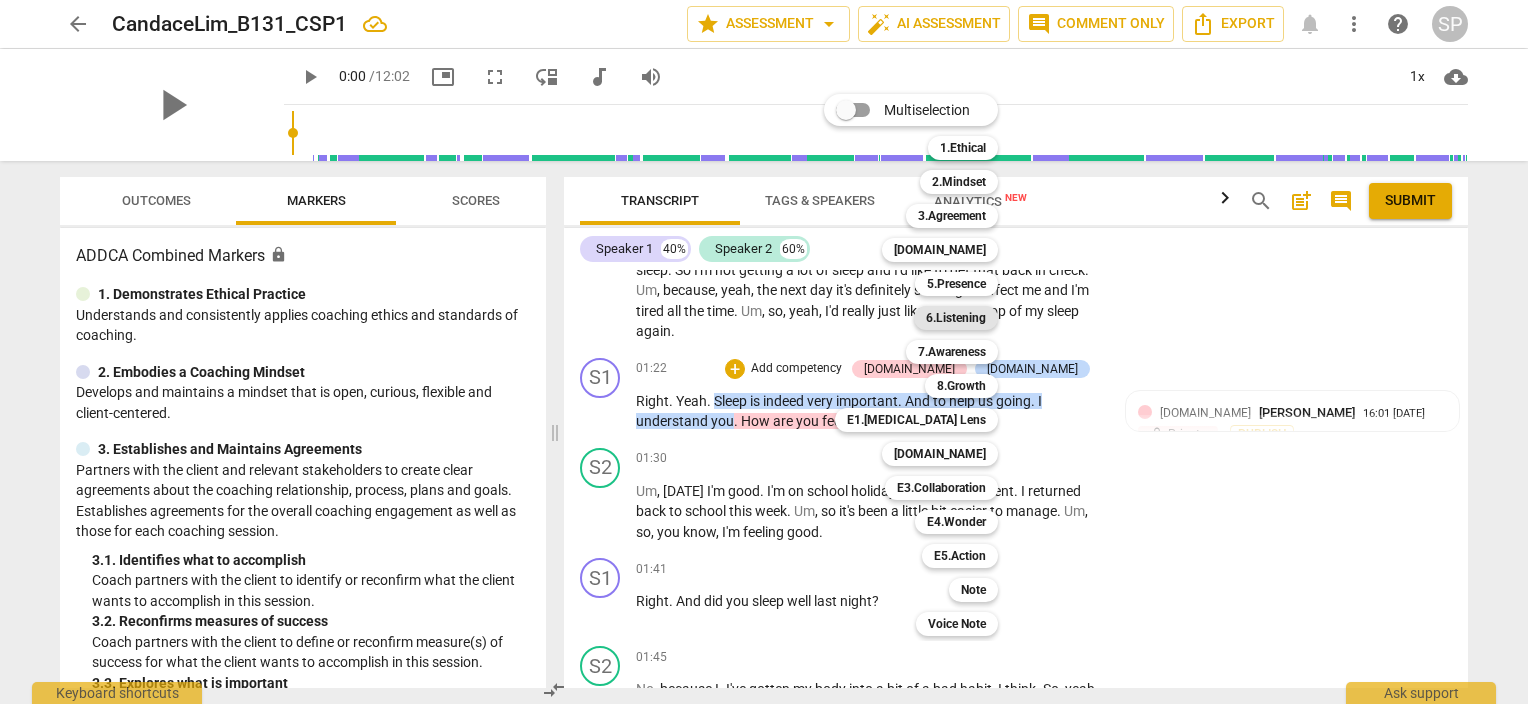 click on "6.Listening" at bounding box center (956, 318) 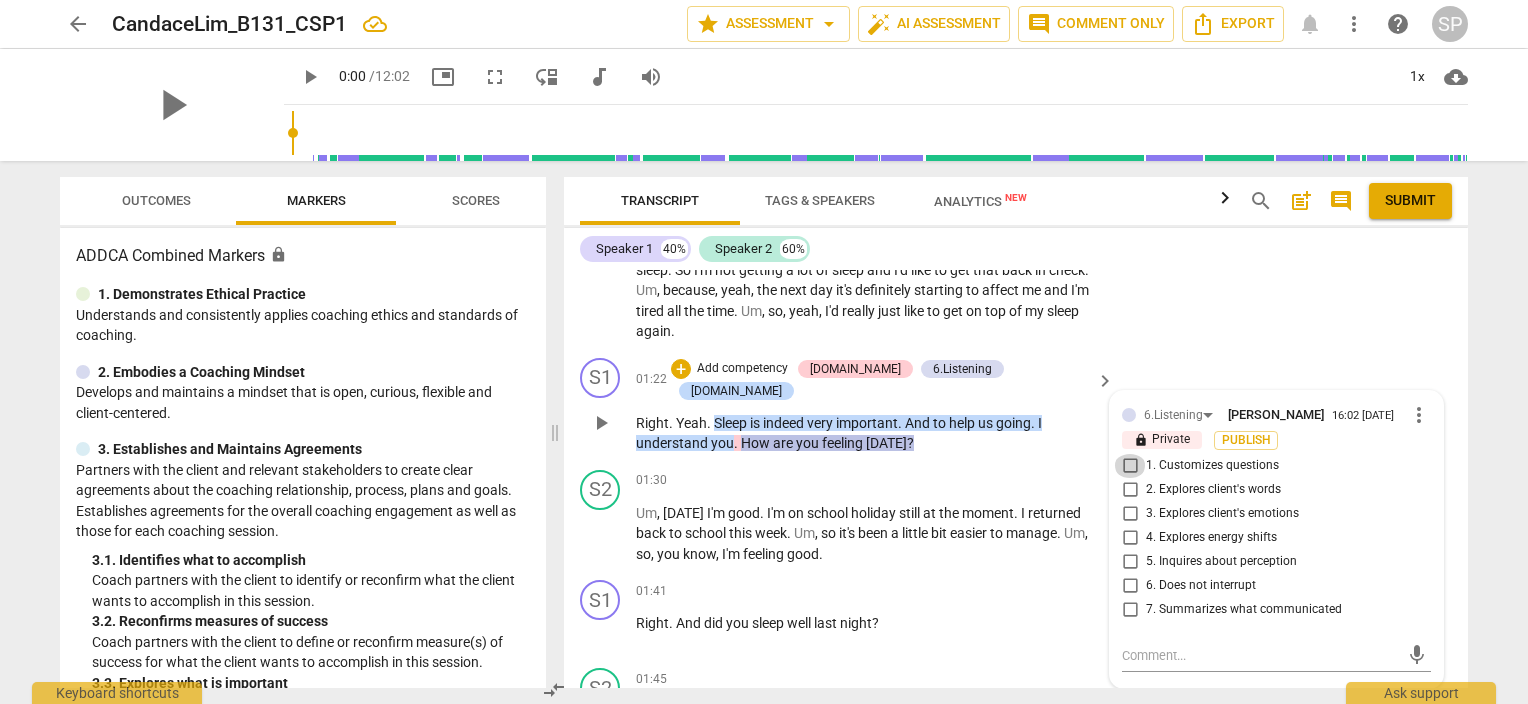 click on "1. Customizes questions" at bounding box center [1130, 466] 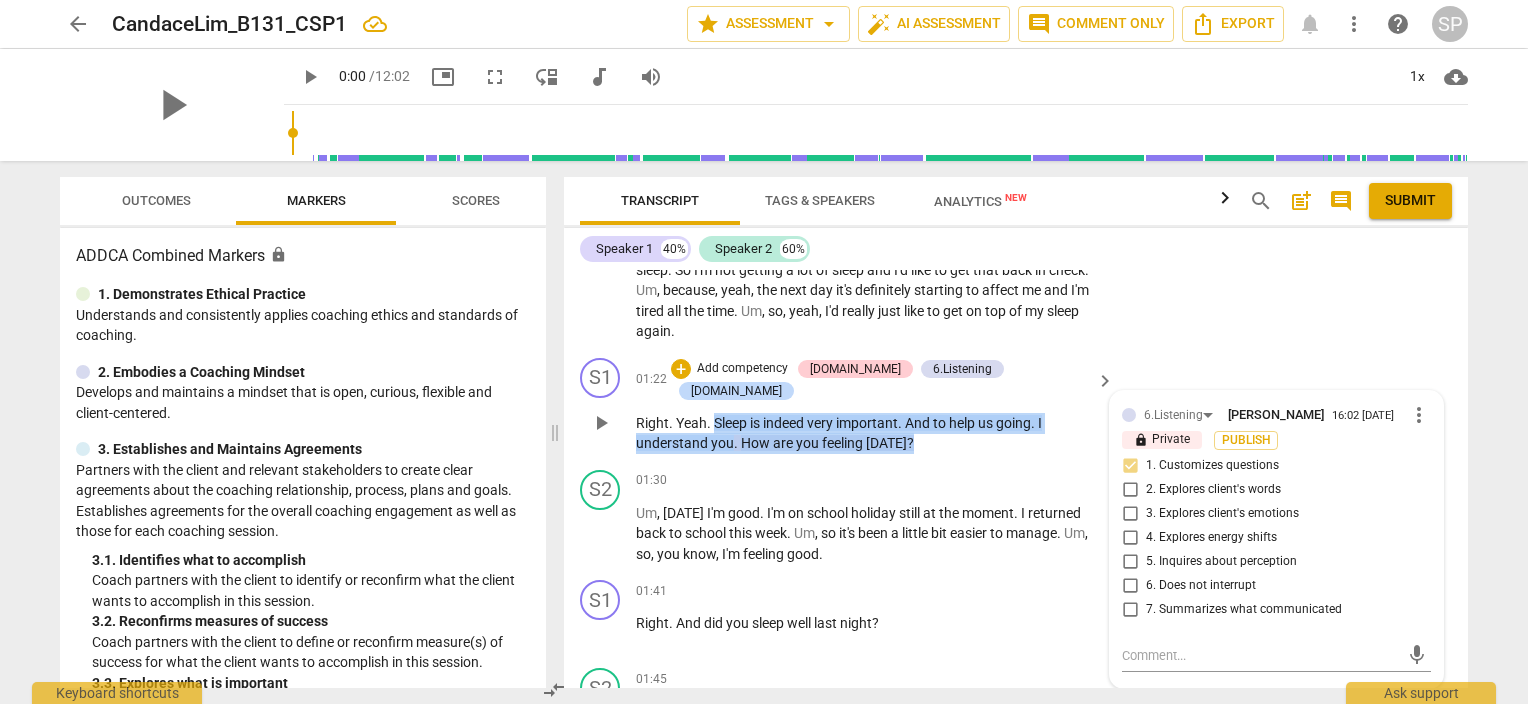 drag, startPoint x: 715, startPoint y: 393, endPoint x: 903, endPoint y: 422, distance: 190.22356 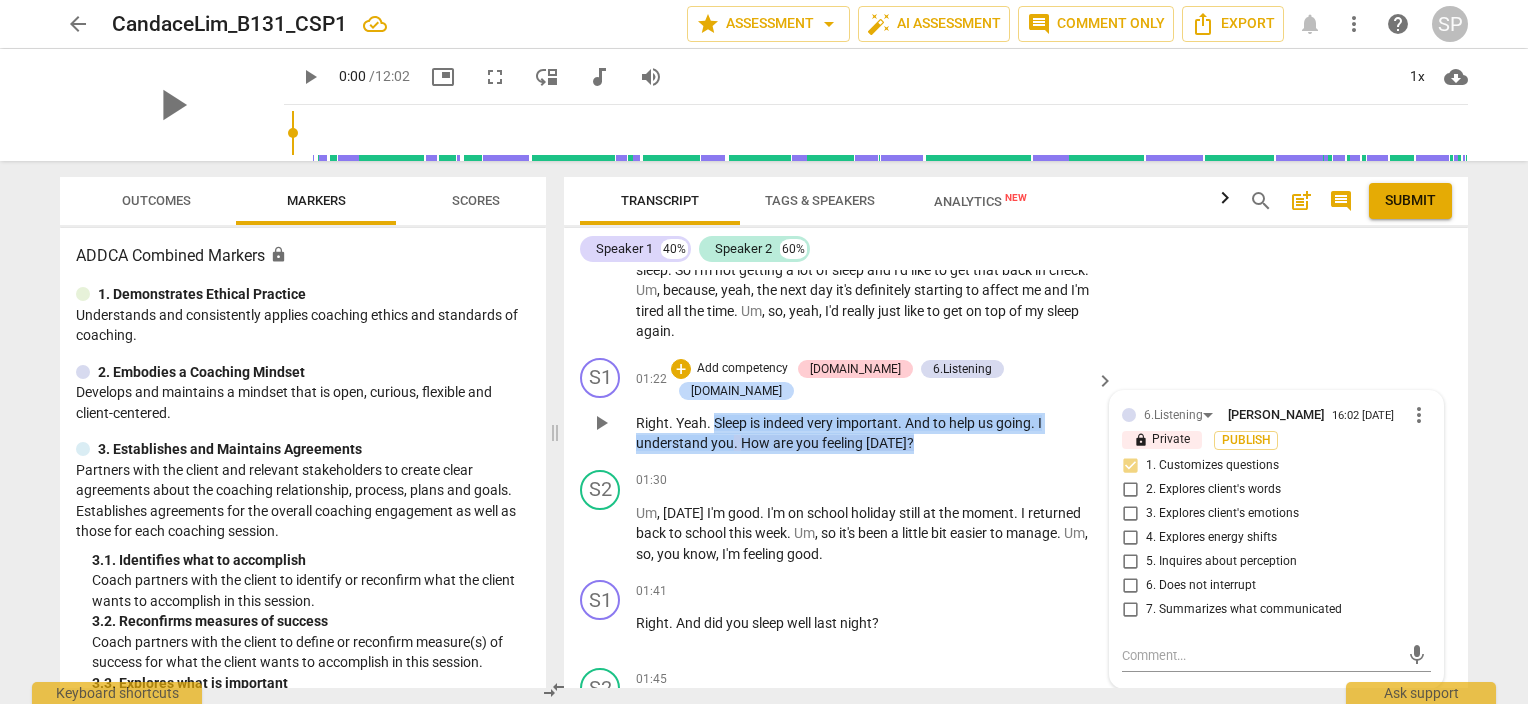 click on "Right .   Yeah .   Sleep   is   indeed   very   important .   And   to   help   us   going .   I   understand   you .   How   are   you   feeling   [DATE] ?" at bounding box center (870, 433) 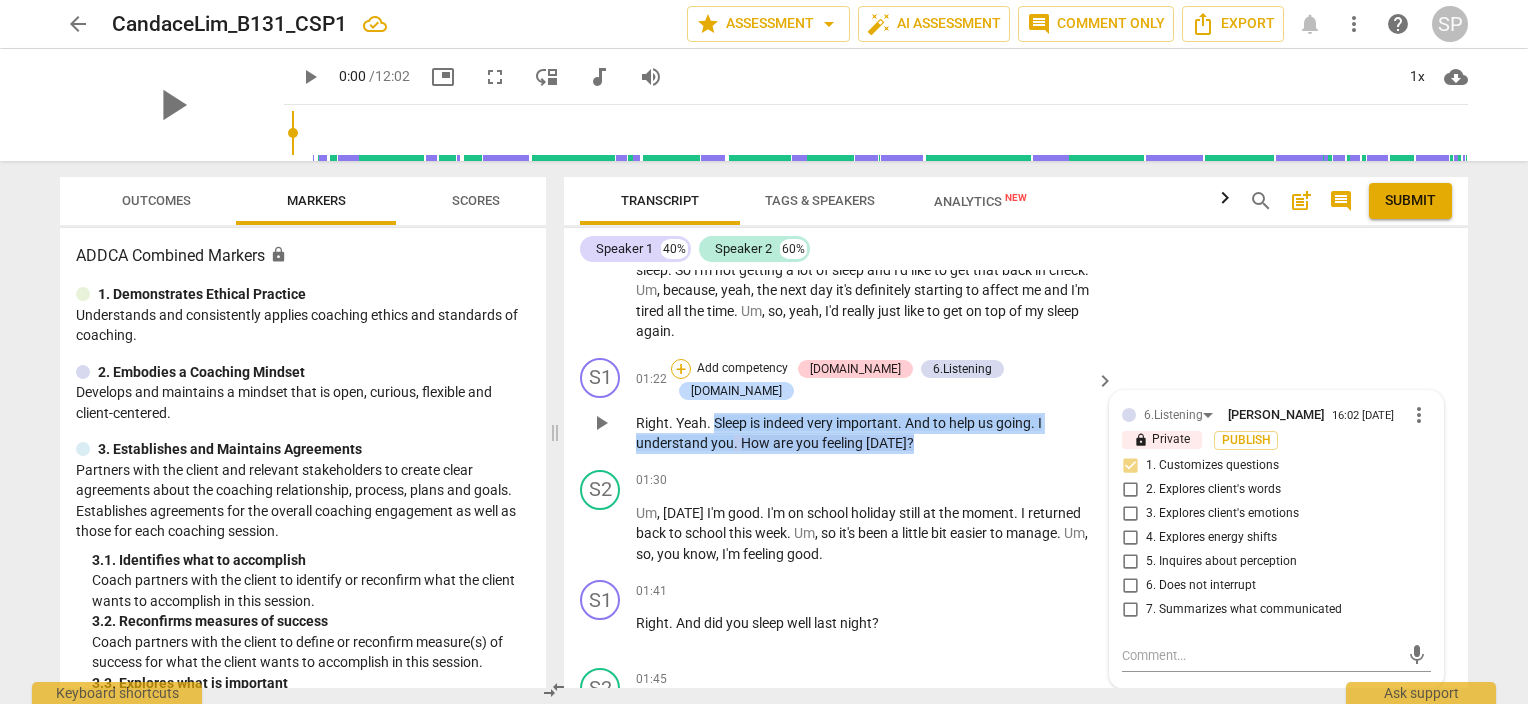 click on "+" at bounding box center (681, 369) 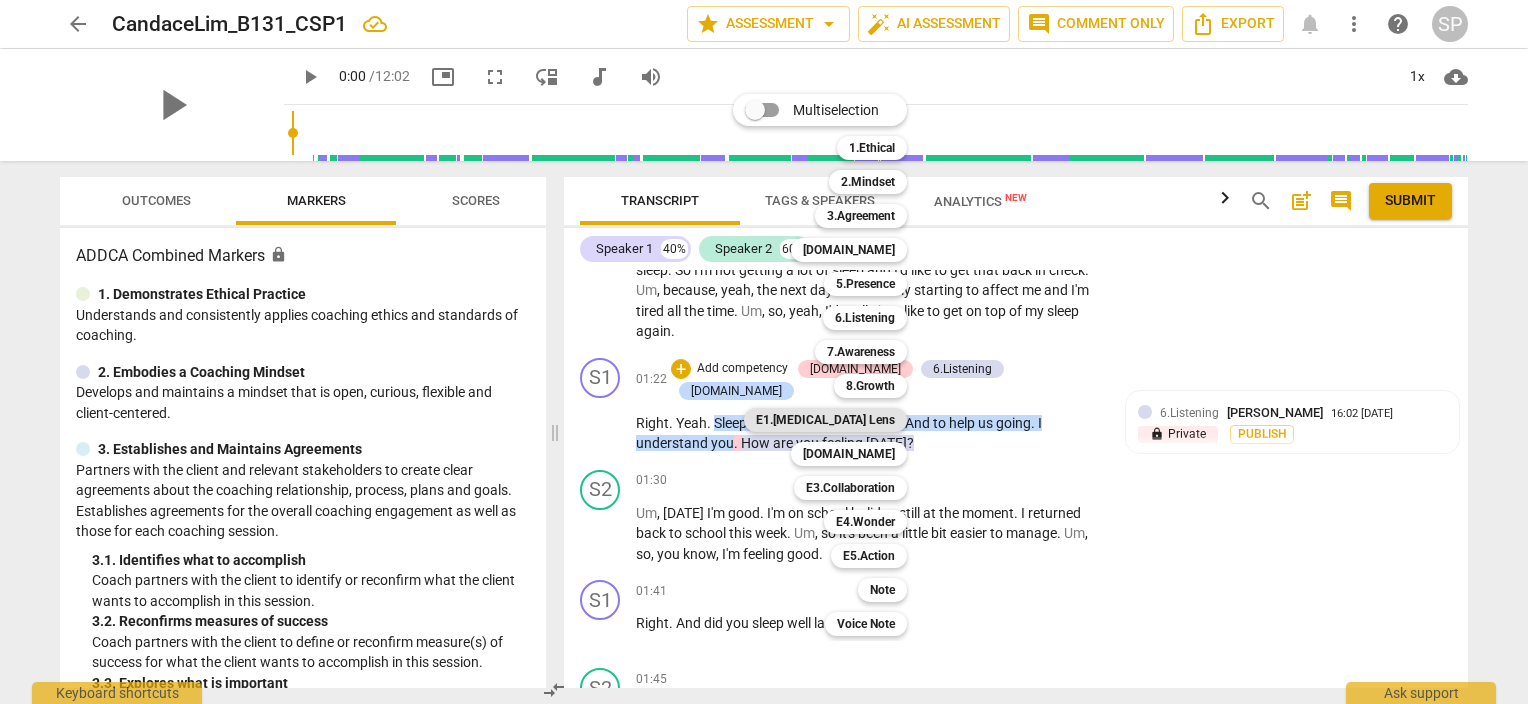 click on "E1.[MEDICAL_DATA] Lens" at bounding box center (825, 420) 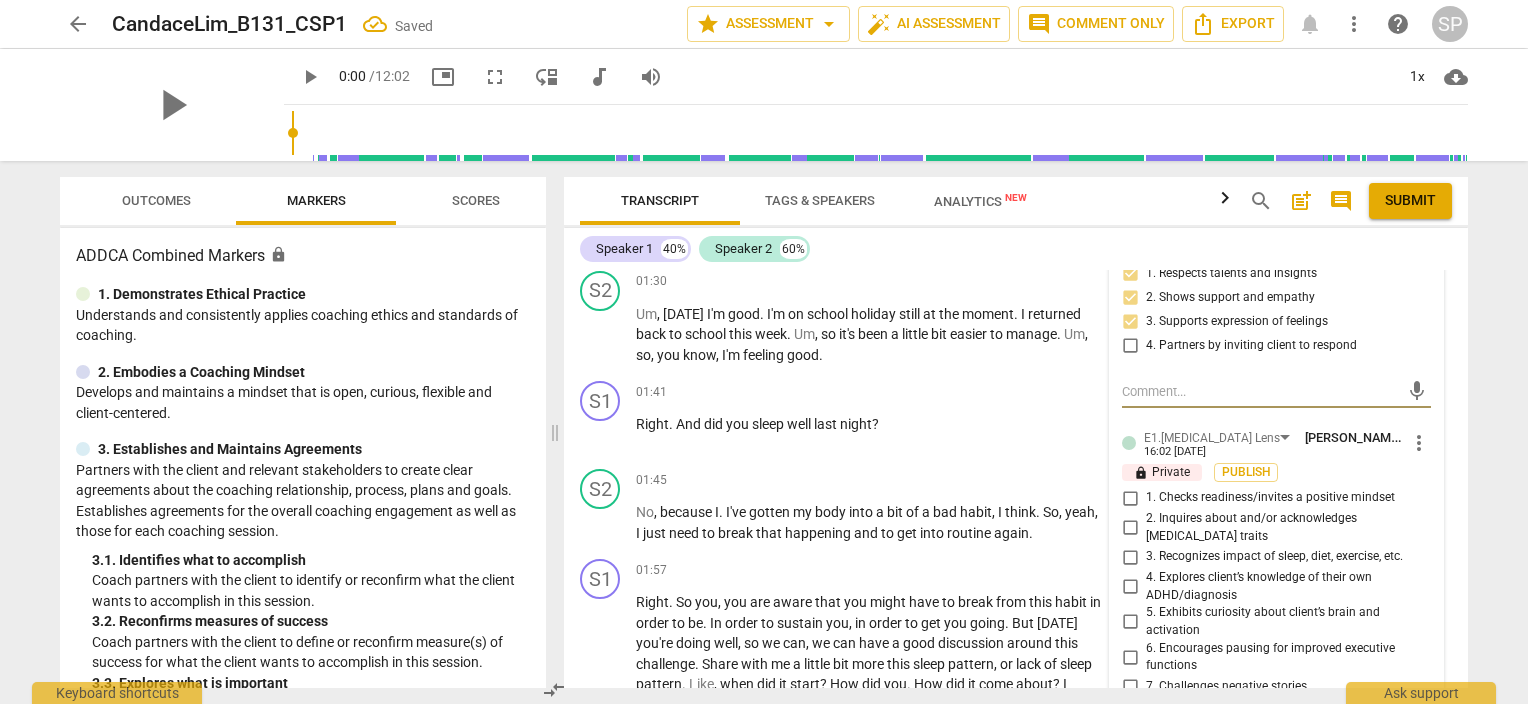 scroll, scrollTop: 796, scrollLeft: 0, axis: vertical 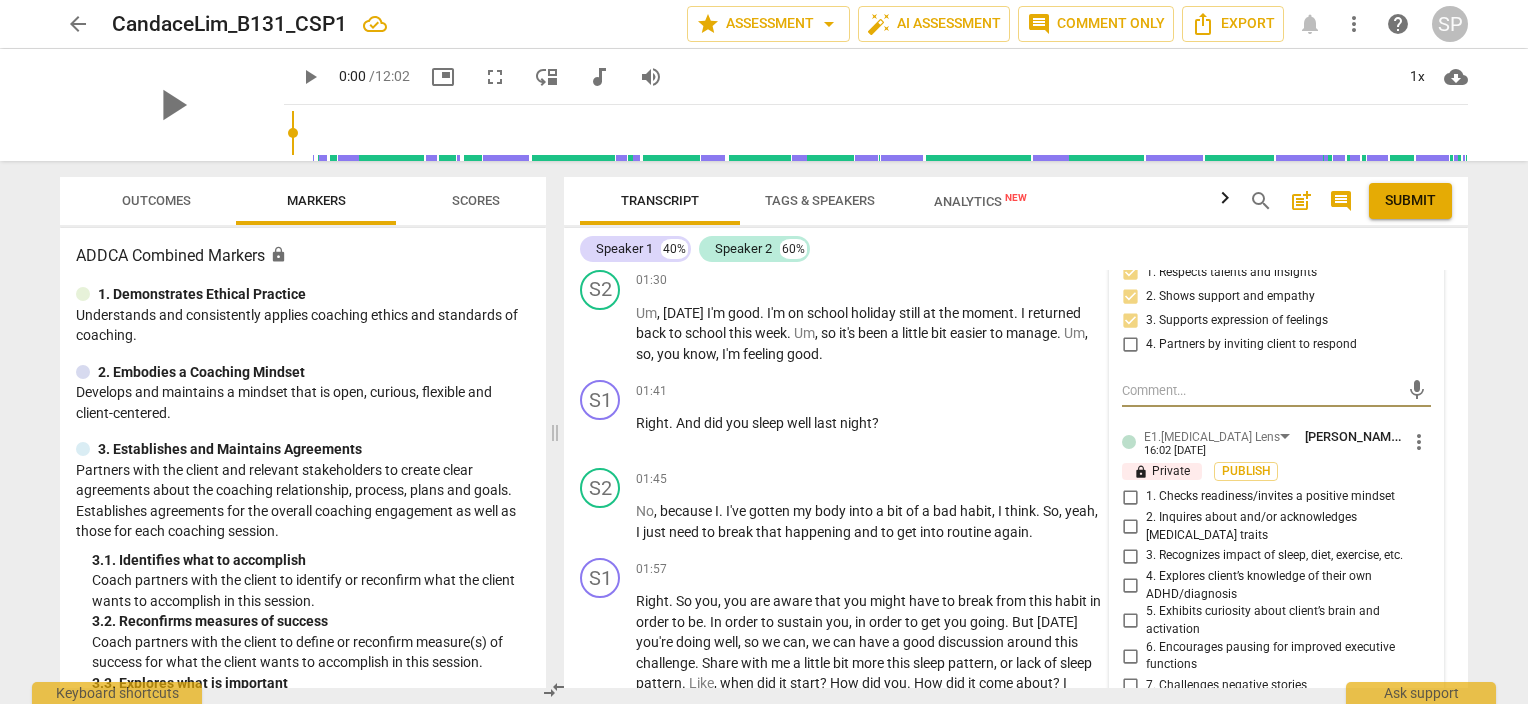 click on "3. Recognizes impact of sleep, diet, exercise, etc." at bounding box center [1130, 556] 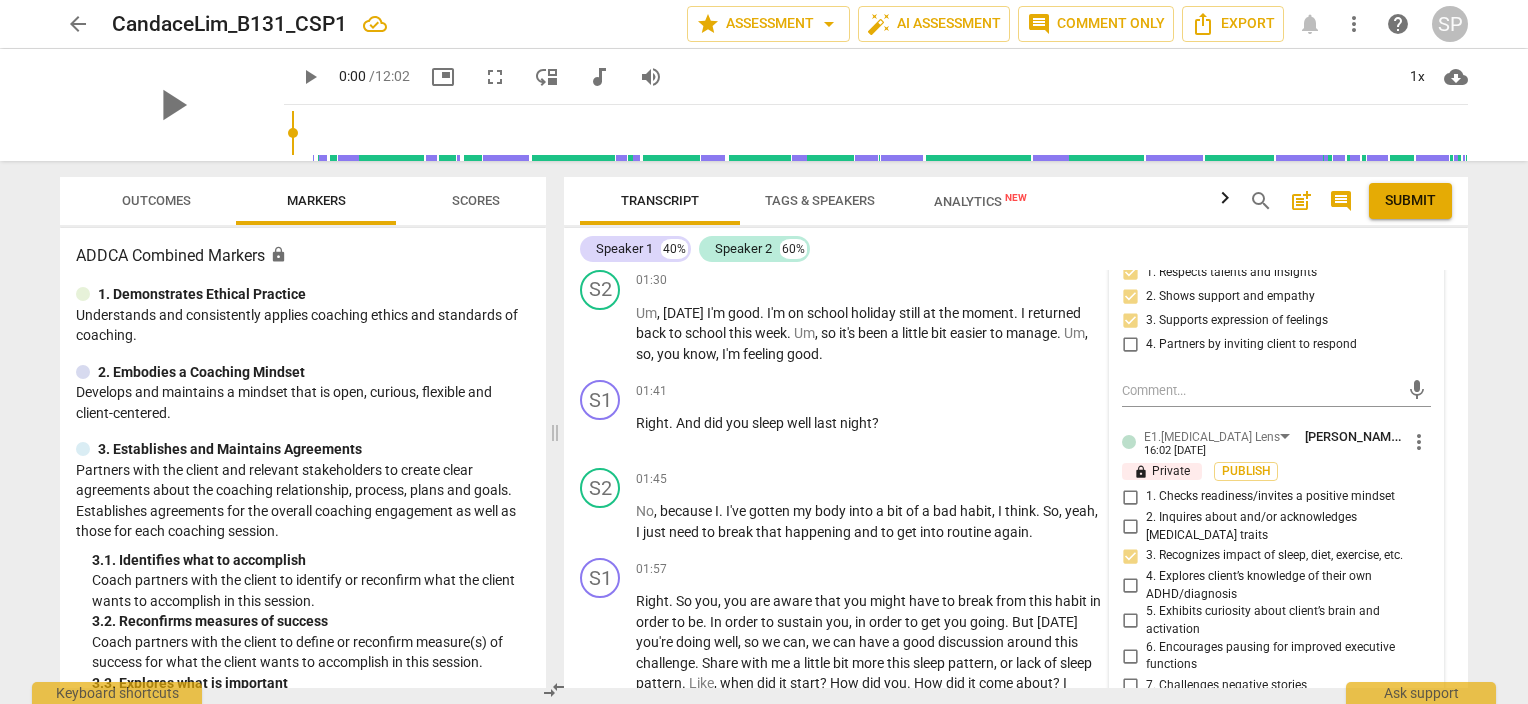 click on "5. Exhibits curiosity about client’s brain and activation" at bounding box center (1130, 621) 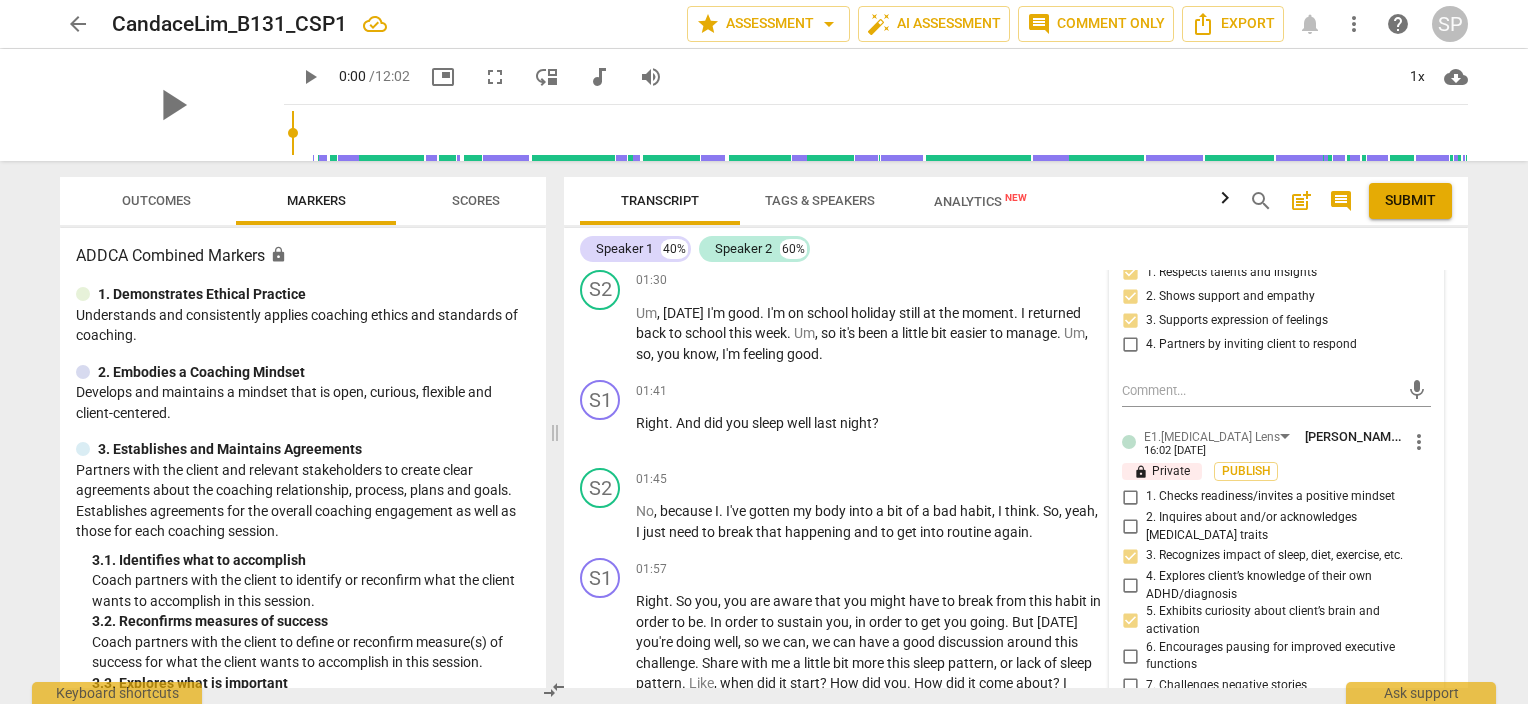 click on "2. Inquires about and/or acknowledges [MEDICAL_DATA] traits" at bounding box center [1130, 527] 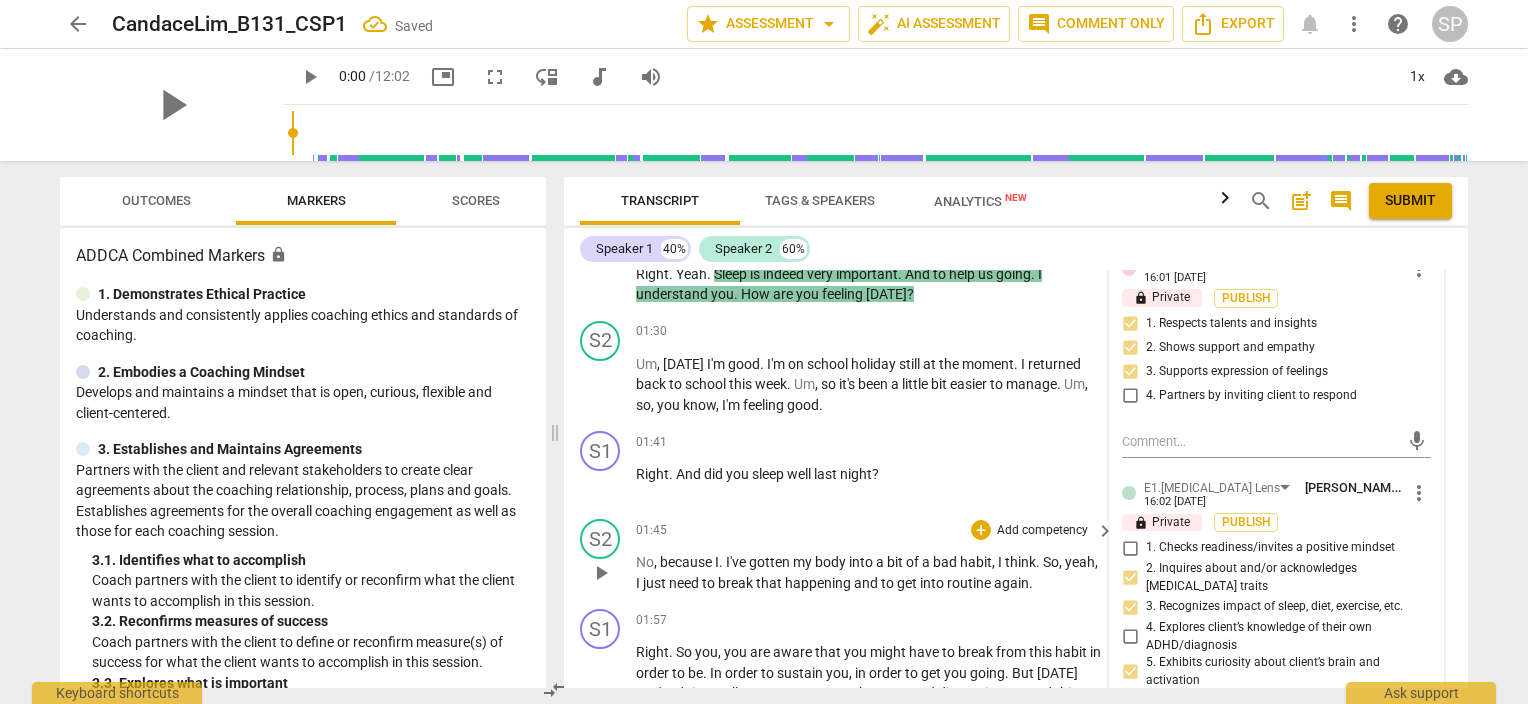 scroll, scrollTop: 696, scrollLeft: 0, axis: vertical 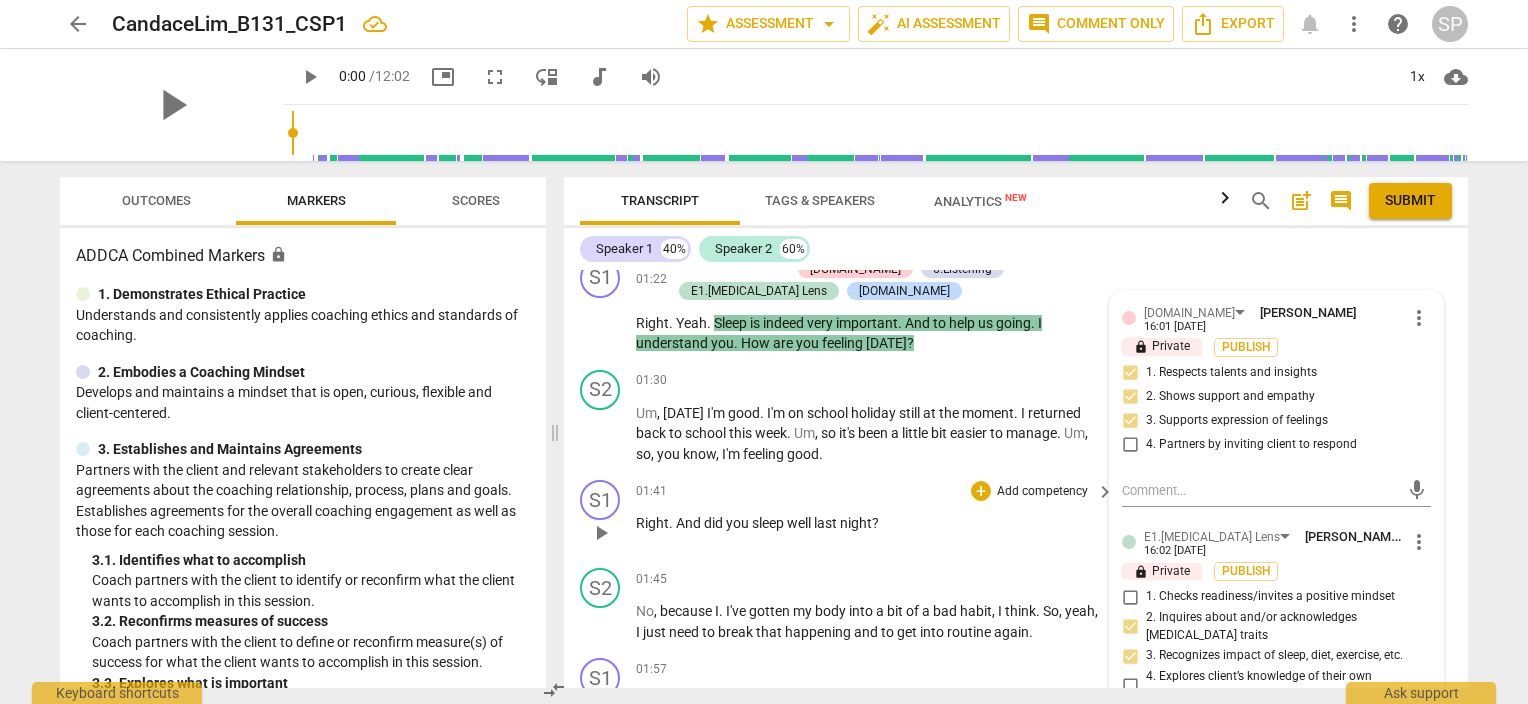 click on "did" at bounding box center [715, 523] 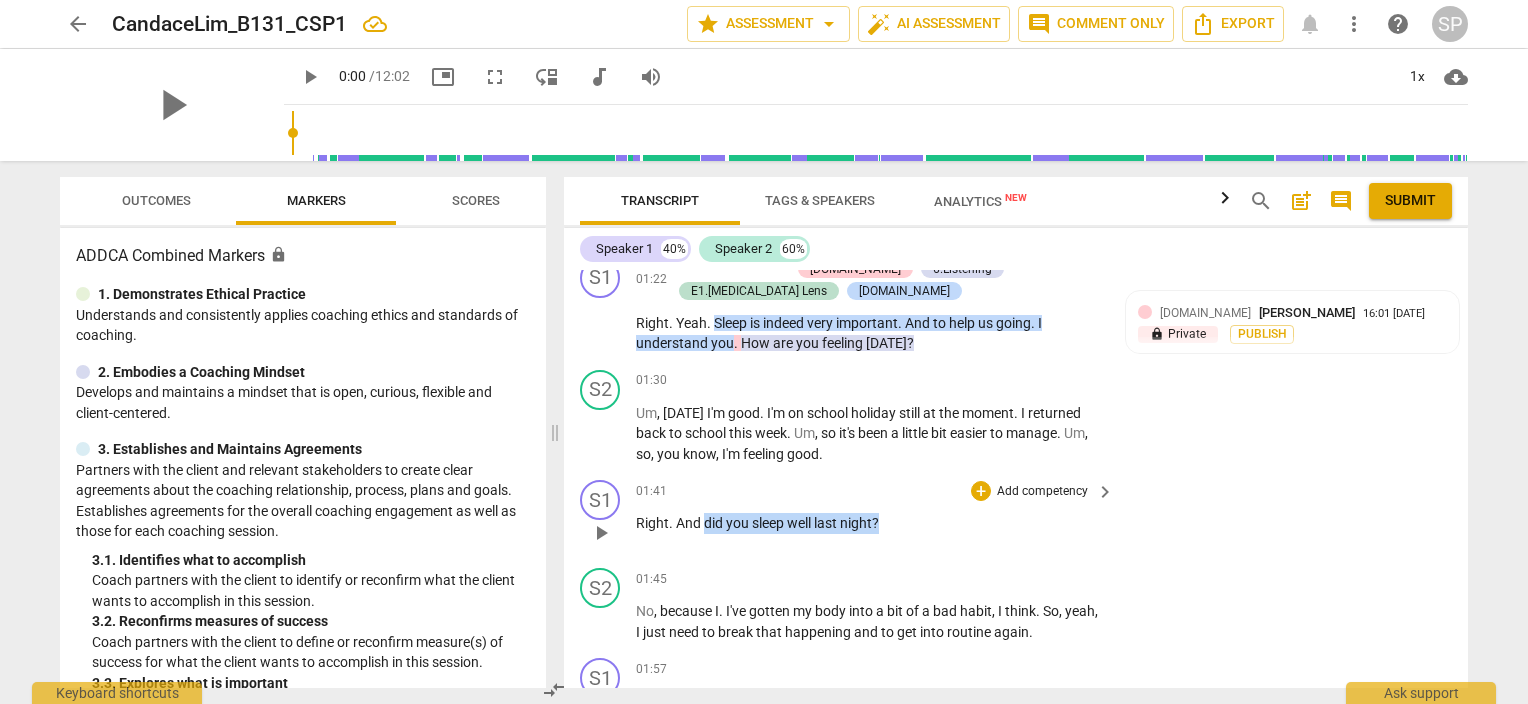 drag, startPoint x: 703, startPoint y: 517, endPoint x: 877, endPoint y: 527, distance: 174.28712 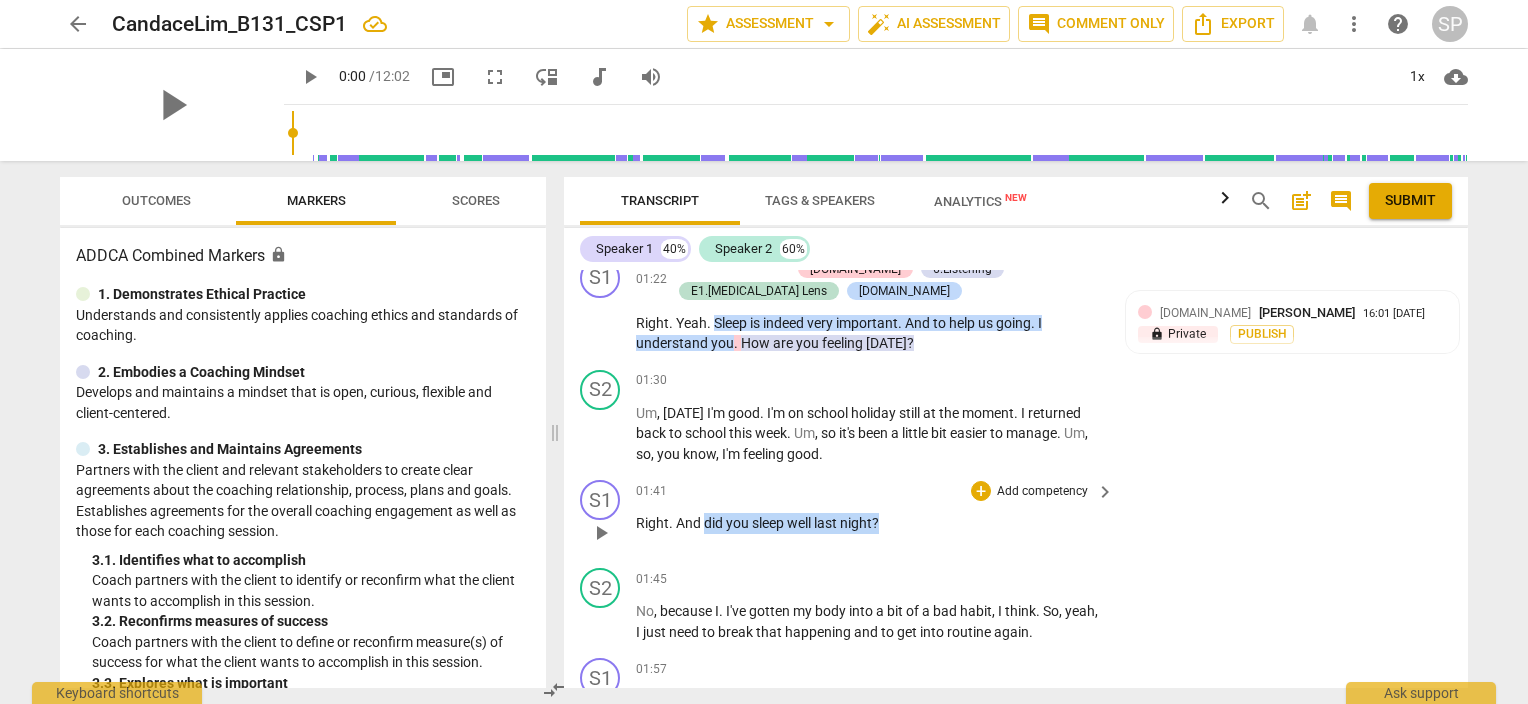 click on "Right .   And   did   you   sleep   well   last   night ?" at bounding box center (870, 523) 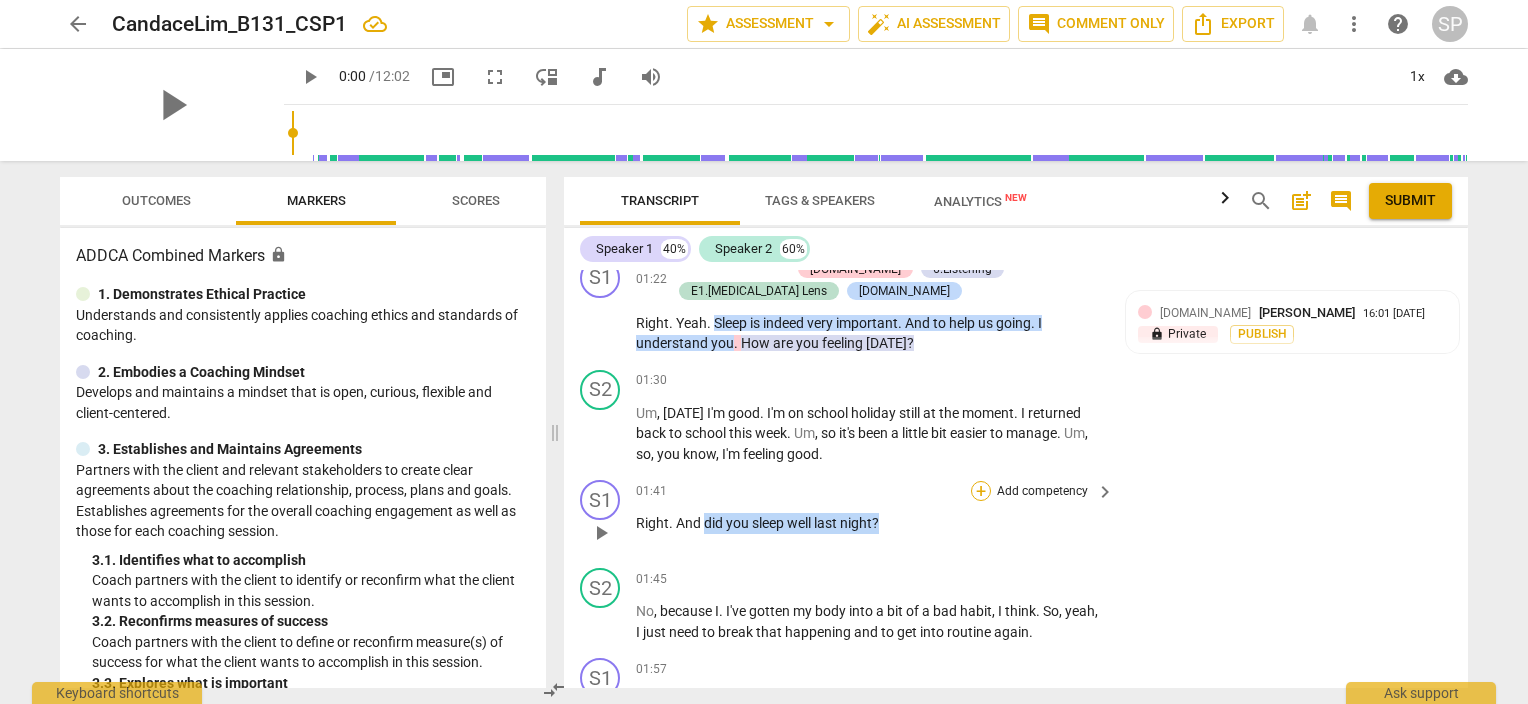 click on "+" at bounding box center (981, 491) 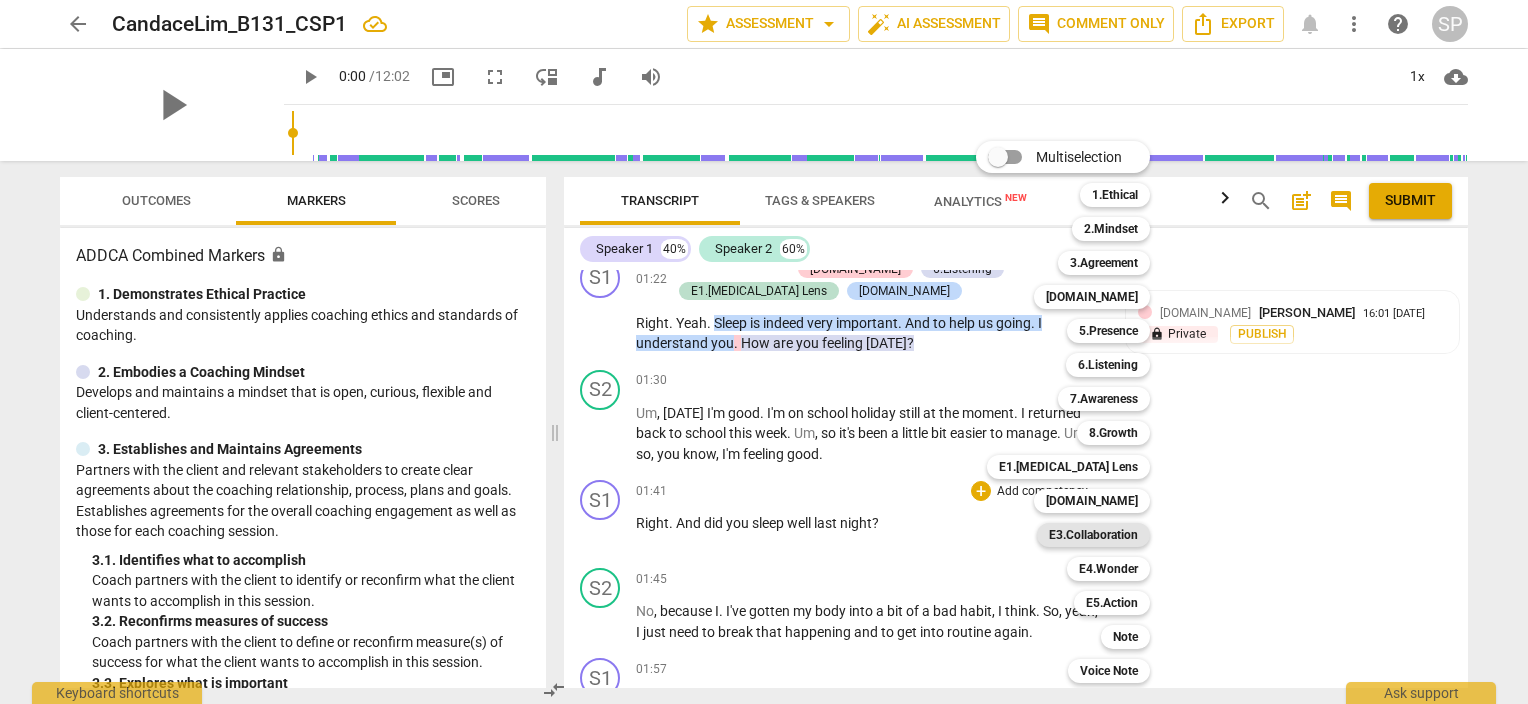 click on "E3.Collaboration" at bounding box center [1093, 535] 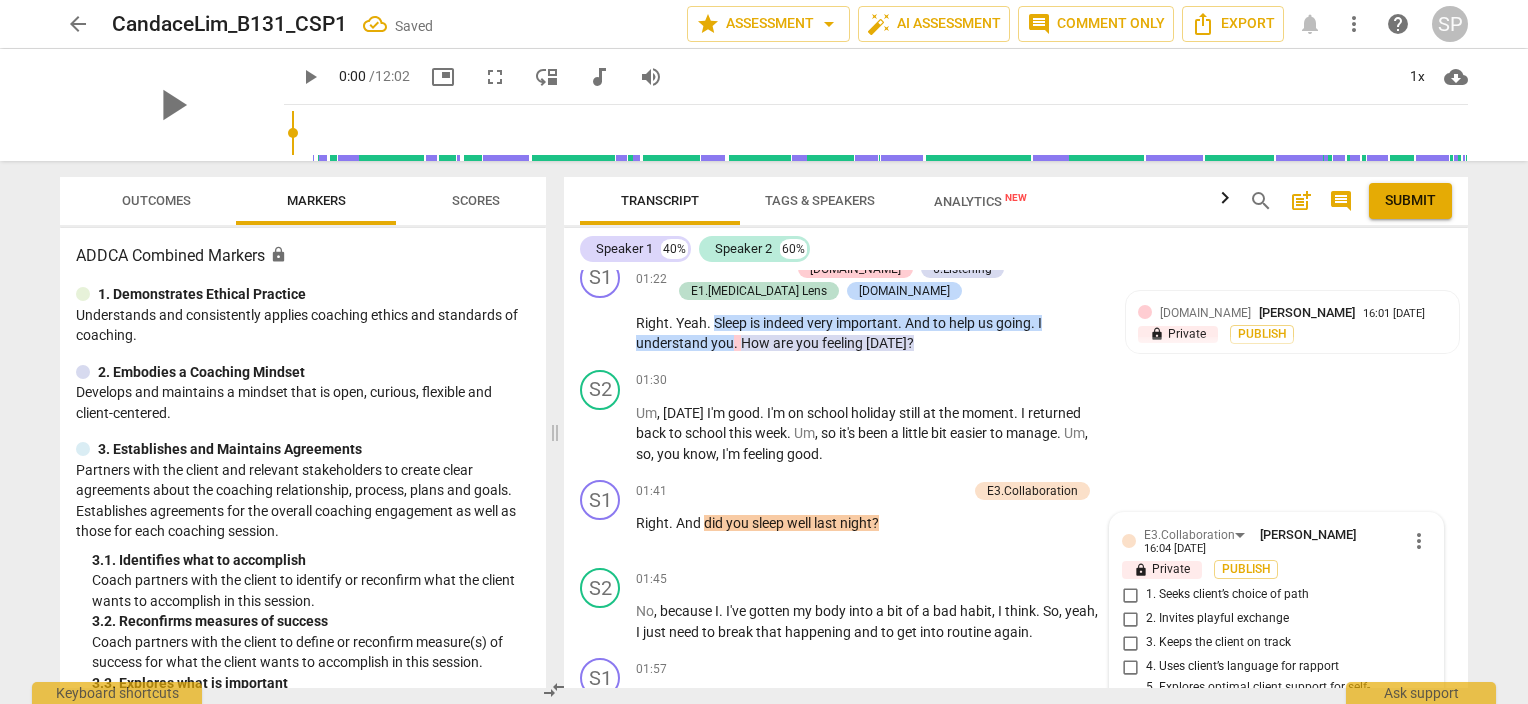 scroll, scrollTop: 1009, scrollLeft: 0, axis: vertical 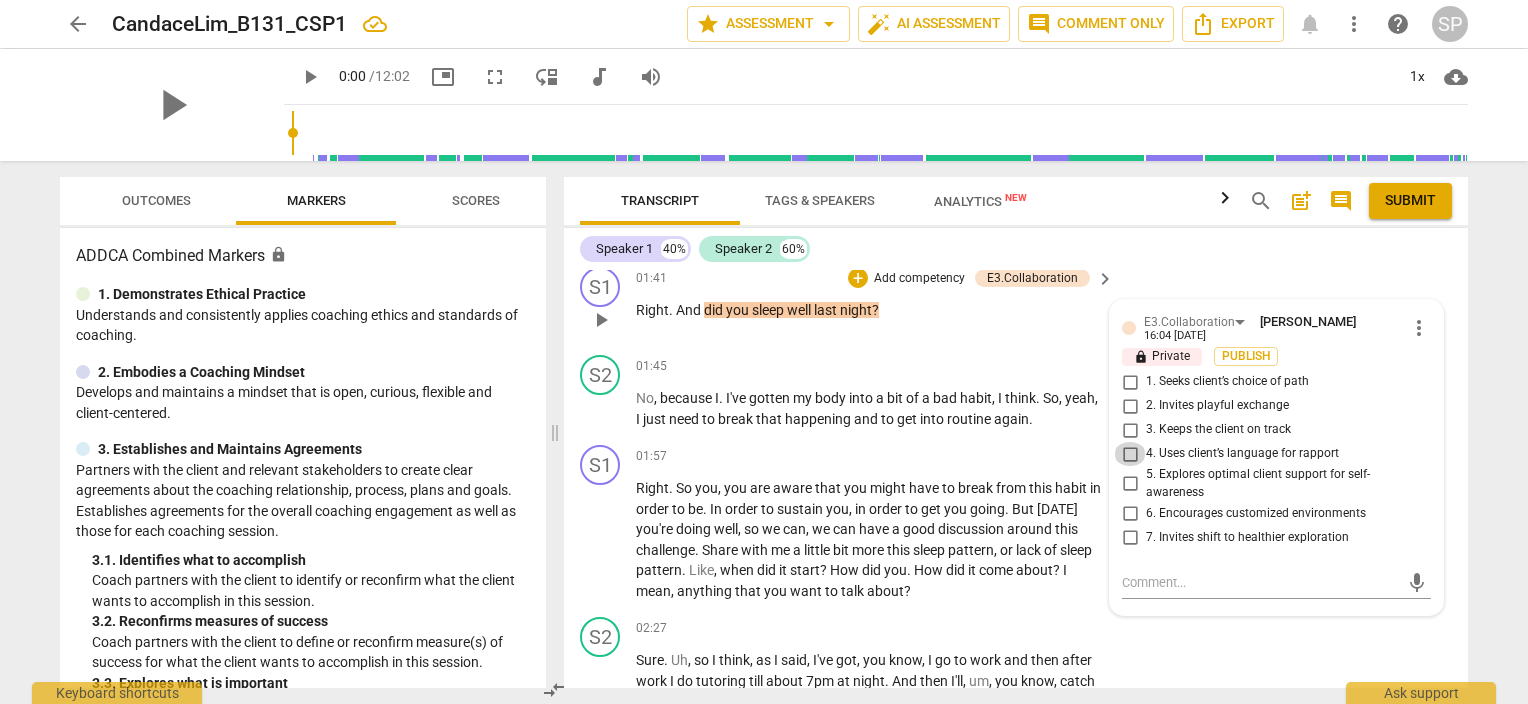 click on "4. Uses client’s language for rapport" at bounding box center [1130, 454] 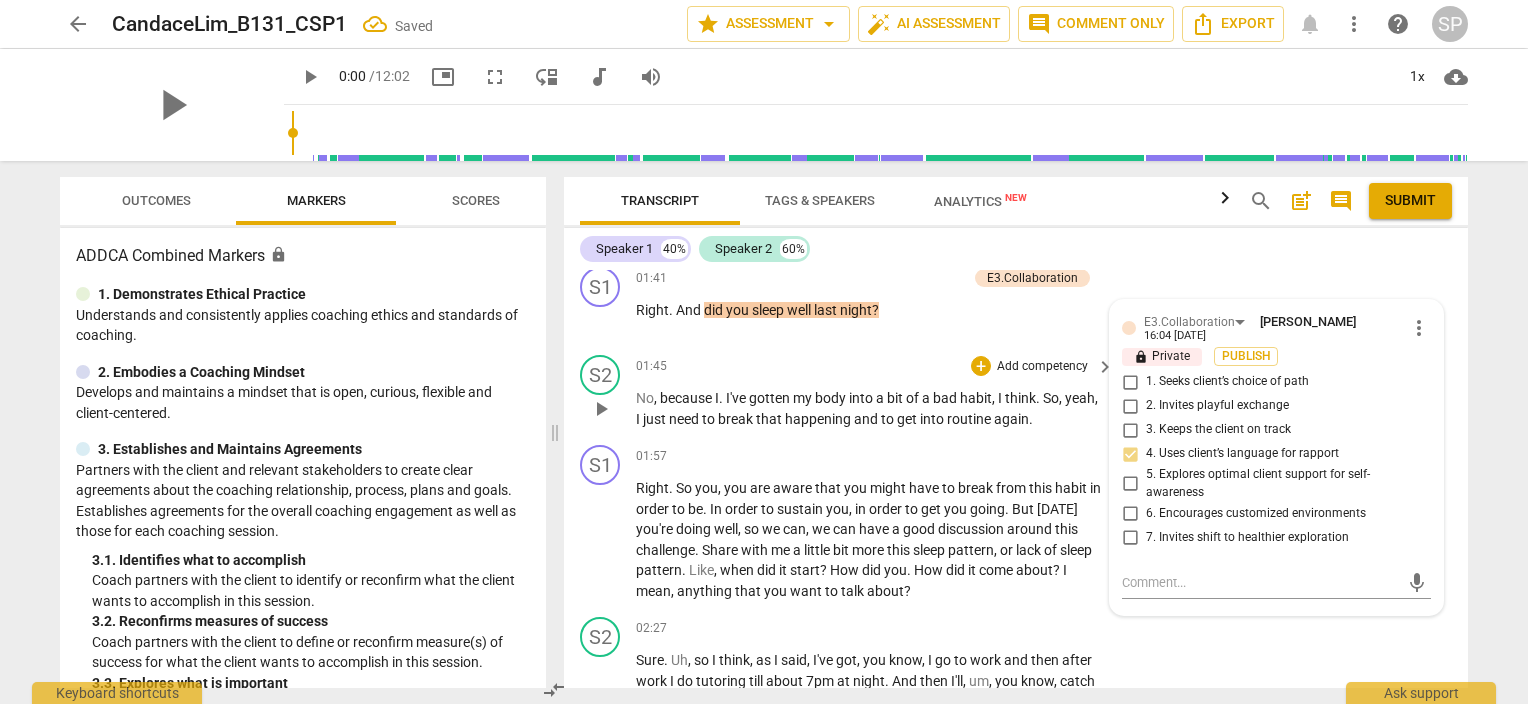 click on "01:45 + Add competency keyboard_arrow_right" at bounding box center [876, 366] 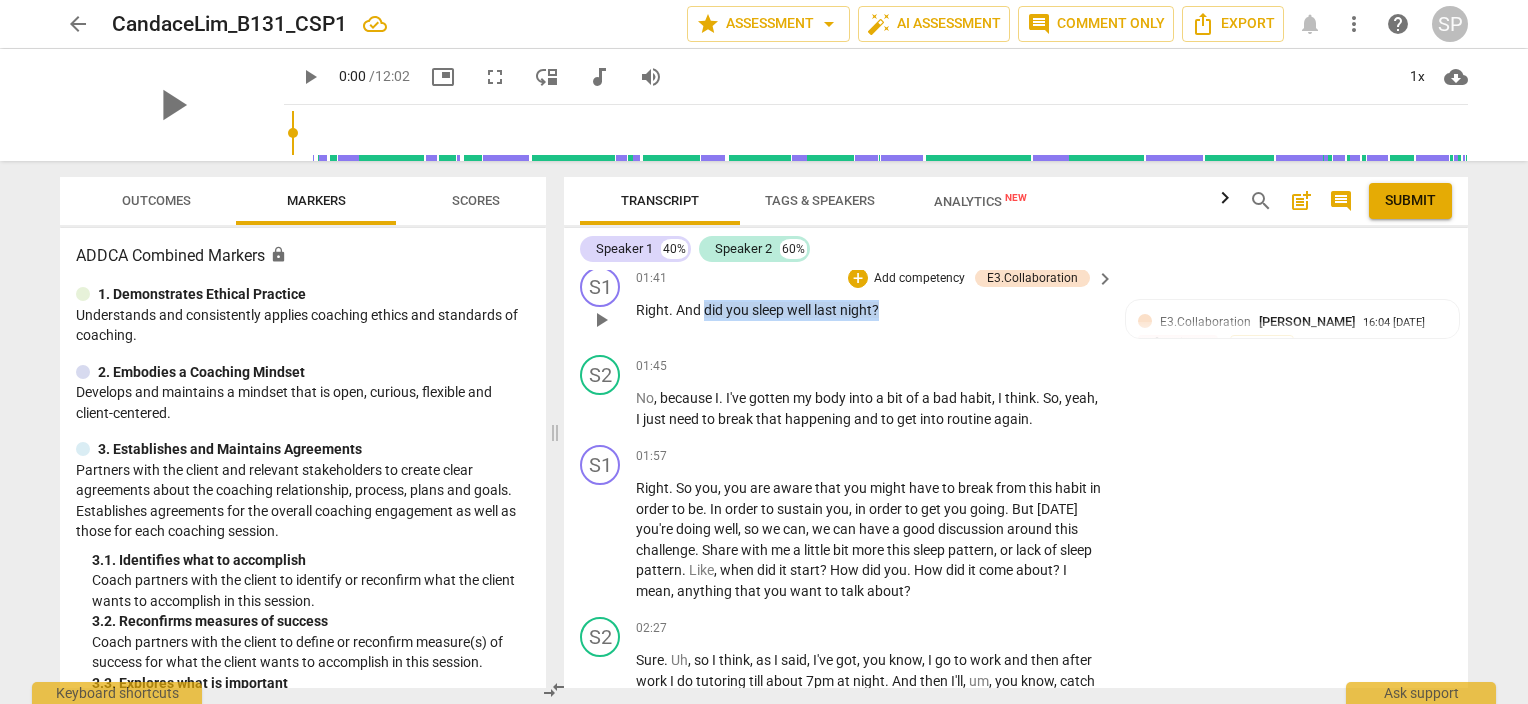 drag, startPoint x: 703, startPoint y: 305, endPoint x: 886, endPoint y: 318, distance: 183.46117 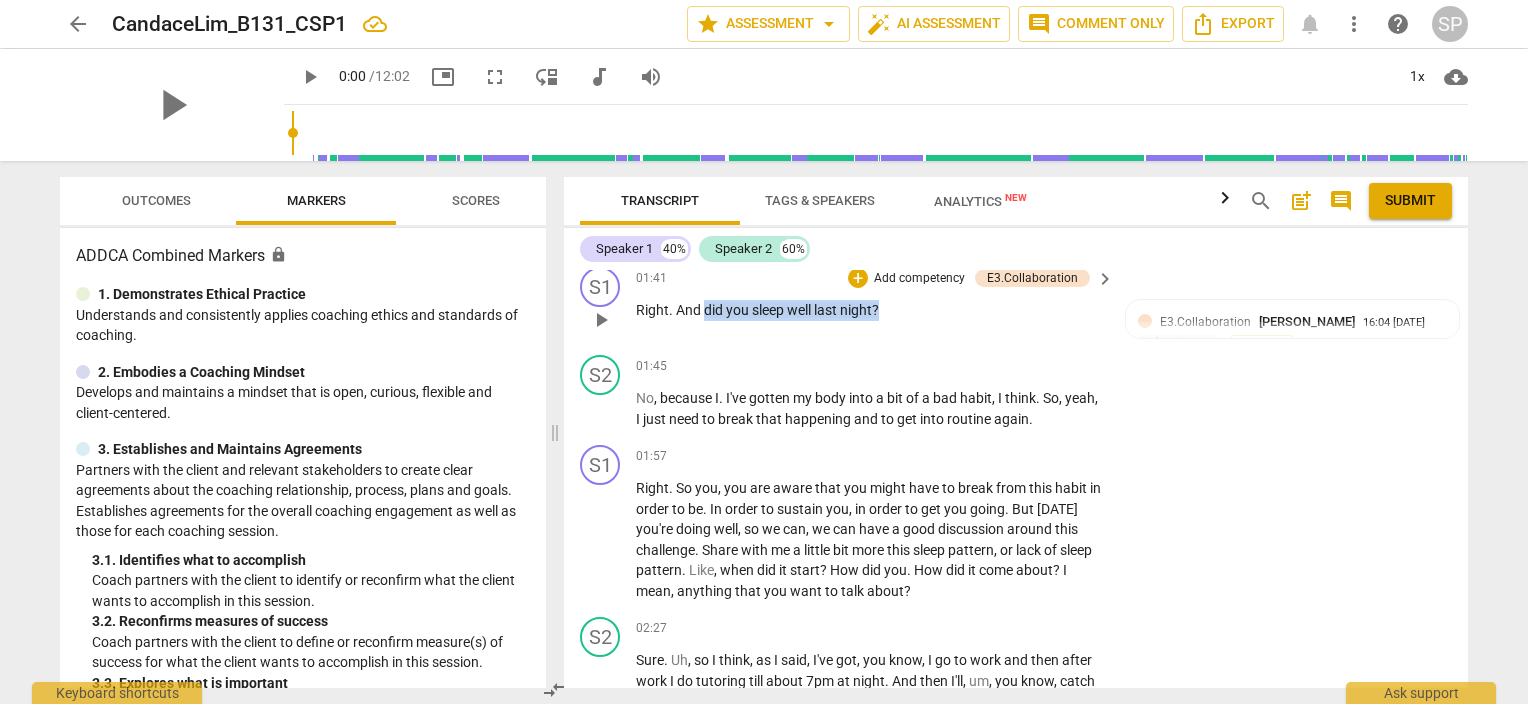 click on "01:41 + Add competency E3.Collaboration keyboard_arrow_right Right .   And   did   you   sleep   well   last   night ?" at bounding box center (876, 303) 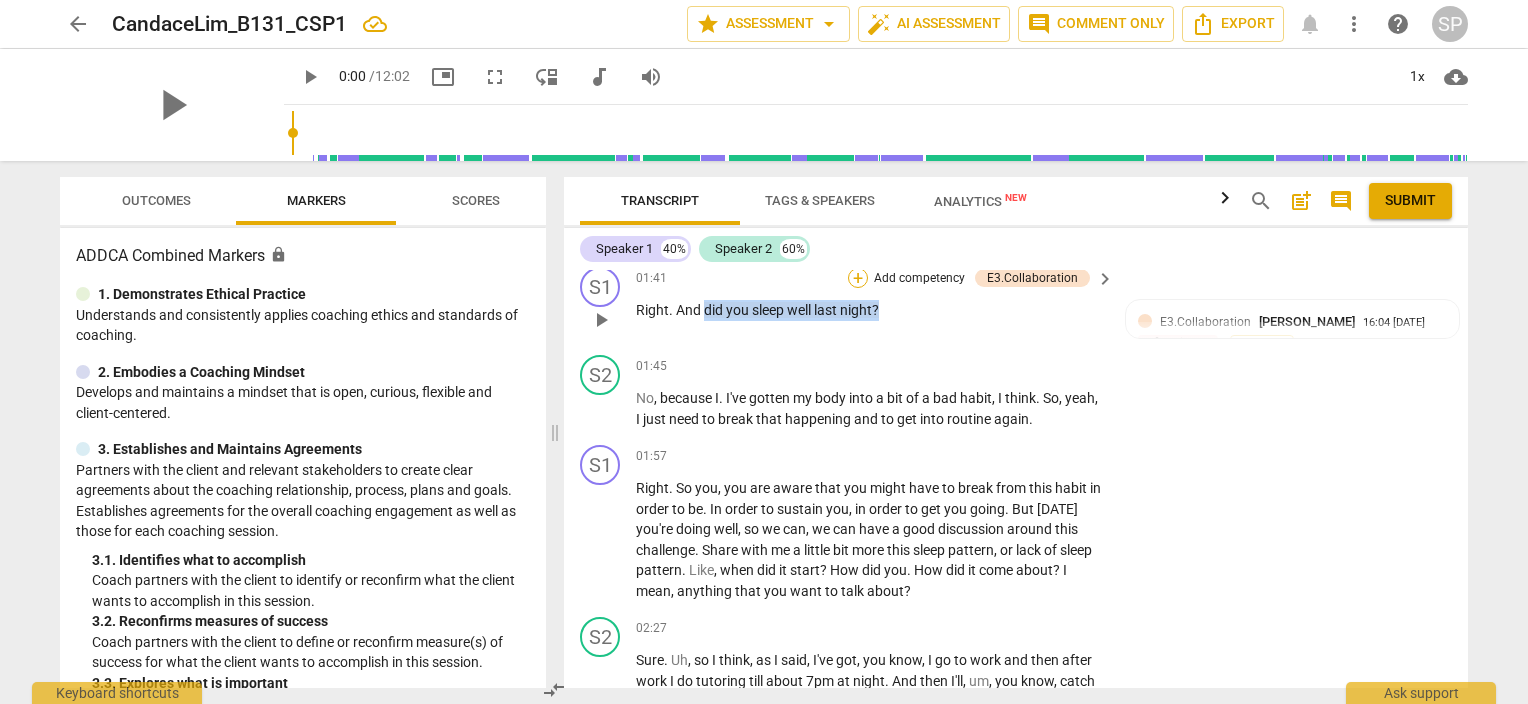 click on "+" at bounding box center [858, 278] 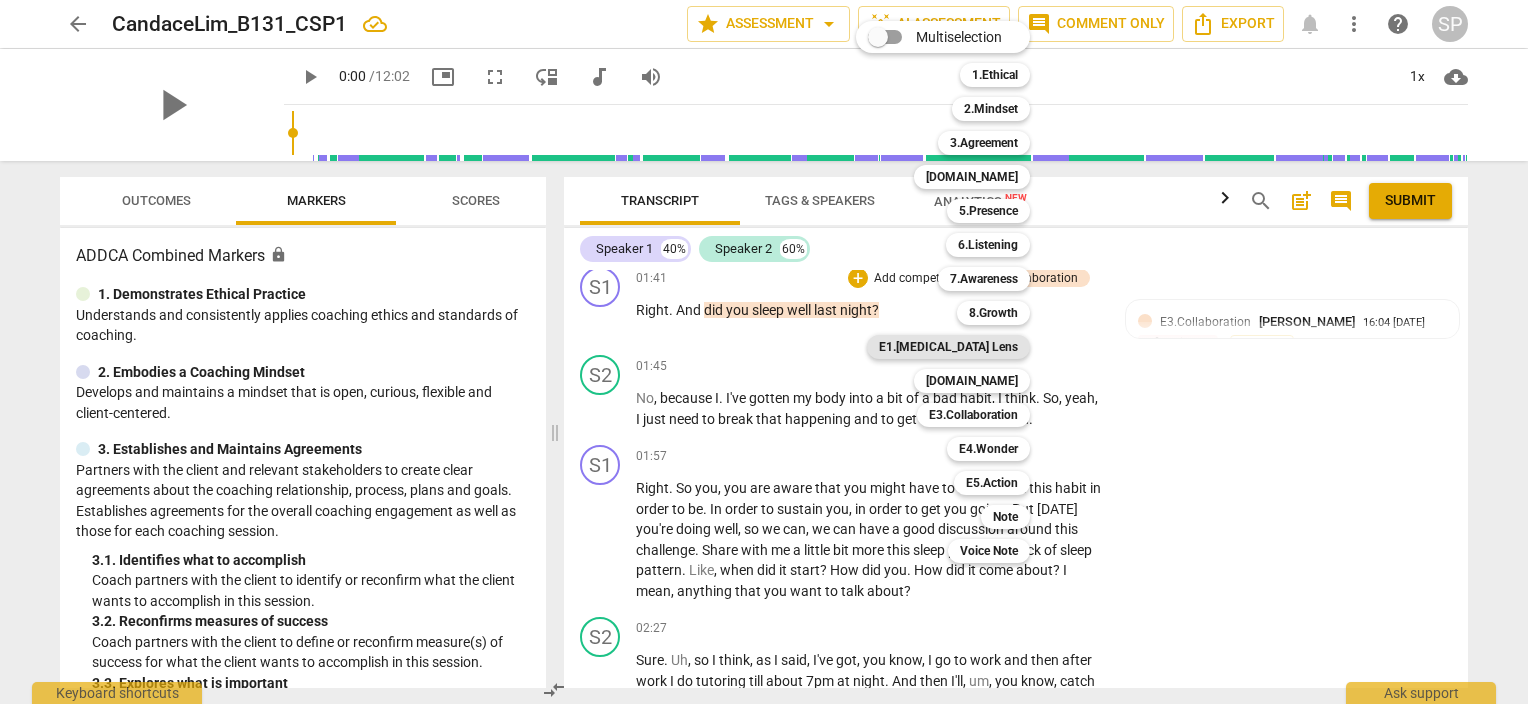click on "E1.[MEDICAL_DATA] Lens" at bounding box center (948, 347) 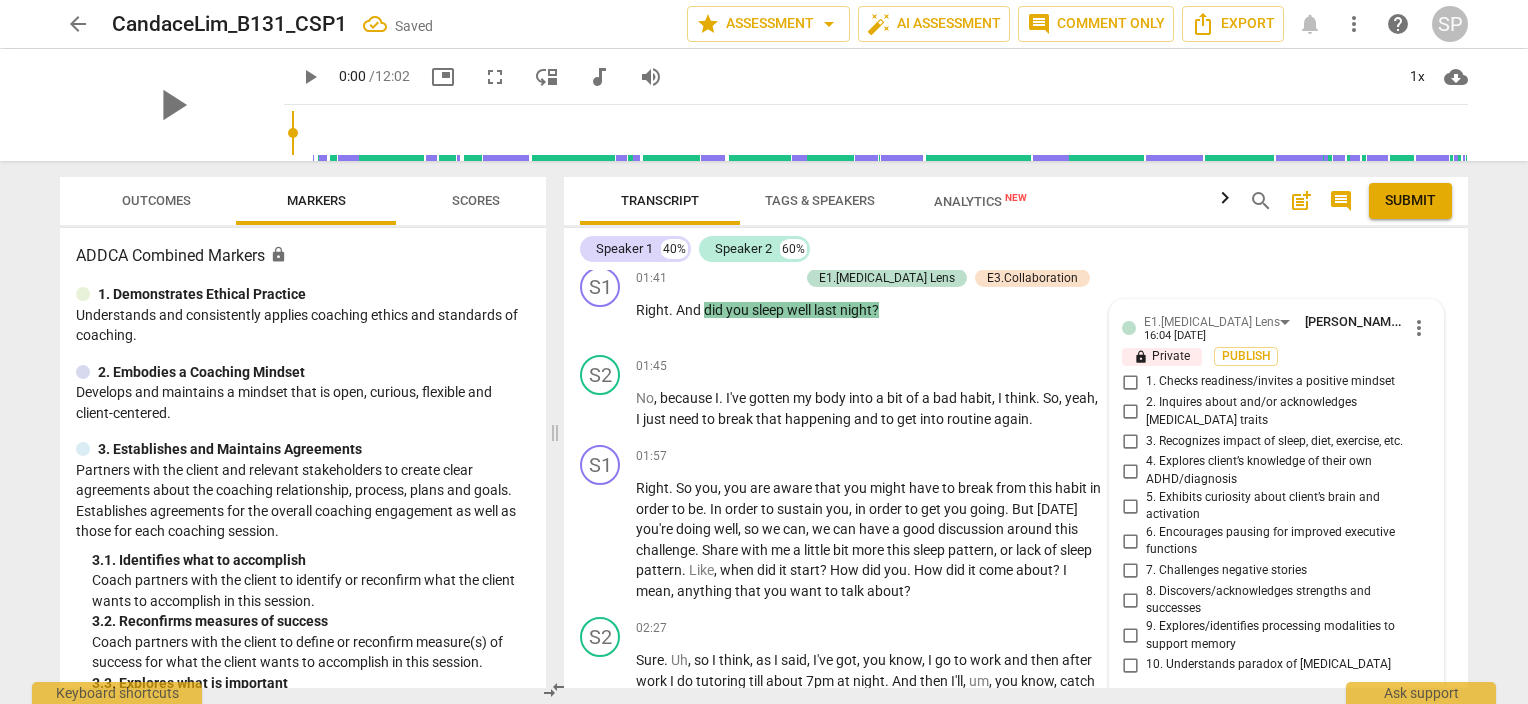 scroll, scrollTop: 1126, scrollLeft: 0, axis: vertical 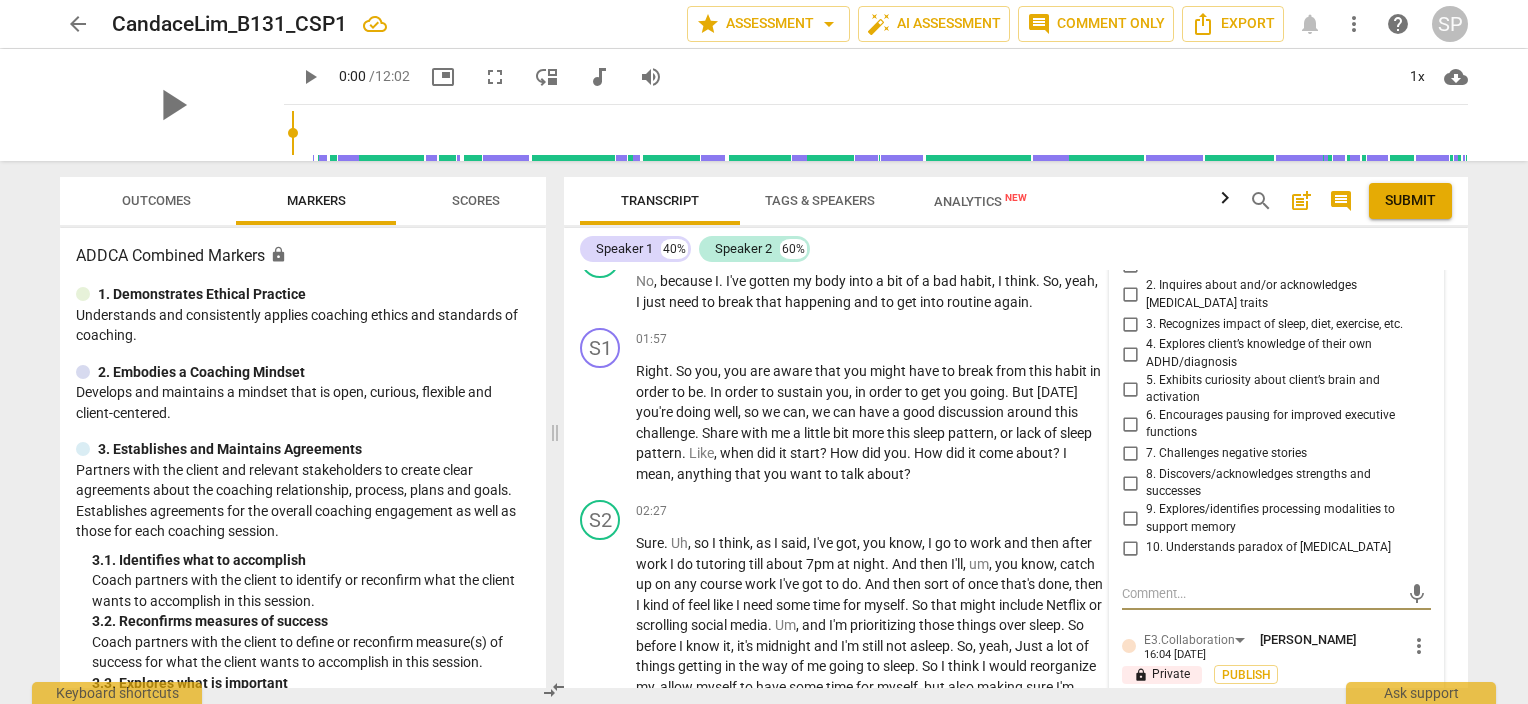 click on "5. Exhibits curiosity about client’s brain and activation" at bounding box center [1130, 389] 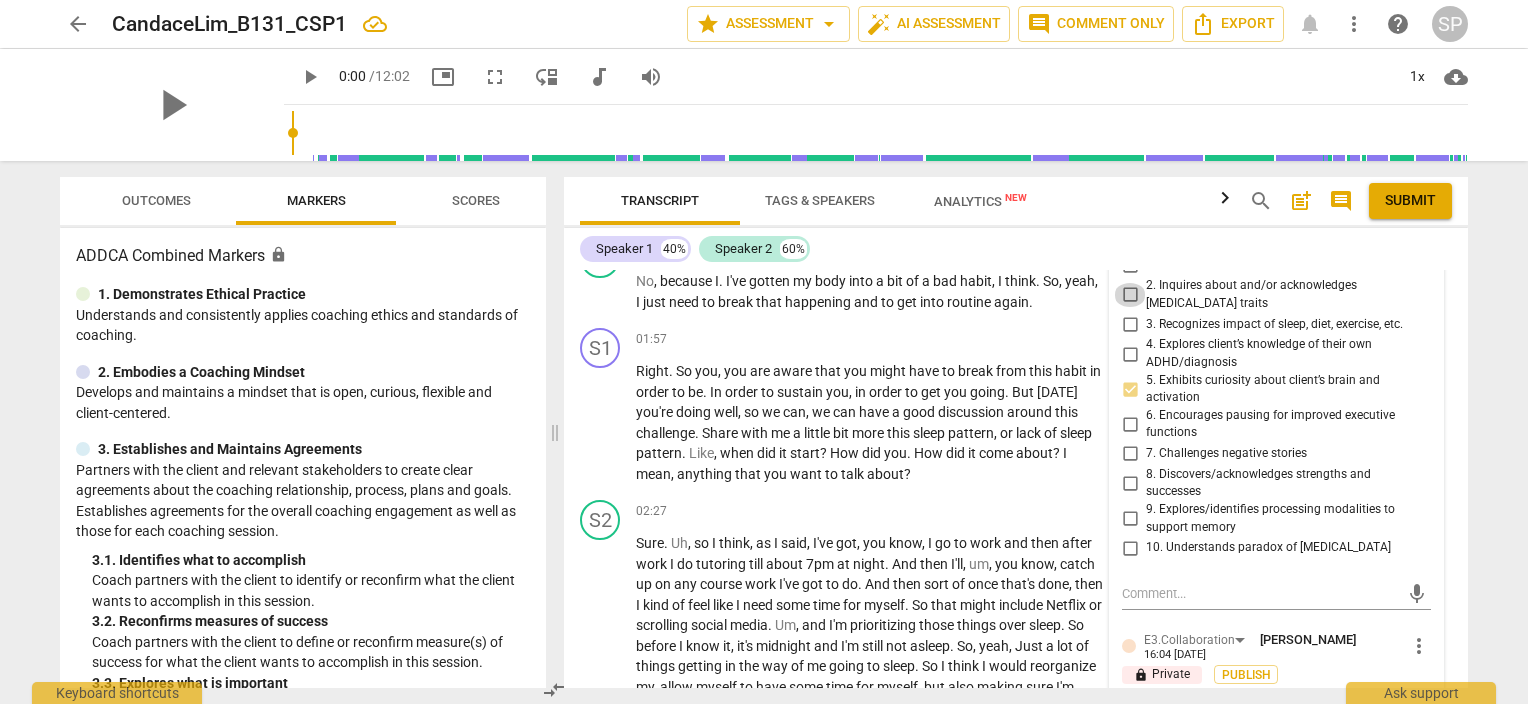 click on "2. Inquires about and/or acknowledges [MEDICAL_DATA] traits" at bounding box center [1130, 295] 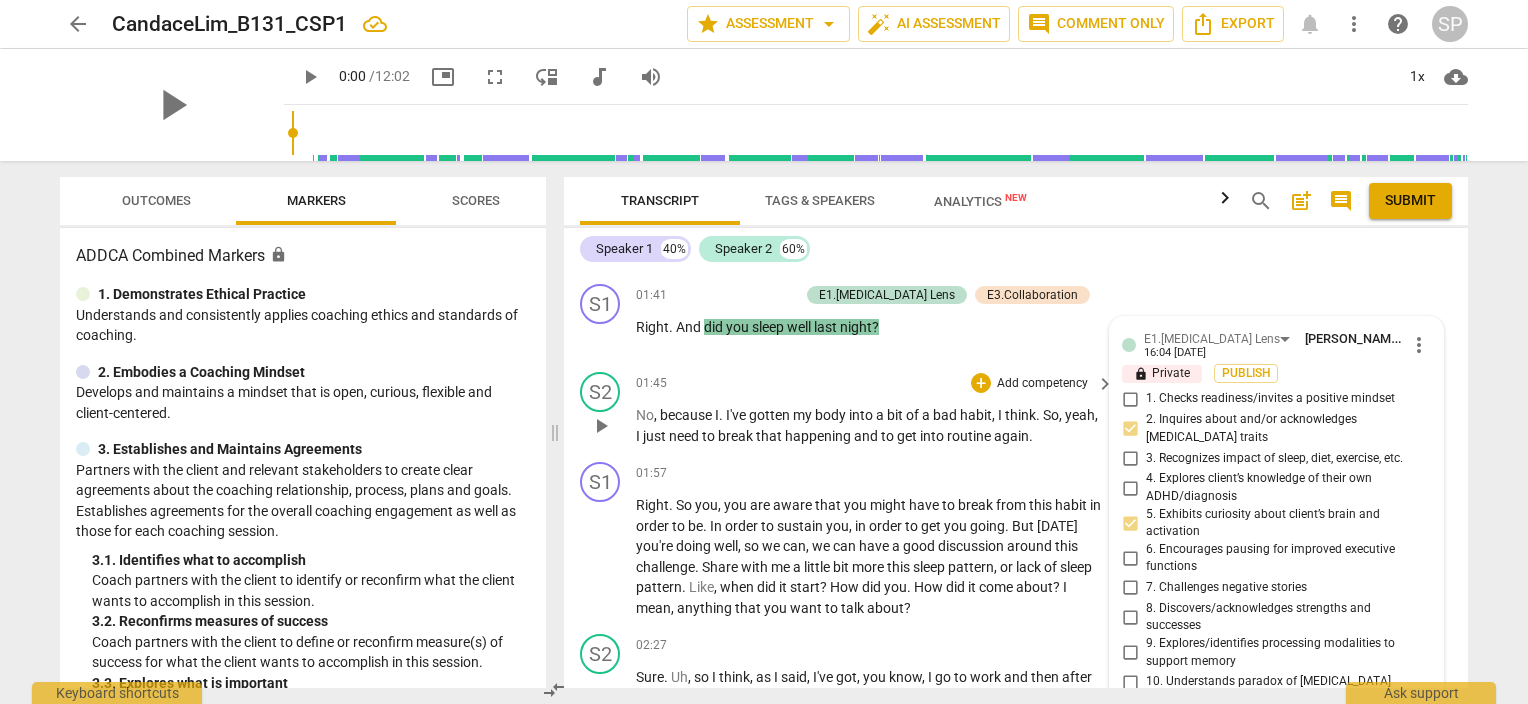 scroll, scrollTop: 826, scrollLeft: 0, axis: vertical 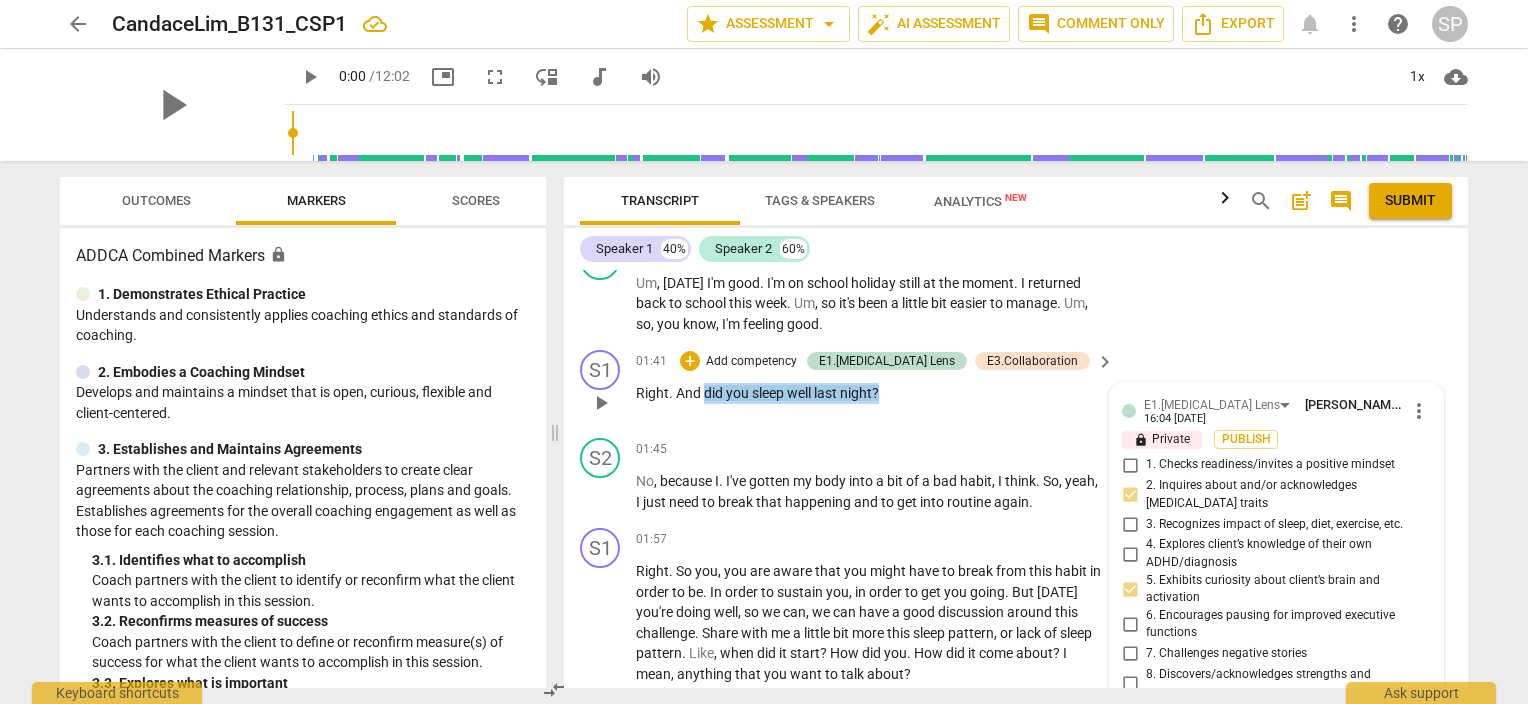 drag, startPoint x: 704, startPoint y: 385, endPoint x: 879, endPoint y: 395, distance: 175.28548 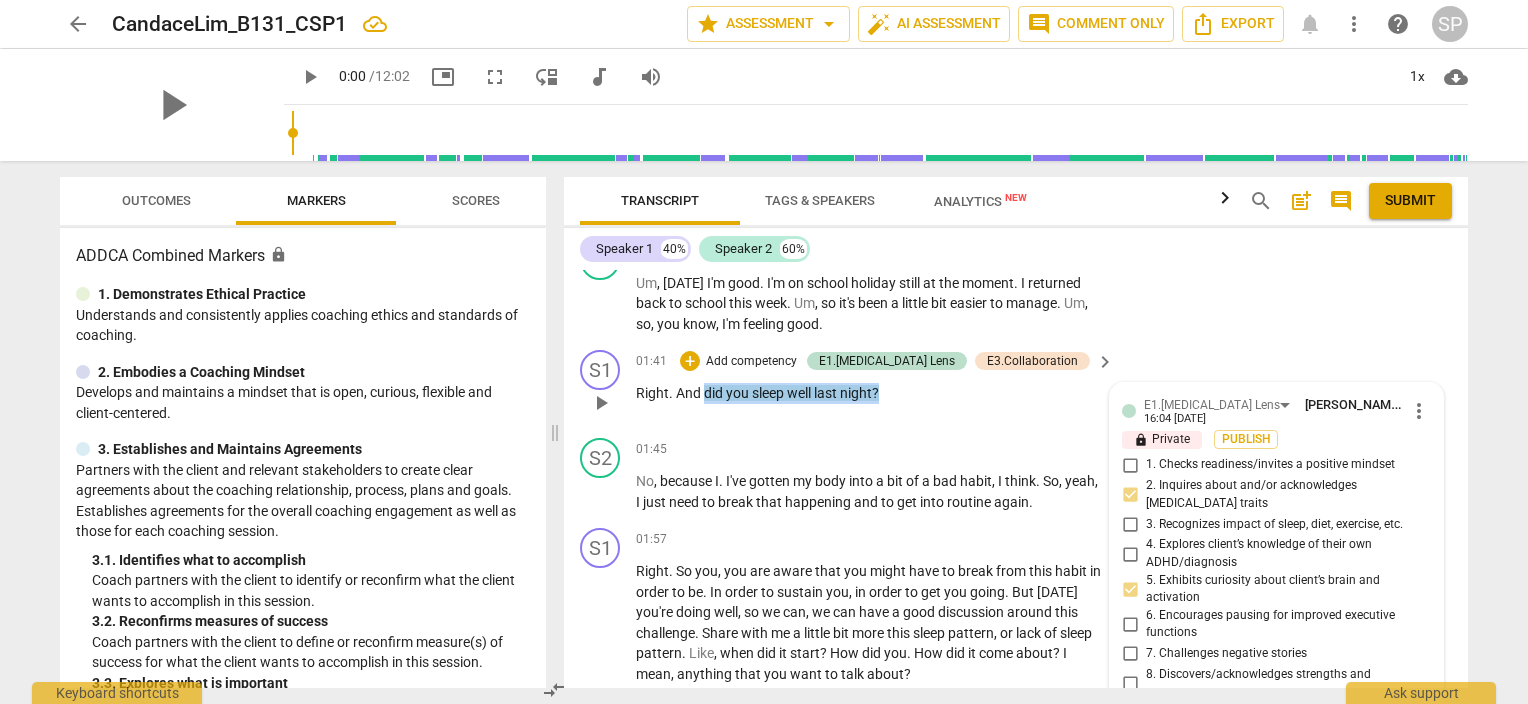 click on "Right .   And   did   you   sleep   well   last   night ?" at bounding box center (870, 393) 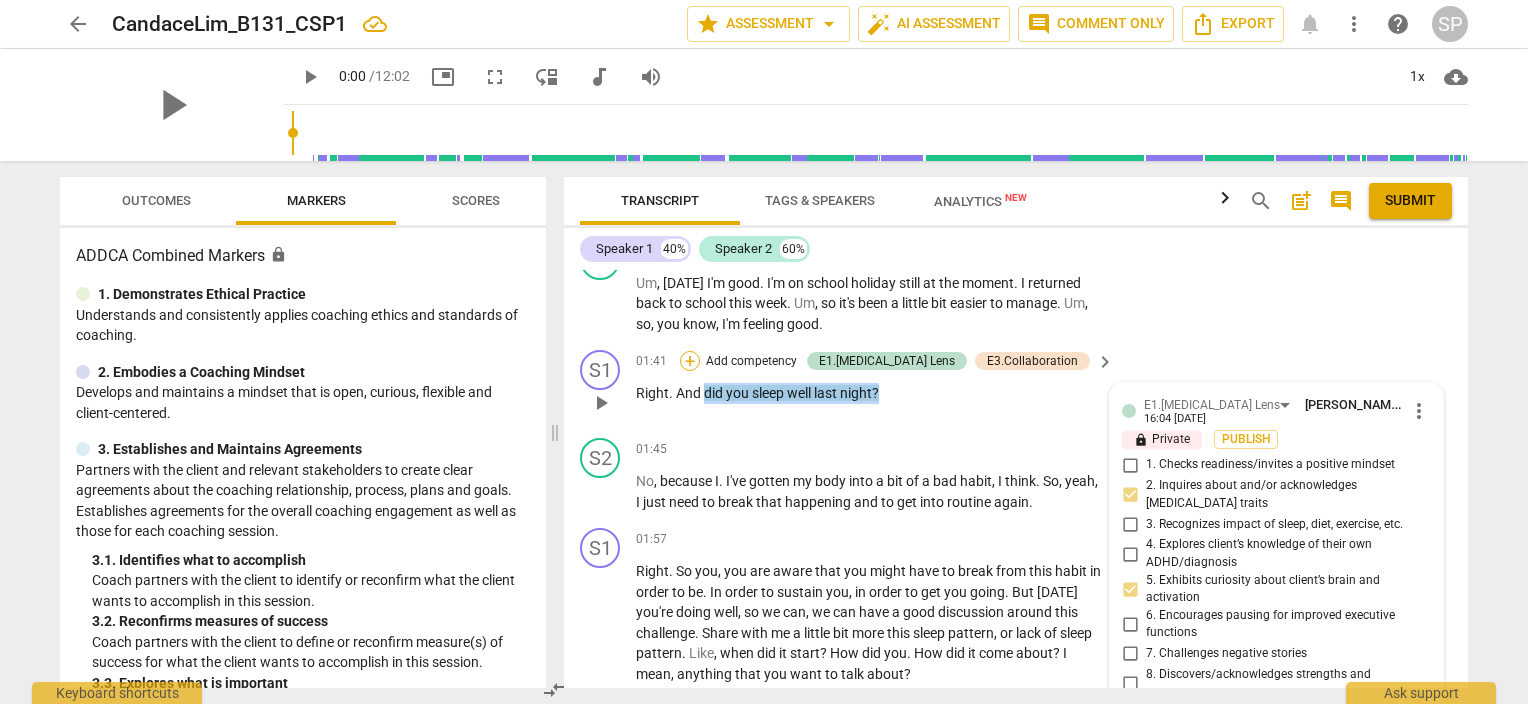 click on "+" at bounding box center (690, 361) 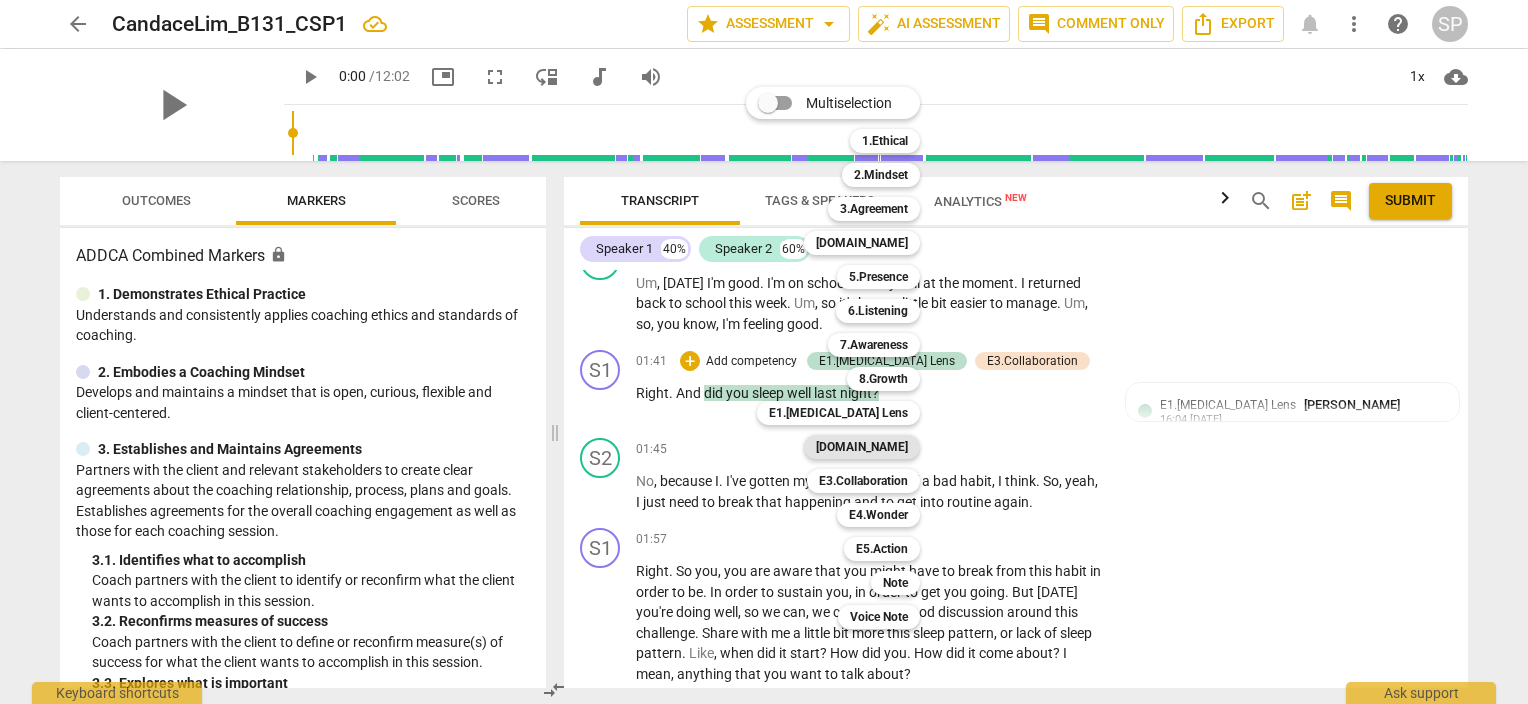 click on "[DOMAIN_NAME]" at bounding box center [862, 447] 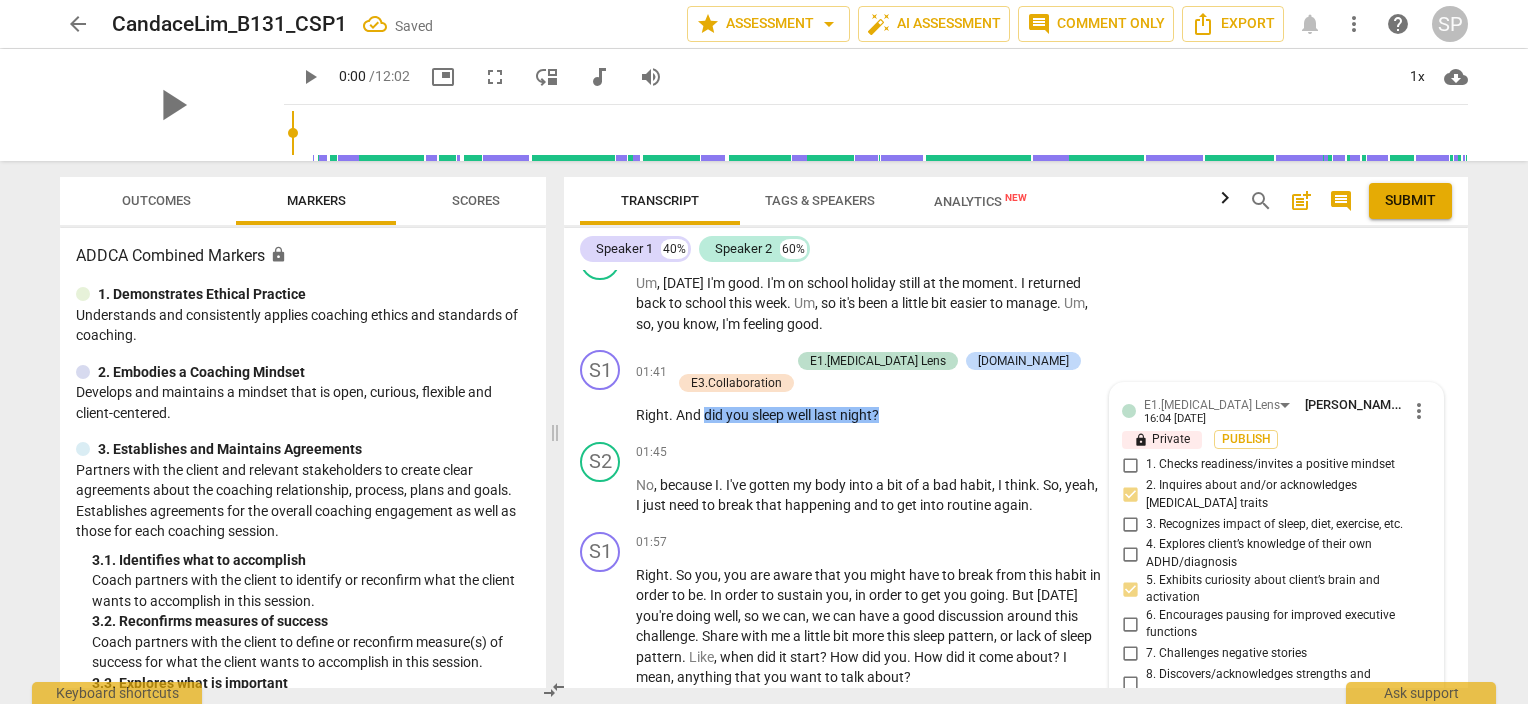 scroll, scrollTop: 1126, scrollLeft: 0, axis: vertical 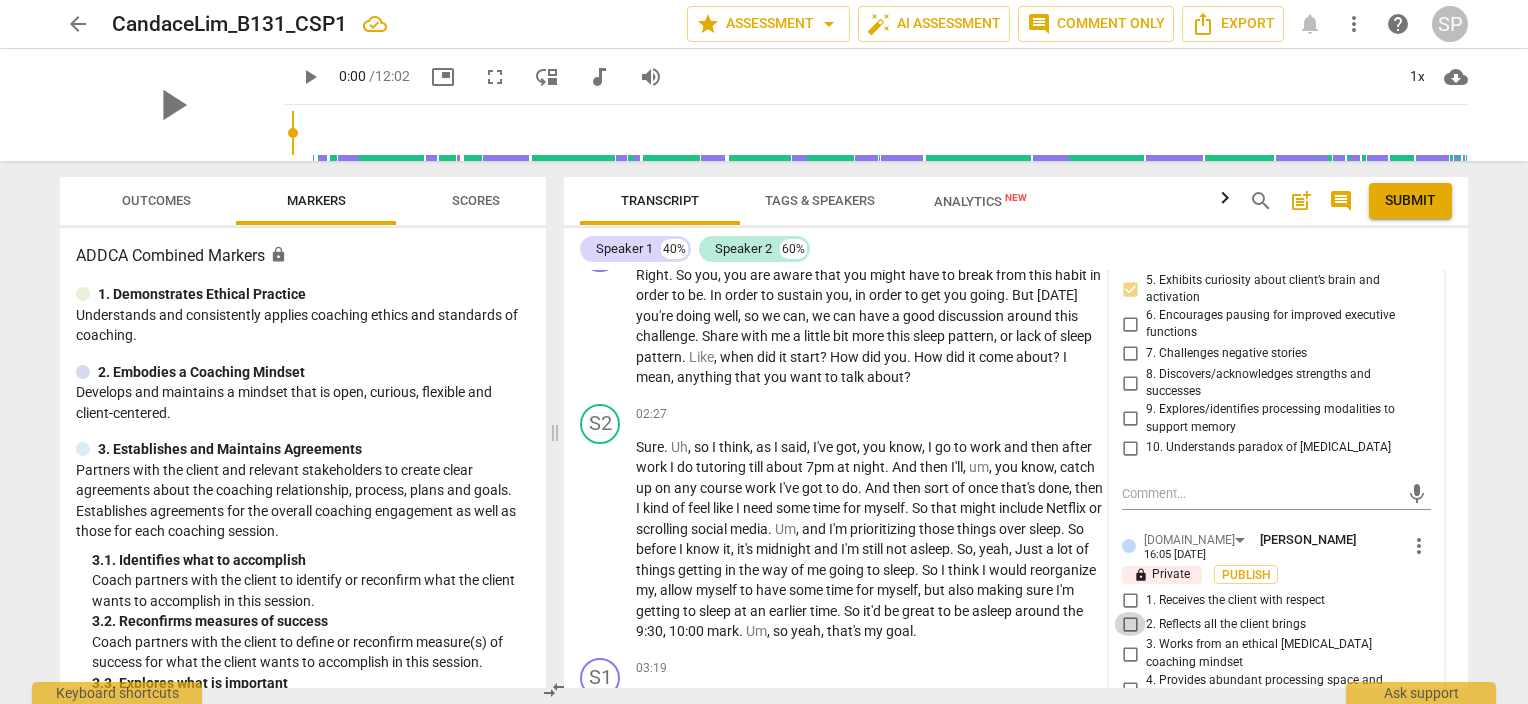 click on "2. Reflects all the client brings" at bounding box center (1130, 624) 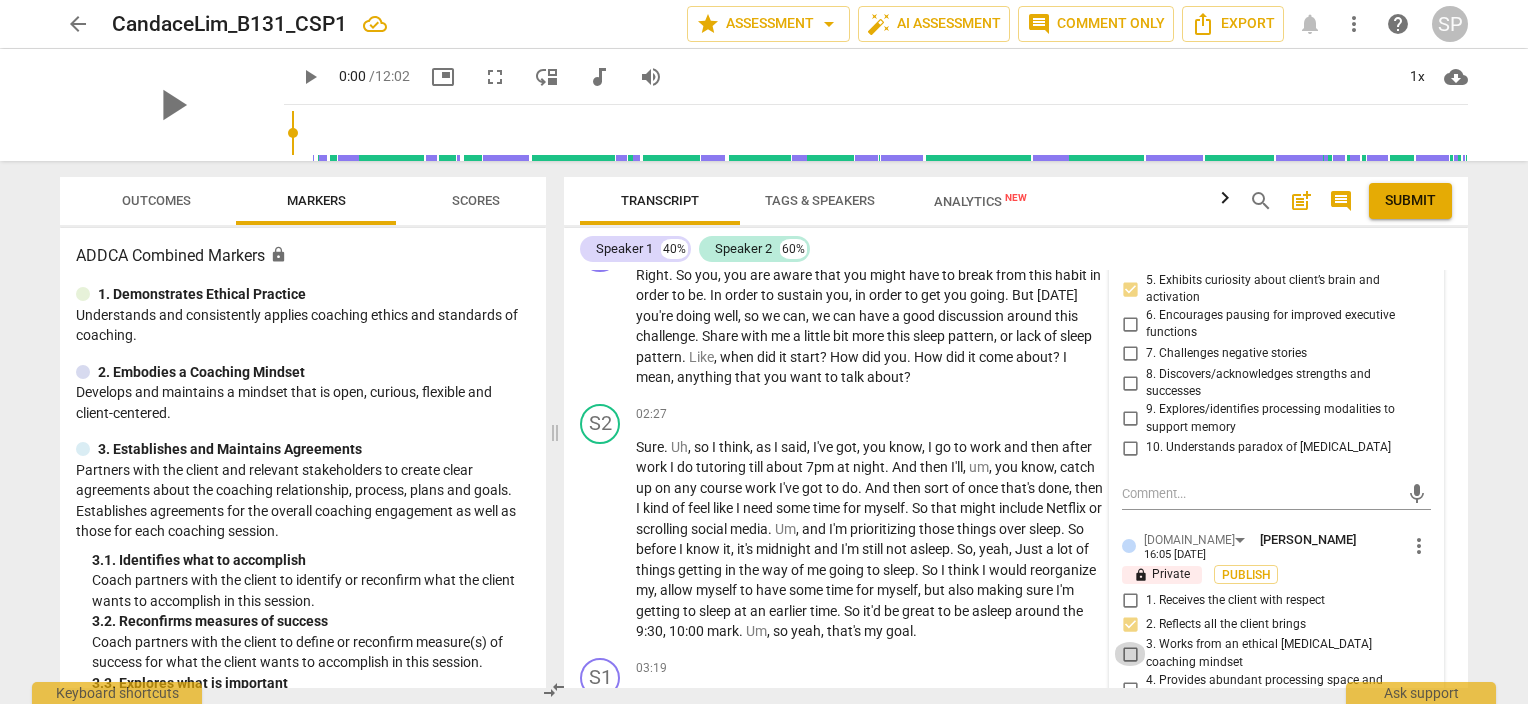 click on "3. Works from an ethical [MEDICAL_DATA] coaching mindset" at bounding box center [1130, 654] 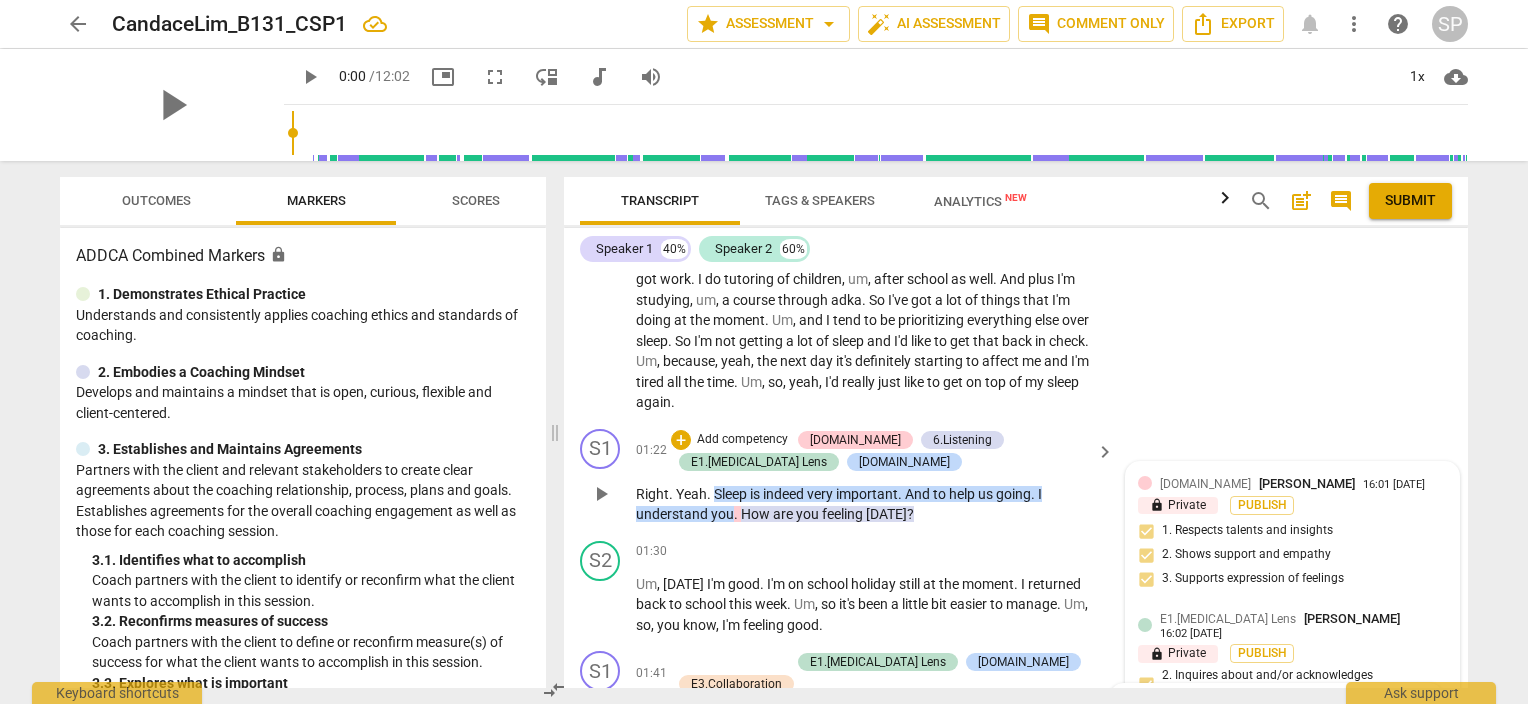 scroll, scrollTop: 826, scrollLeft: 0, axis: vertical 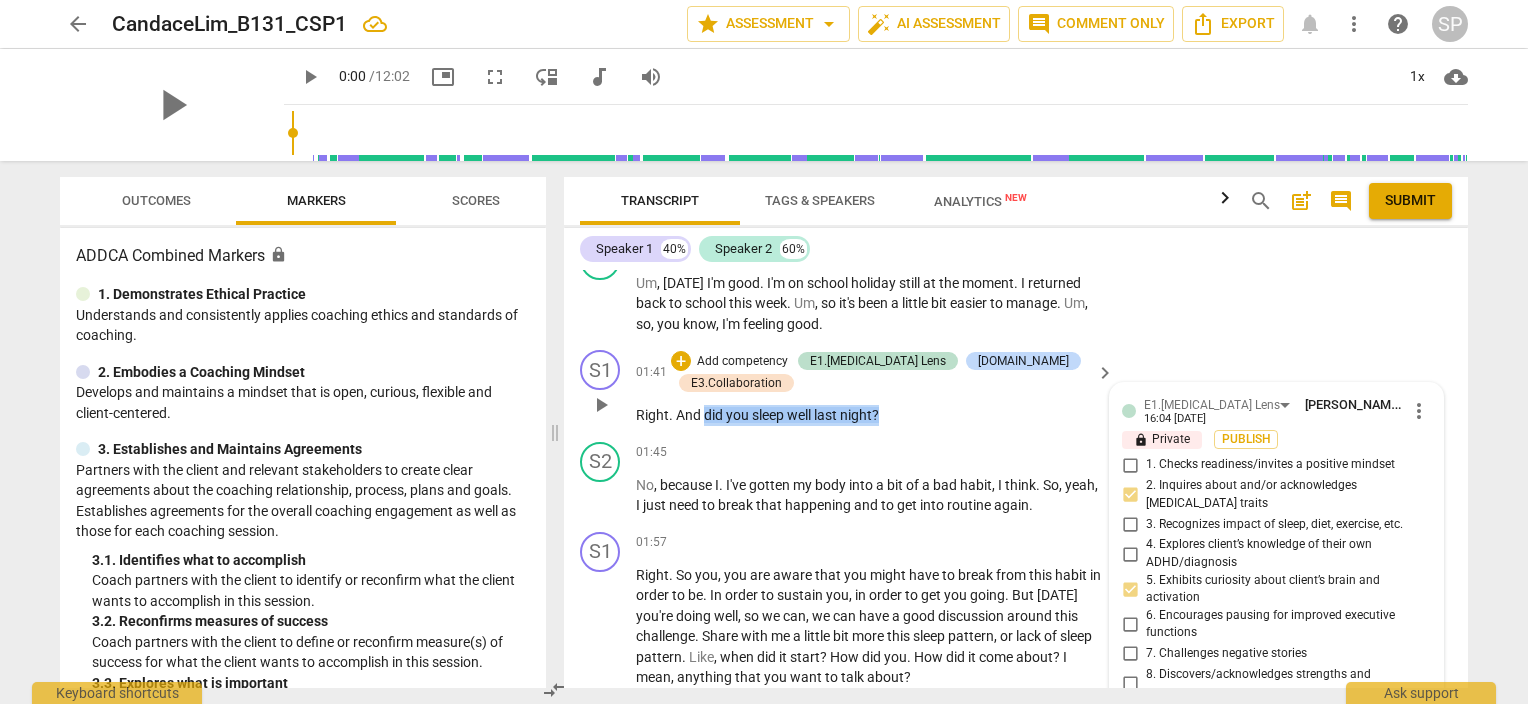 drag, startPoint x: 704, startPoint y: 413, endPoint x: 885, endPoint y: 423, distance: 181.27603 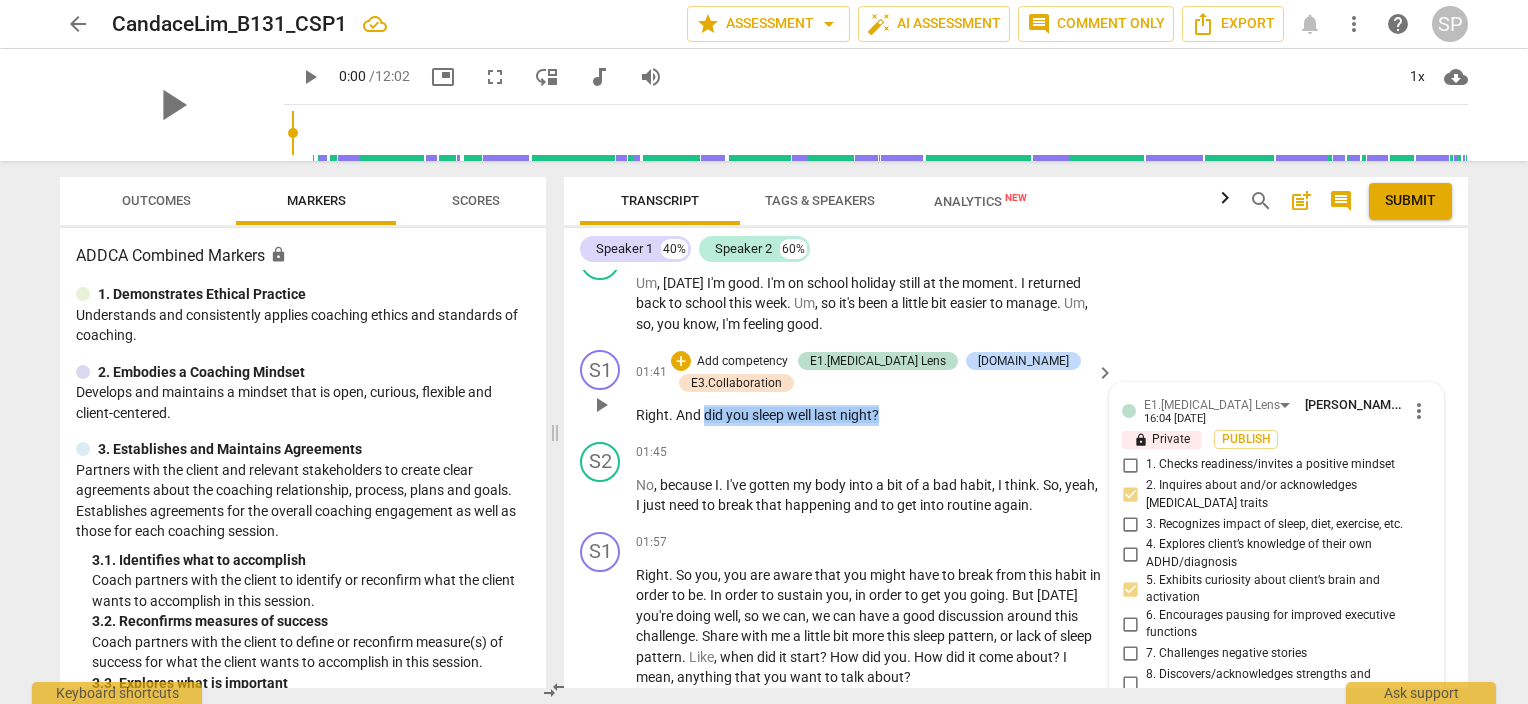 click on "S1 play_arrow pause 01:41 + Add competency E1.[MEDICAL_DATA] Lens [DOMAIN_NAME] E3.Collaboration keyboard_arrow_right Right .   And   did   you   sleep   well   last   night ? E1.[MEDICAL_DATA] Lens [PERSON_NAME] 16:04 [DATE] more_vert lock Private Publish 1. Checks readiness/invites a positive mindset 2. Inquires about and/or acknowledges [MEDICAL_DATA] traits 3. Recognizes impact of sleep, diet, exercise, etc. 4. Explores client’s knowledge of their own ADHD/diagnosis 5. Exhibits curiosity about client’s brain and activation 6. Encourages pausing for improved executive functions 7. Challenges negative stories 8. Discovers/acknowledges strengths and successes 9. Explores/identifies processing modalities to support memory 10. Understands paradox of [MEDICAL_DATA] mic [DOMAIN_NAME] [PERSON_NAME] 16:05 [DATE] more_vert lock Private Publish 1. Receives the client with respect 2. Reflects all the client brings 3. Works from an ethical [MEDICAL_DATA] coaching mindset 4. Provides abundant processing space and reflects succinctly 7. Identifies and explores outcomes" at bounding box center (1016, 388) 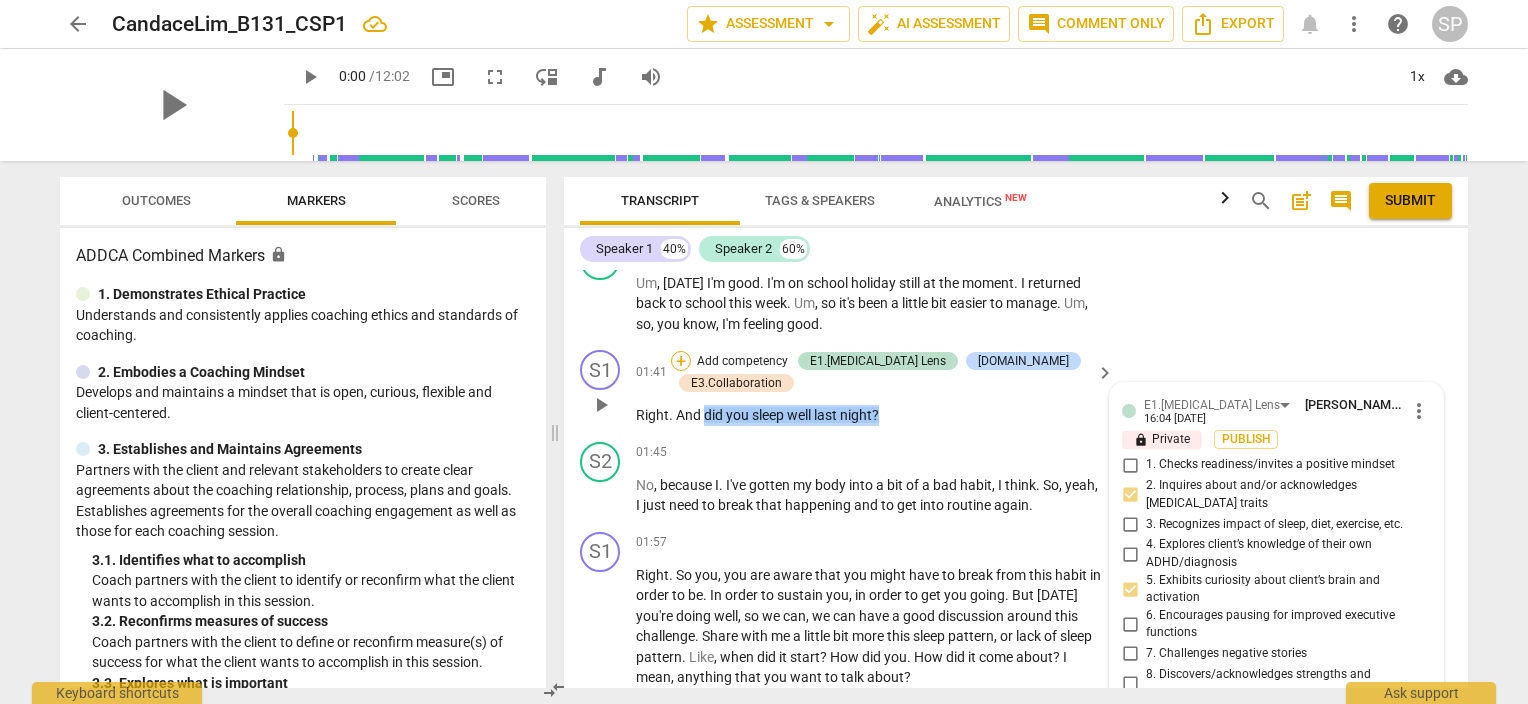 click on "+" at bounding box center [681, 361] 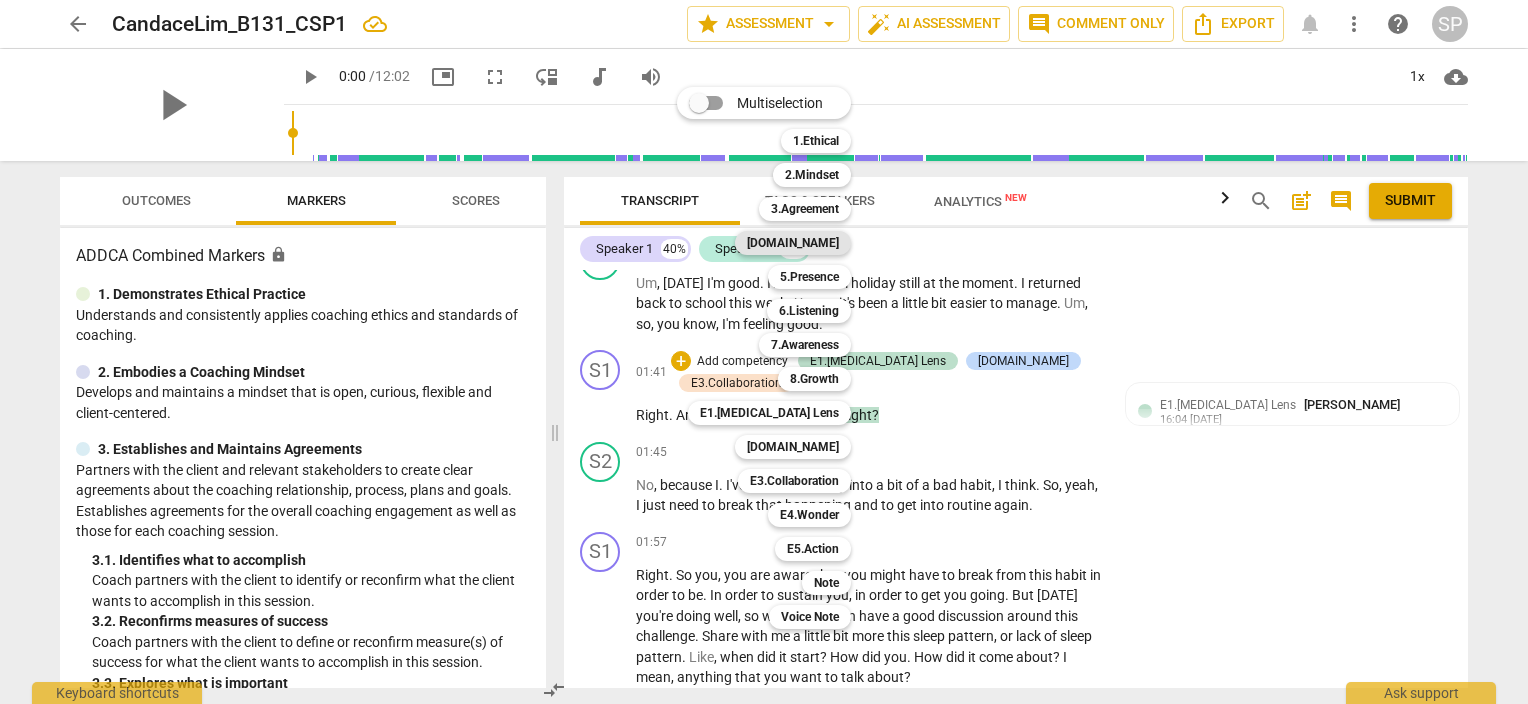 click on "[DOMAIN_NAME]" at bounding box center [793, 243] 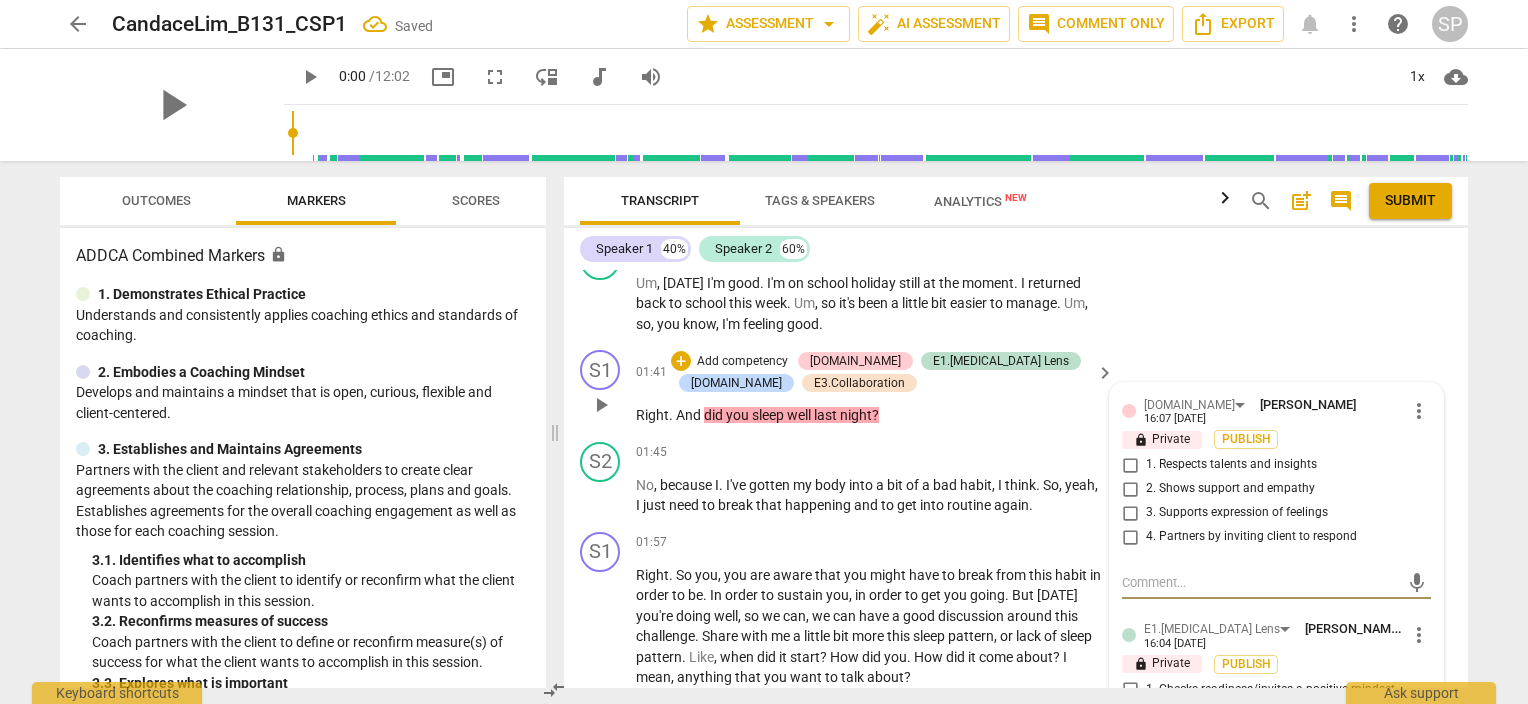 click on "2. Shows support and empathy" at bounding box center (1230, 489) 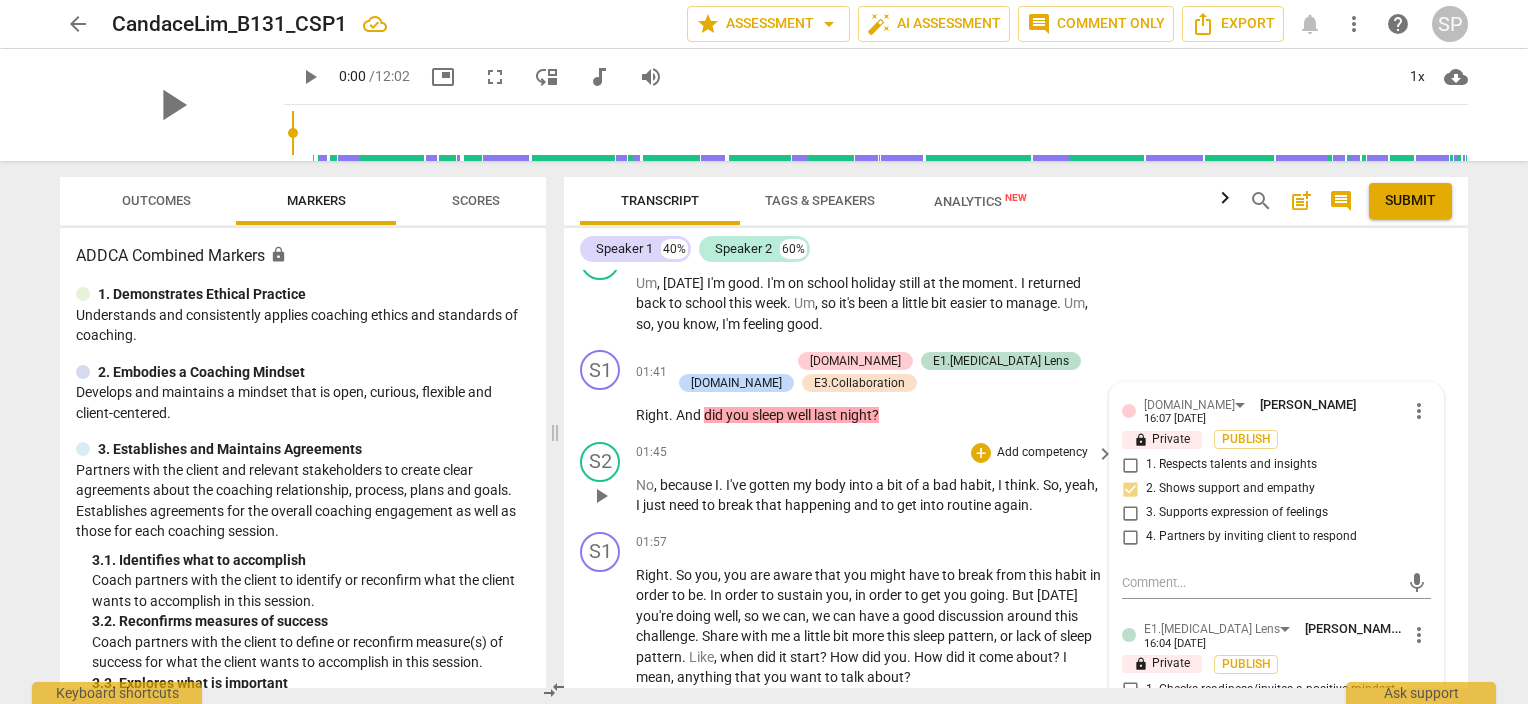 scroll, scrollTop: 926, scrollLeft: 0, axis: vertical 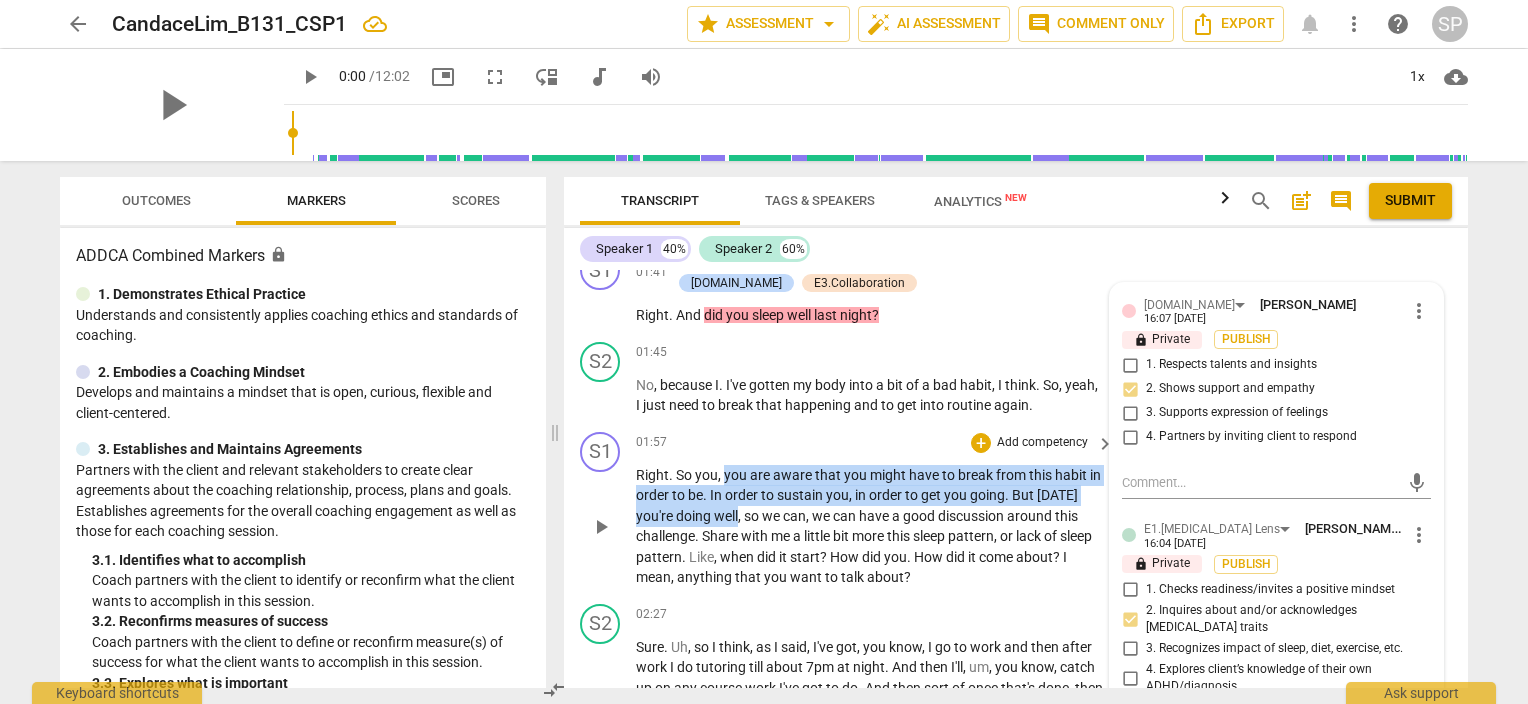 drag, startPoint x: 723, startPoint y: 470, endPoint x: 738, endPoint y: 512, distance: 44.598206 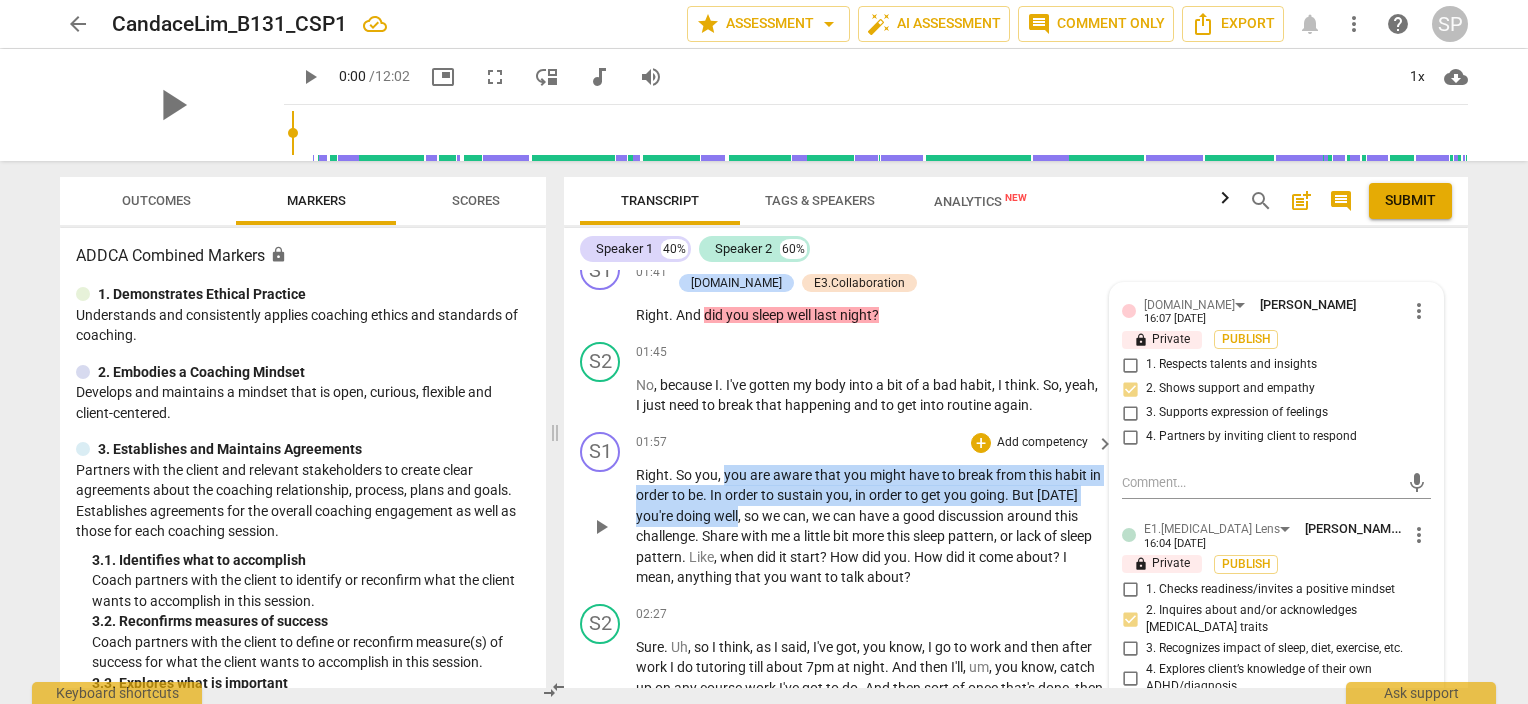 click on "Right .   So   you ,   you   are   aware   that   you   might   have   to   break   from   this   habit   in   order   to   be .   In   order   to   sustain   you ,   in   order   to   get   you   going .   But   [DATE]   you're   doing   well ,   so   we   can ,   we   can   have   a   good   discussion   around   this   challenge .   Share   with   me   a   little   bit   more   this   sleep   pattern ,   or   lack   of   sleep   pattern .   Like ,   when   did   it   start ?   How   did   you .   How   did   it   come   about ?   I   mean ,   anything   that   you   want   to   talk   about ?" at bounding box center [870, 526] 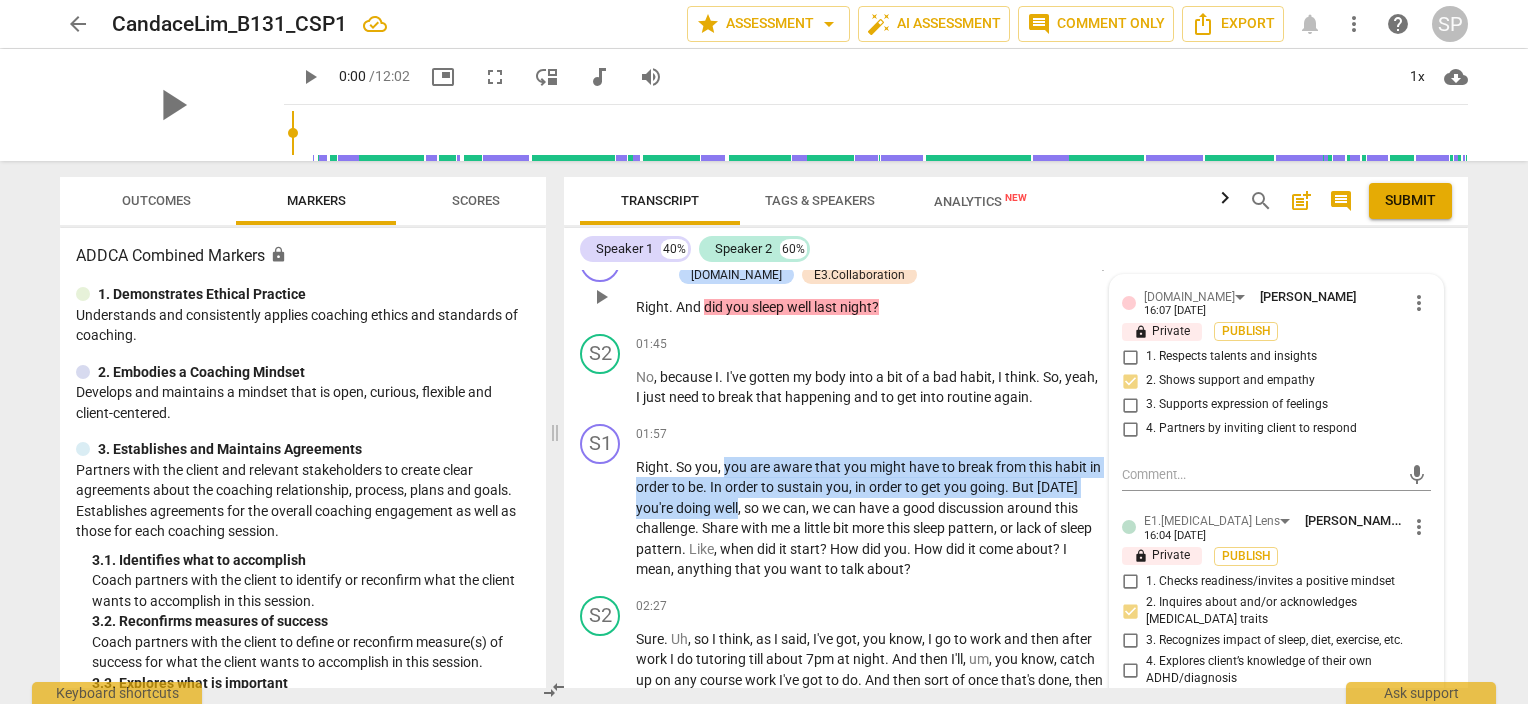 scroll, scrollTop: 1026, scrollLeft: 0, axis: vertical 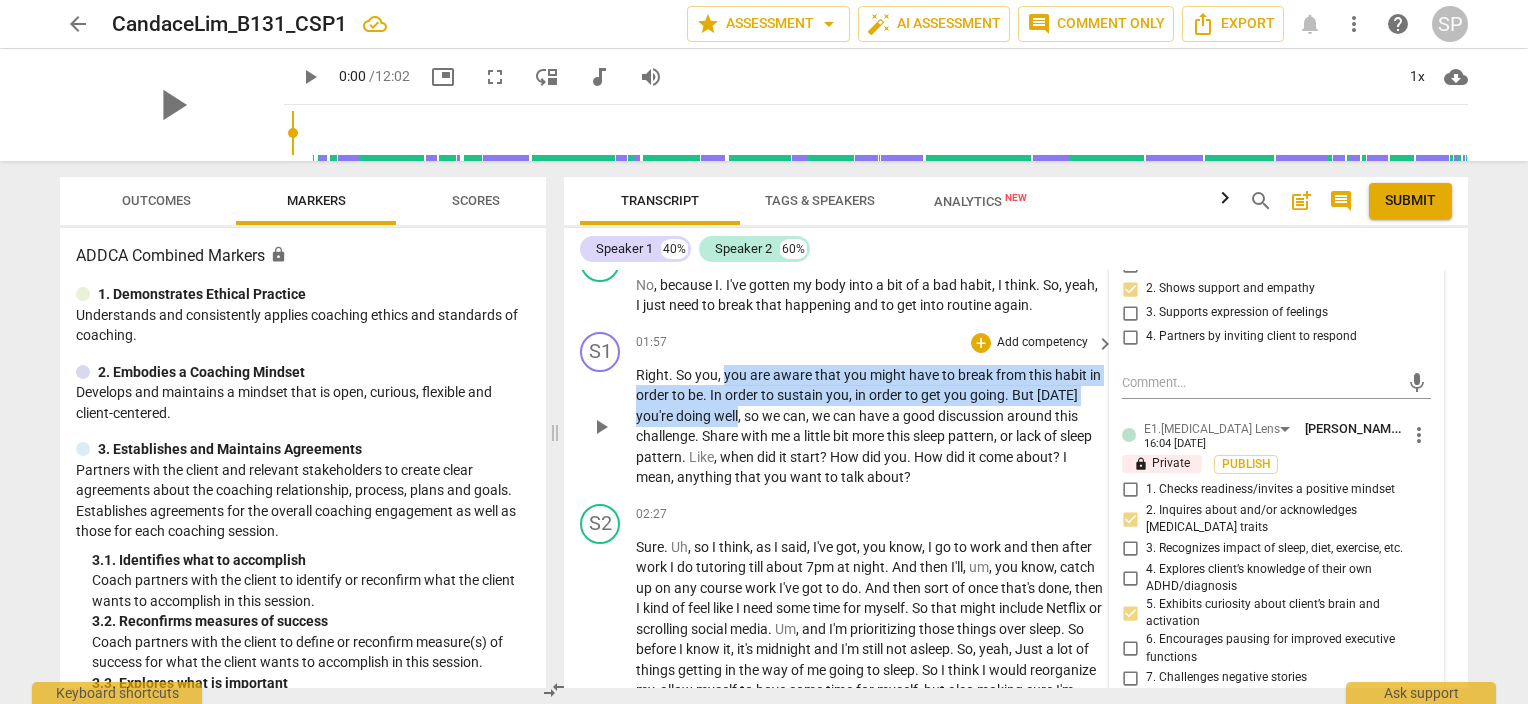 click on "01:57 + Add competency keyboard_arrow_right" at bounding box center [876, 343] 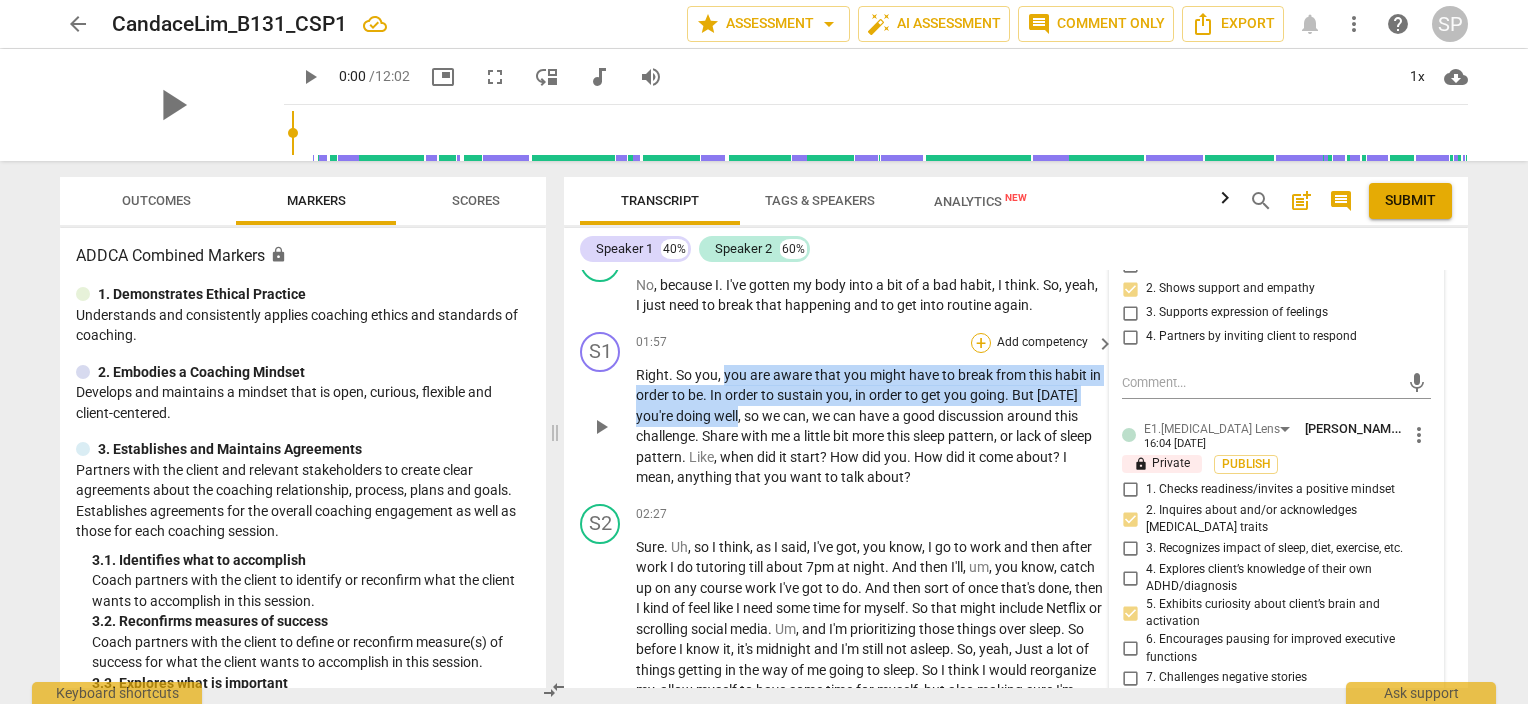 click on "+" at bounding box center (981, 343) 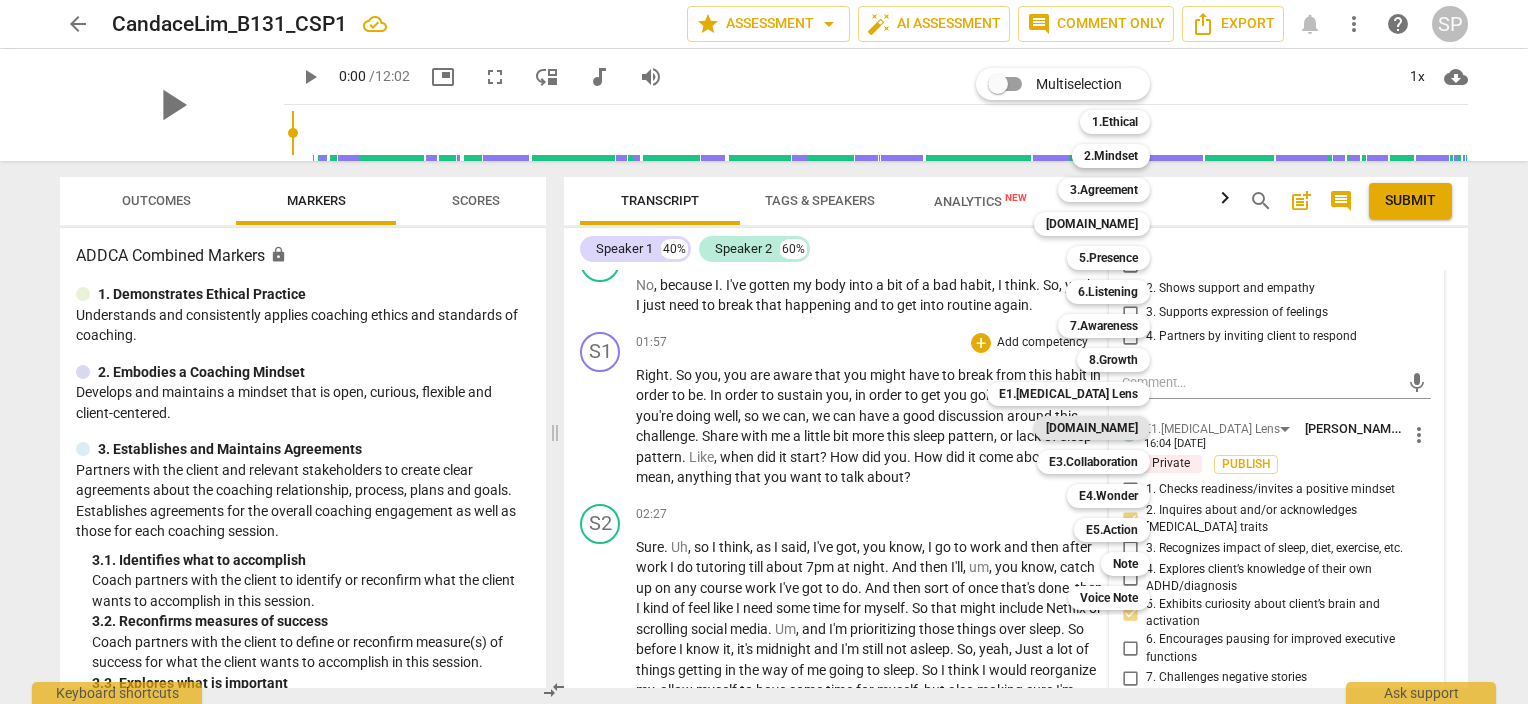 click on "[DOMAIN_NAME]" at bounding box center (1092, 428) 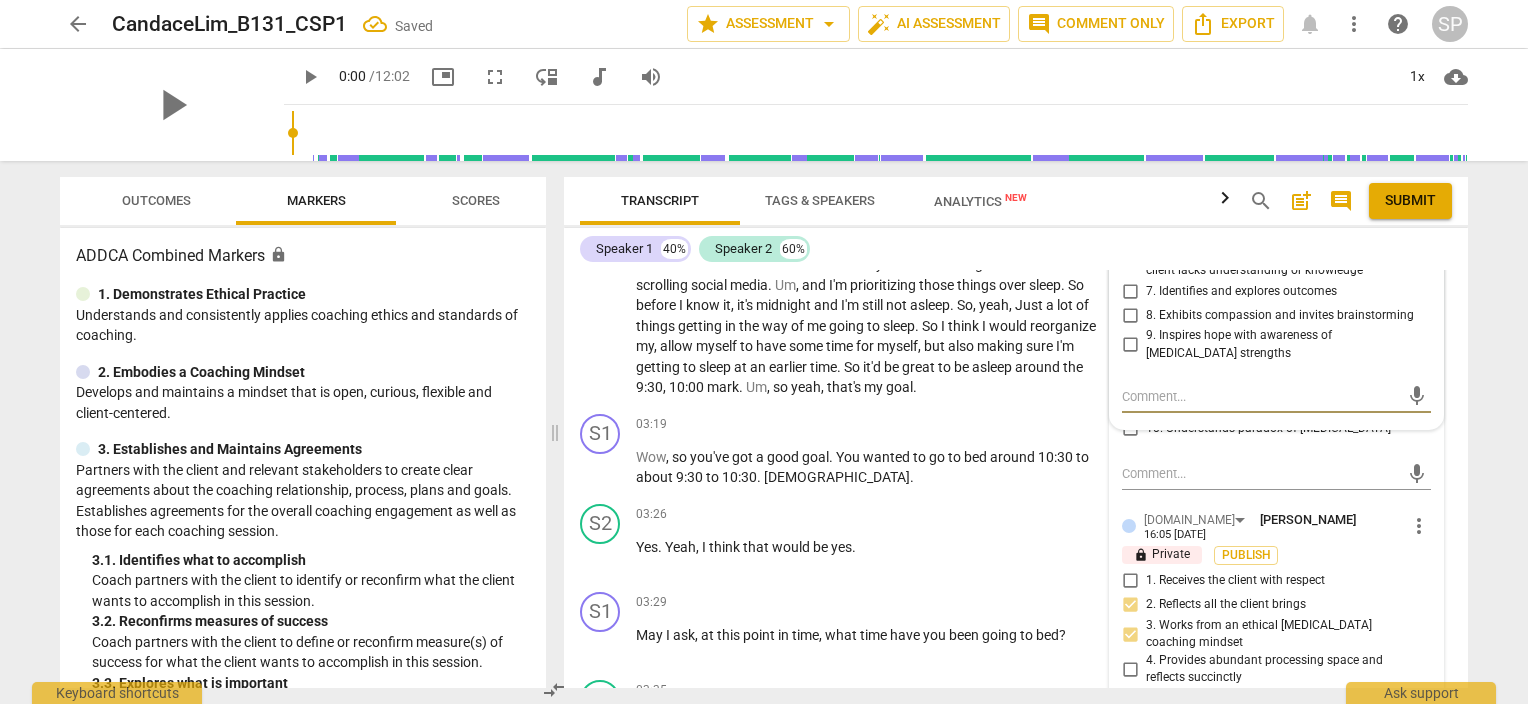 scroll, scrollTop: 1054, scrollLeft: 0, axis: vertical 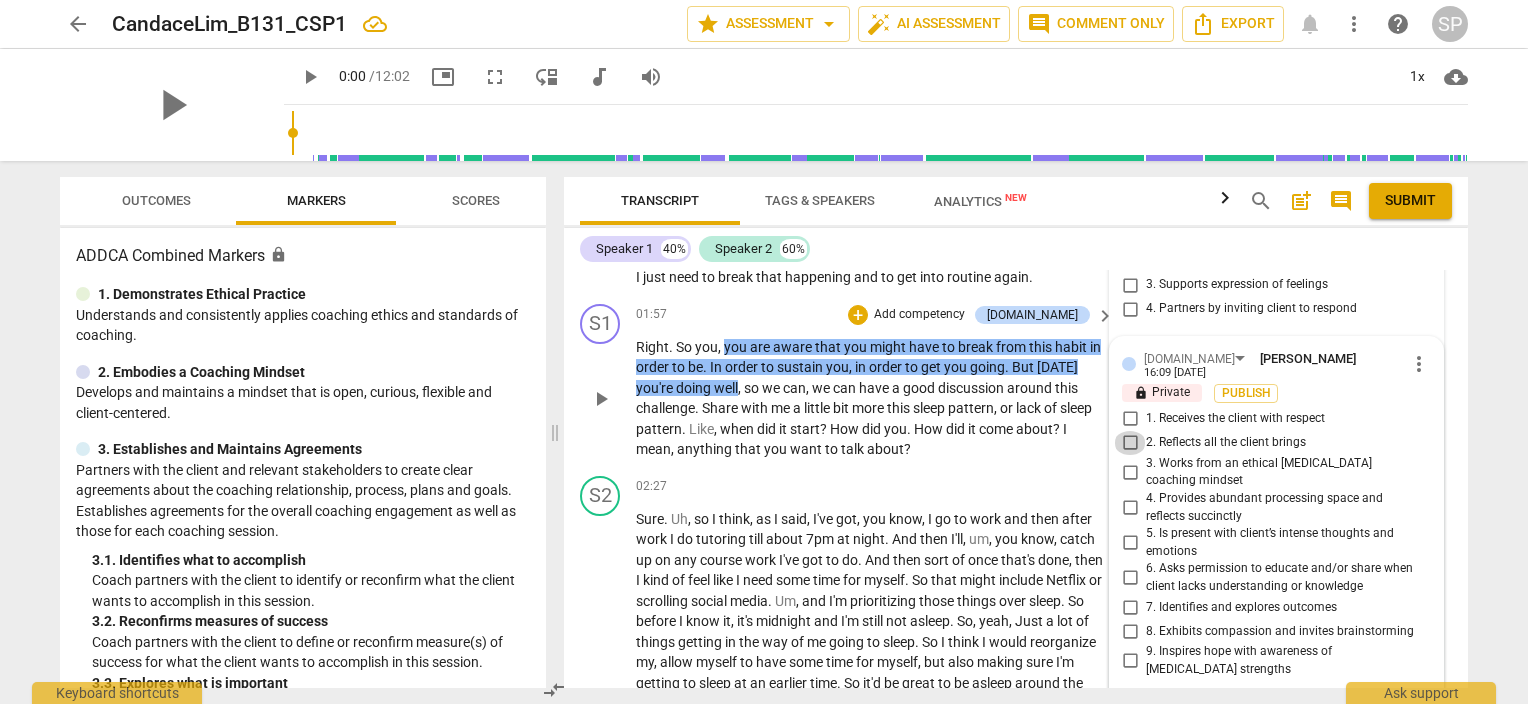 click on "2. Reflects all the client brings" at bounding box center (1130, 443) 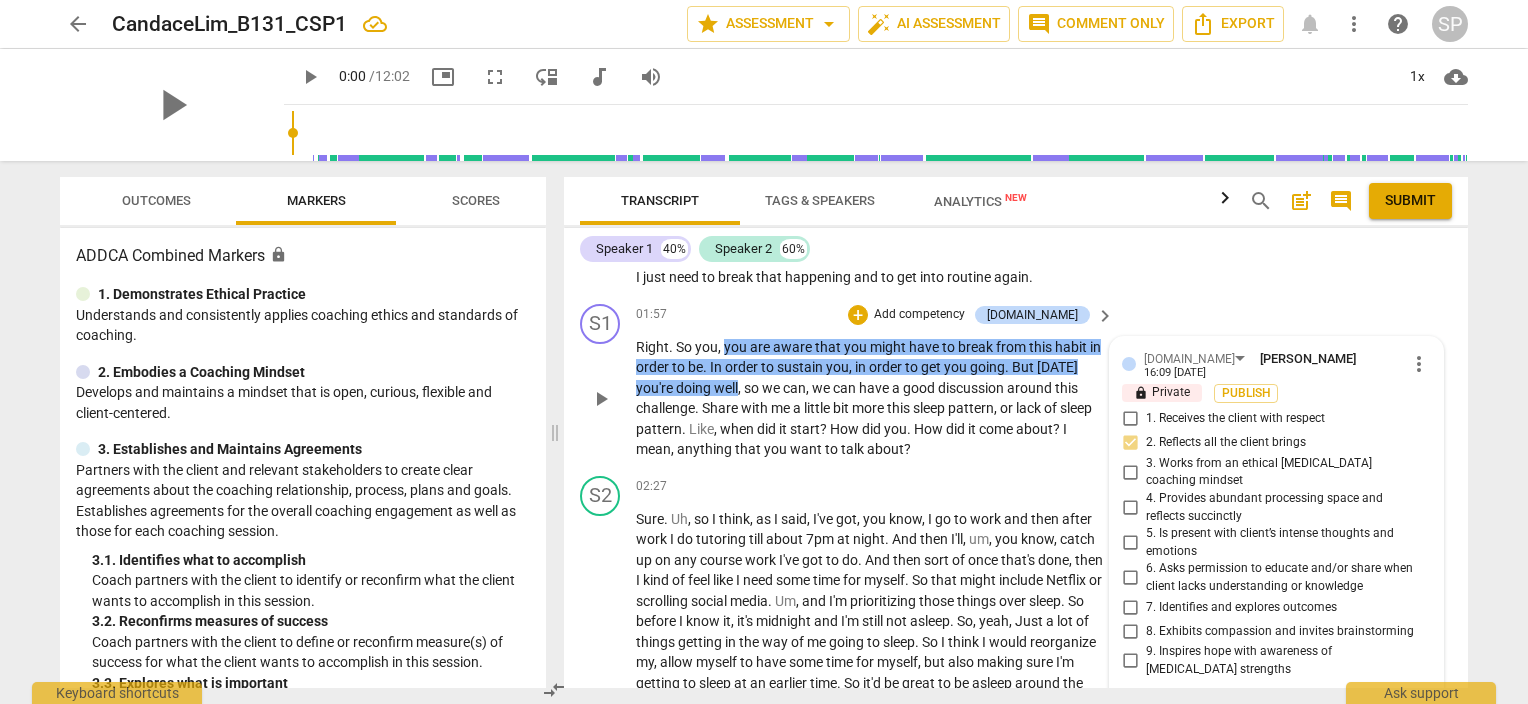 click on "7. Identifies and explores outcomes" at bounding box center (1130, 607) 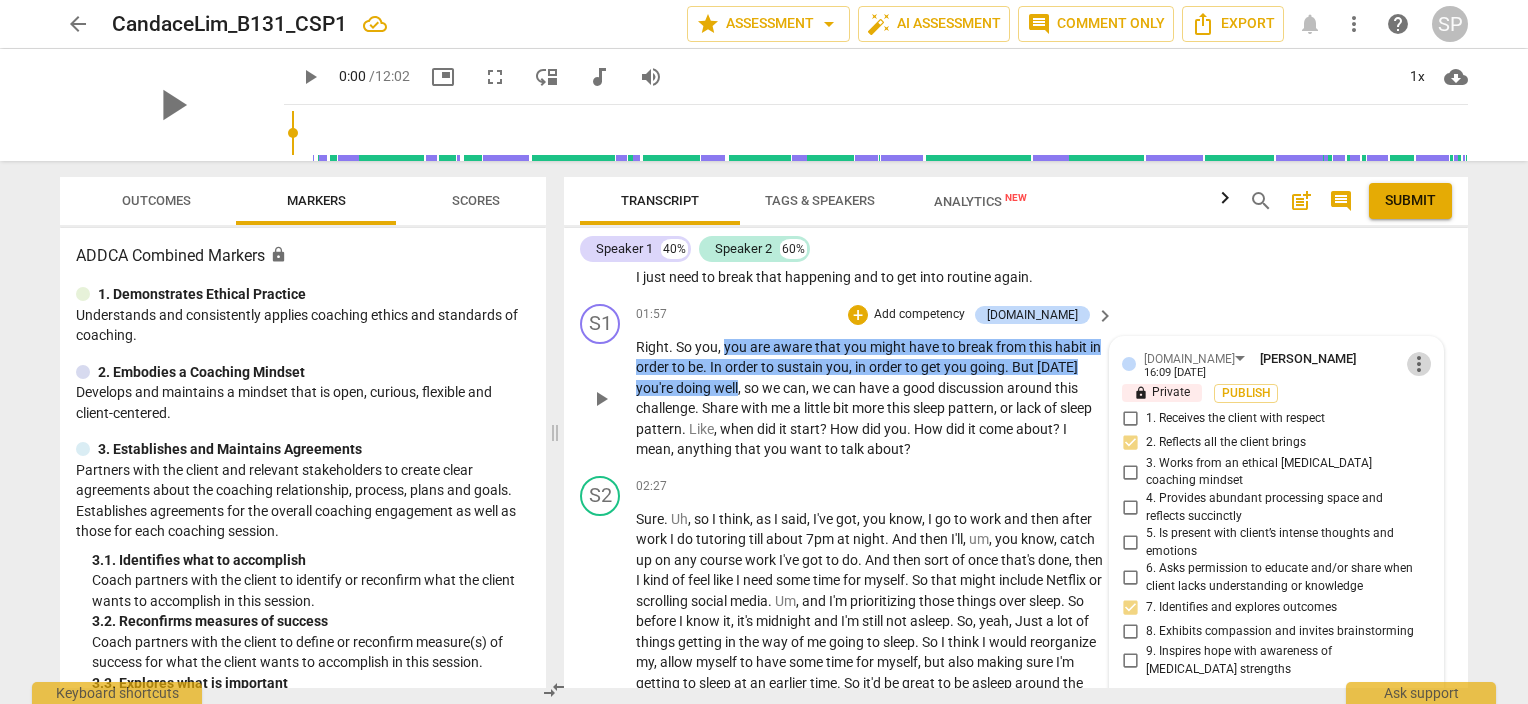 click on "more_vert" at bounding box center [1419, 364] 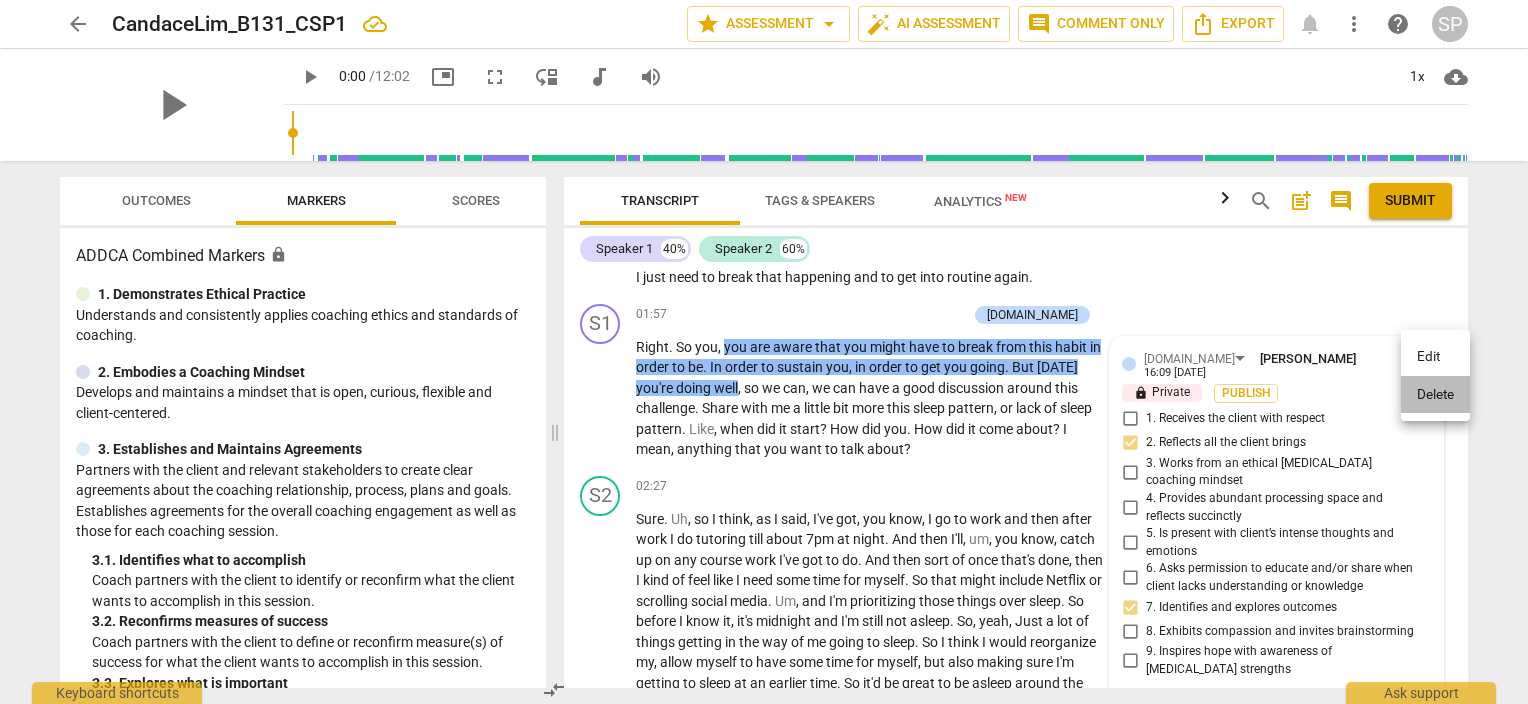 click on "Delete" at bounding box center (1435, 395) 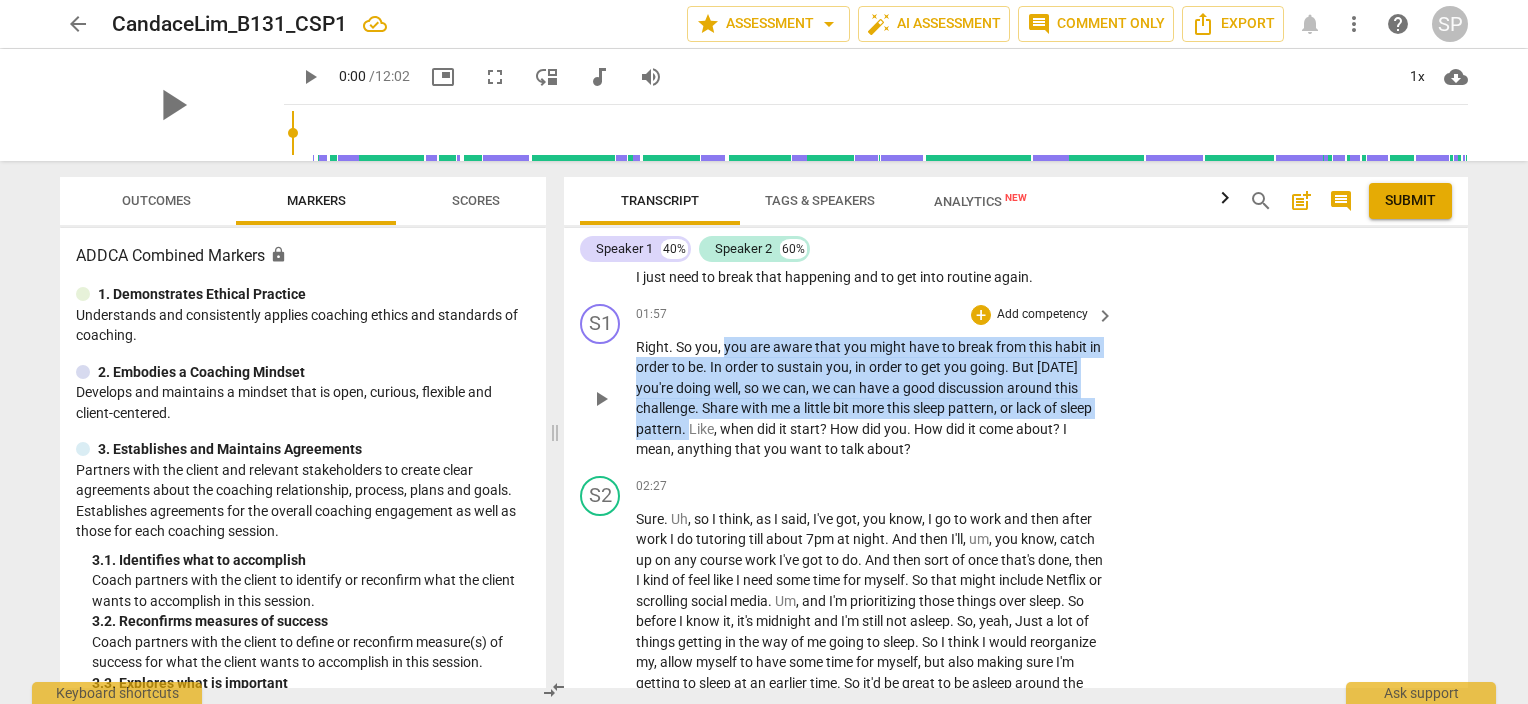 drag, startPoint x: 721, startPoint y: 341, endPoint x: 724, endPoint y: 418, distance: 77.05842 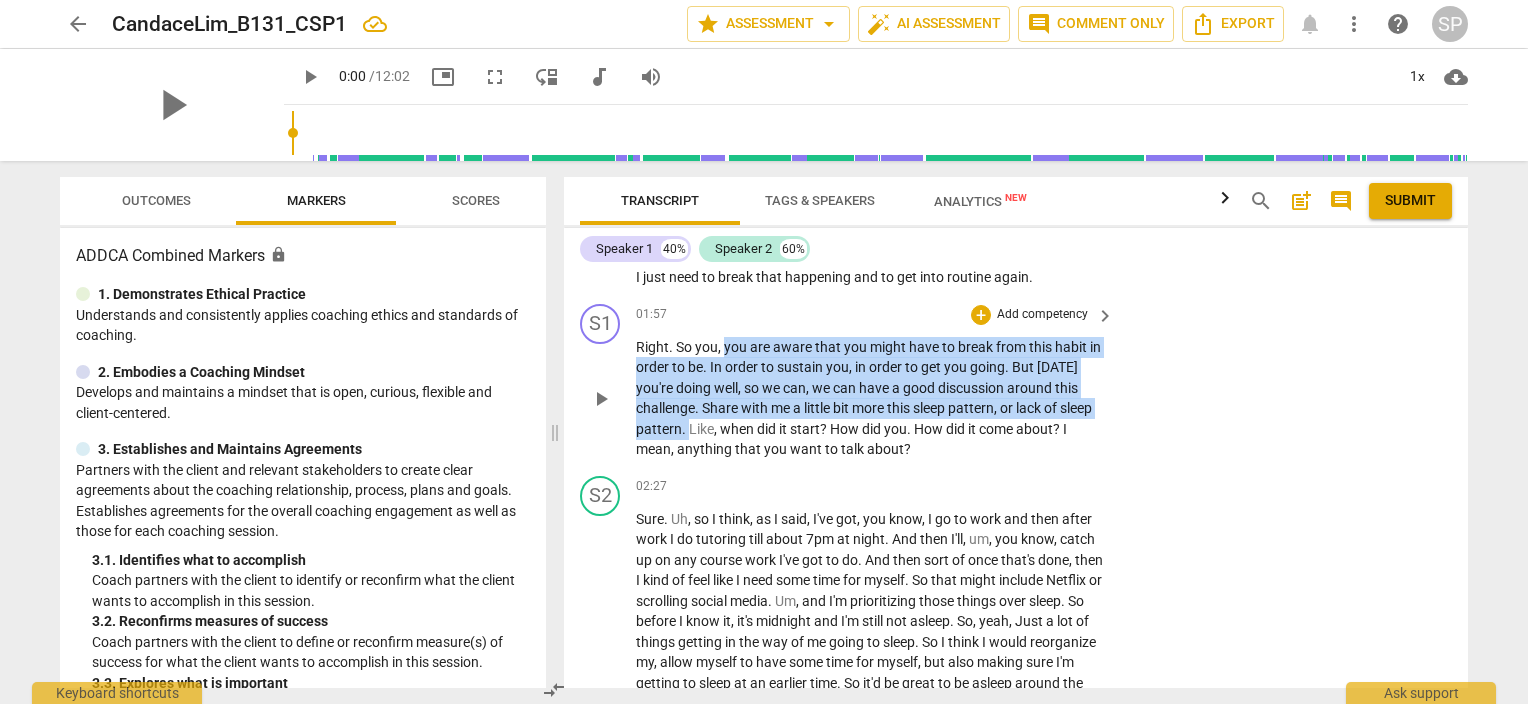click on "Right .   So   you ,   you   are   aware   that   you   might   have   to   break   from   this   habit   in   order   to   be .   In   order   to   sustain   you ,   in   order   to   get   you   going .   But   [DATE]   you're   doing   well ,   so   we   can ,   we   can   have   a   good   discussion   around   this   challenge .   Share   with   me   a   little   bit   more   this   sleep   pattern ,   or   lack   of   sleep   pattern .   Like ,   when   did   it   start ?   How   did   you .   How   did   it   come   about ?   I   mean ,   anything   that   you   want   to   talk   about ?" at bounding box center [870, 398] 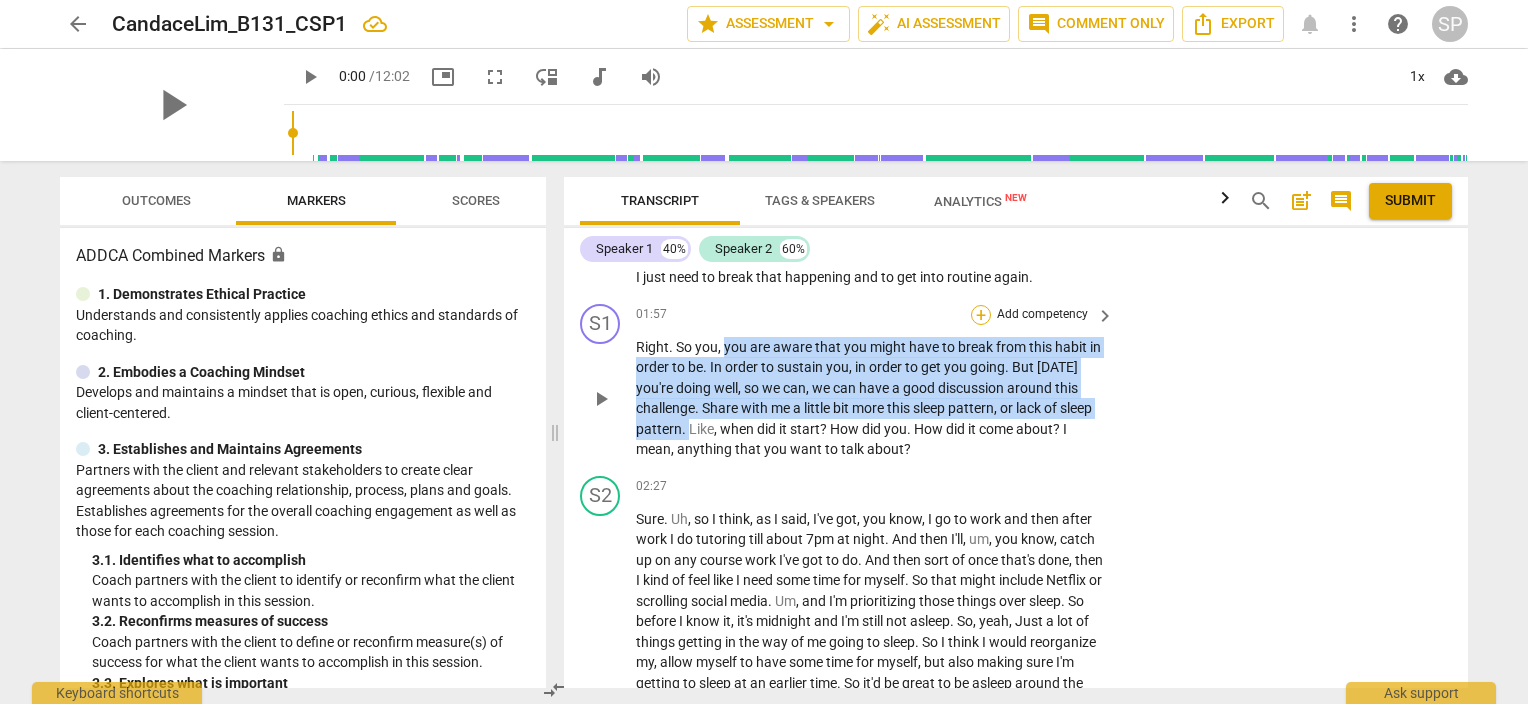 click on "+" at bounding box center (981, 315) 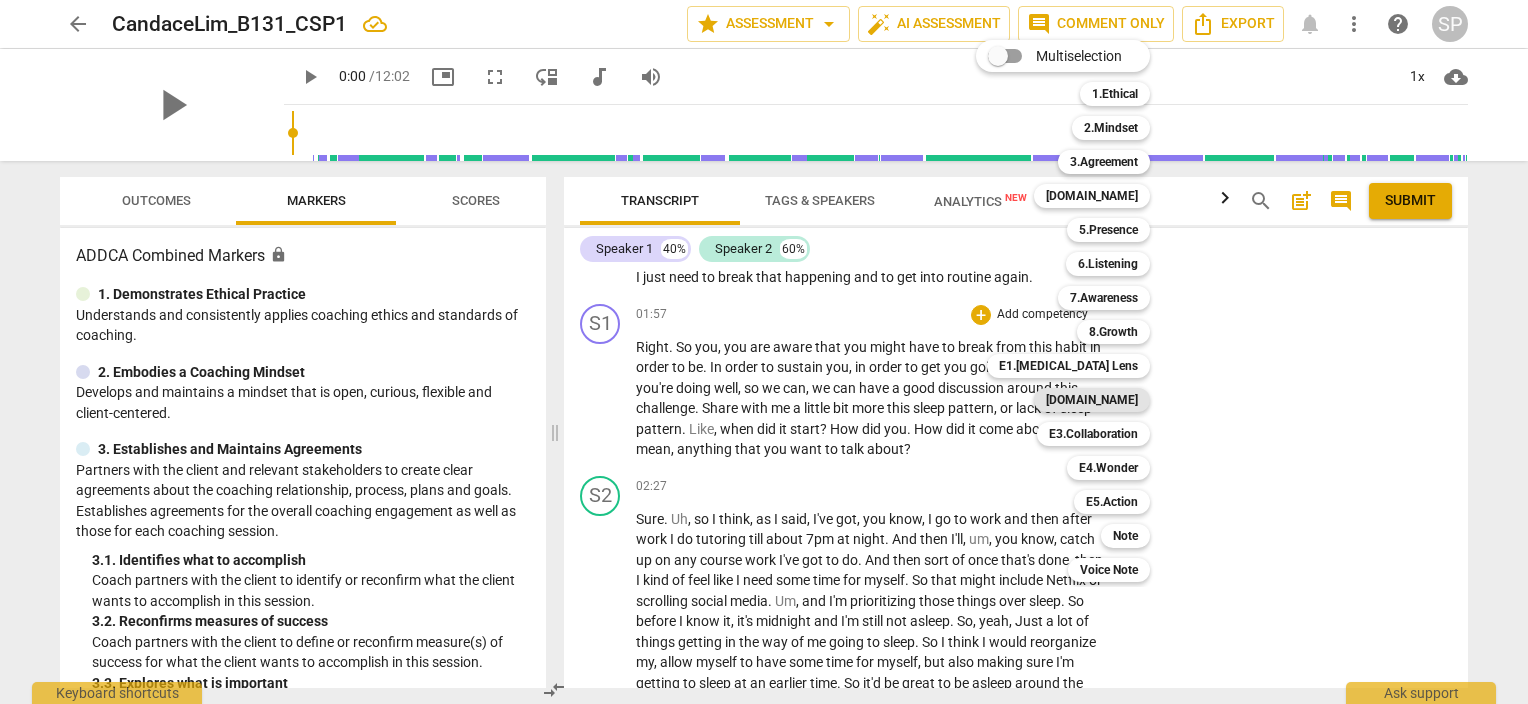click on "[DOMAIN_NAME]" at bounding box center (1092, 400) 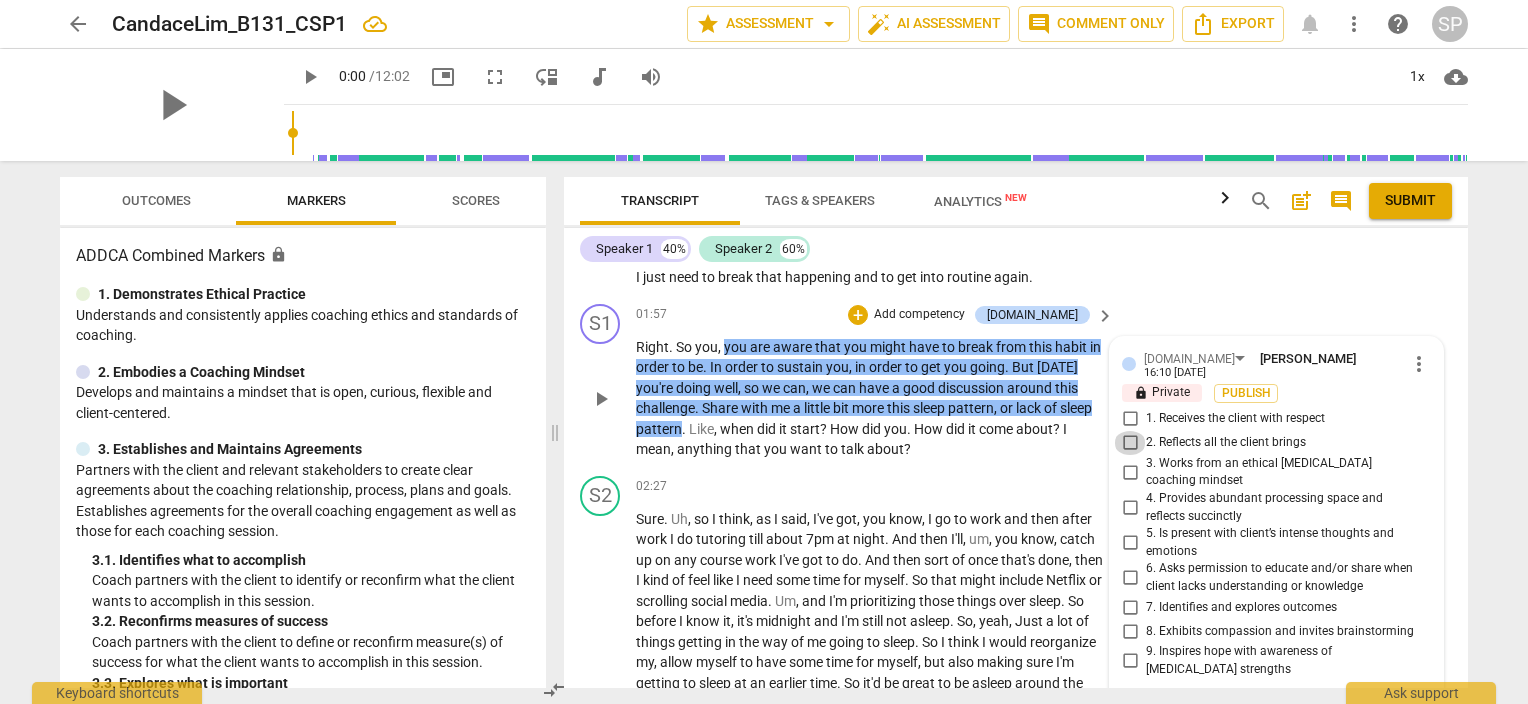 click on "2. Reflects all the client brings" at bounding box center (1130, 443) 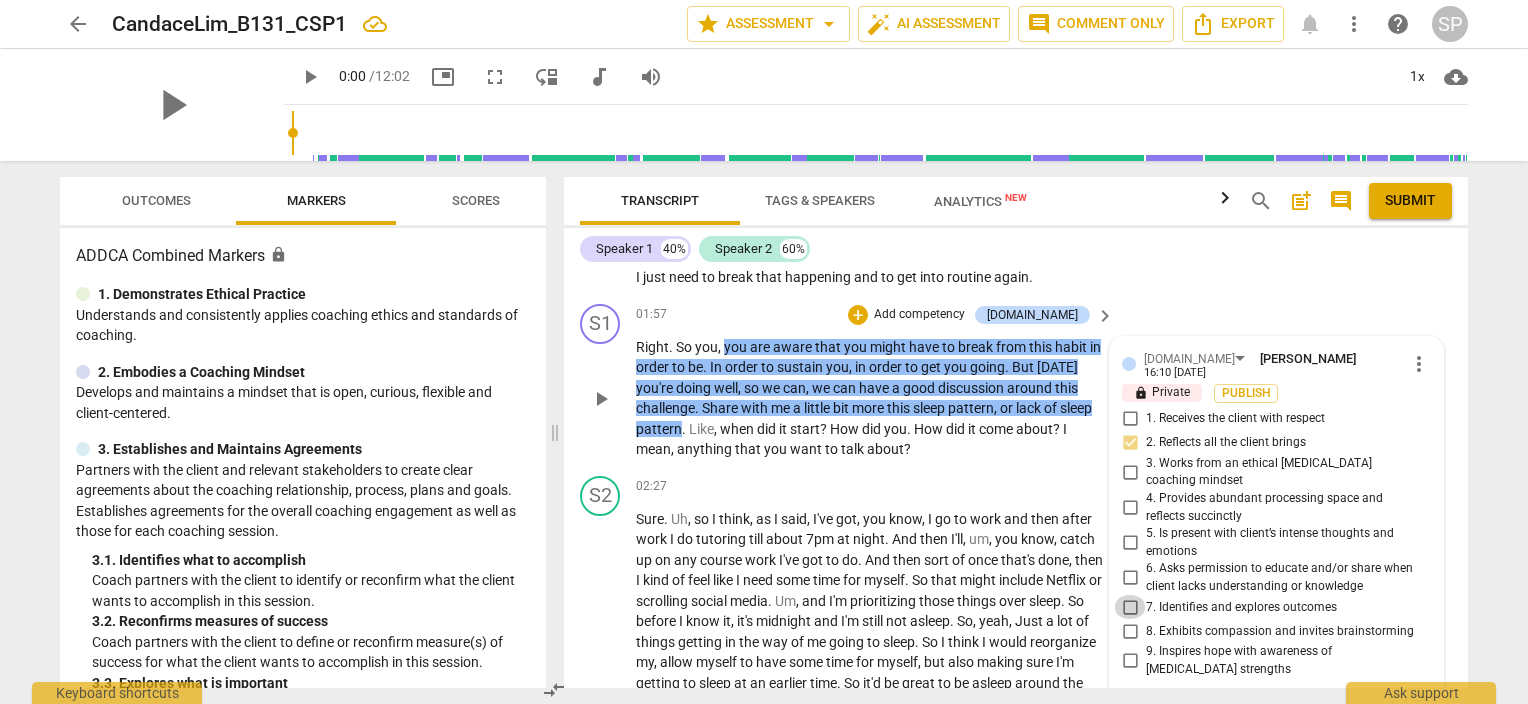 click on "7. Identifies and explores outcomes" at bounding box center [1130, 607] 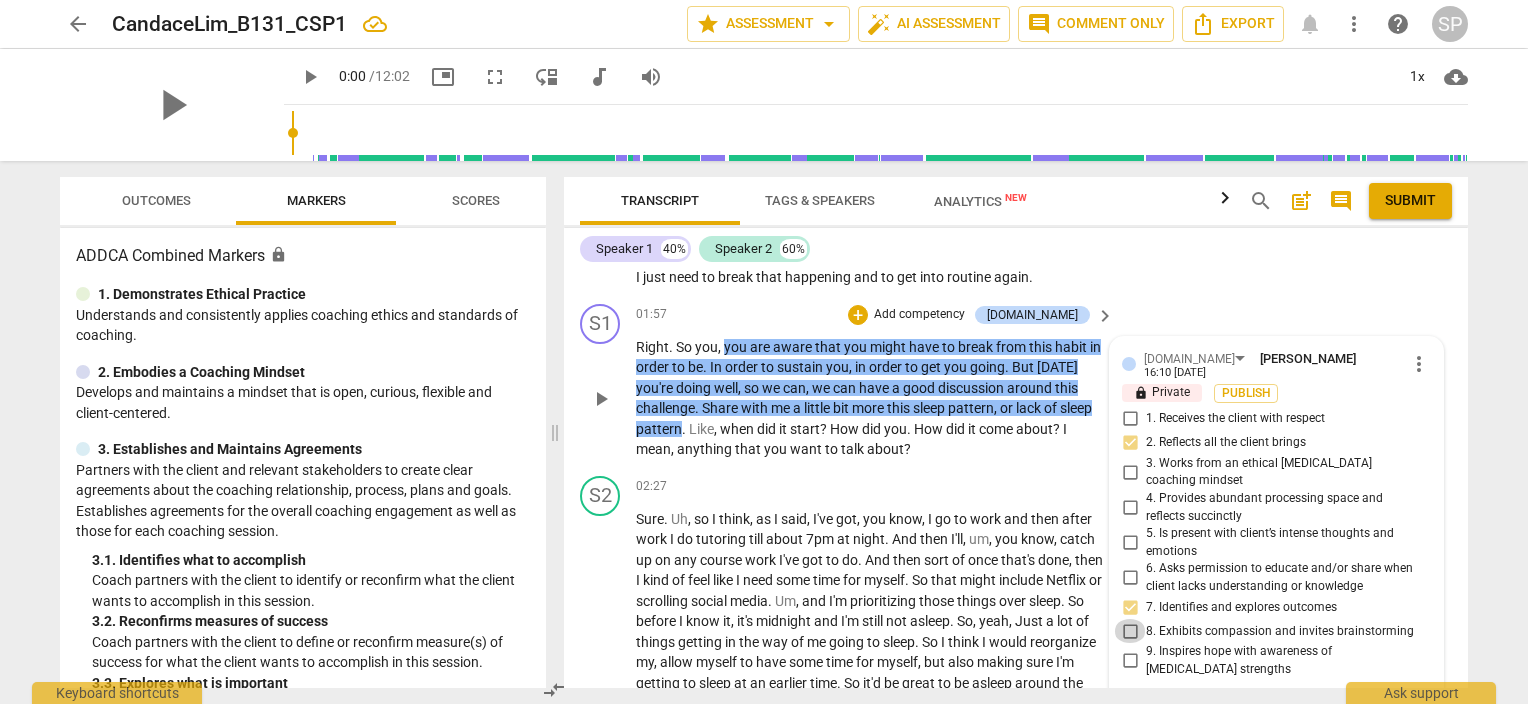 click on "8. Exhibits compassion and invites brainstorming" at bounding box center (1130, 631) 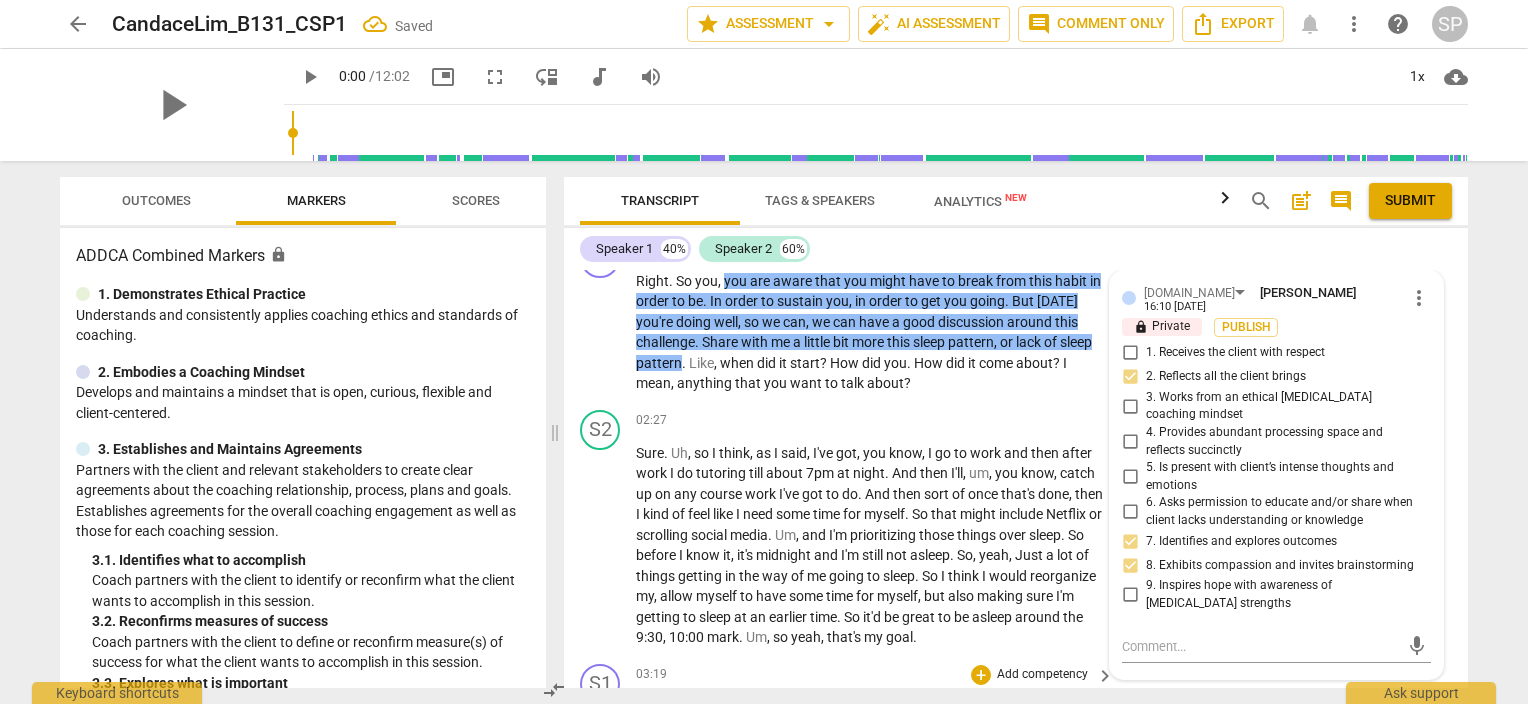 scroll, scrollTop: 1154, scrollLeft: 0, axis: vertical 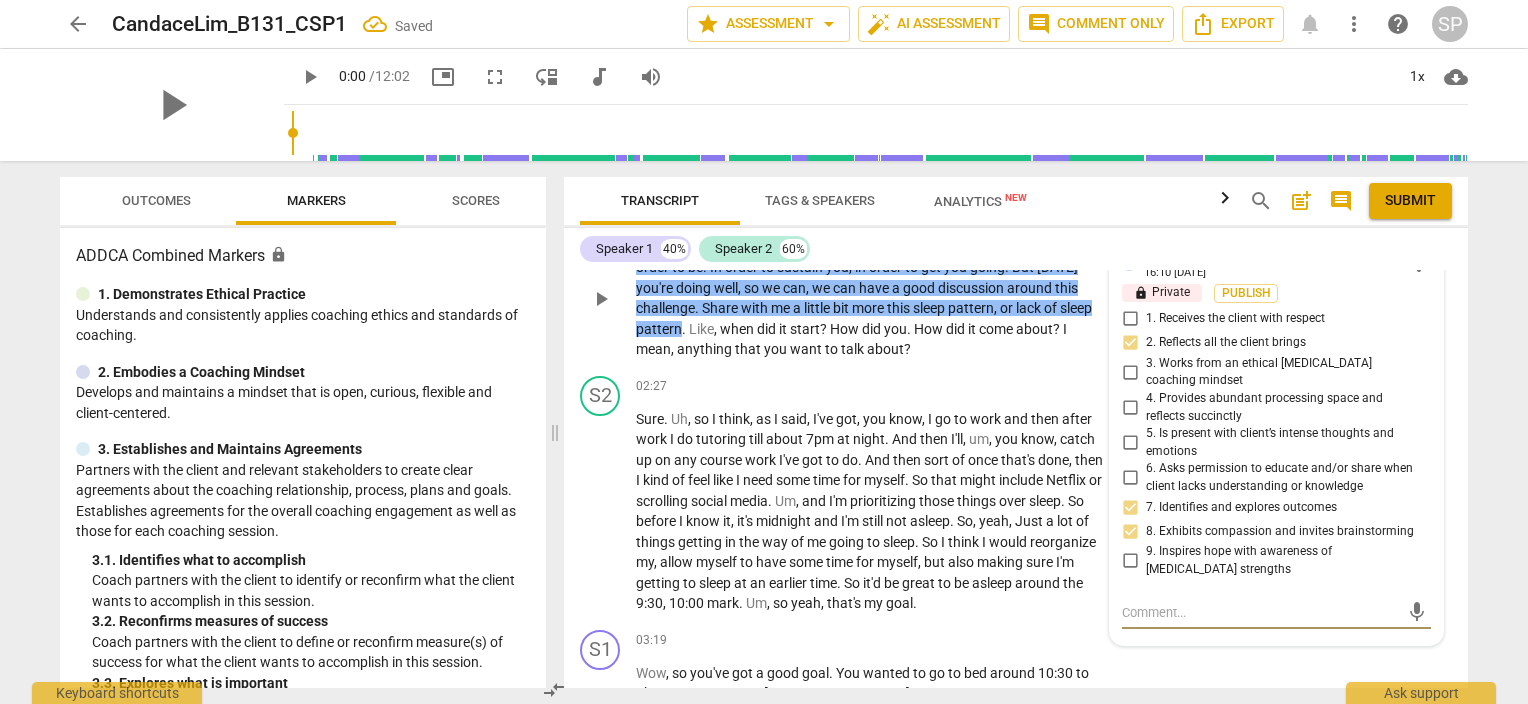 click at bounding box center [1260, 612] 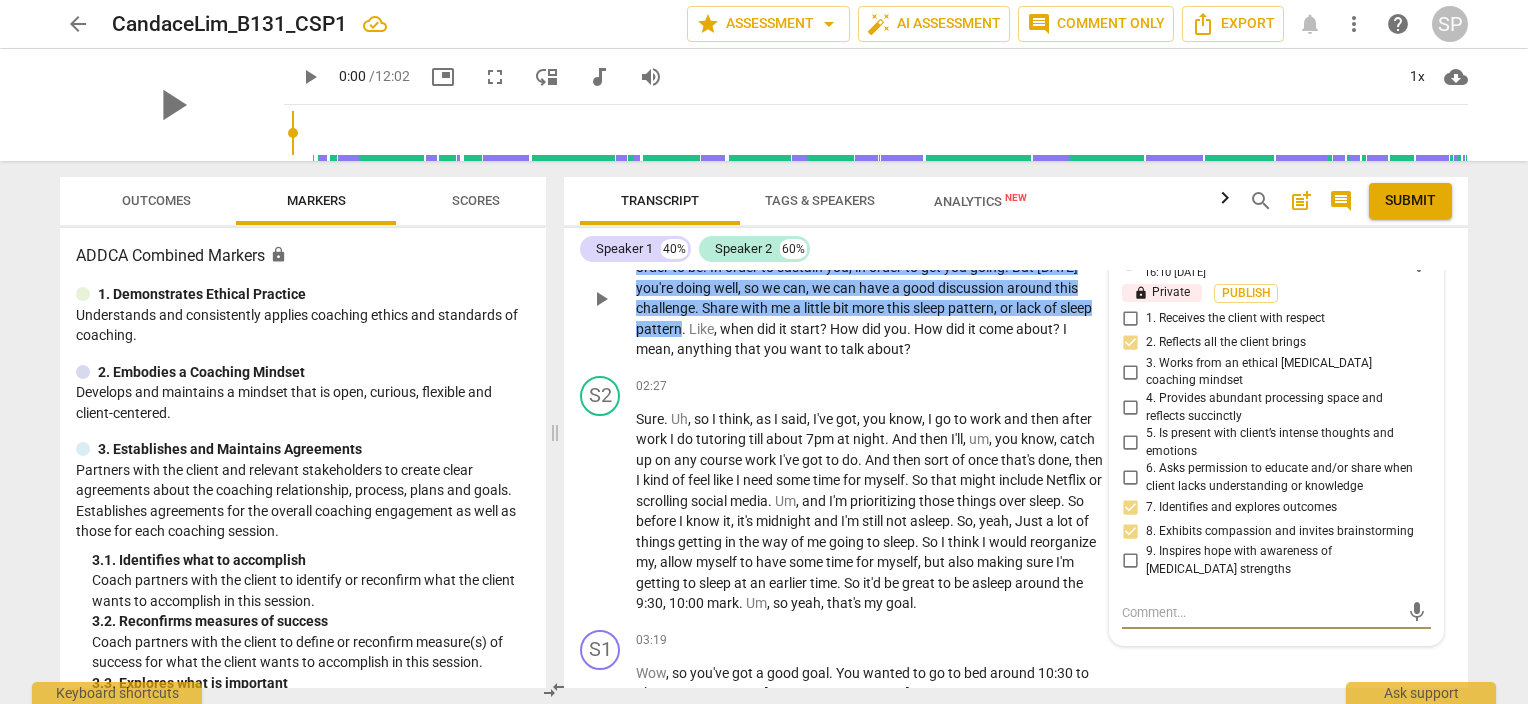 type on "C" 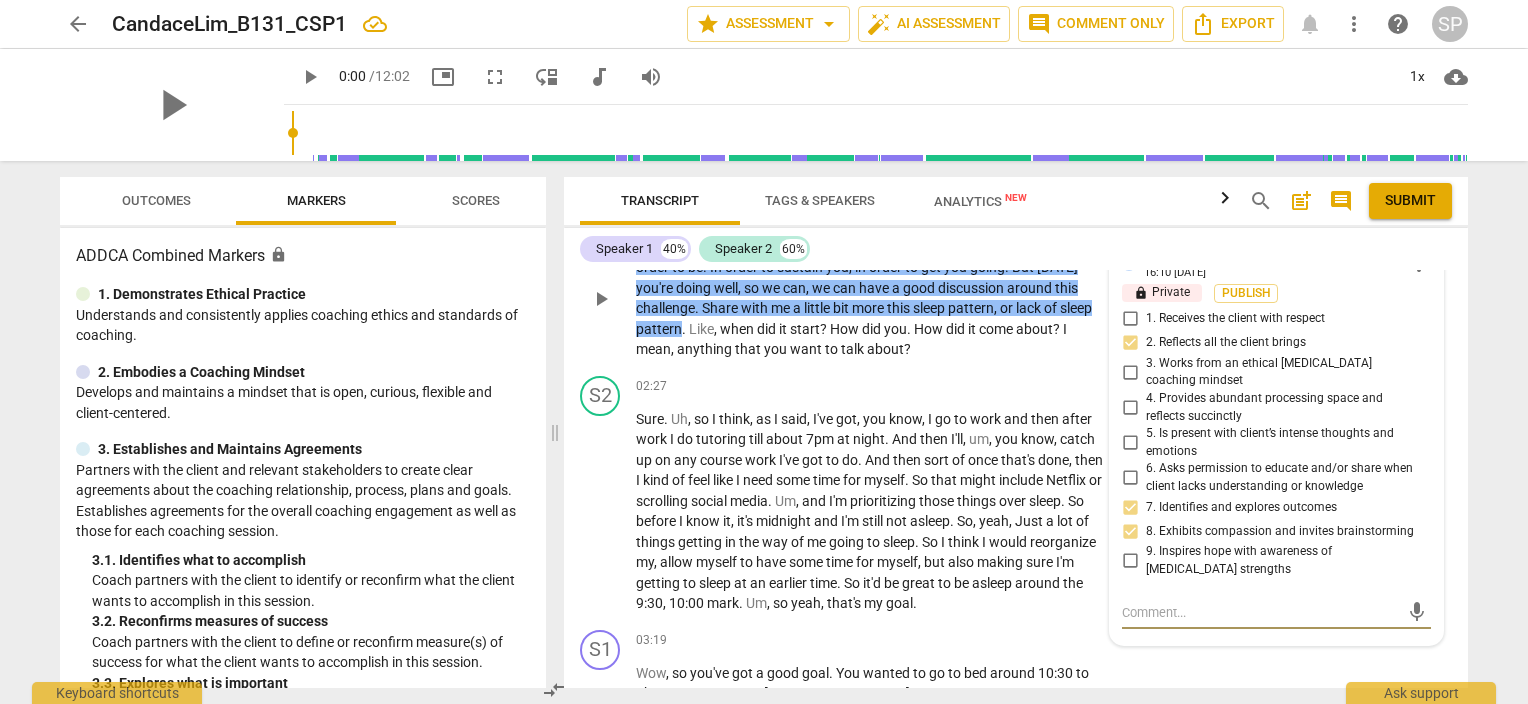 type on "C" 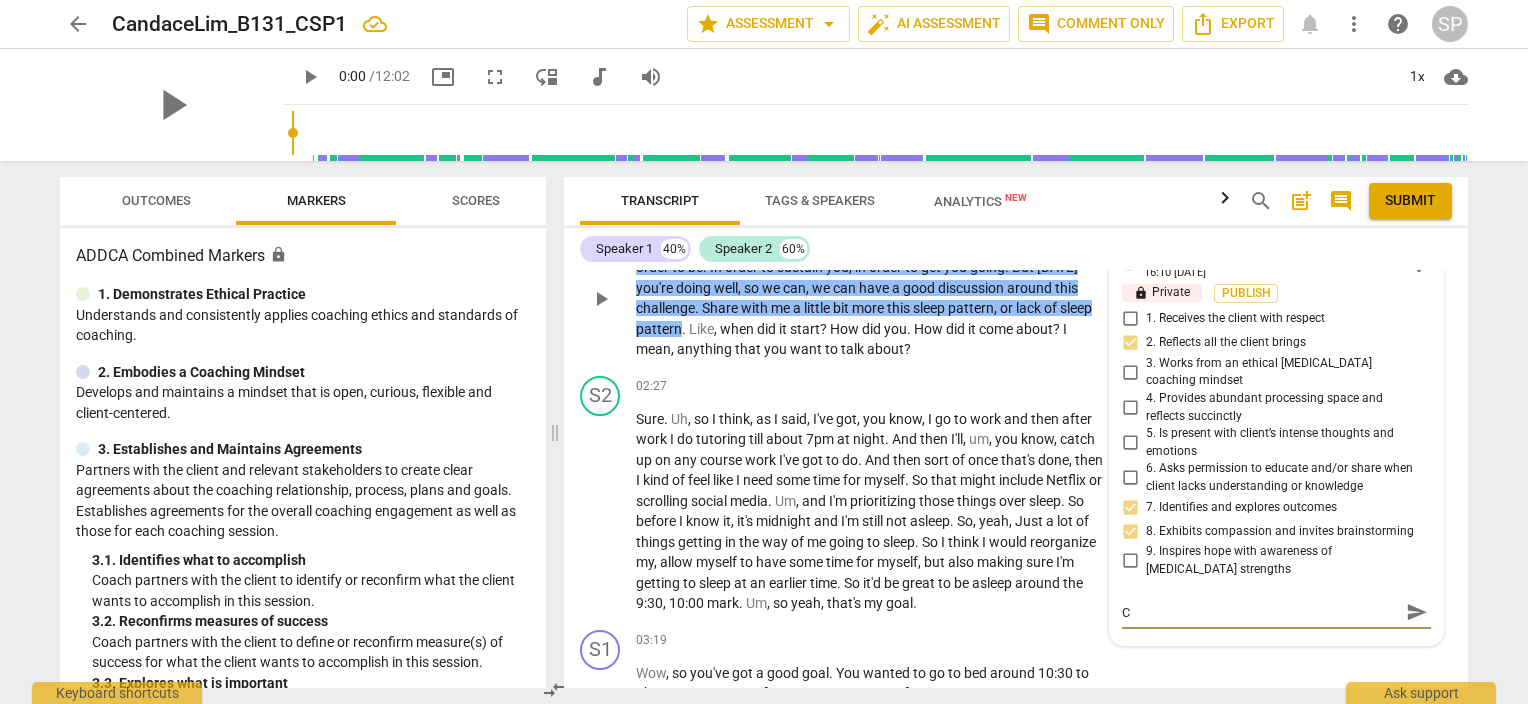 type on "Ca" 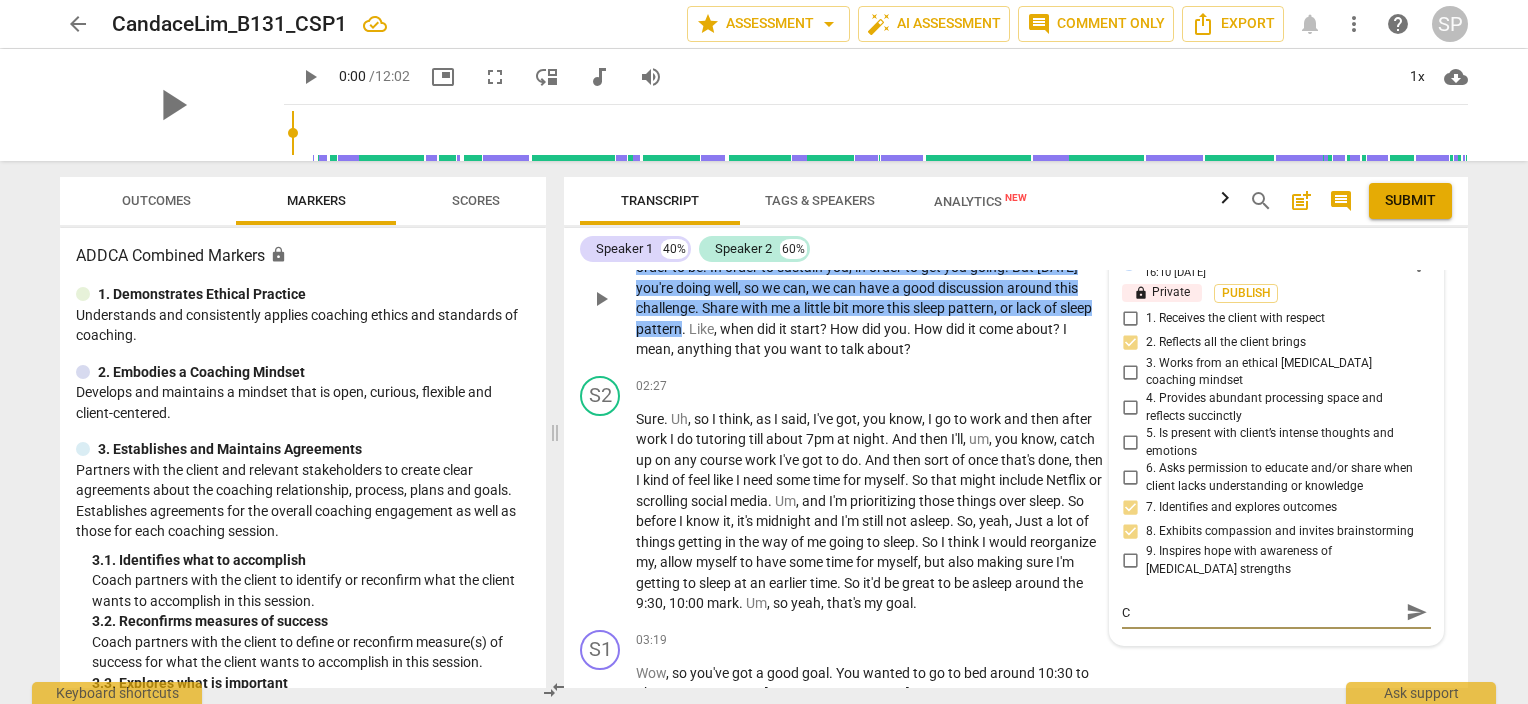 type on "Ca" 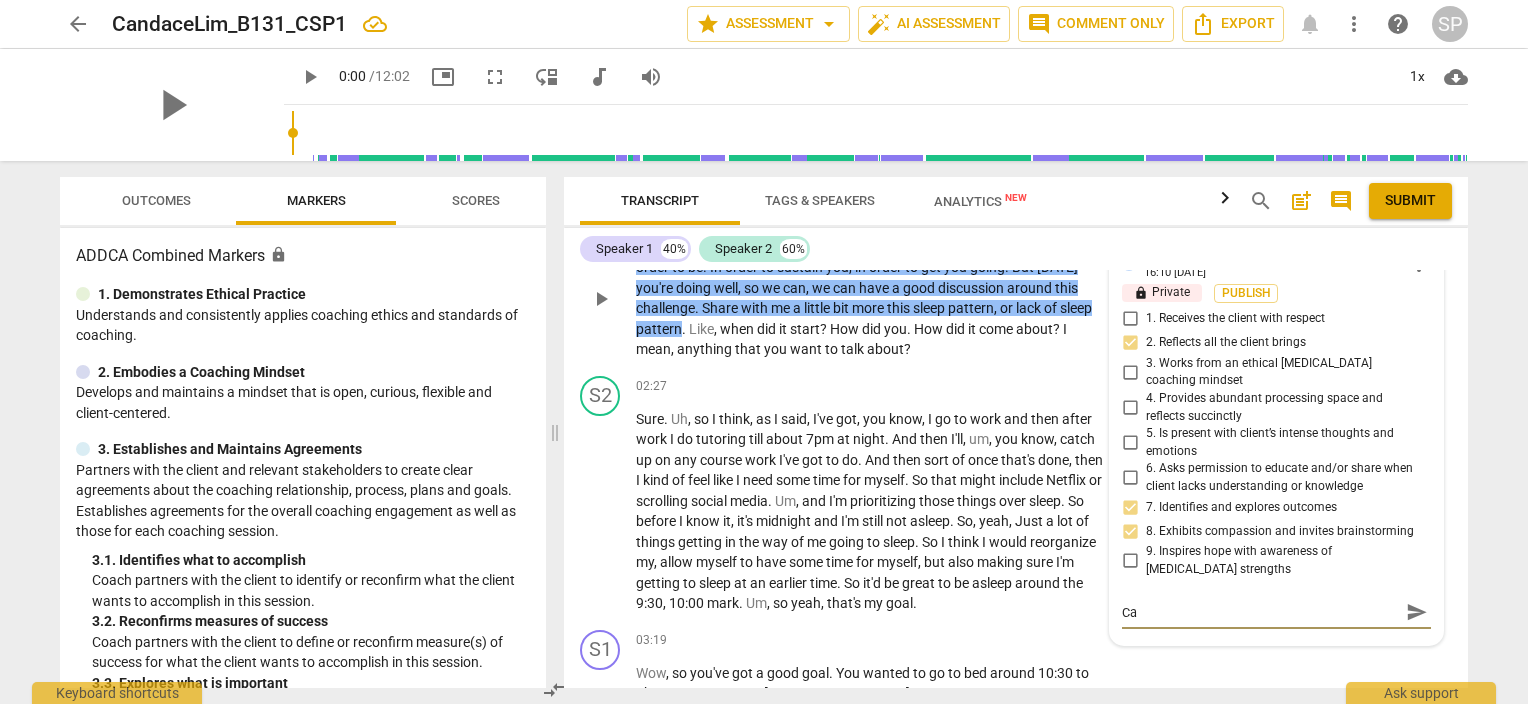type on "C" 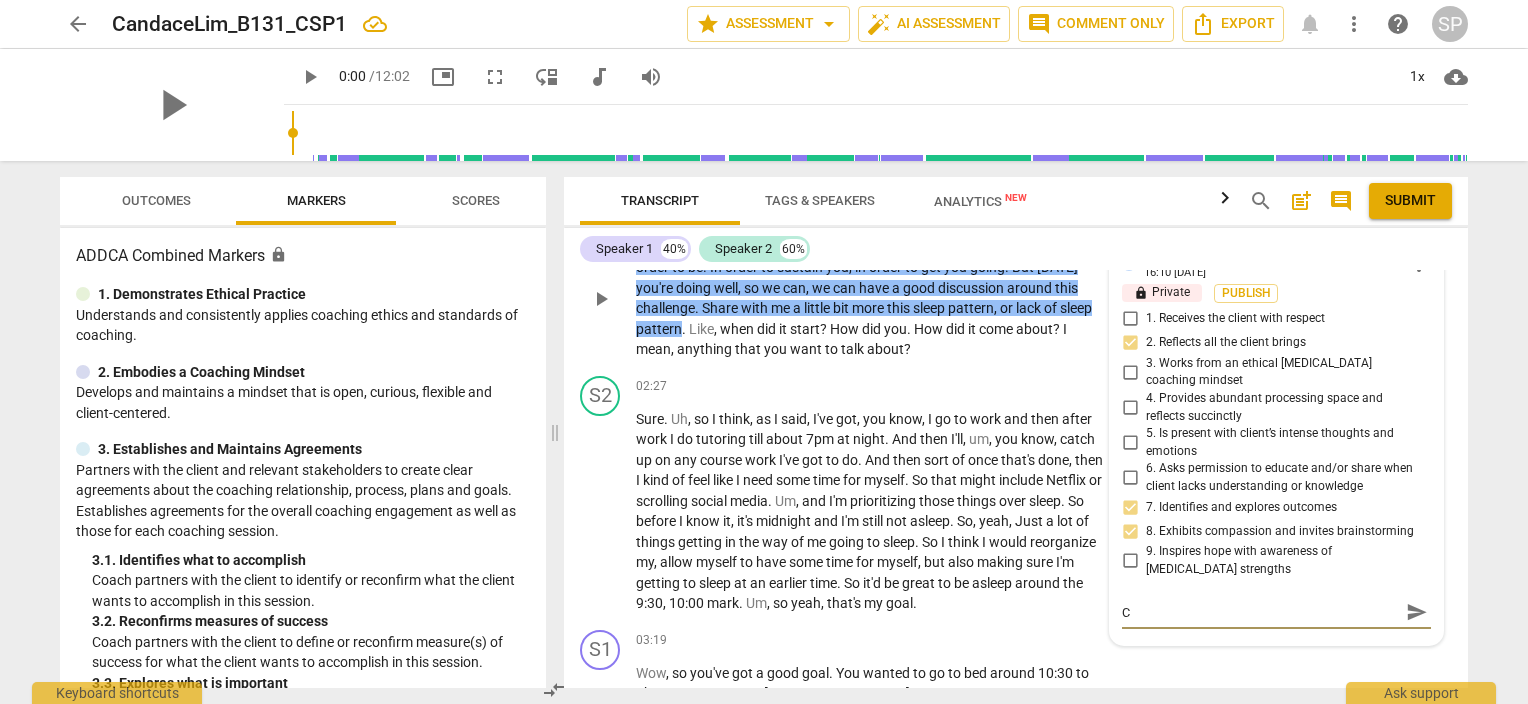 type 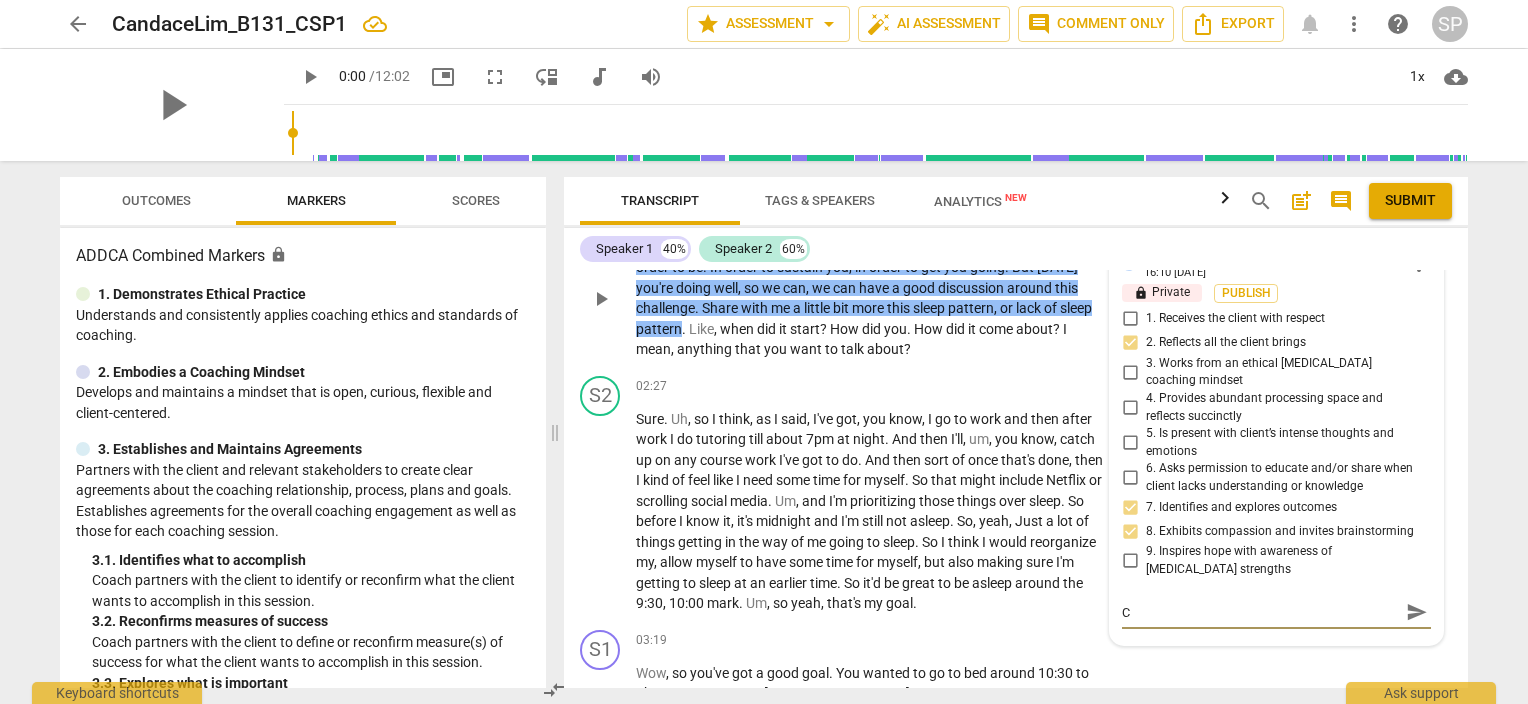 type 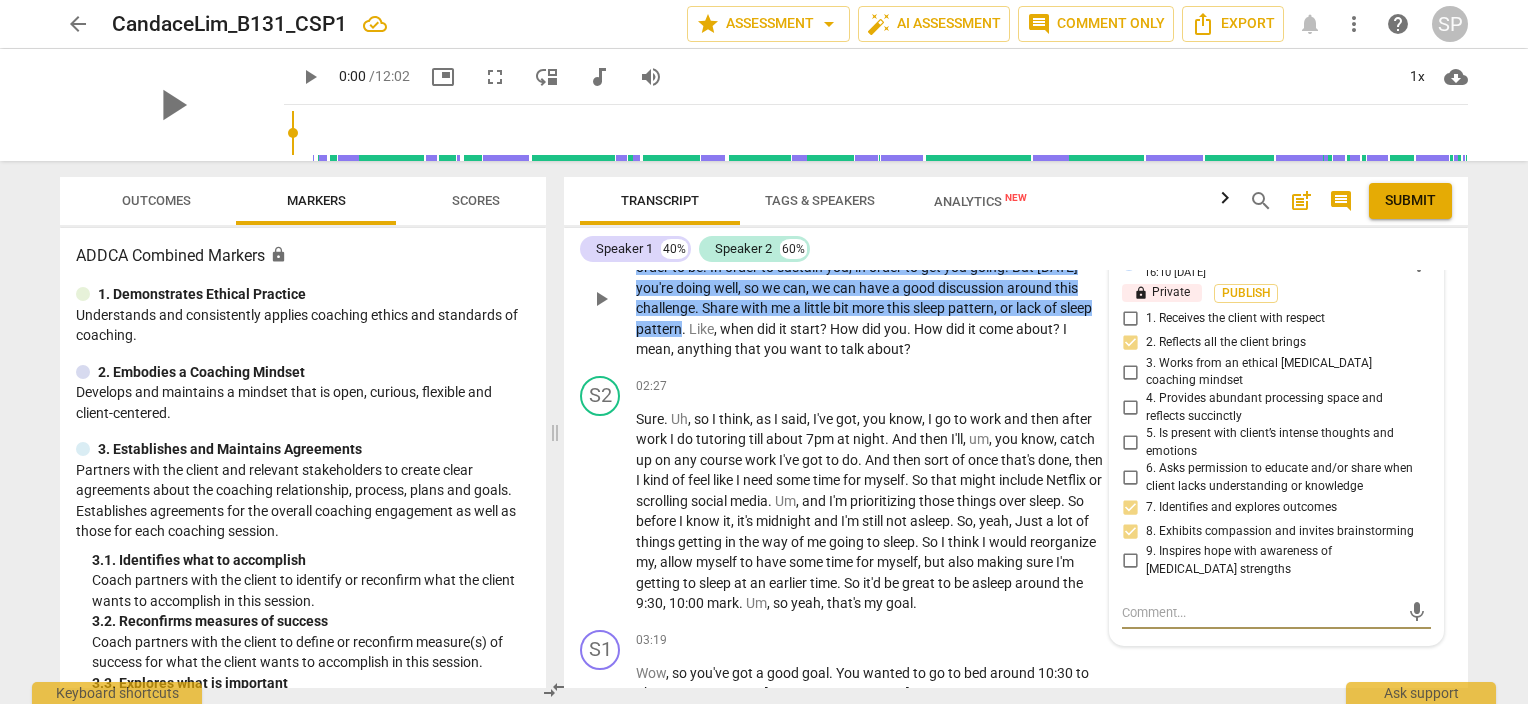 type on "A" 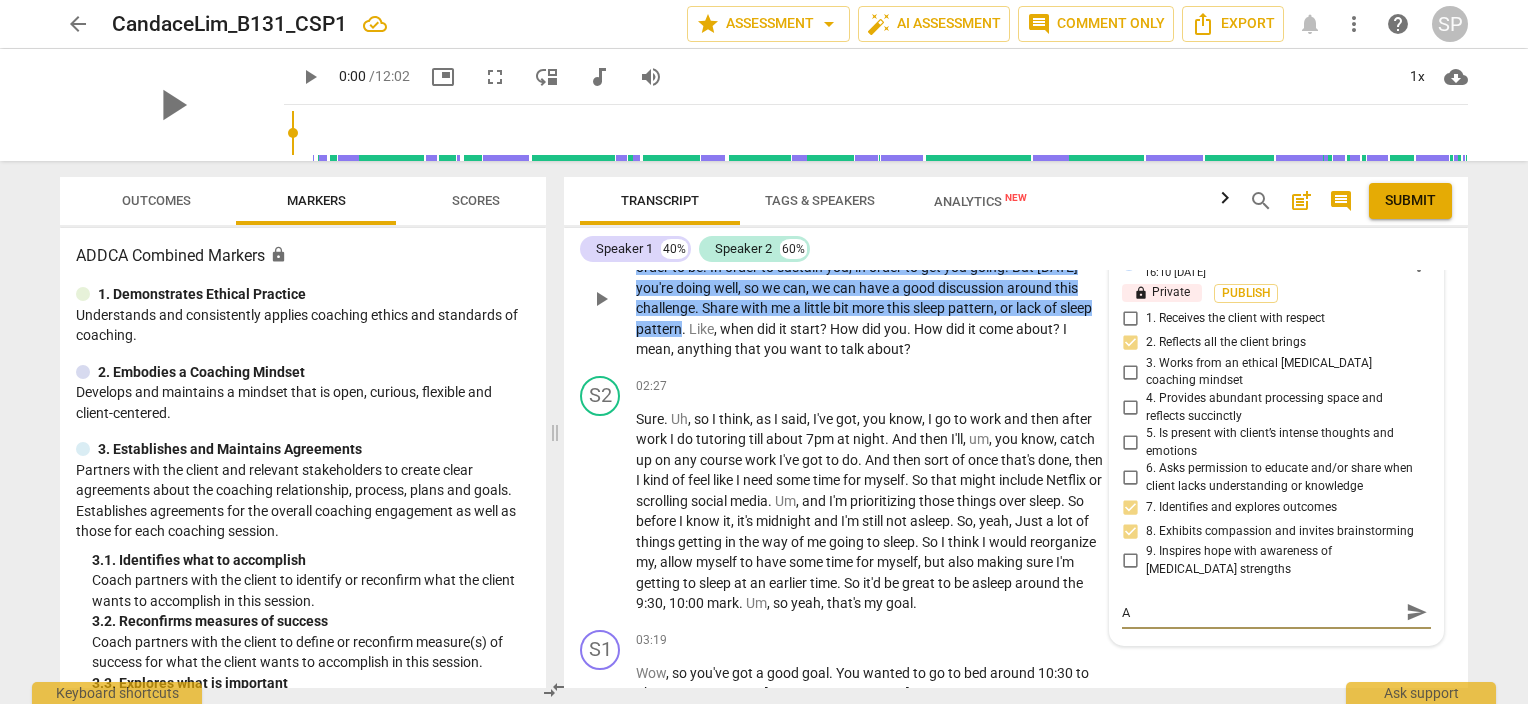 type on "As" 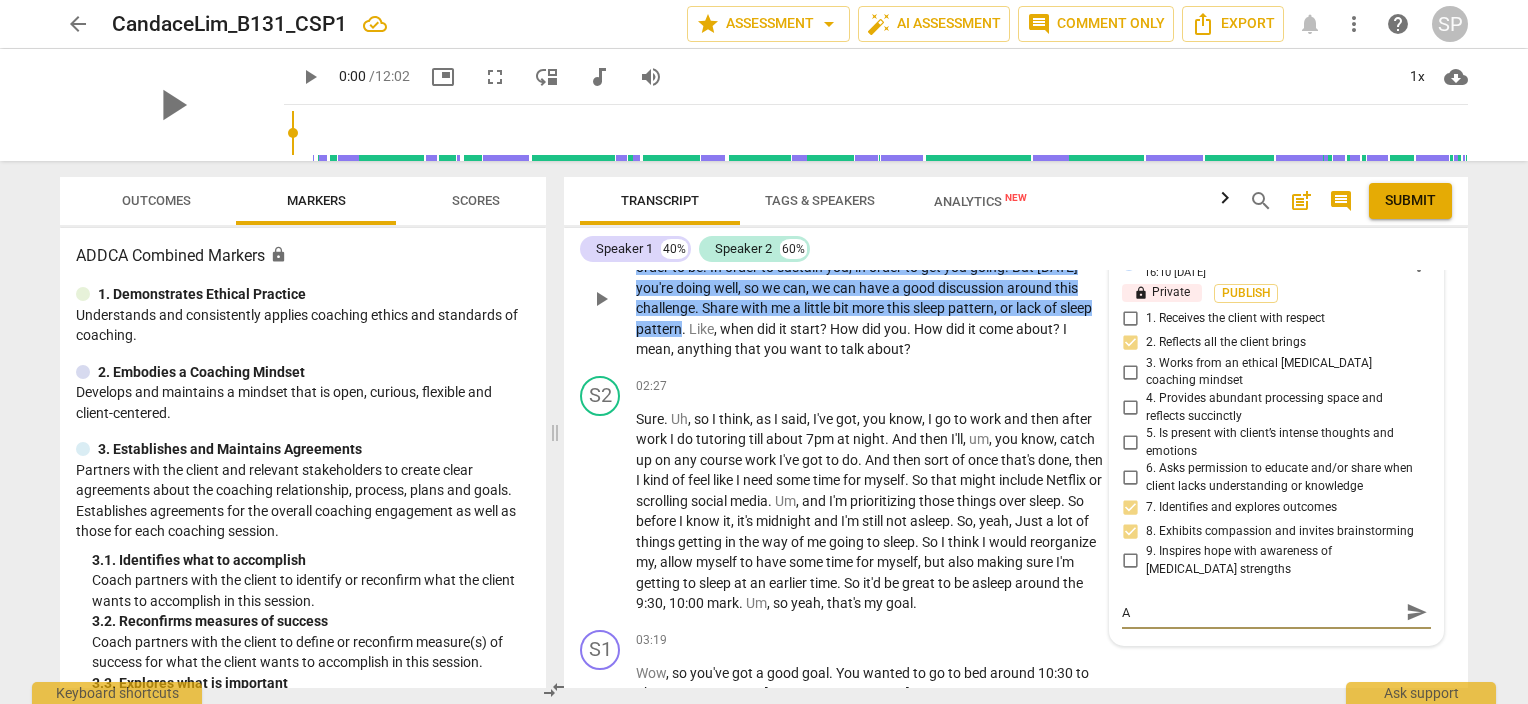 type on "As" 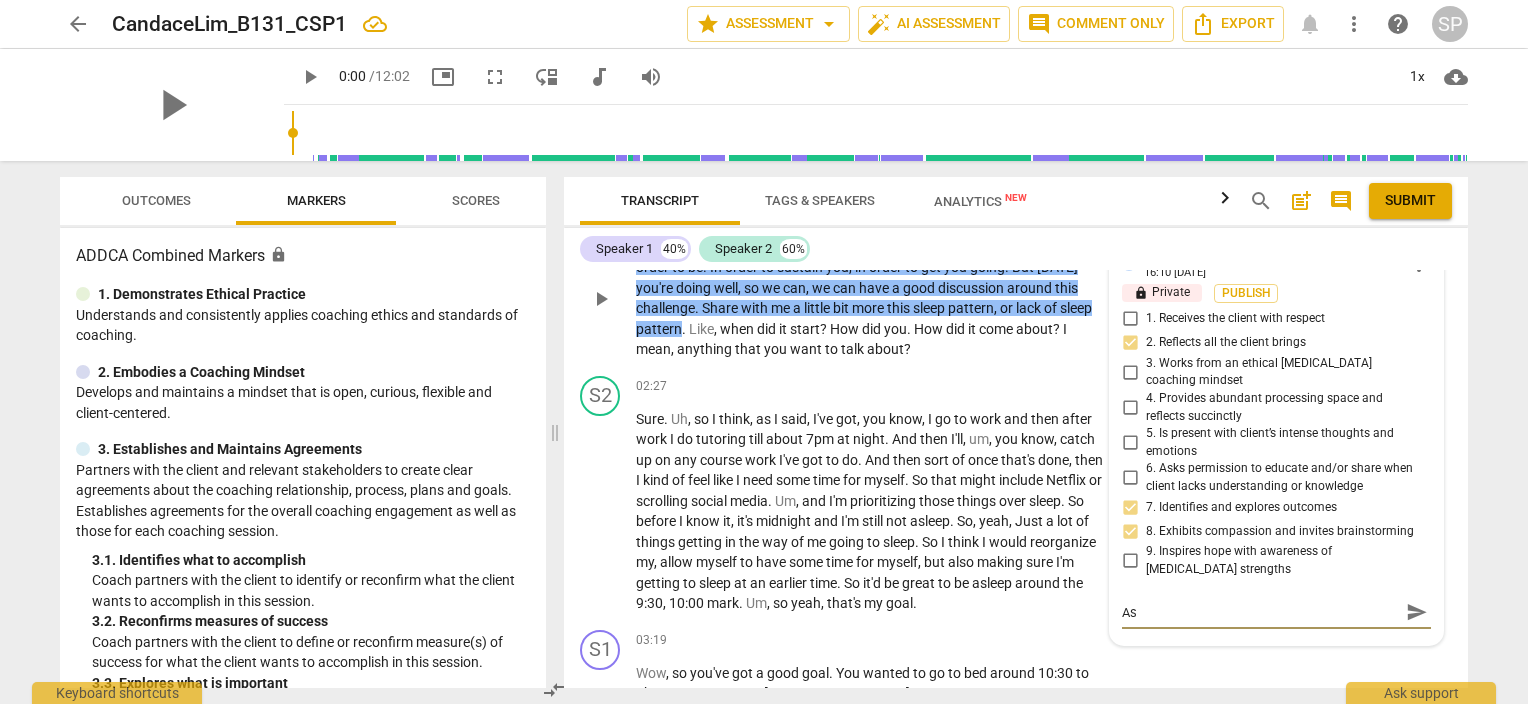 type on "Ask" 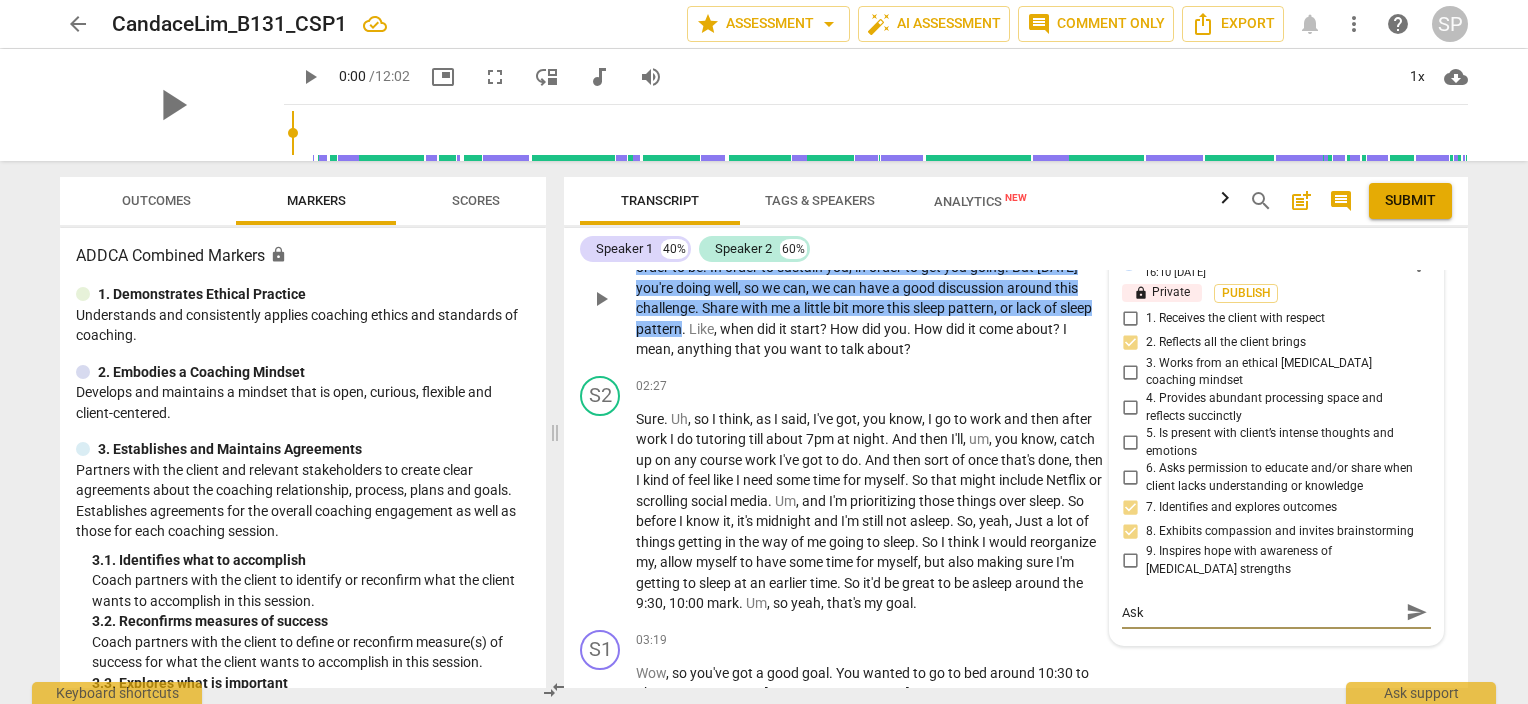 type on "Ask" 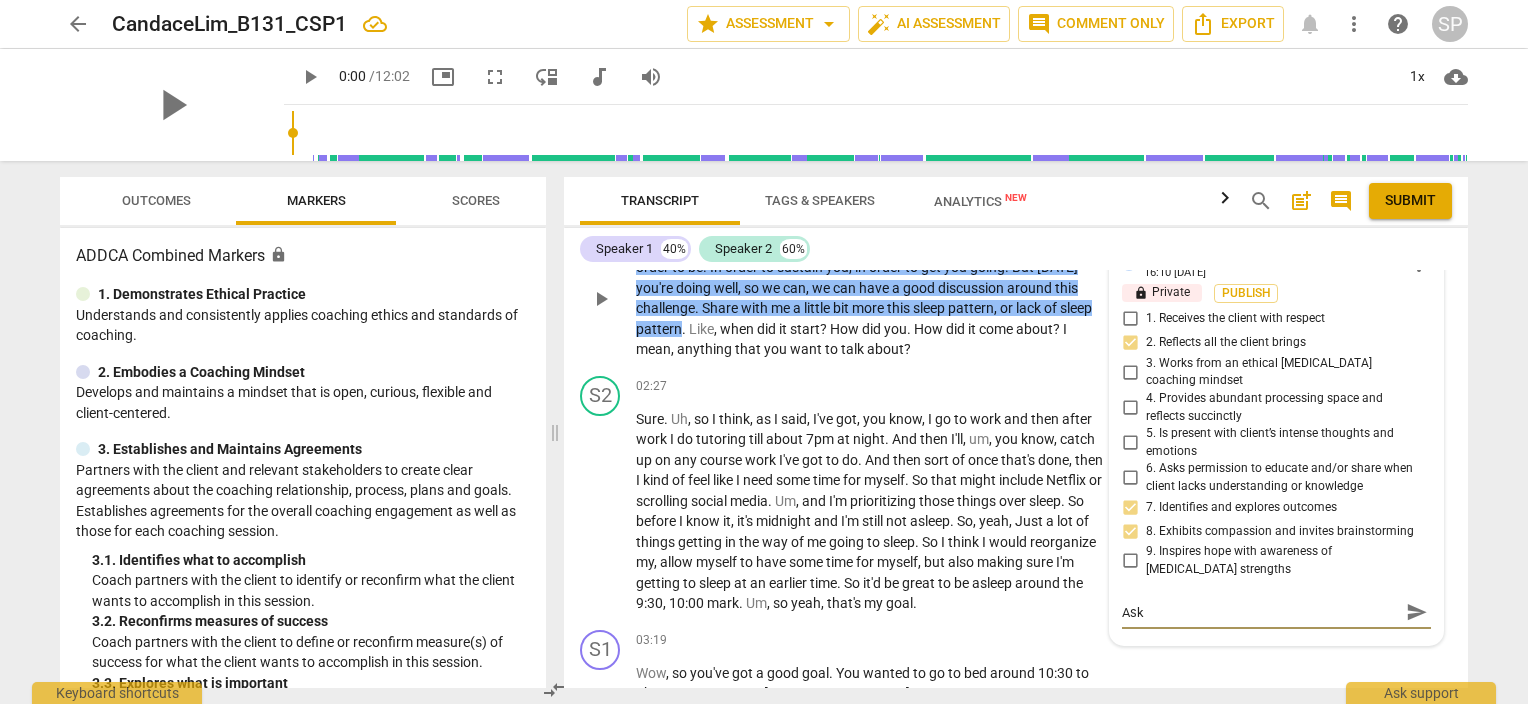 type on "Ask" 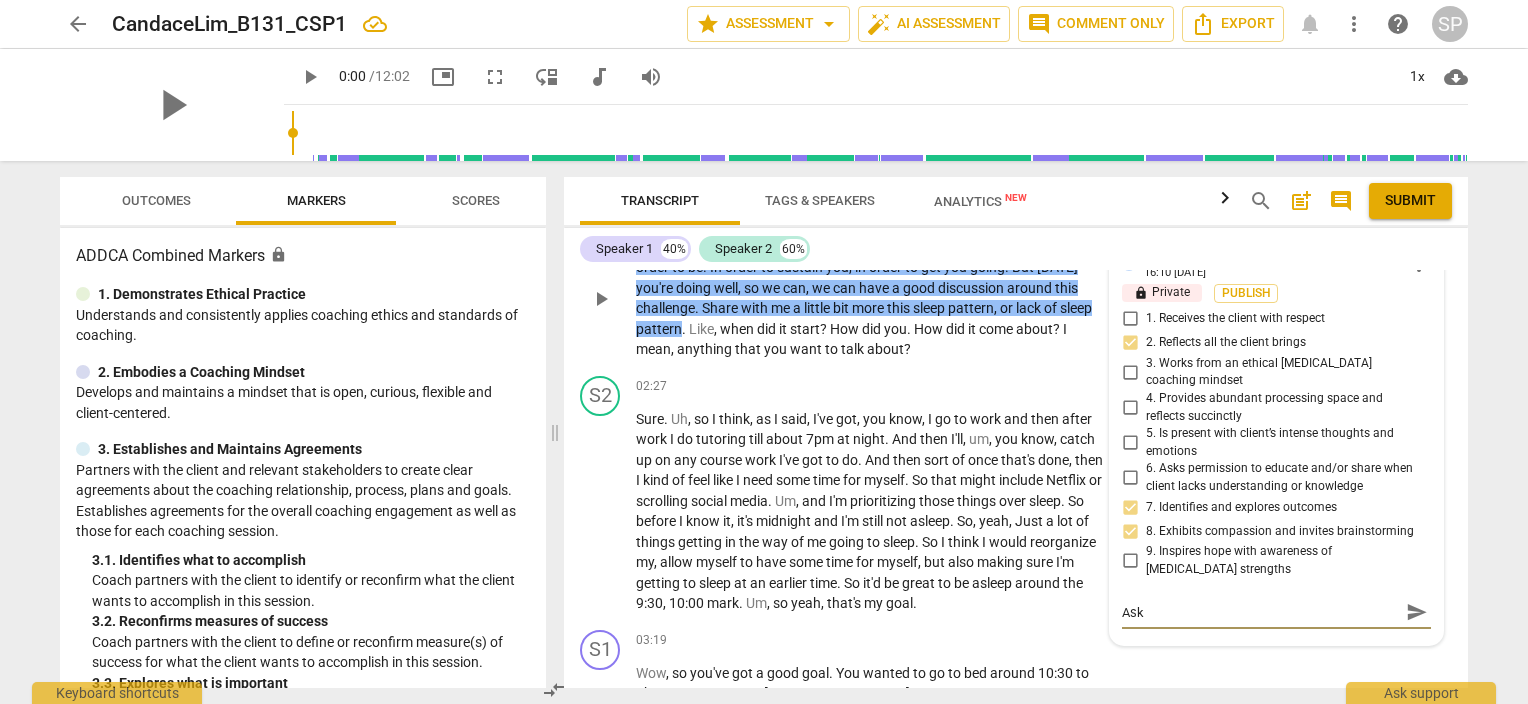 type on "Ask" 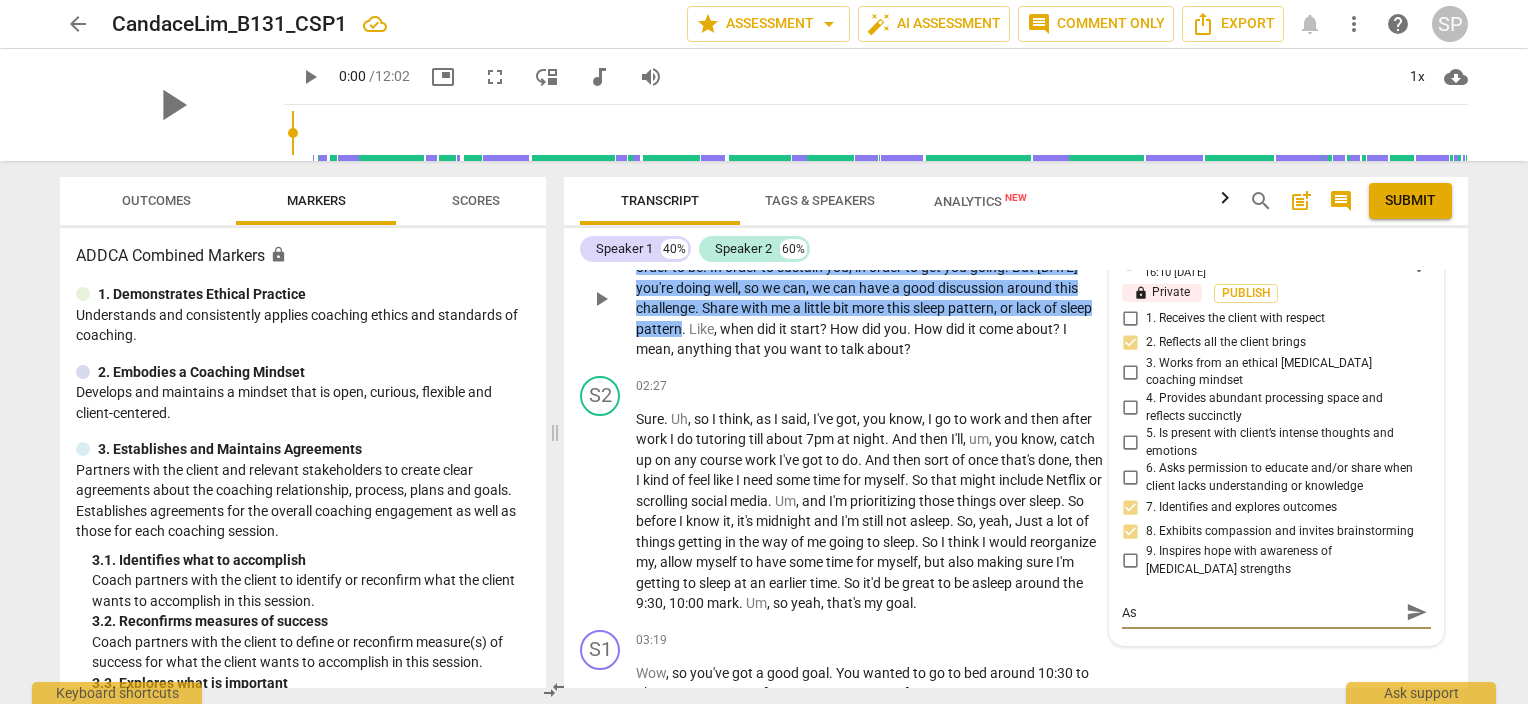 type on "A" 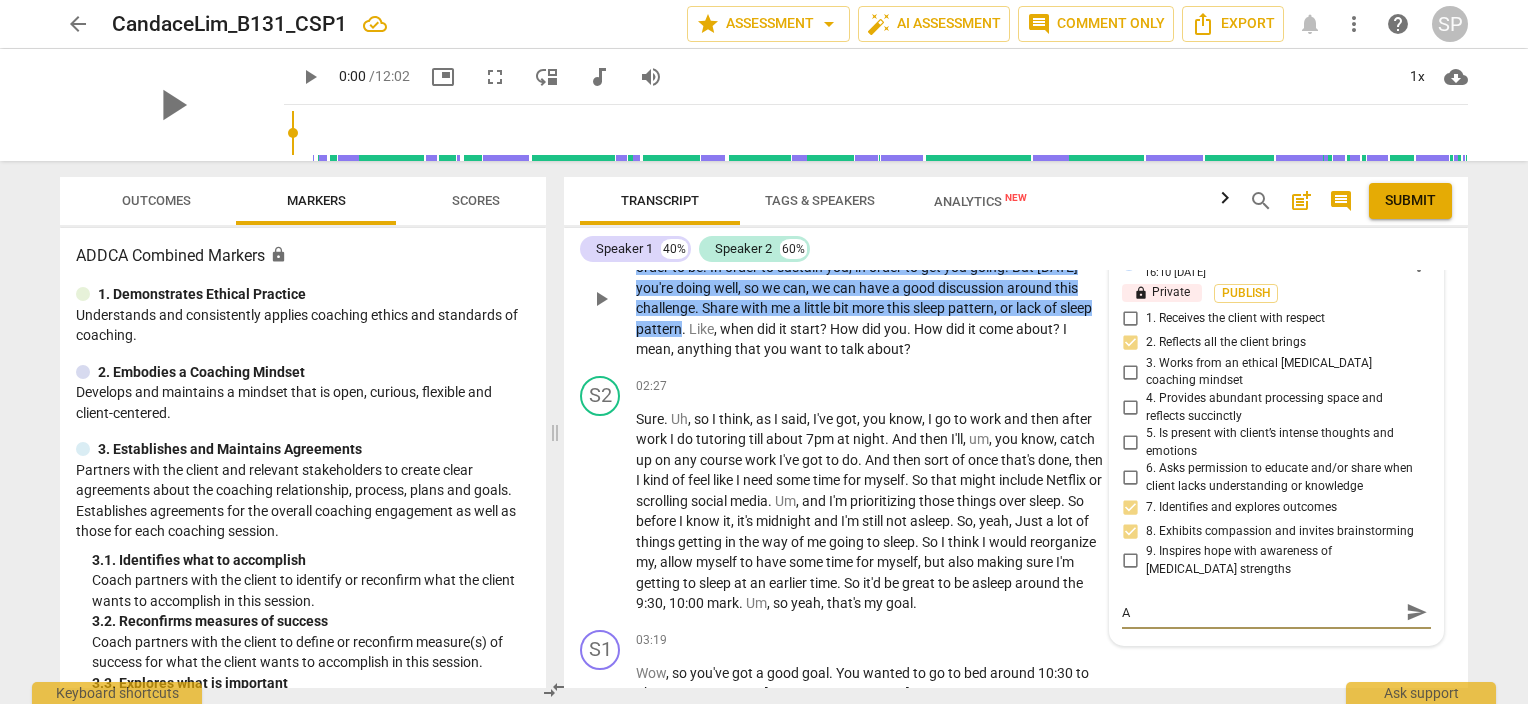 type 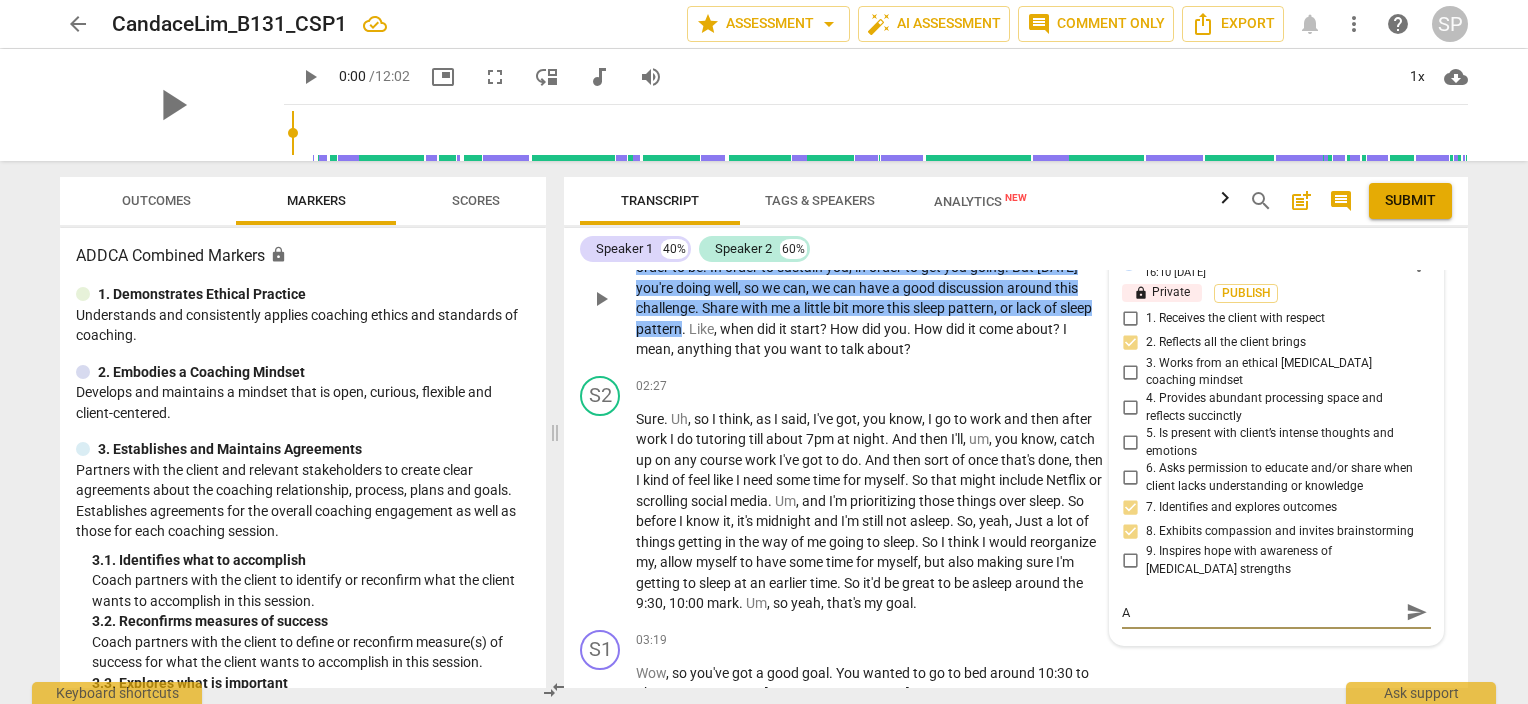 type 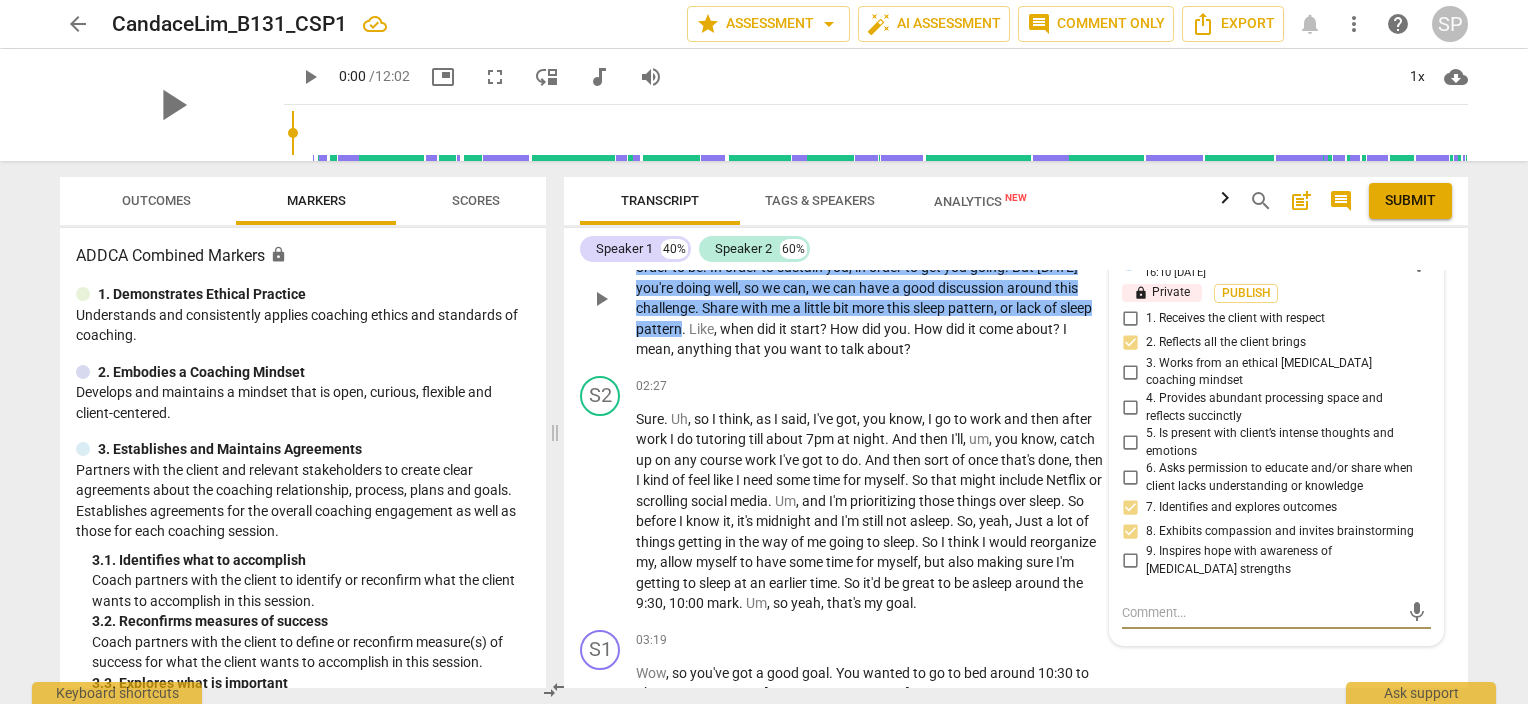 type on """ 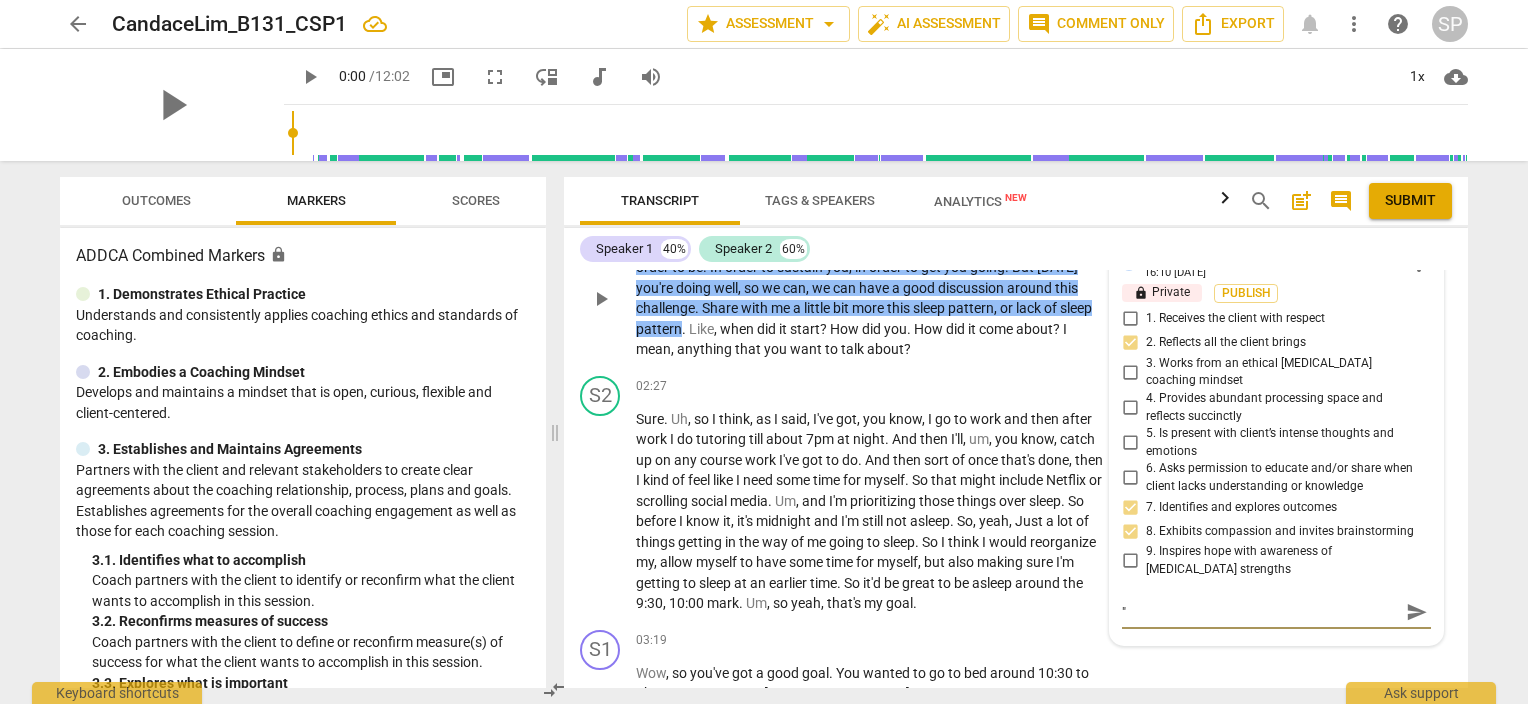 type on ""C" 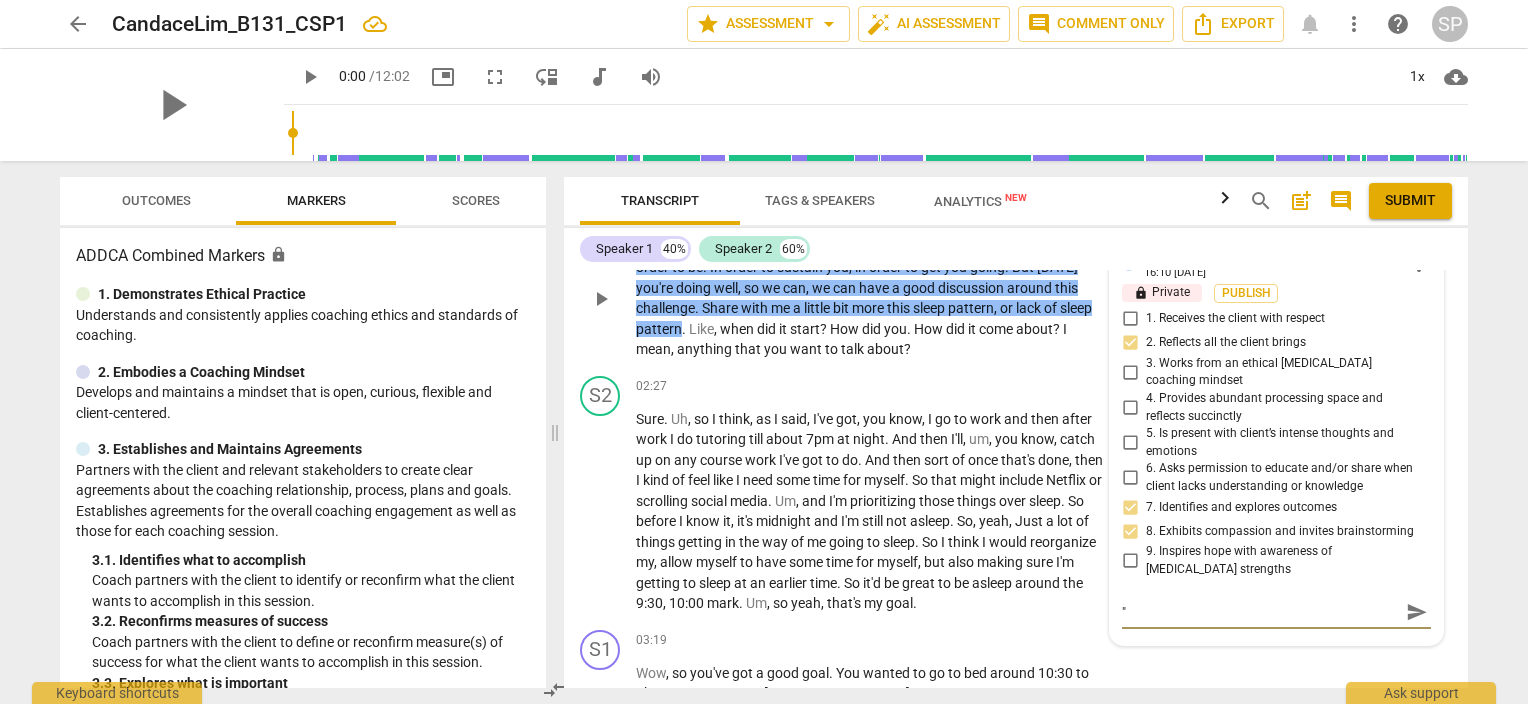 type on ""C" 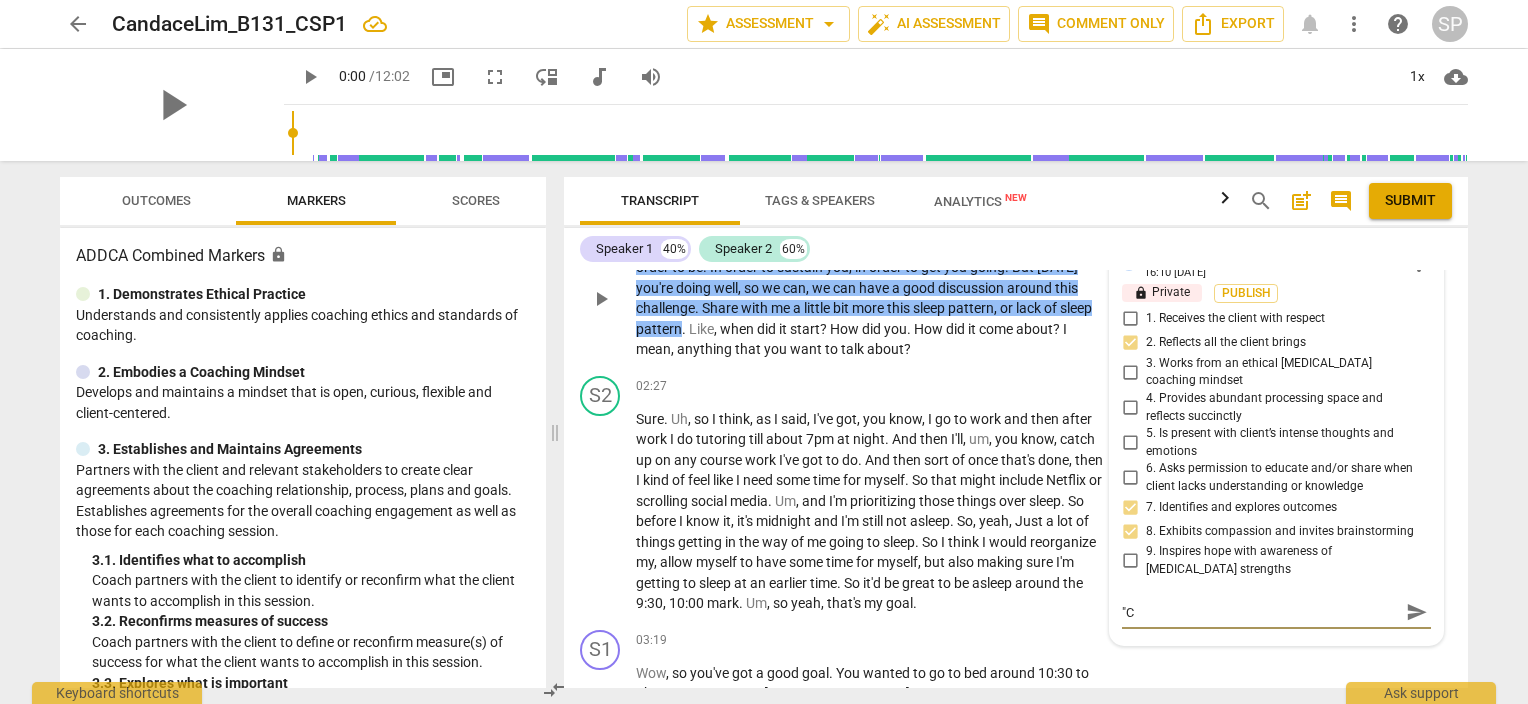 type on ""Ca" 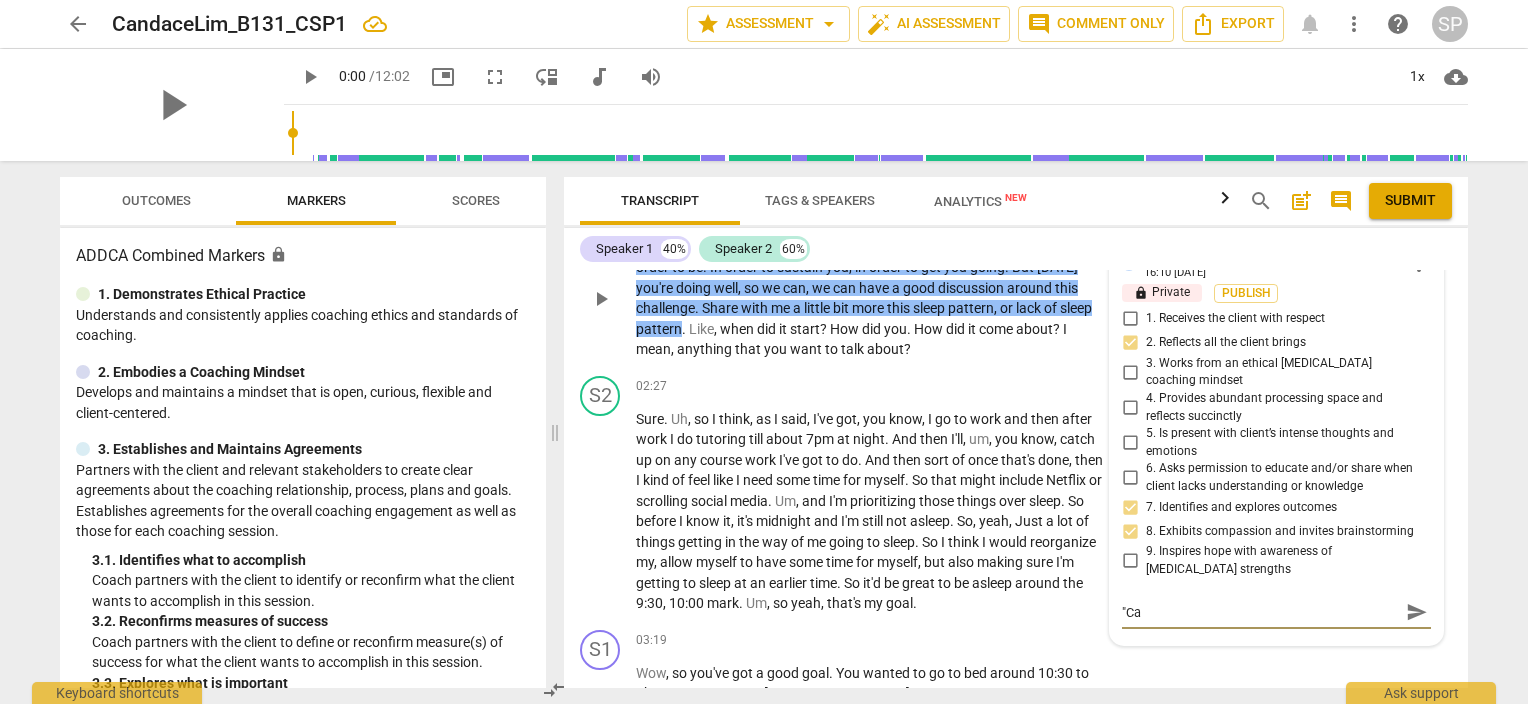 type on ""Can" 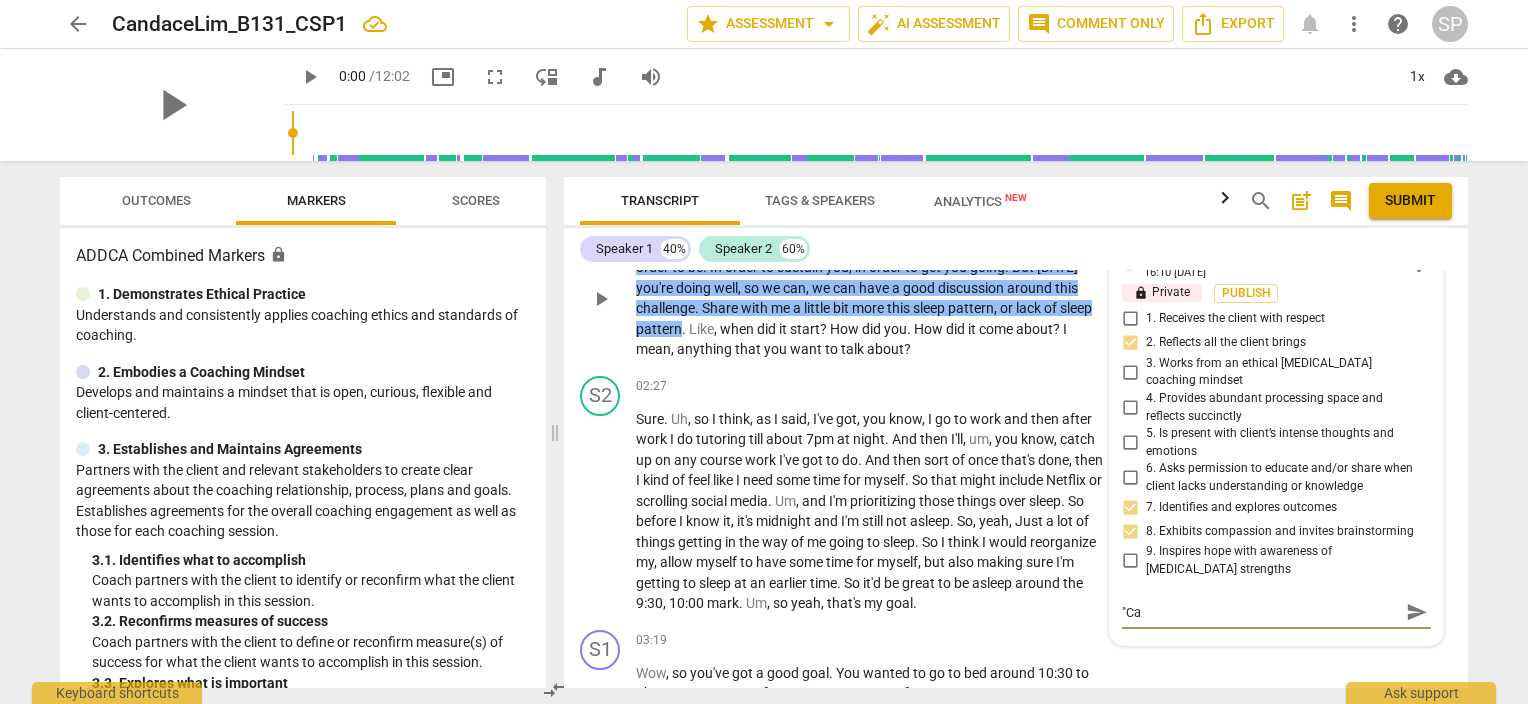 type on ""Can" 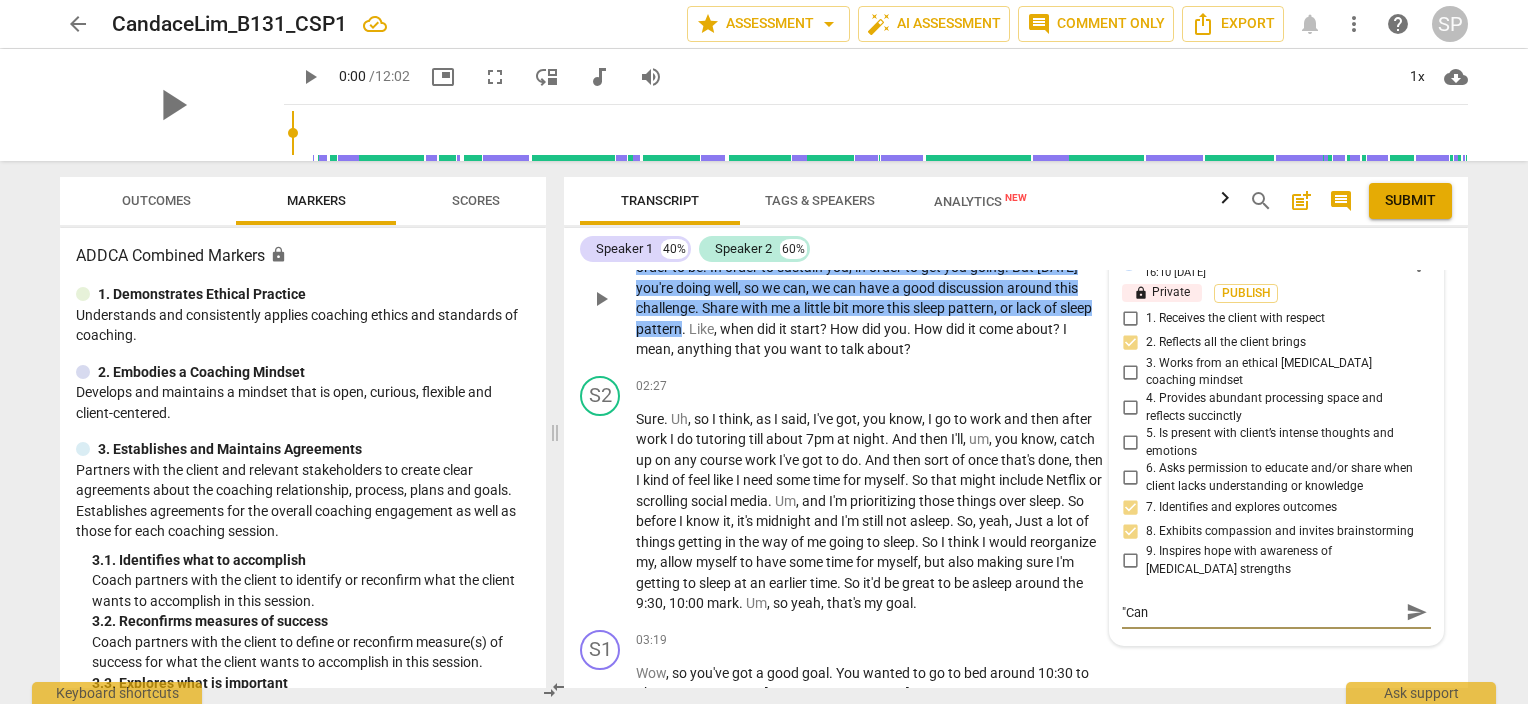 type on ""Can" 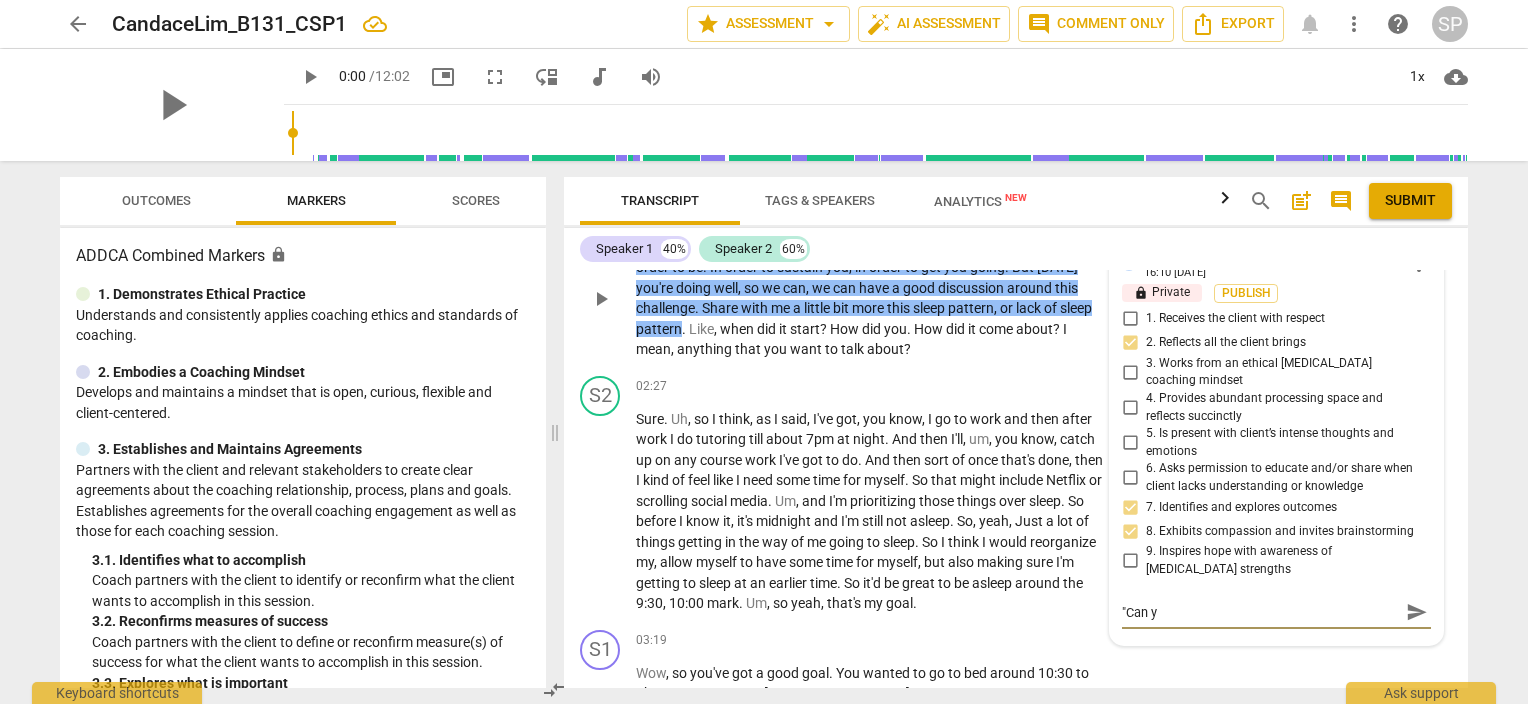 type on ""Can yo" 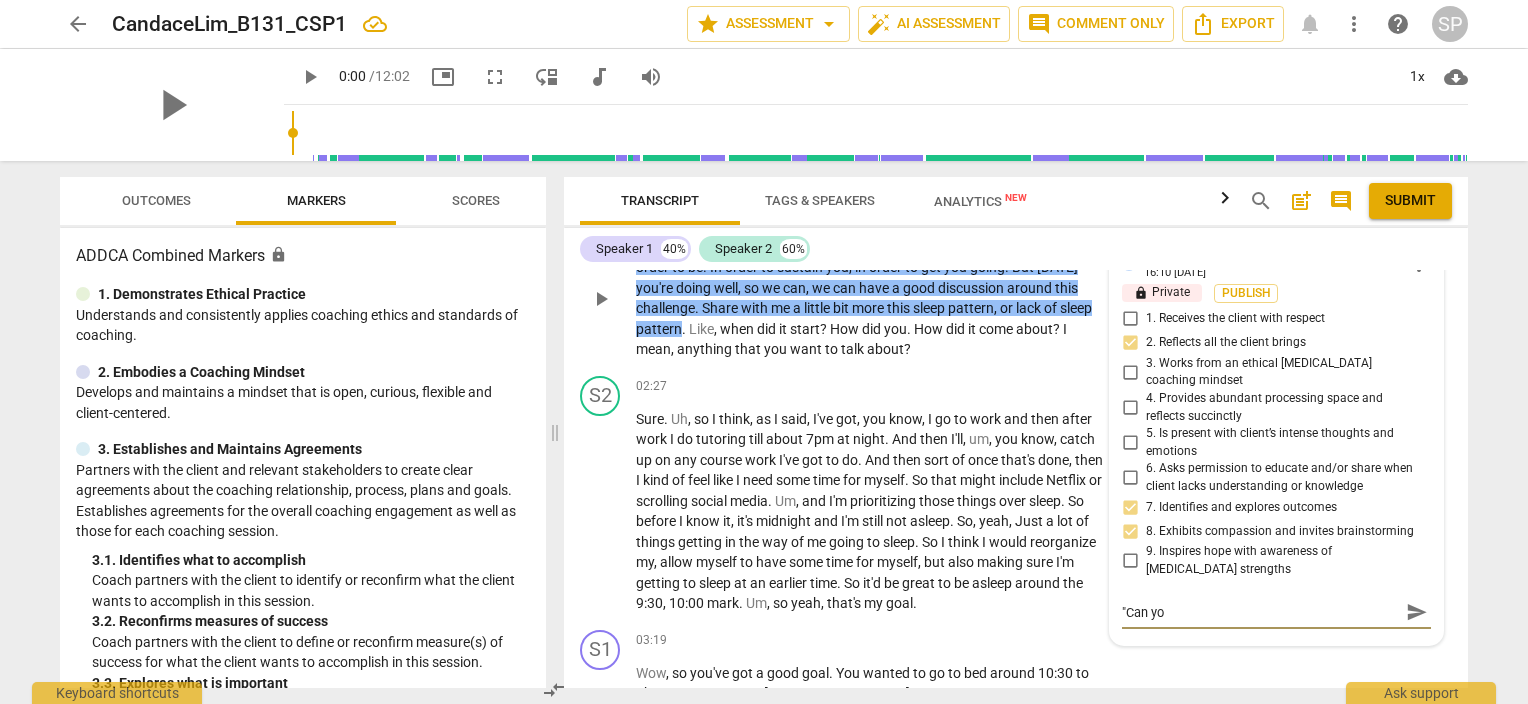 type on ""Can you" 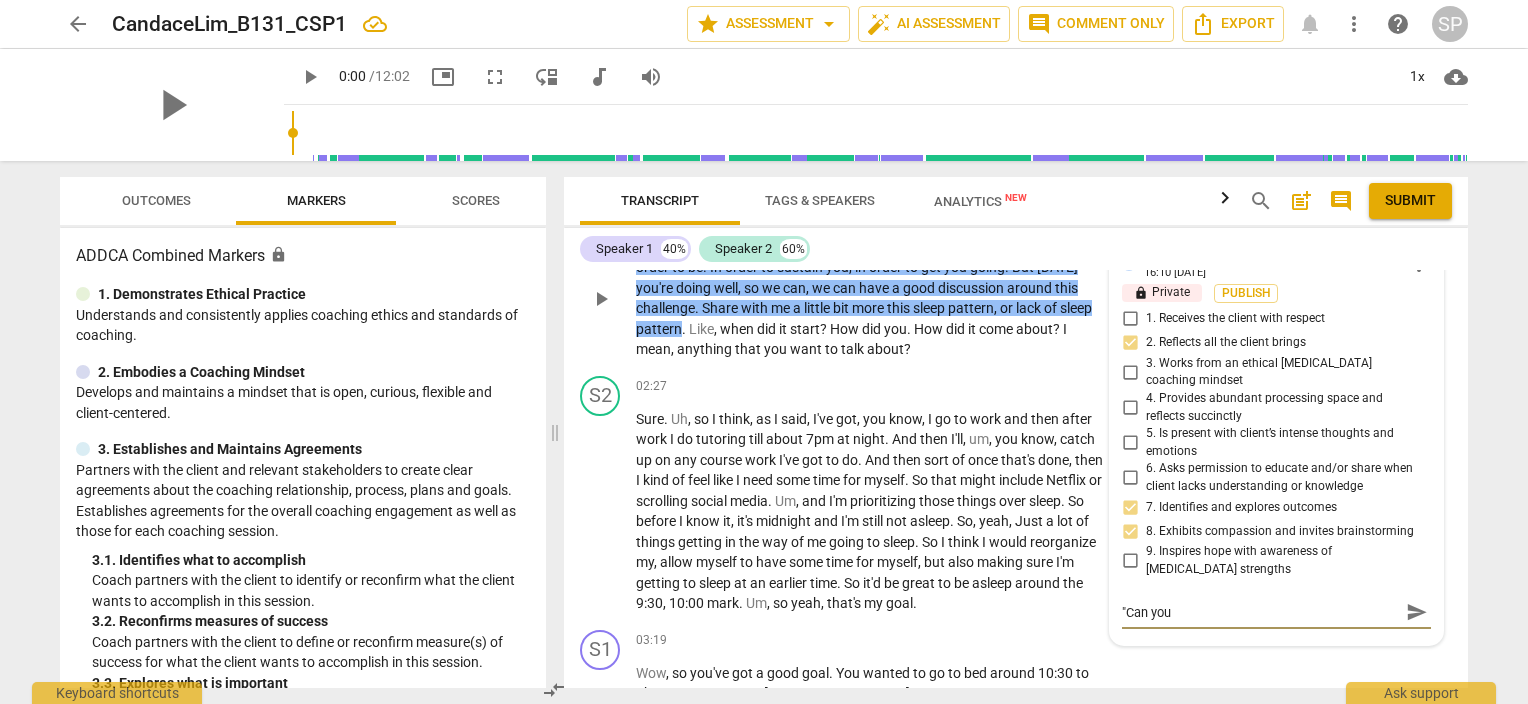 type on ""Can you" 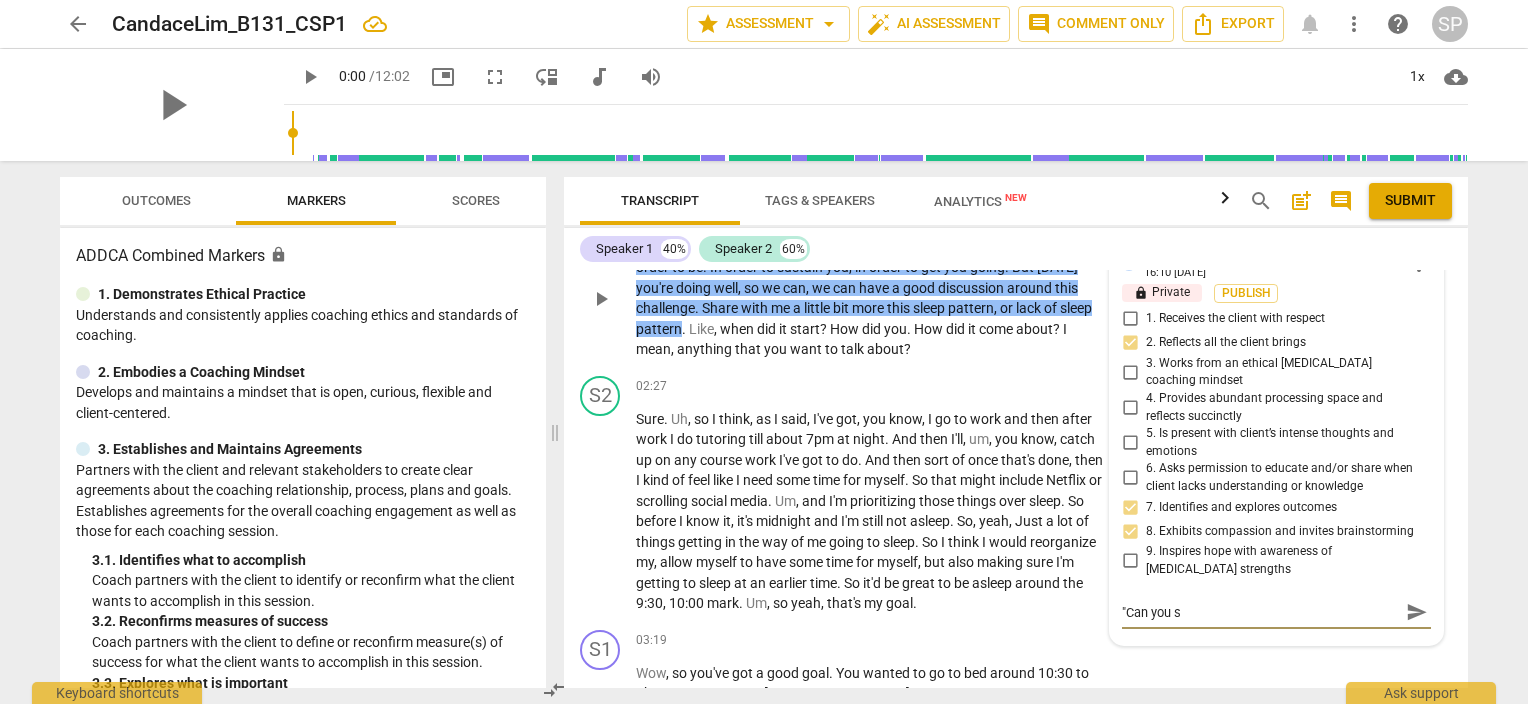 type on ""Can you sh" 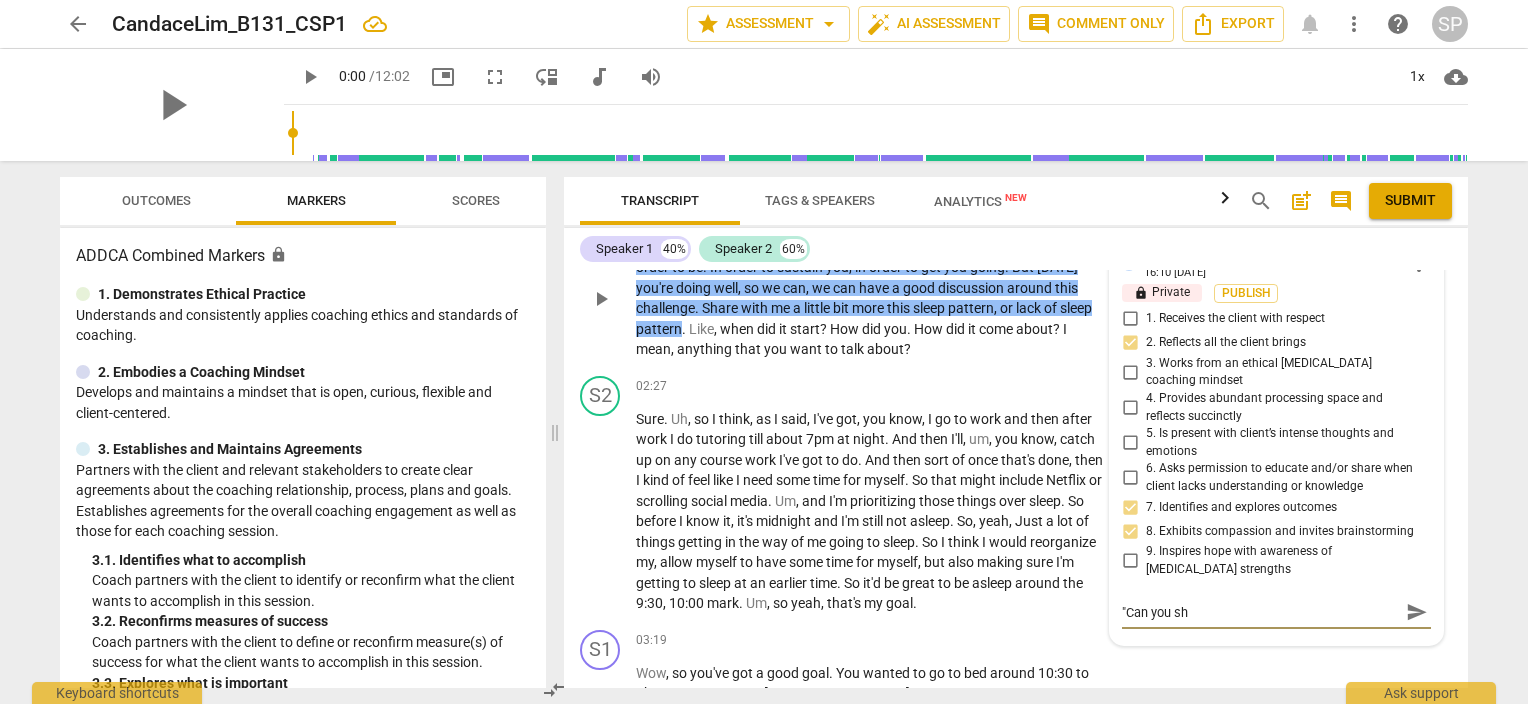 type on ""Can you sha" 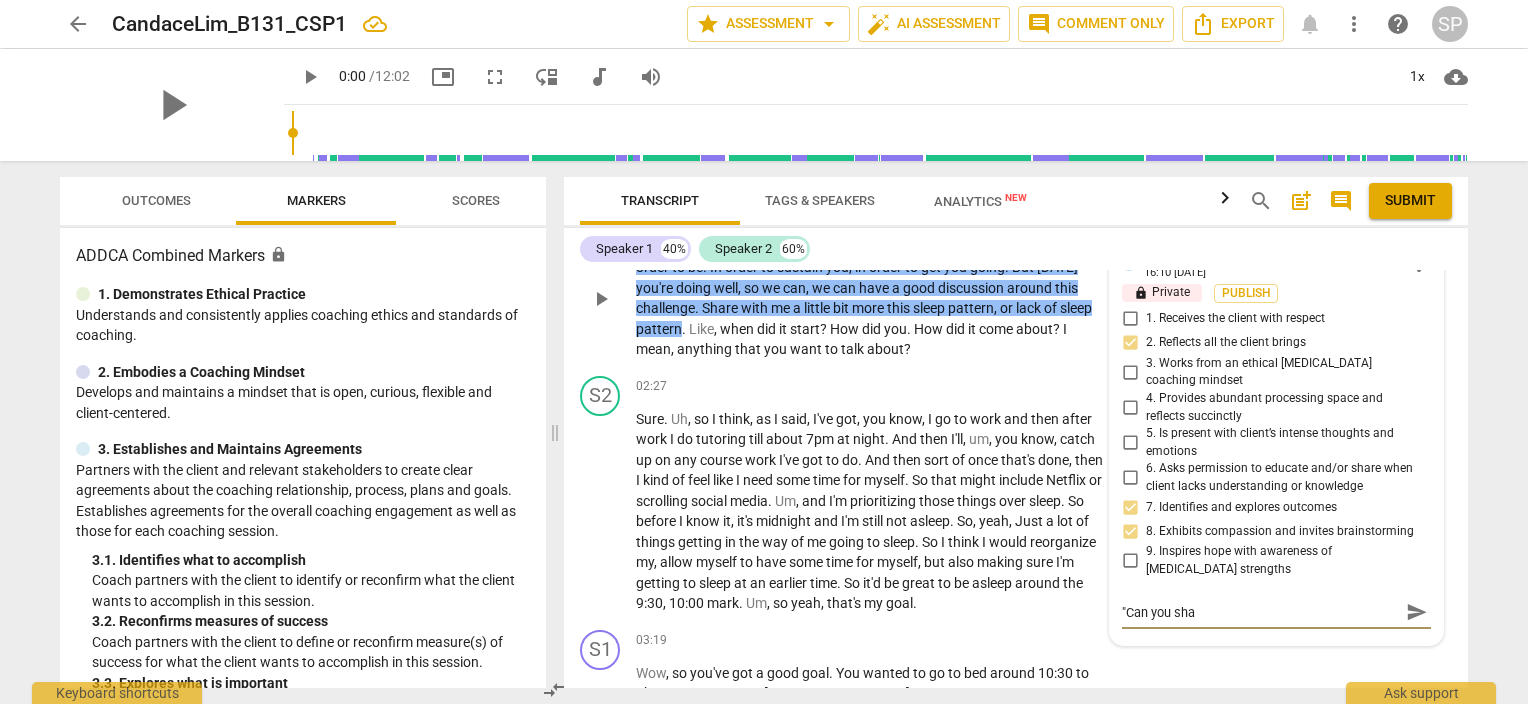 type on ""Can you shar" 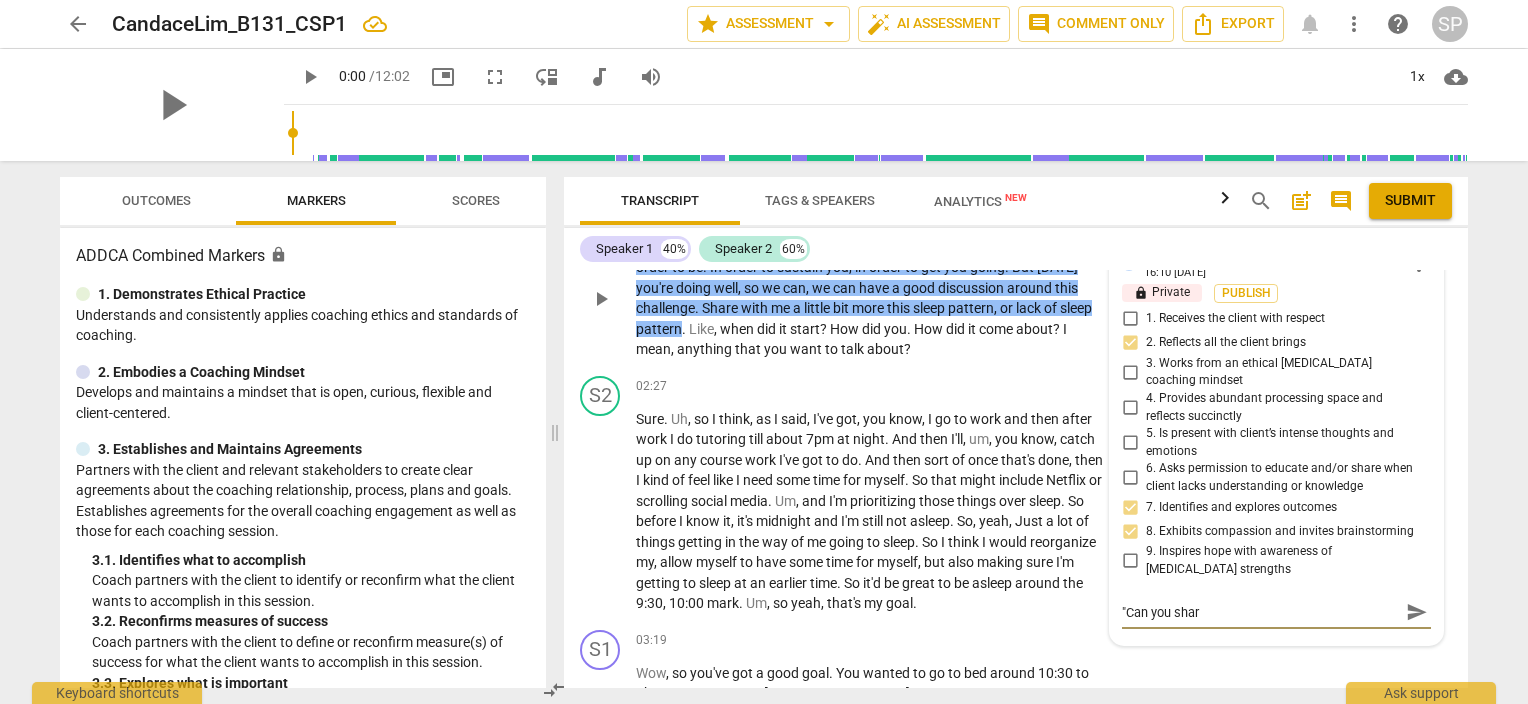 type on ""Can you share" 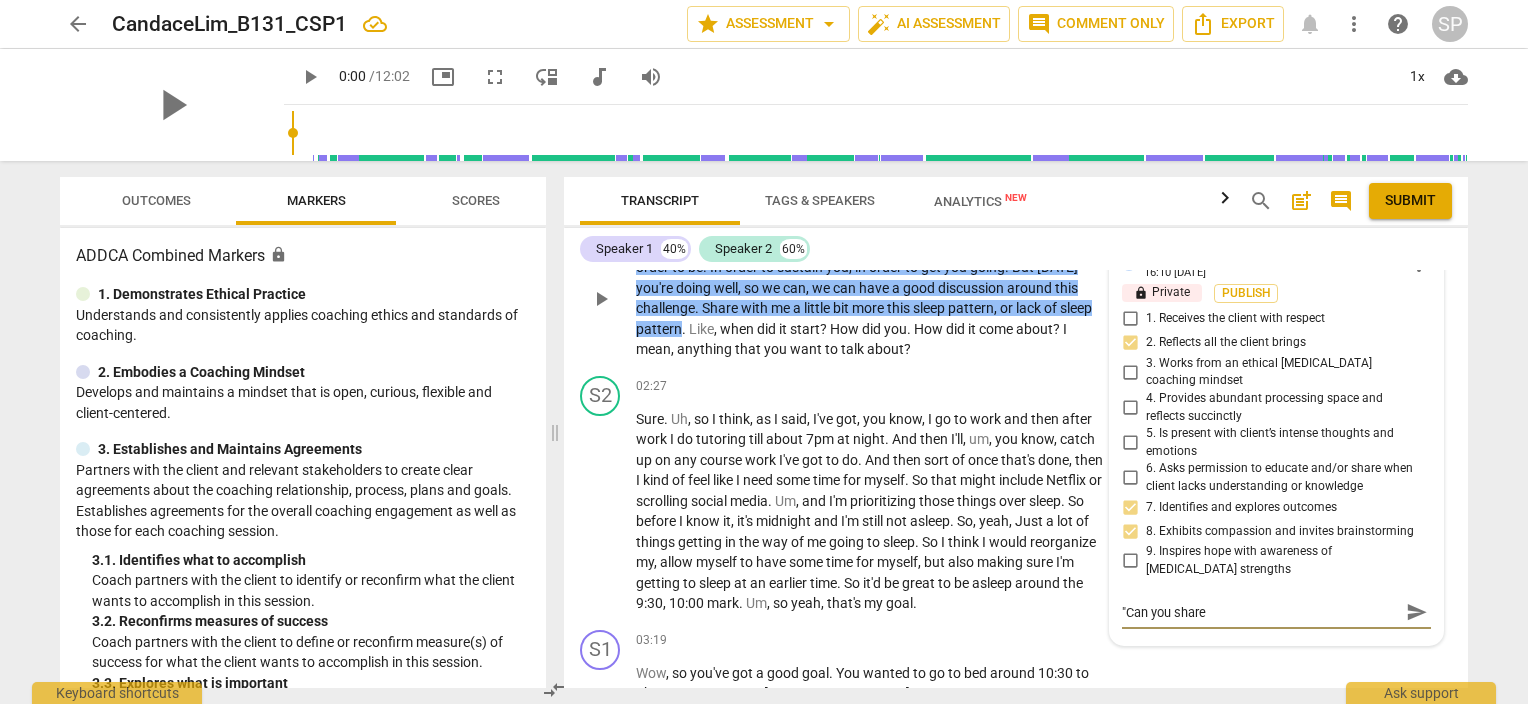 type on ""Can you share" 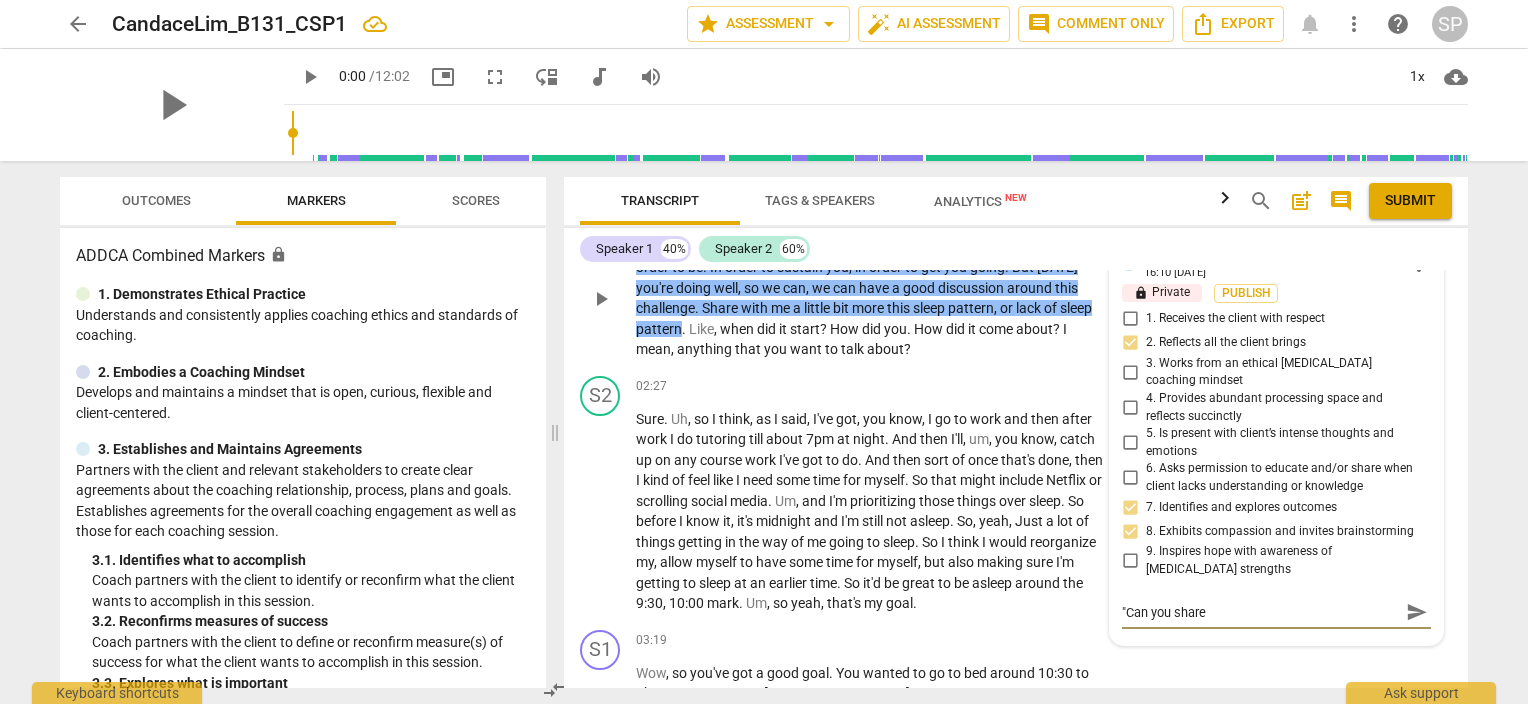 type on ""Can you share" 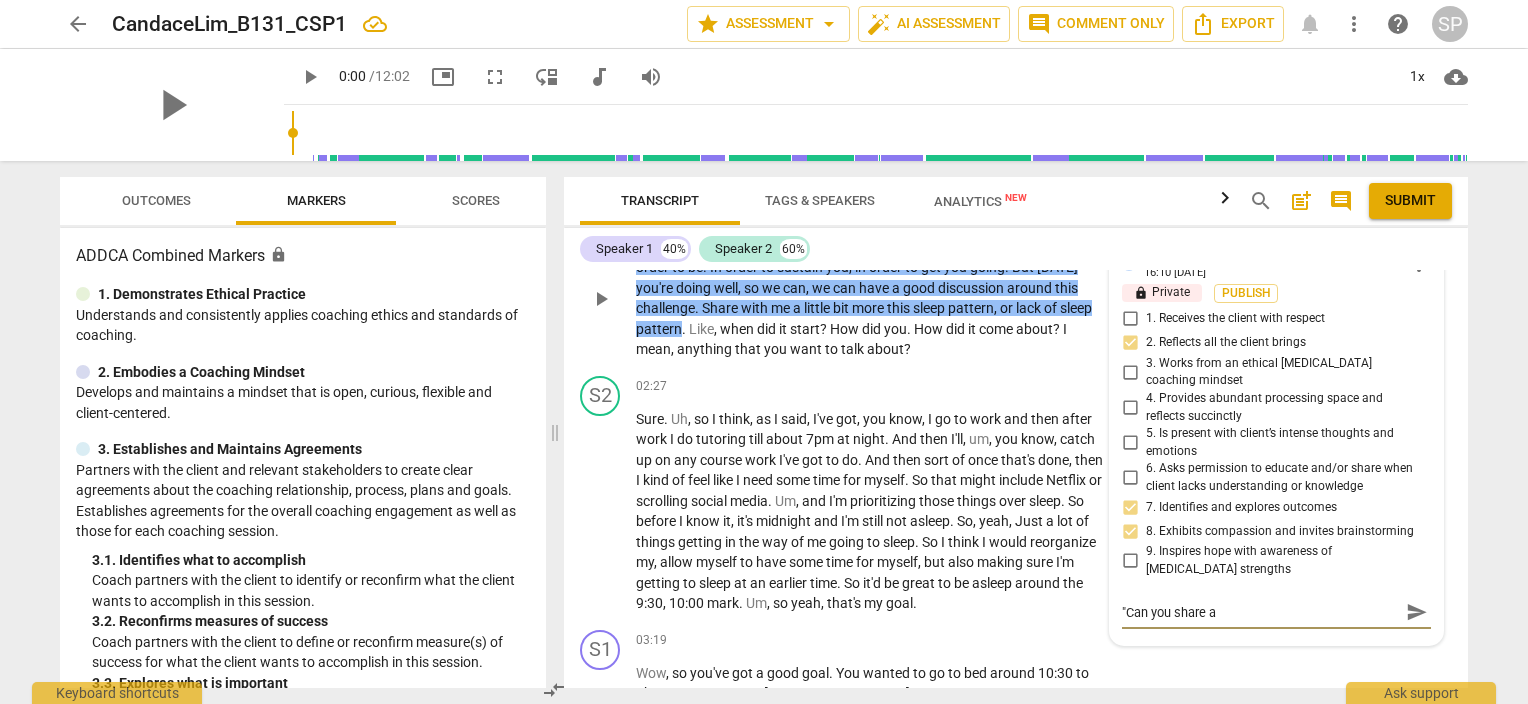 type on ""Can you share a" 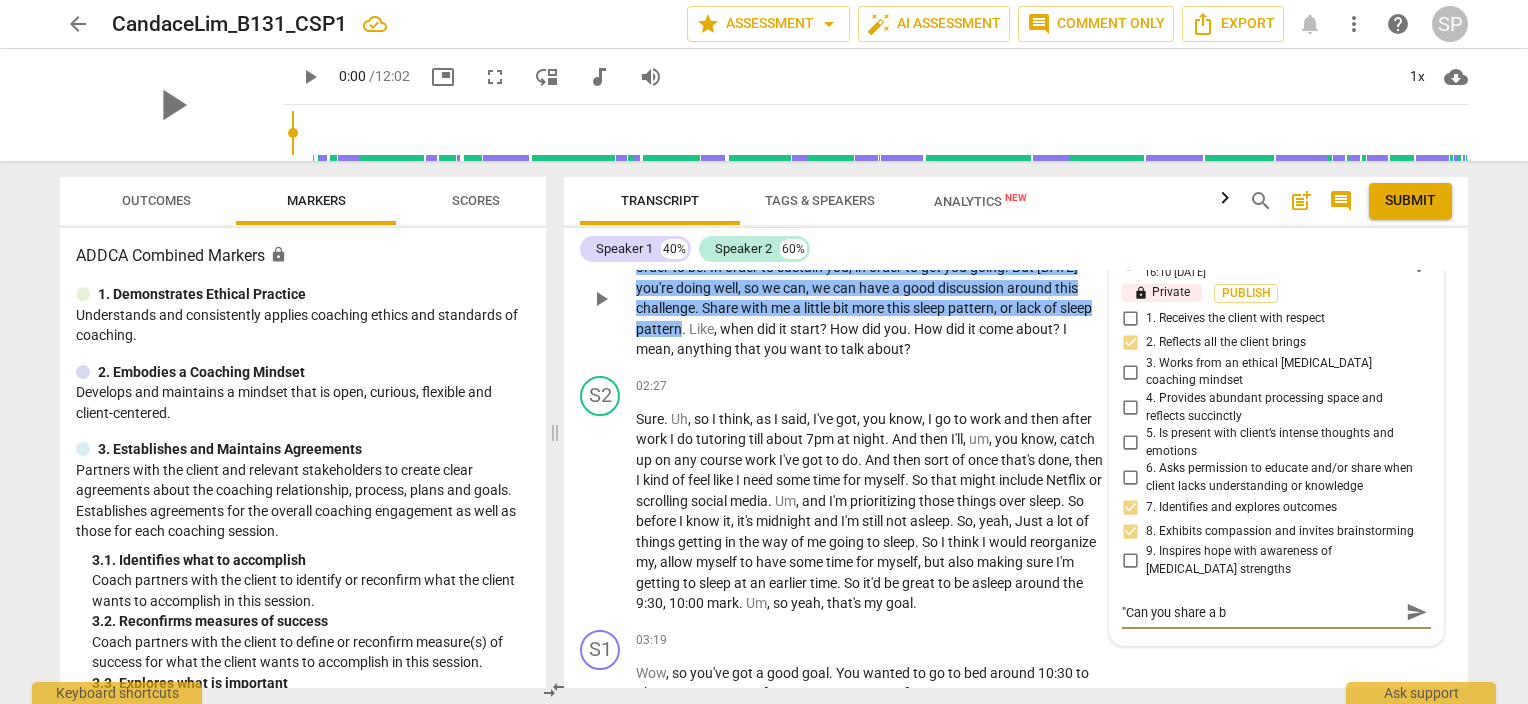 type on ""Can you share a bi" 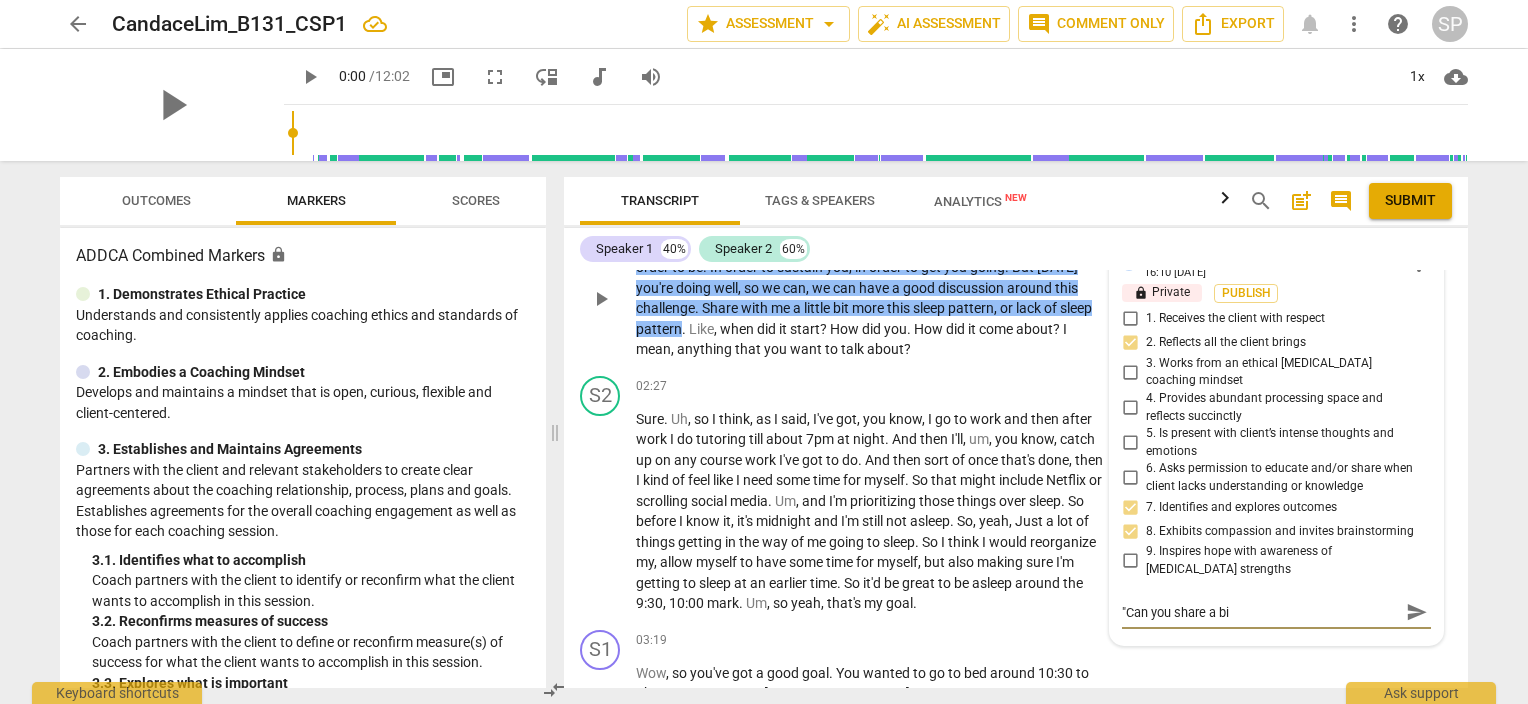 type on ""Can you share a bit" 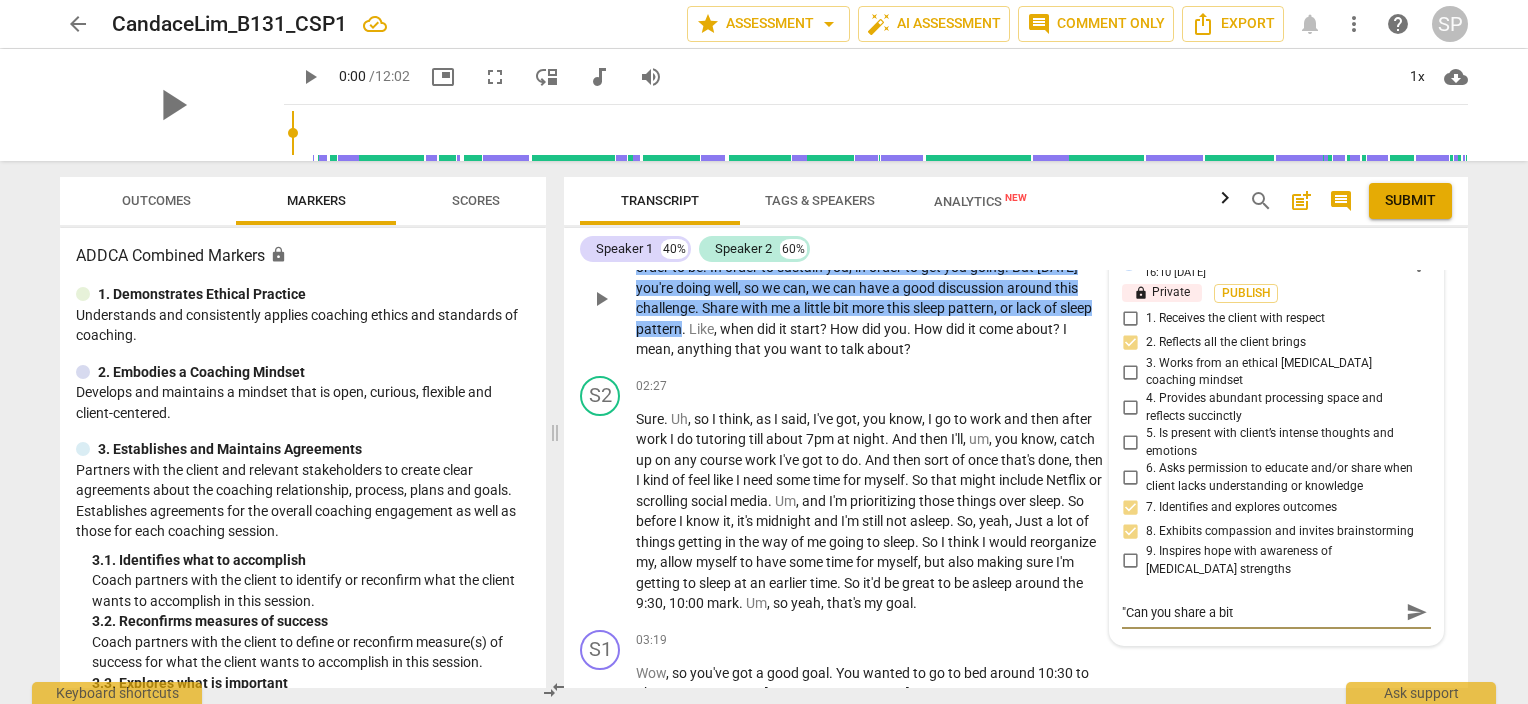 type on ""Can you share a bit" 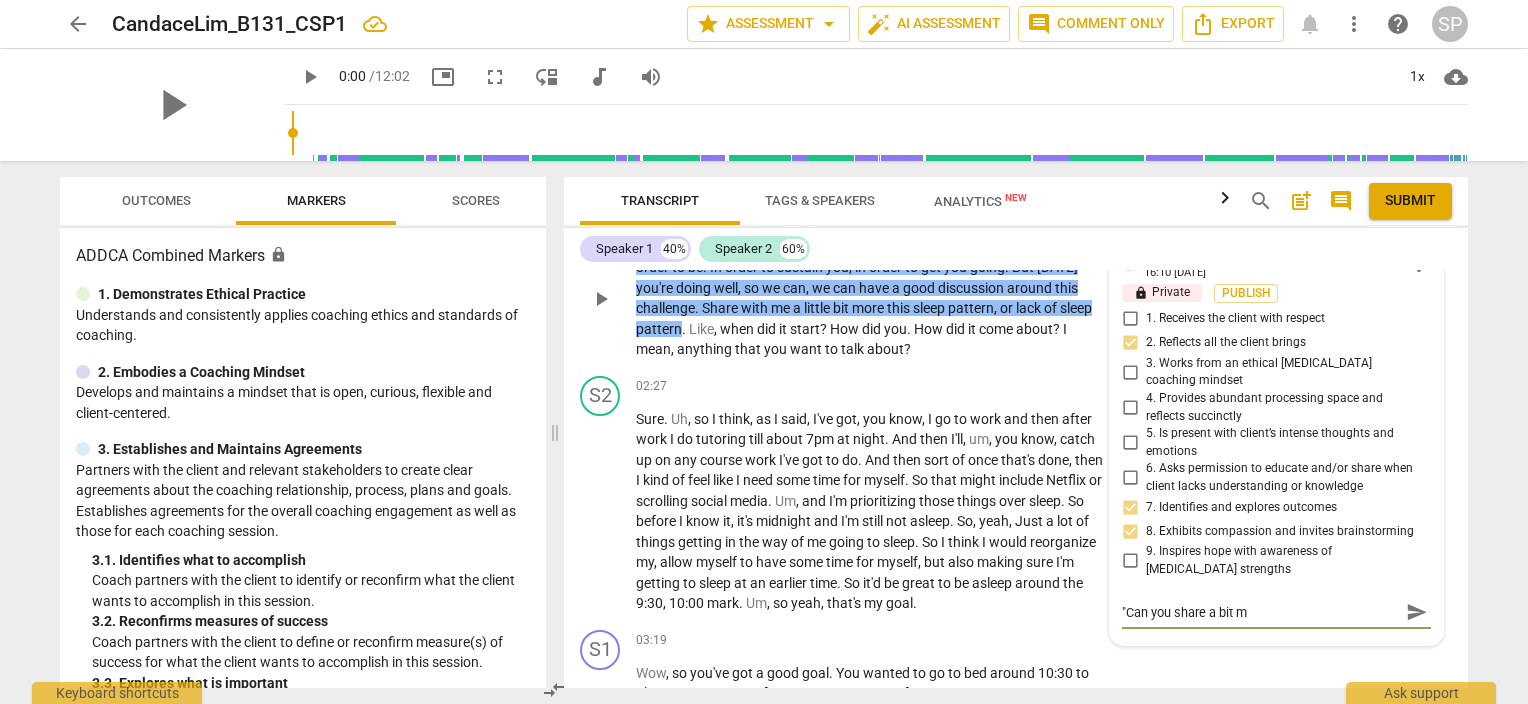 type on ""Can you share a bit mo" 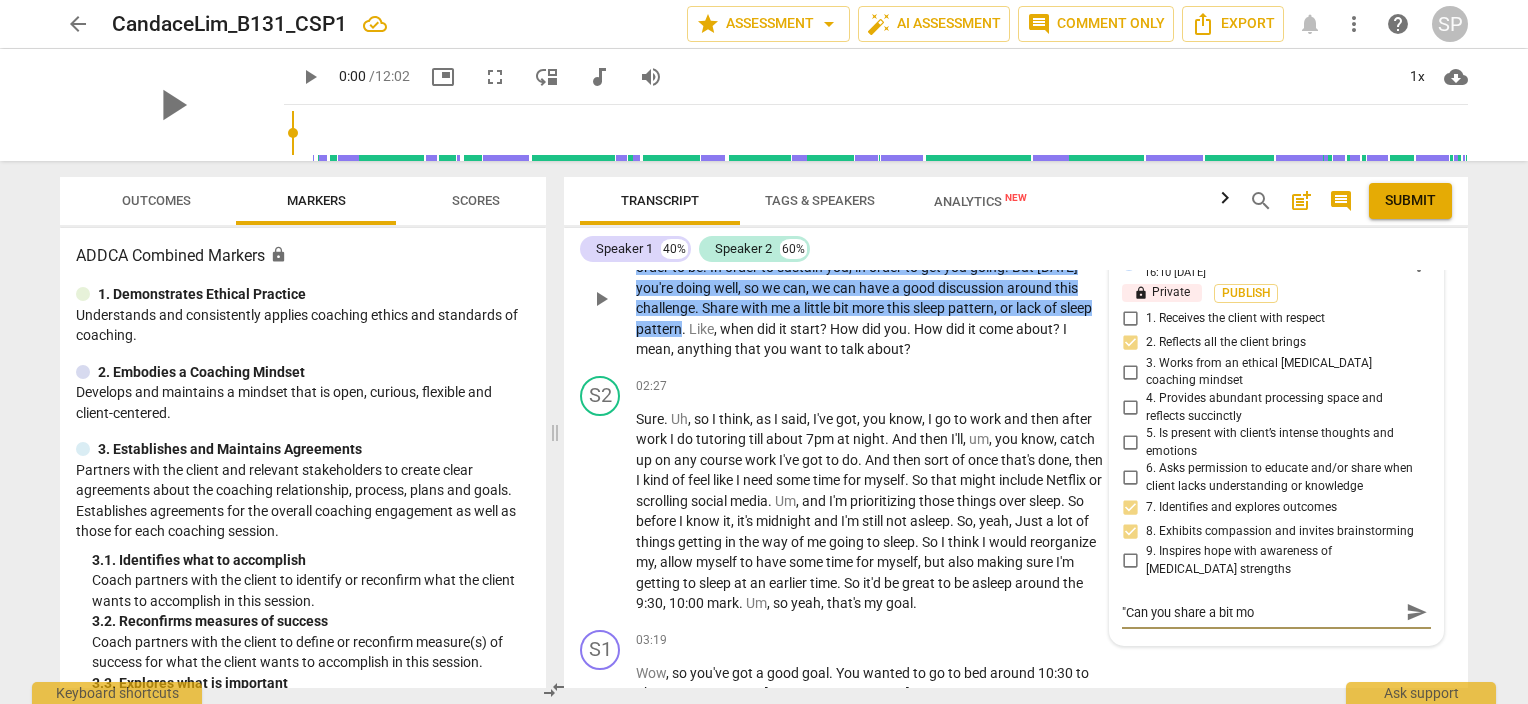 type on ""Can you share a bit mor" 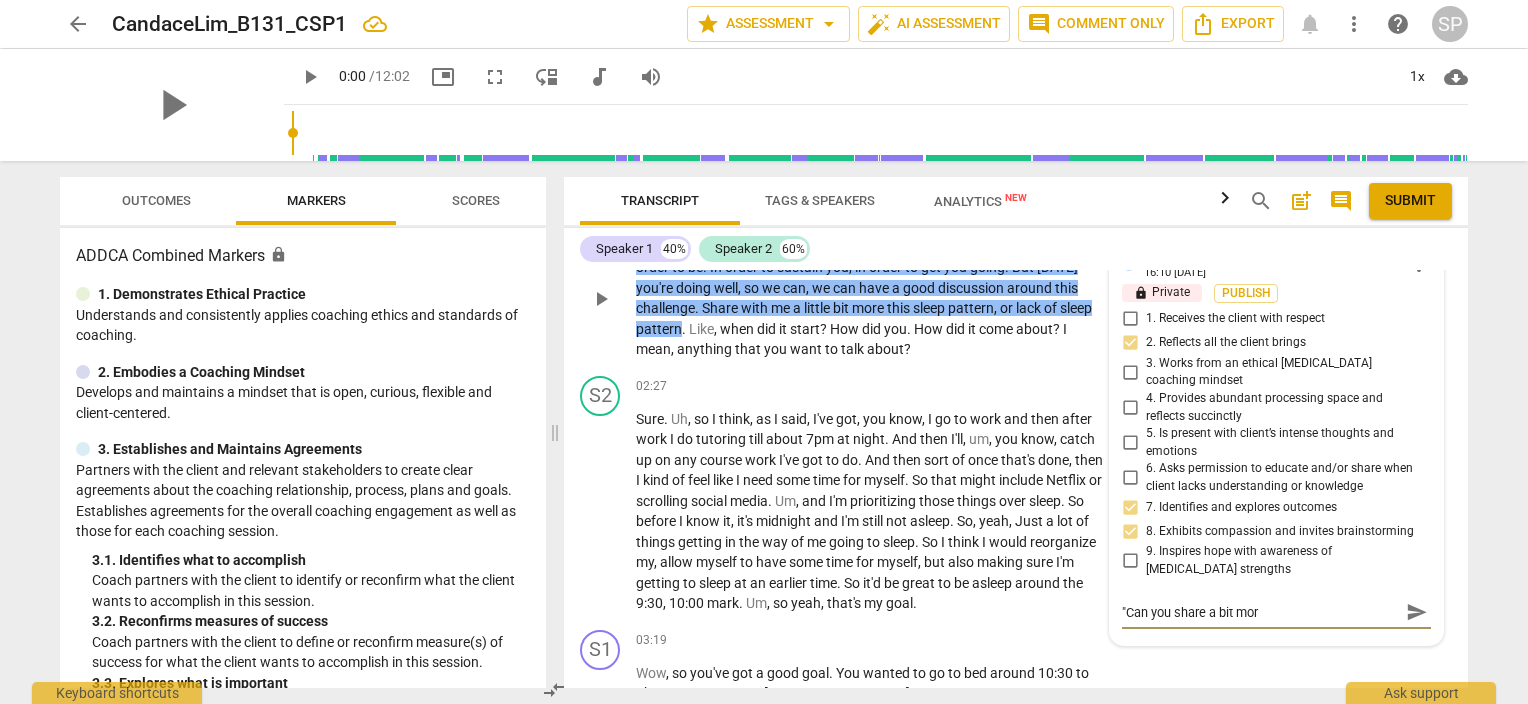 type on ""Can you share a bit more" 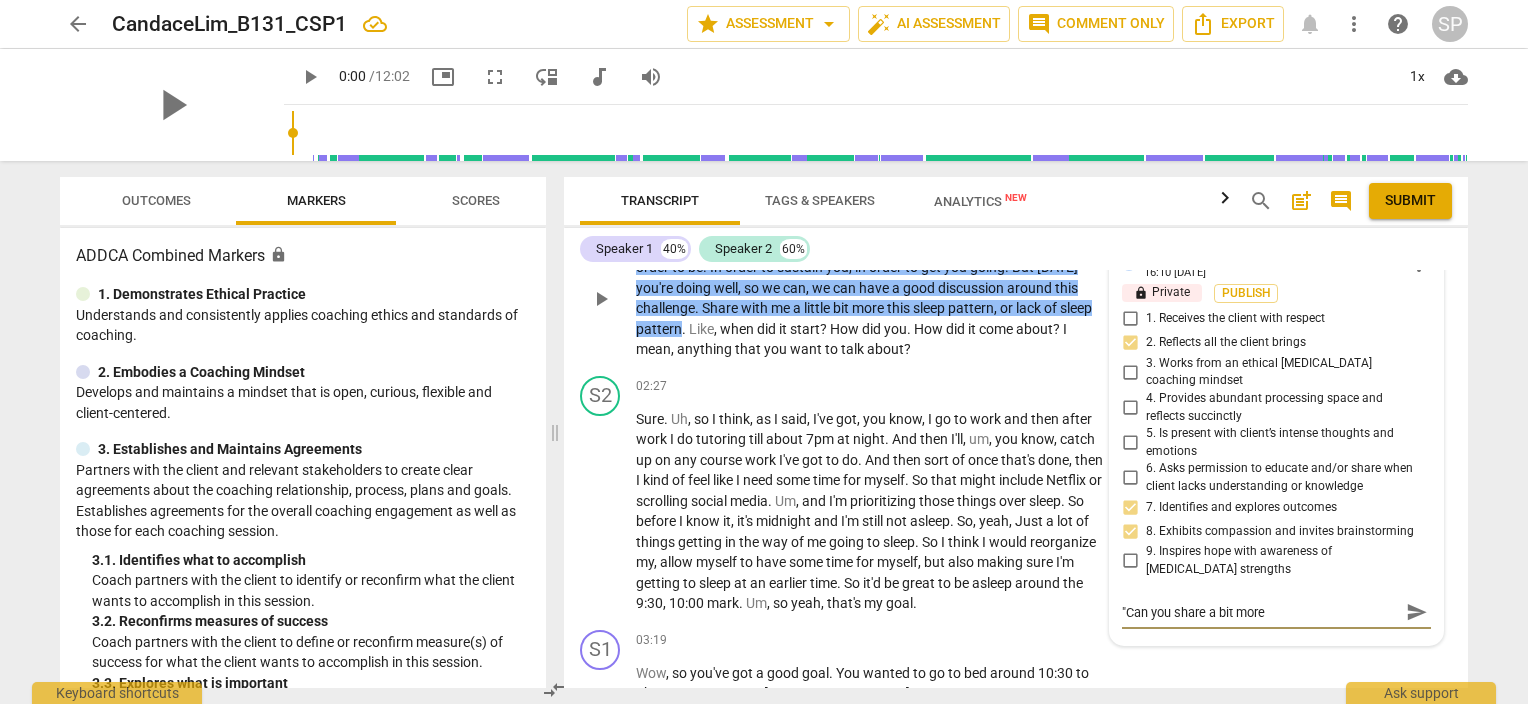 type on ""Can you share a bit more" 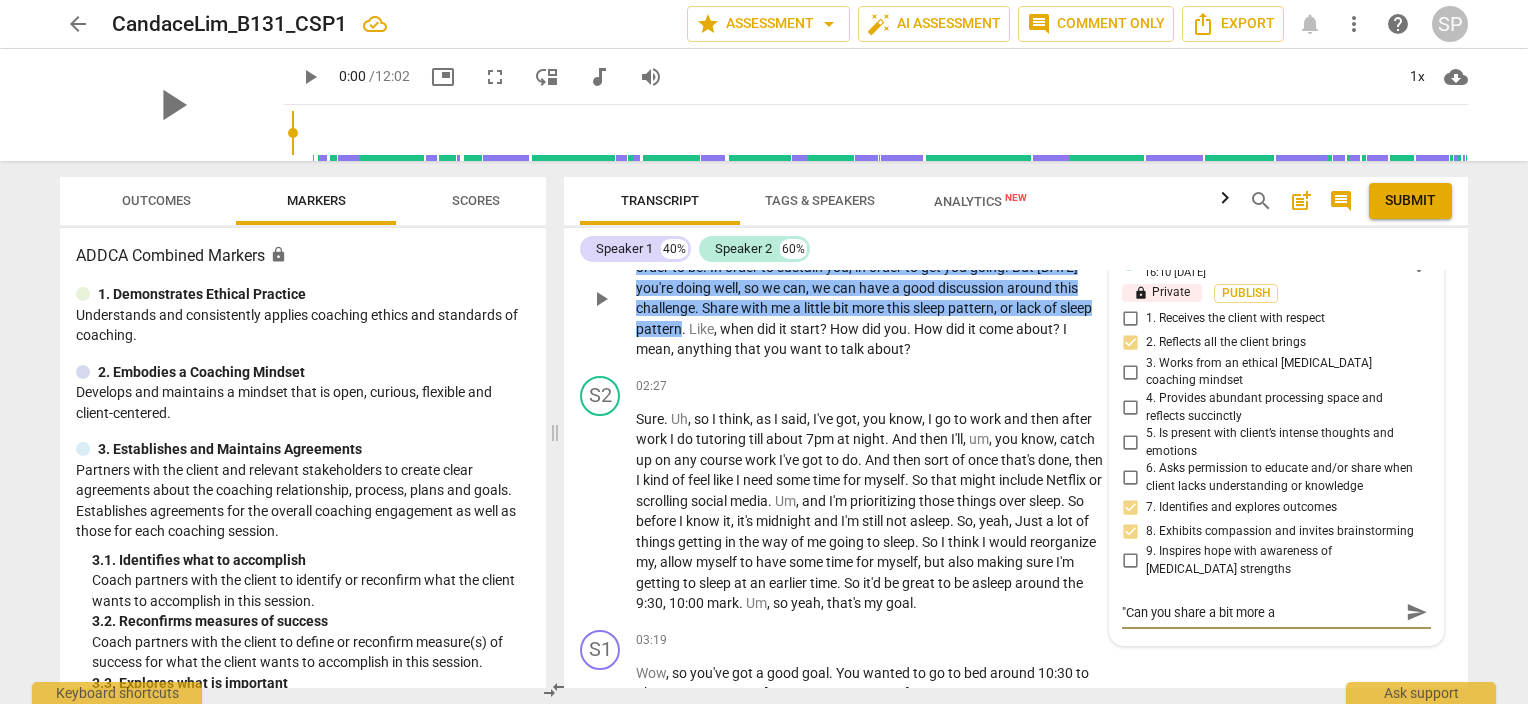 type on ""Can you share a bit more ab" 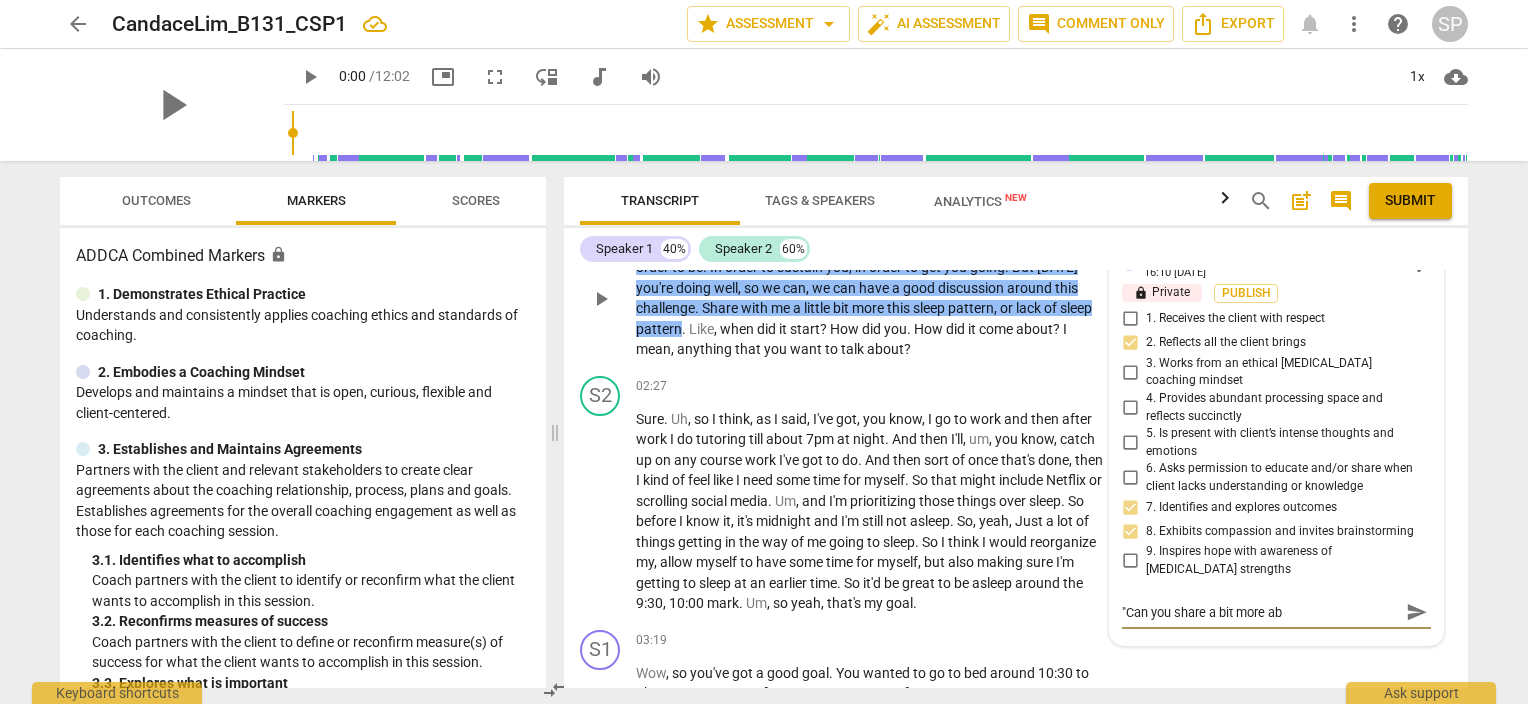 type on ""Can you share a bit more abo" 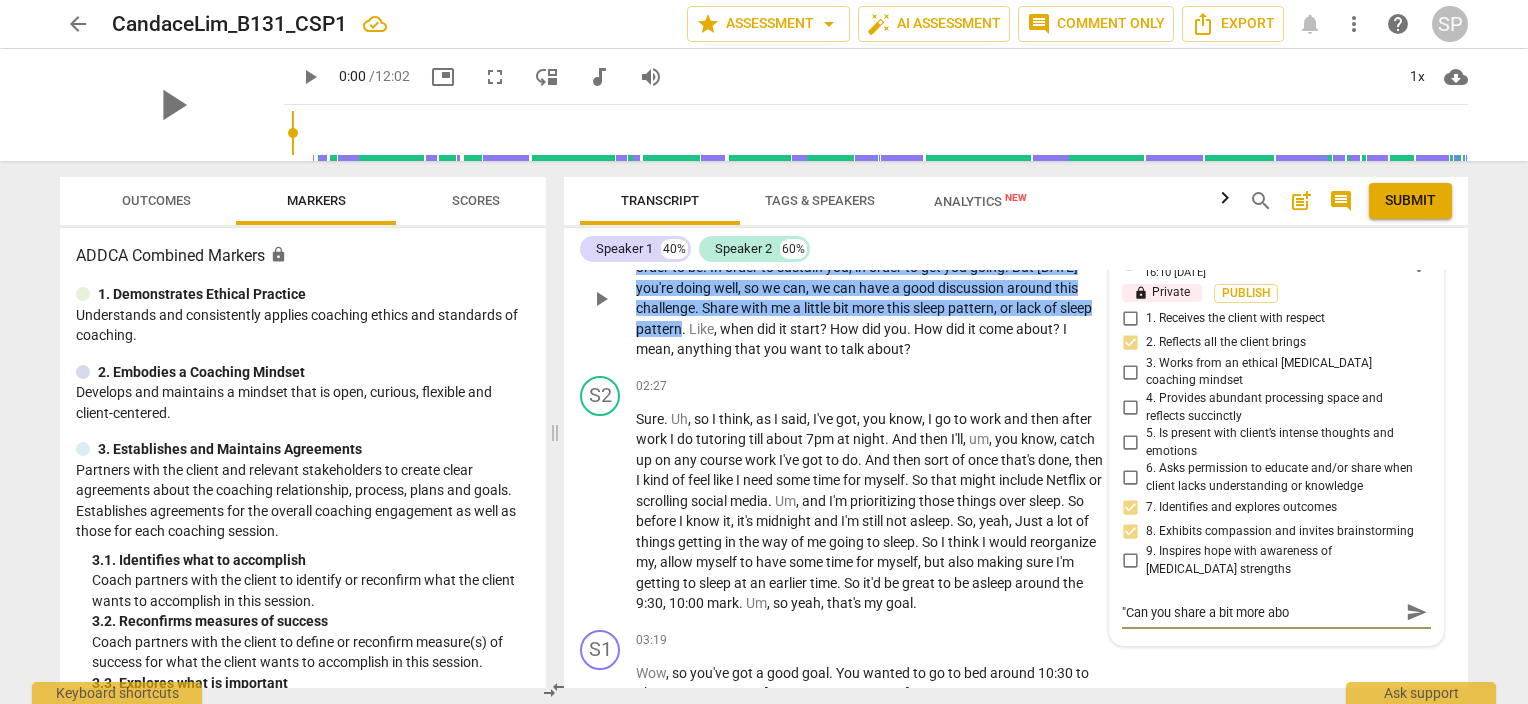 type on ""Can you share a bit more abou" 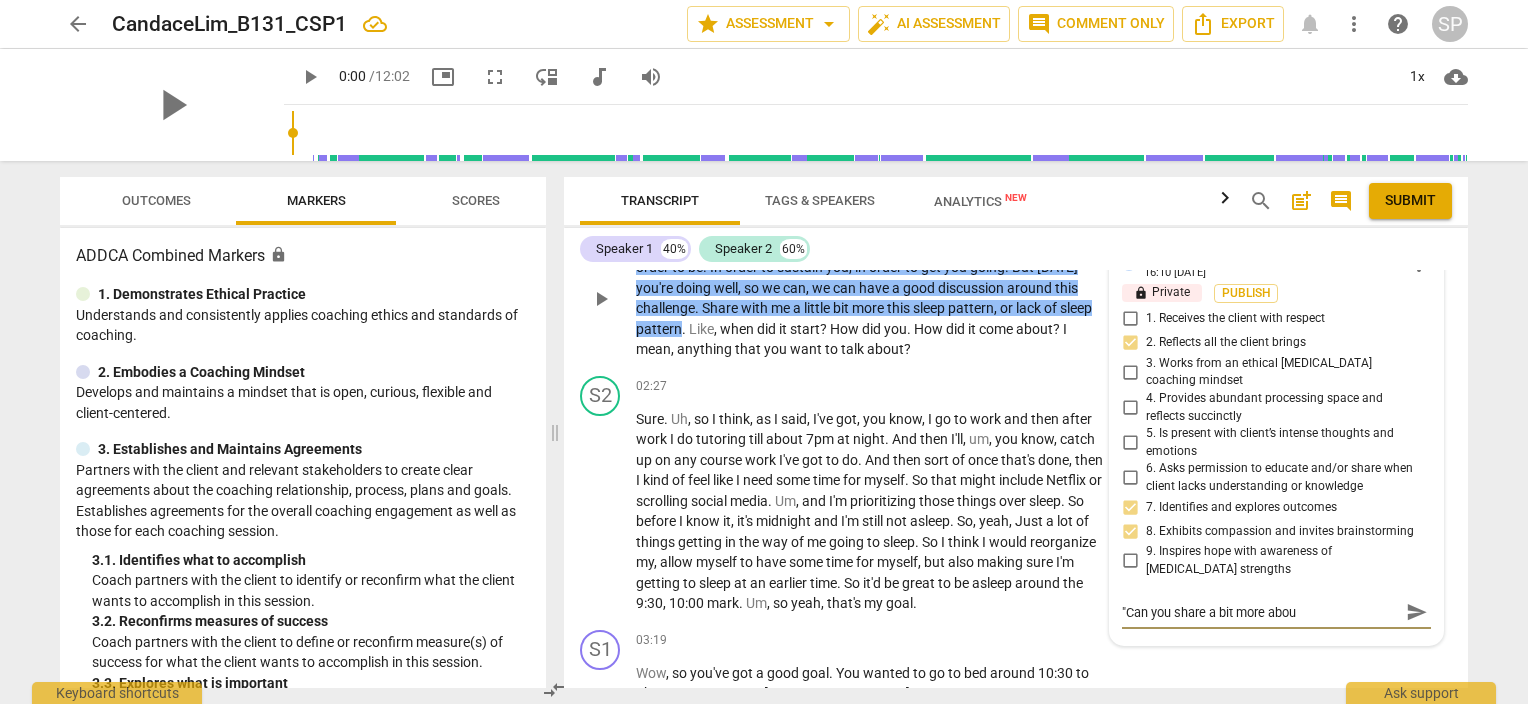 type on ""Can you share a bit more about" 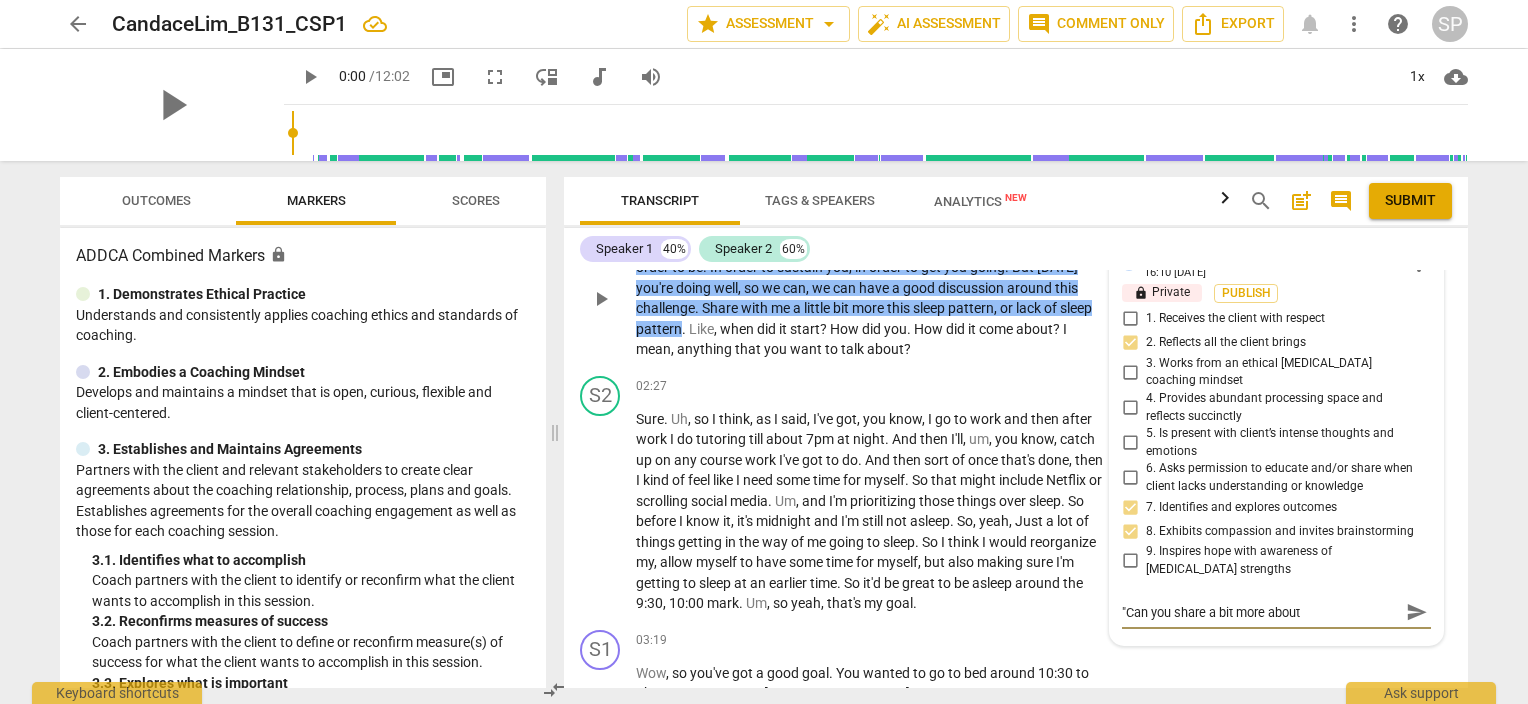 type on ""Can you share a bit more about" 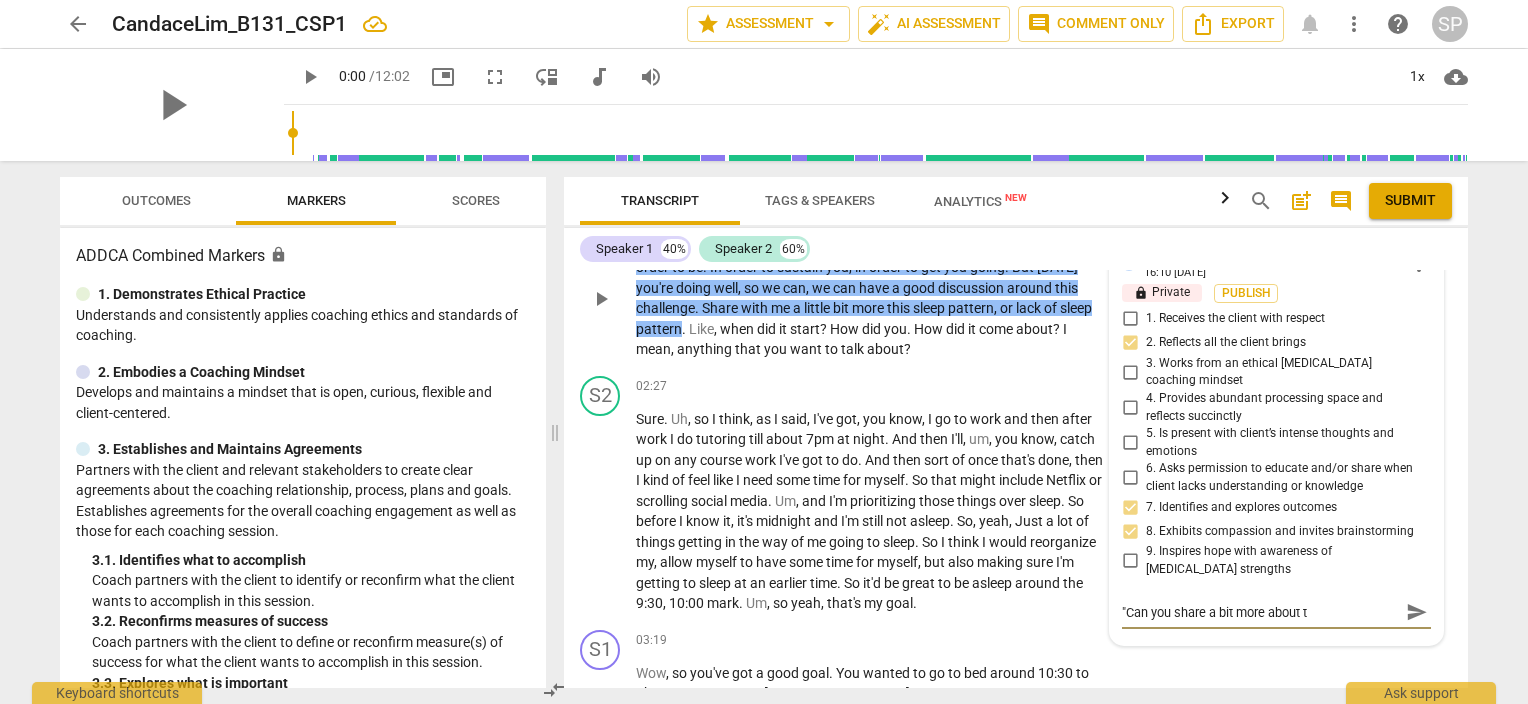 type on ""Can you share a bit more about th" 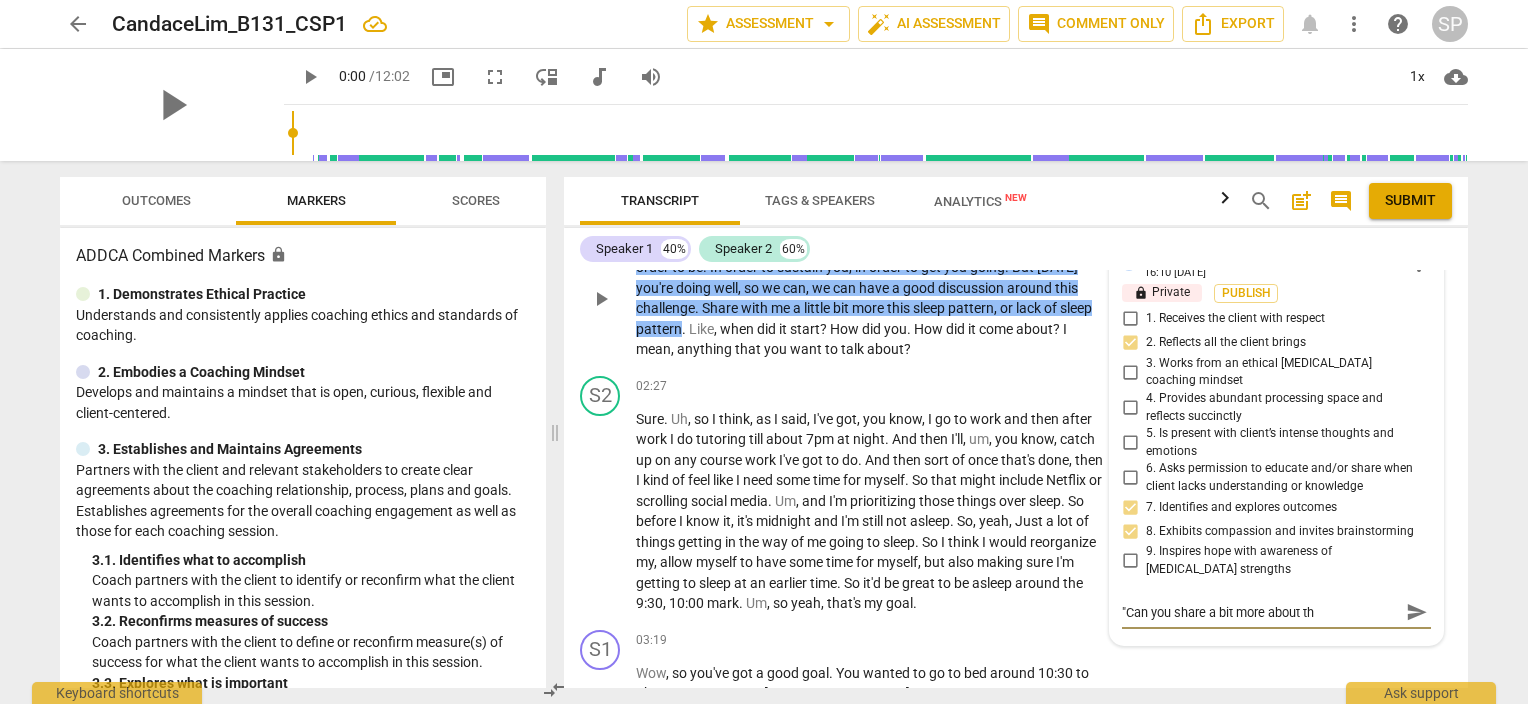 type on ""Can you share a bit more about thi" 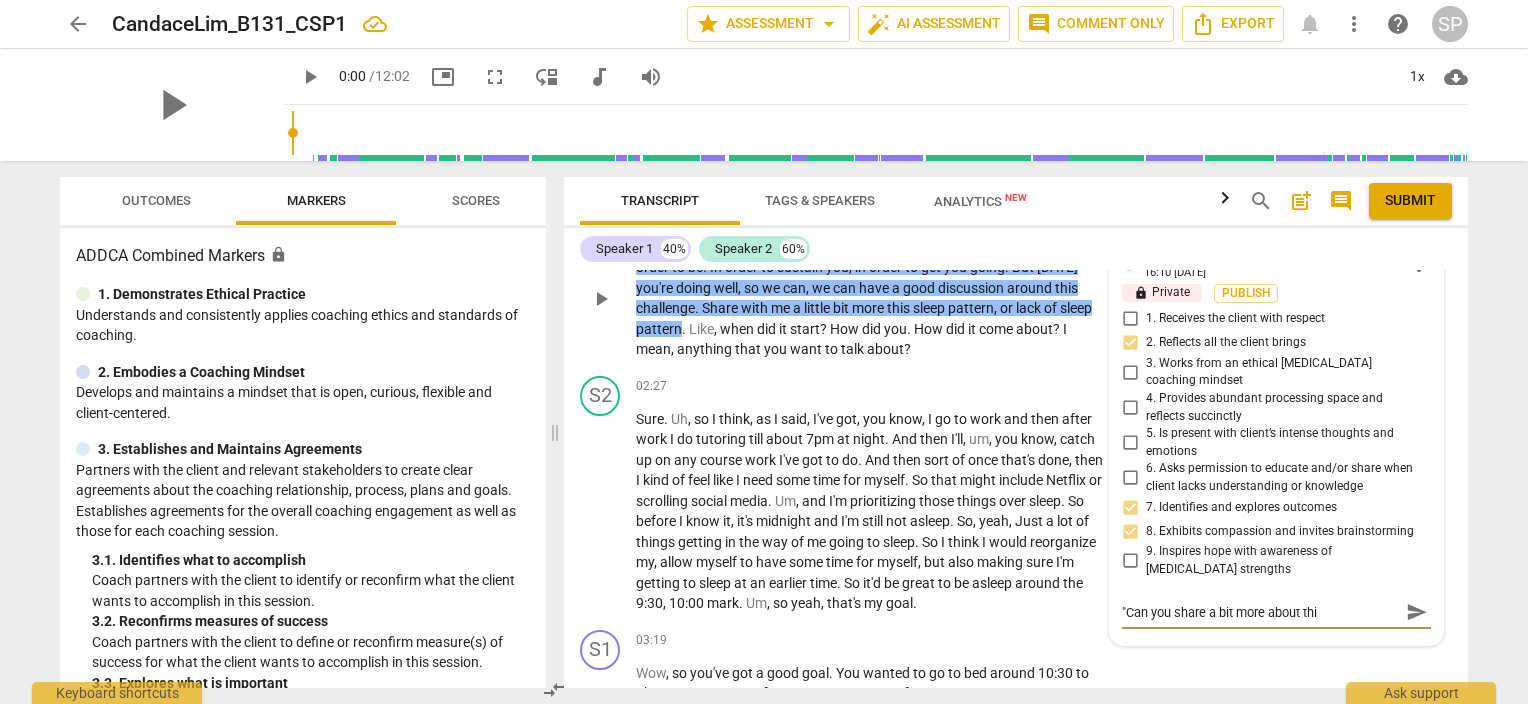 type on ""Can you share a bit more about this" 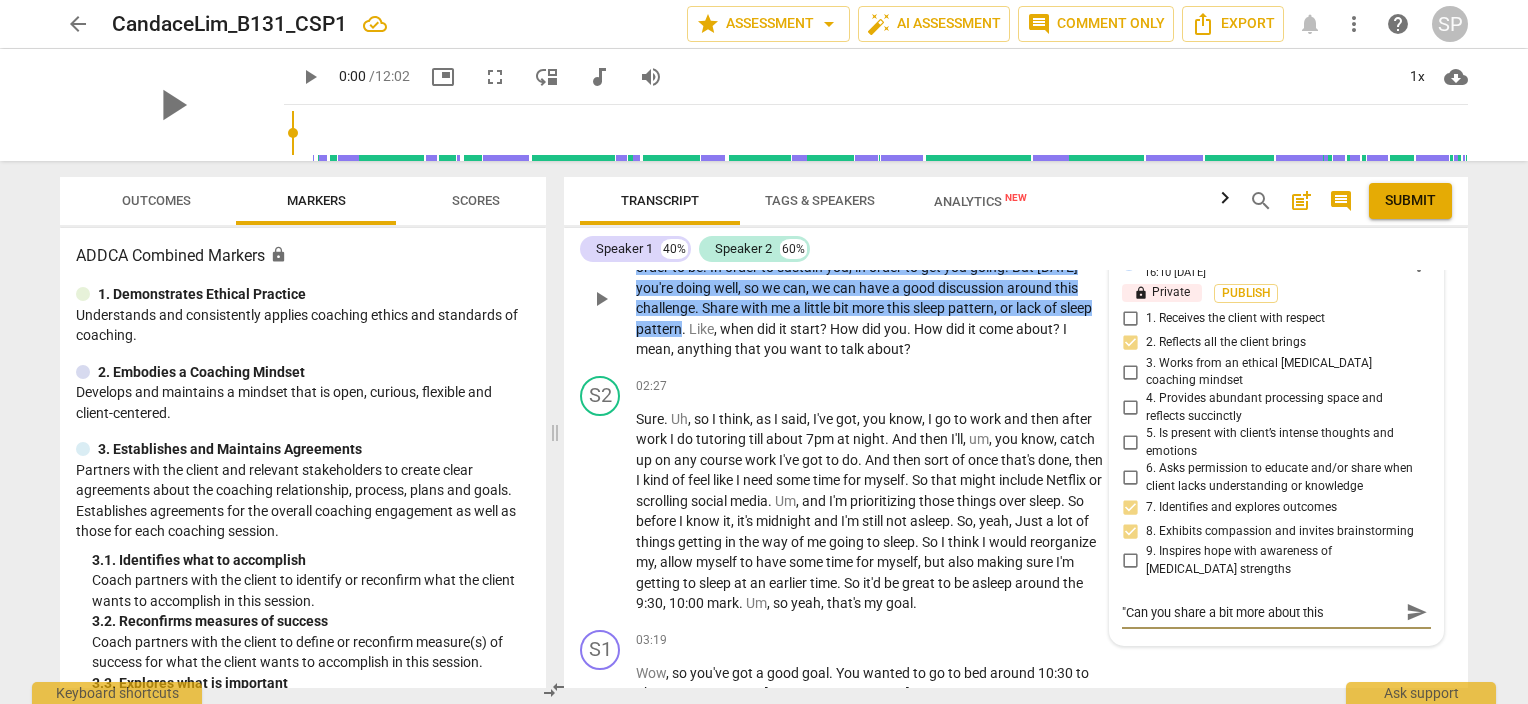 type on ""Can you share a bit more about this" 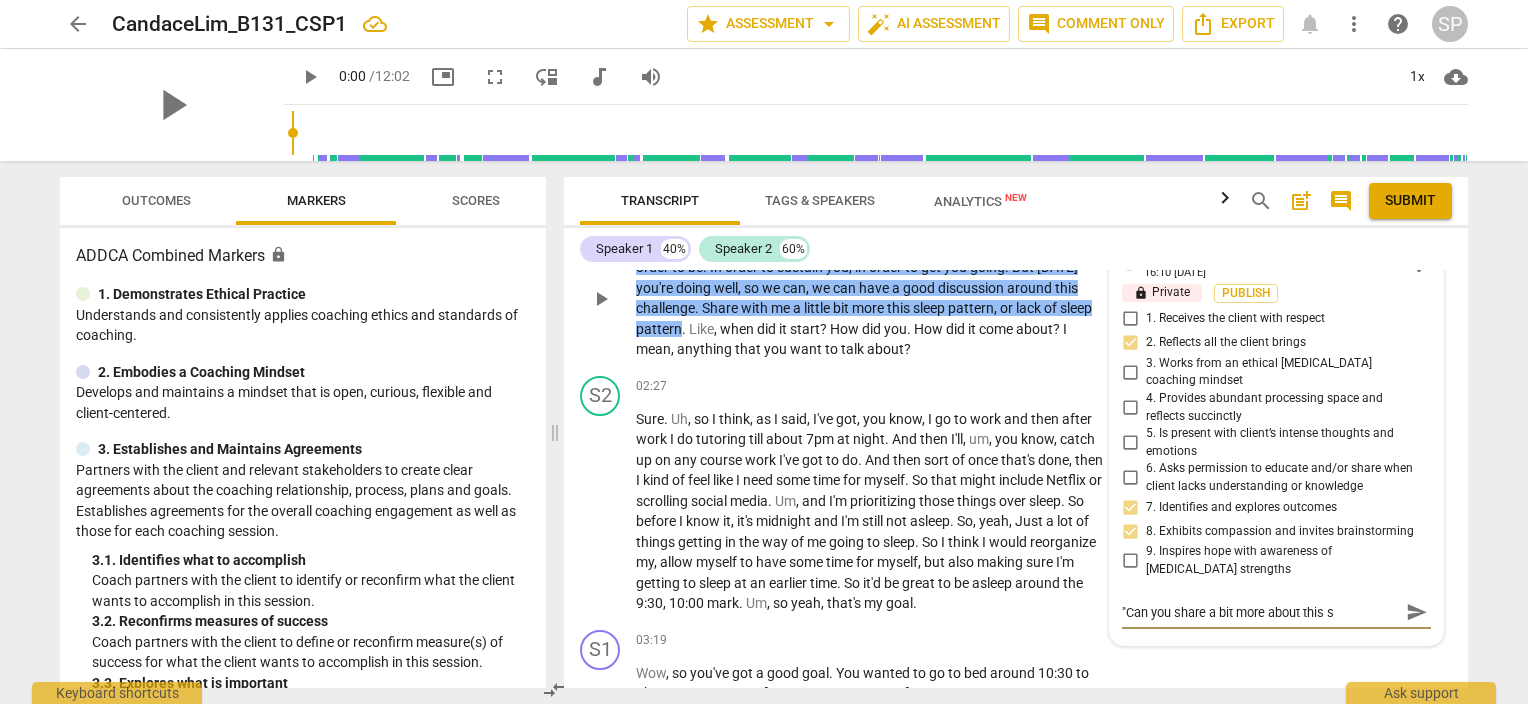 type on ""Can you share a bit more about this sl" 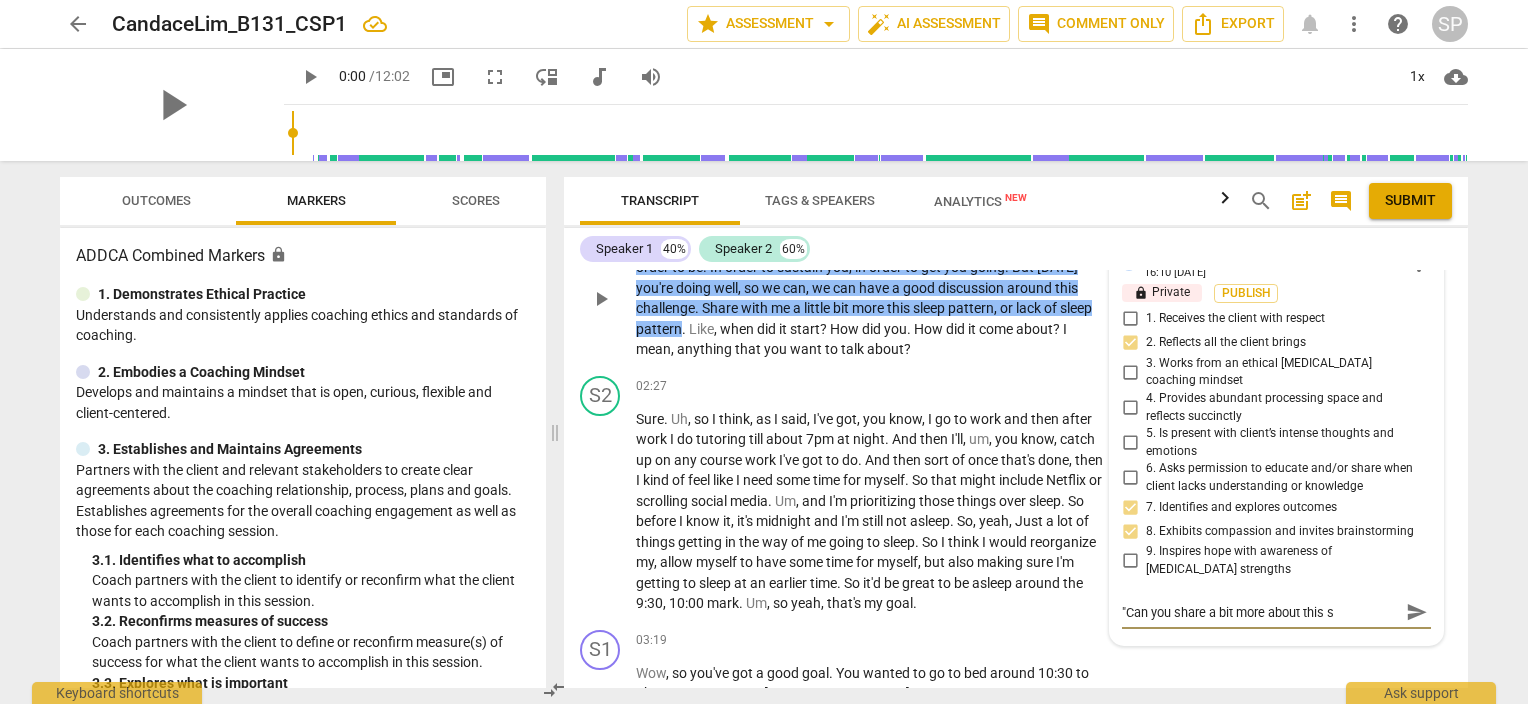 type on ""Can you share a bit more about this sl" 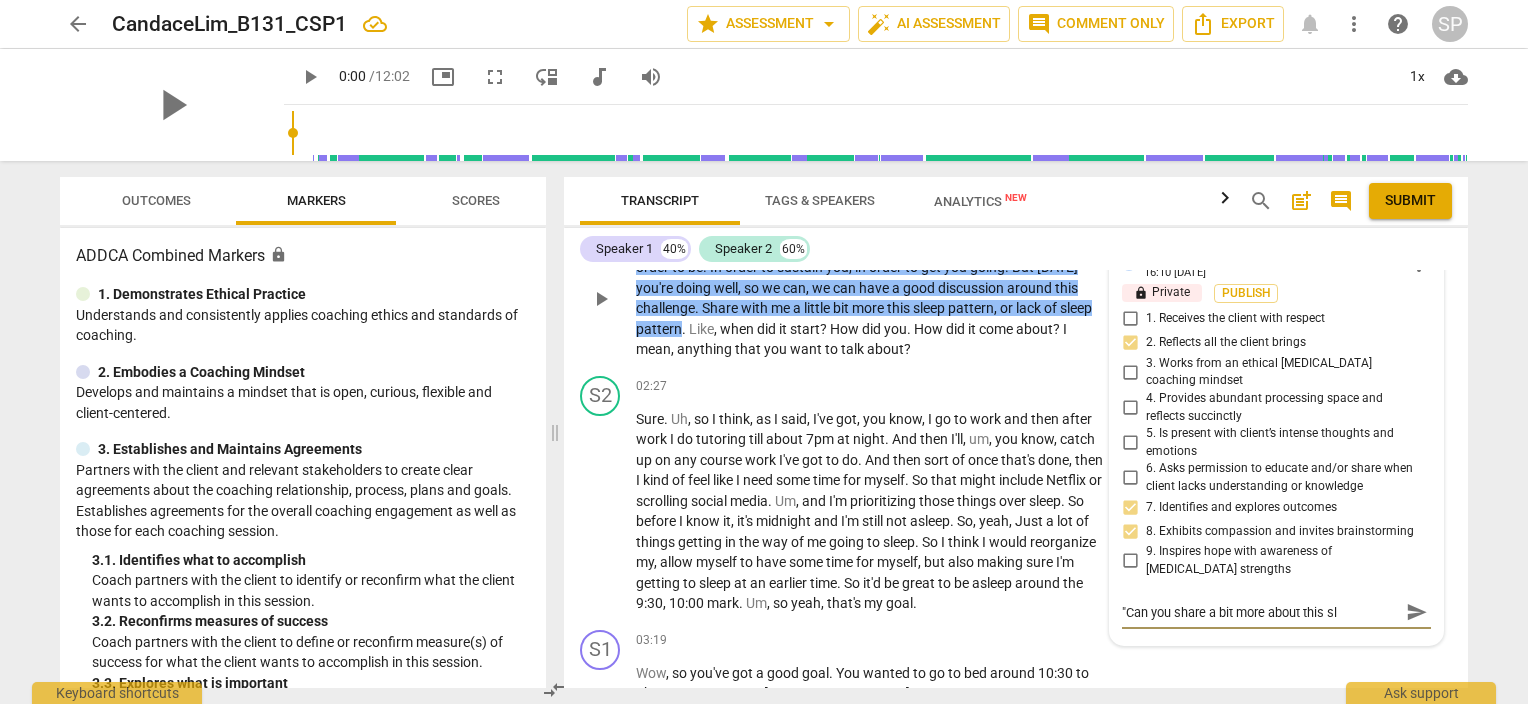 type on ""Can you share a bit more about this sle" 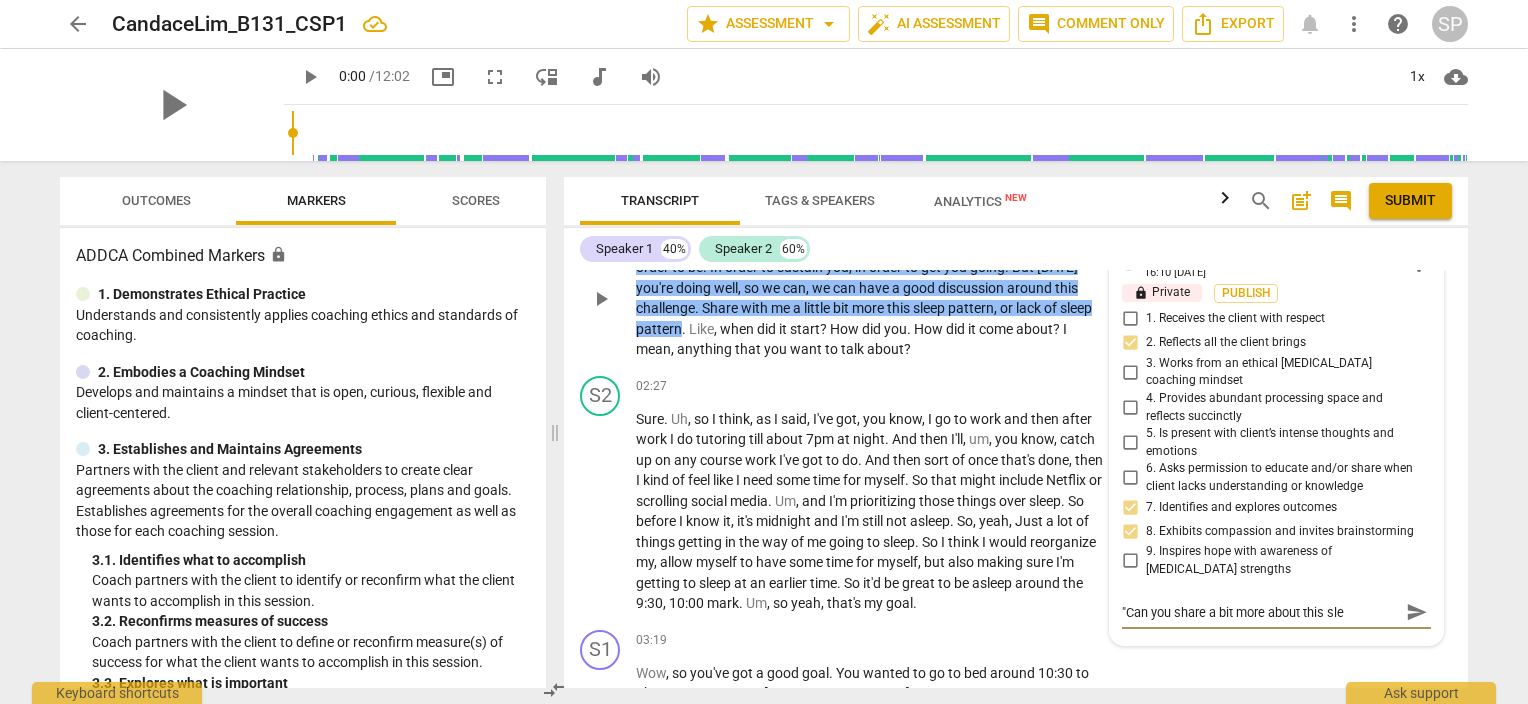 type on ""Can you share a bit more about this slee" 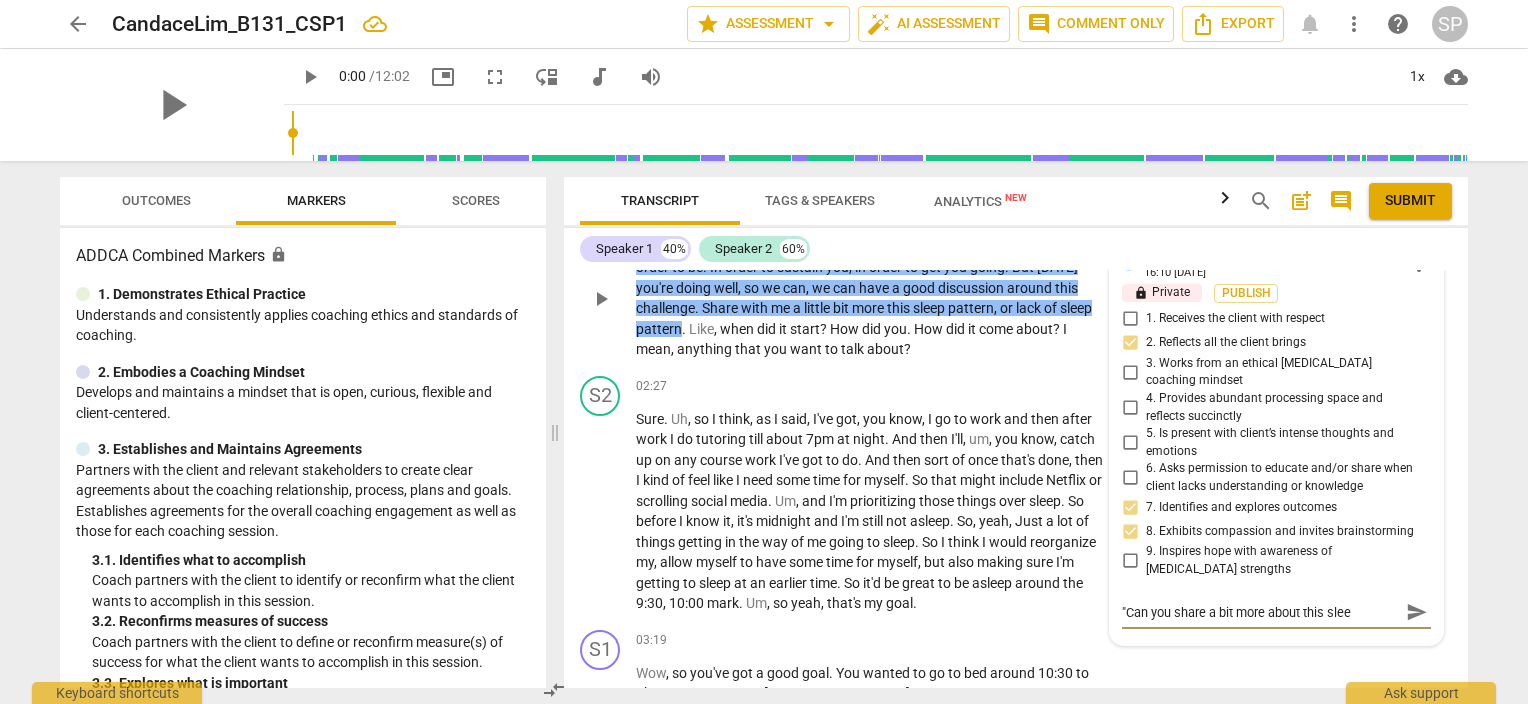 type on ""Can you share a bit more about this sleep" 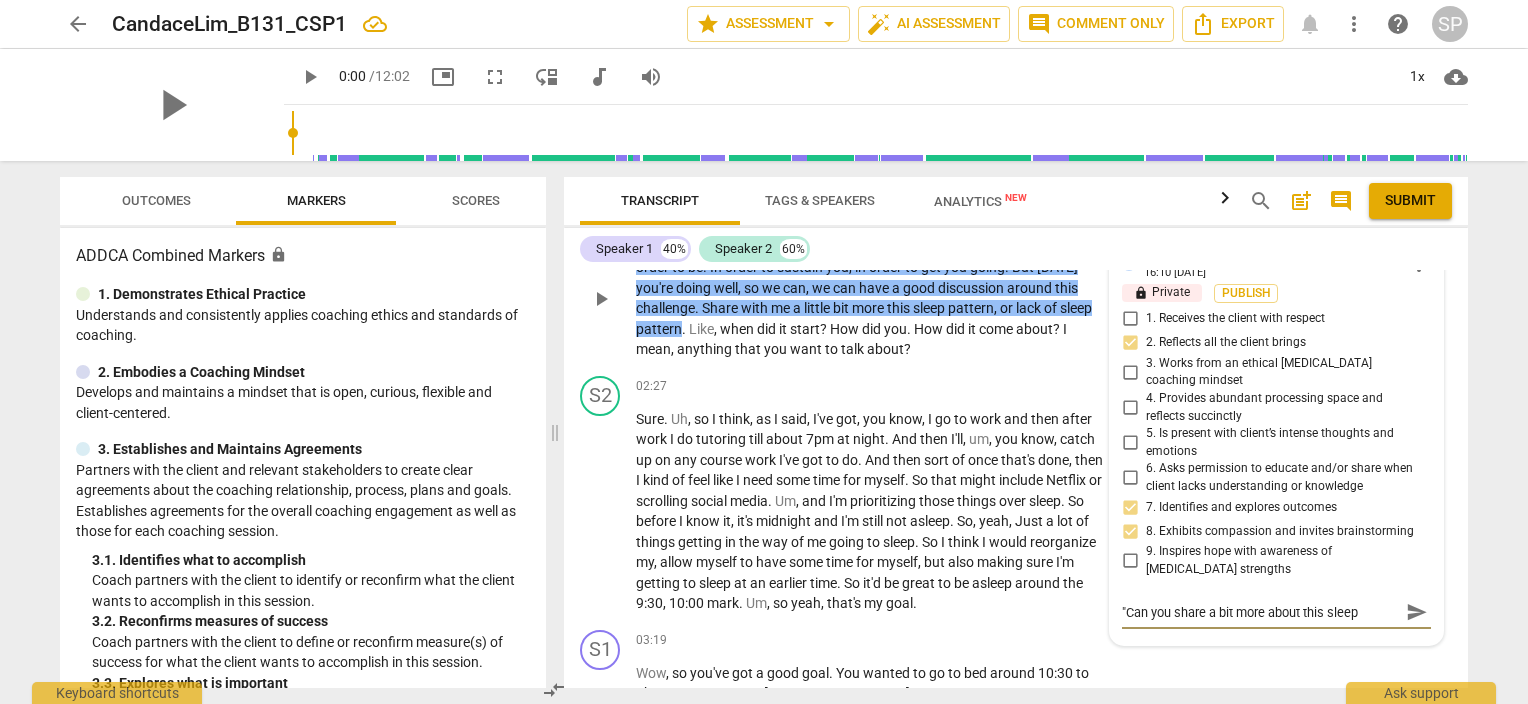 type on ""Can you share a bit more about this sleep" 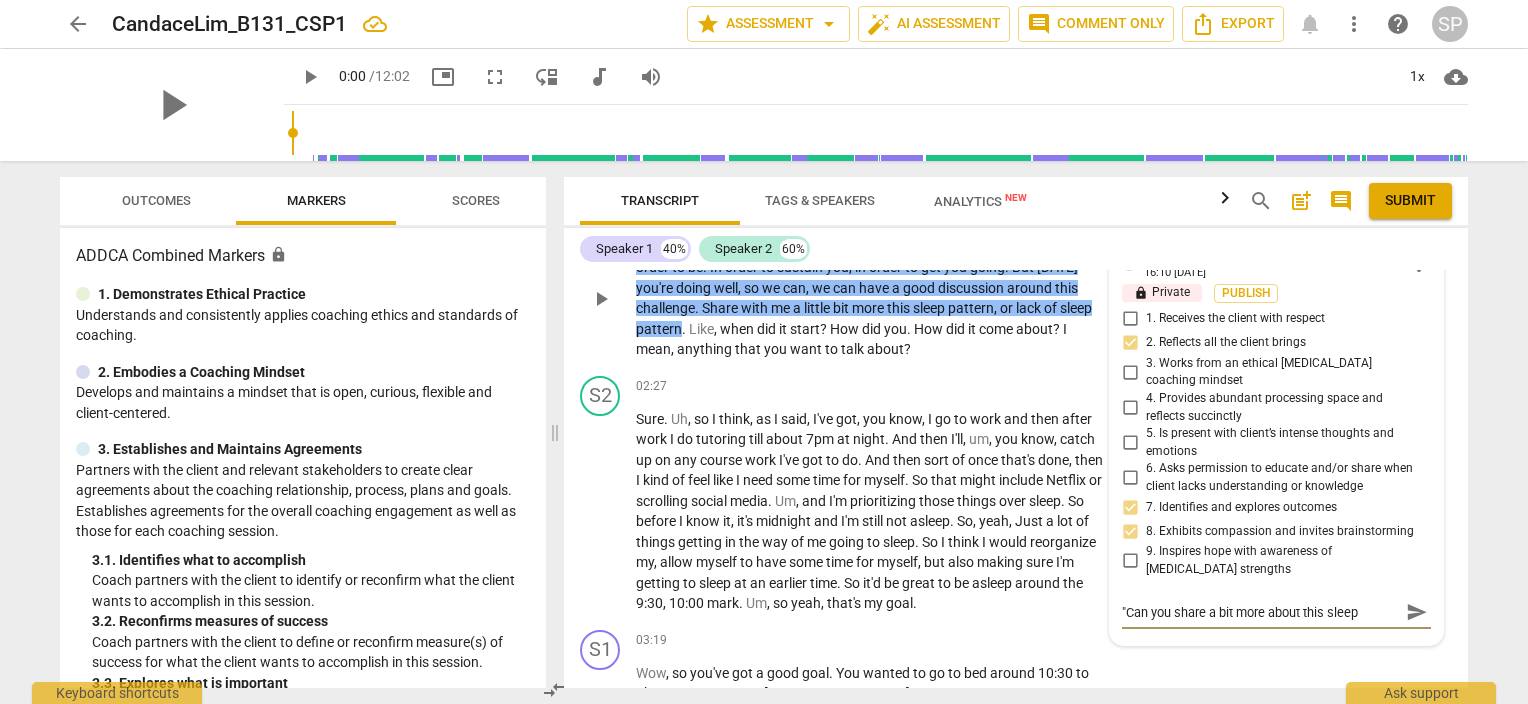 type on ""Can you share a bit more about this sleep" 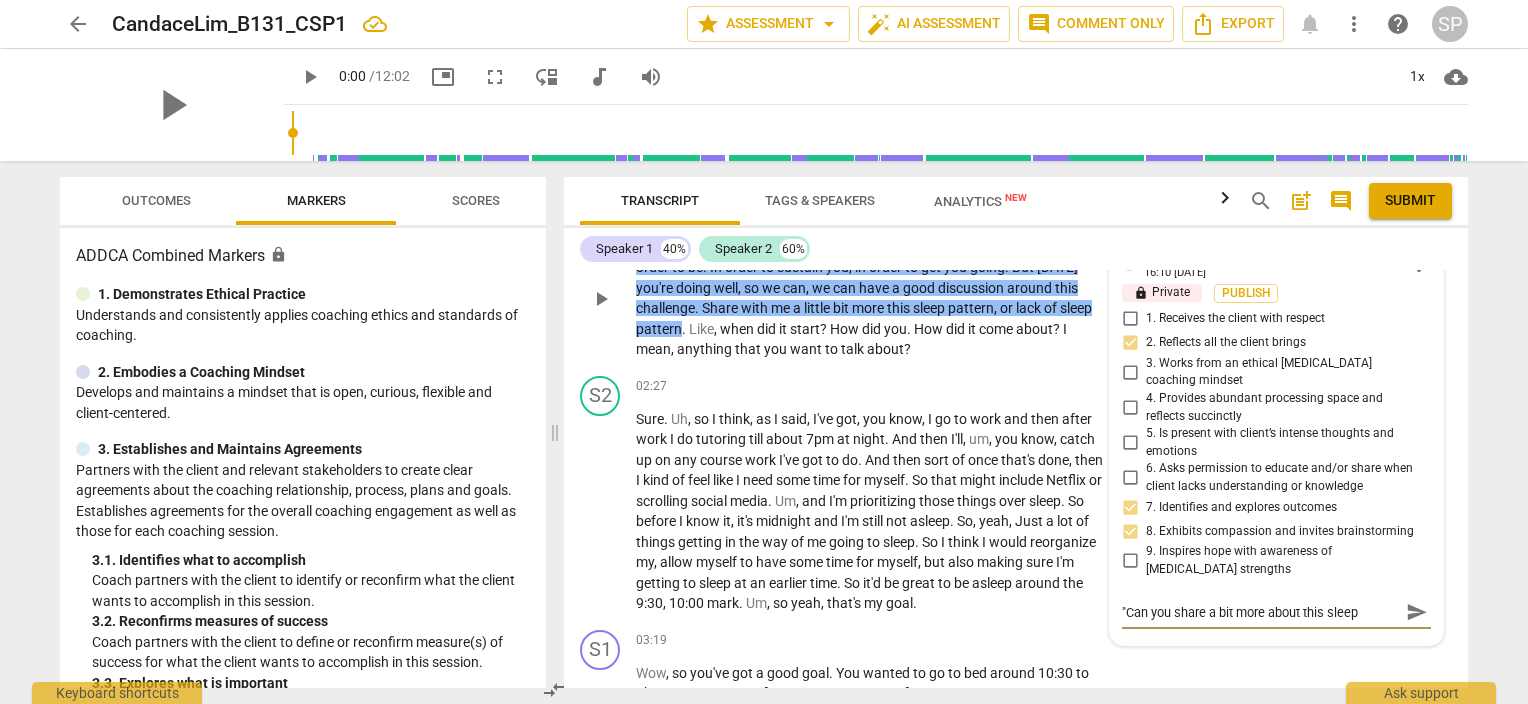 type on ""Can you share a bit more about this sleep" 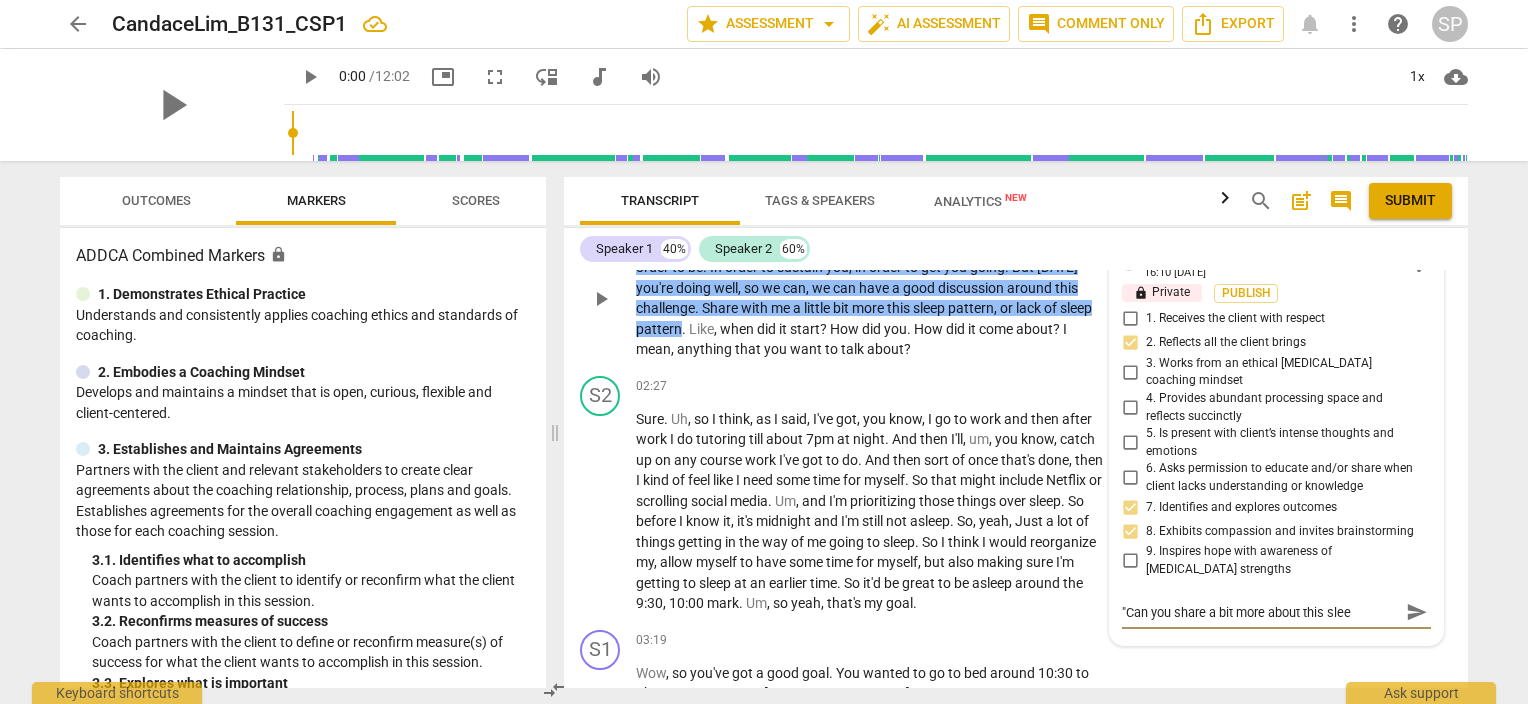 type on ""Can you share a bit more about this sle" 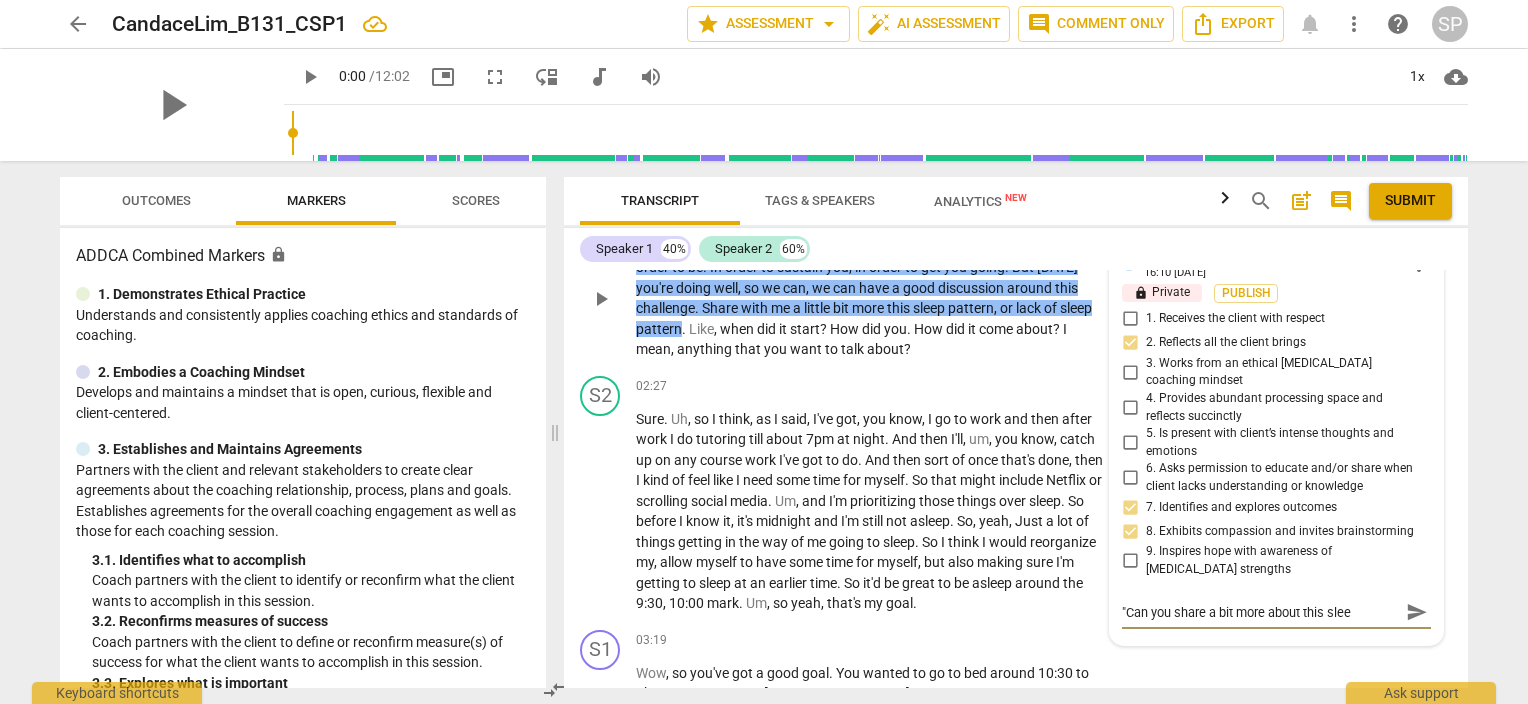 type on ""Can you share a bit more about this sle" 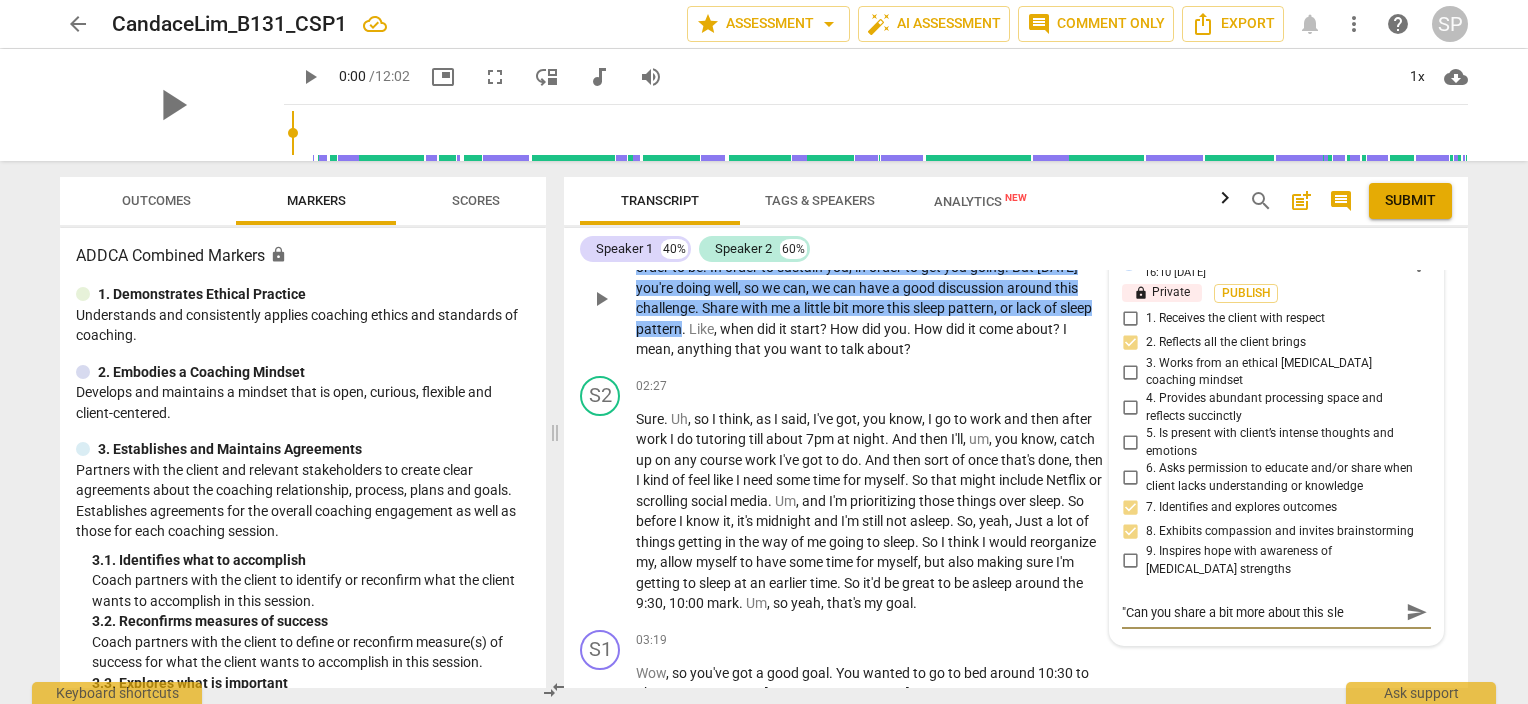 type on ""Can you share a bit more about this sl" 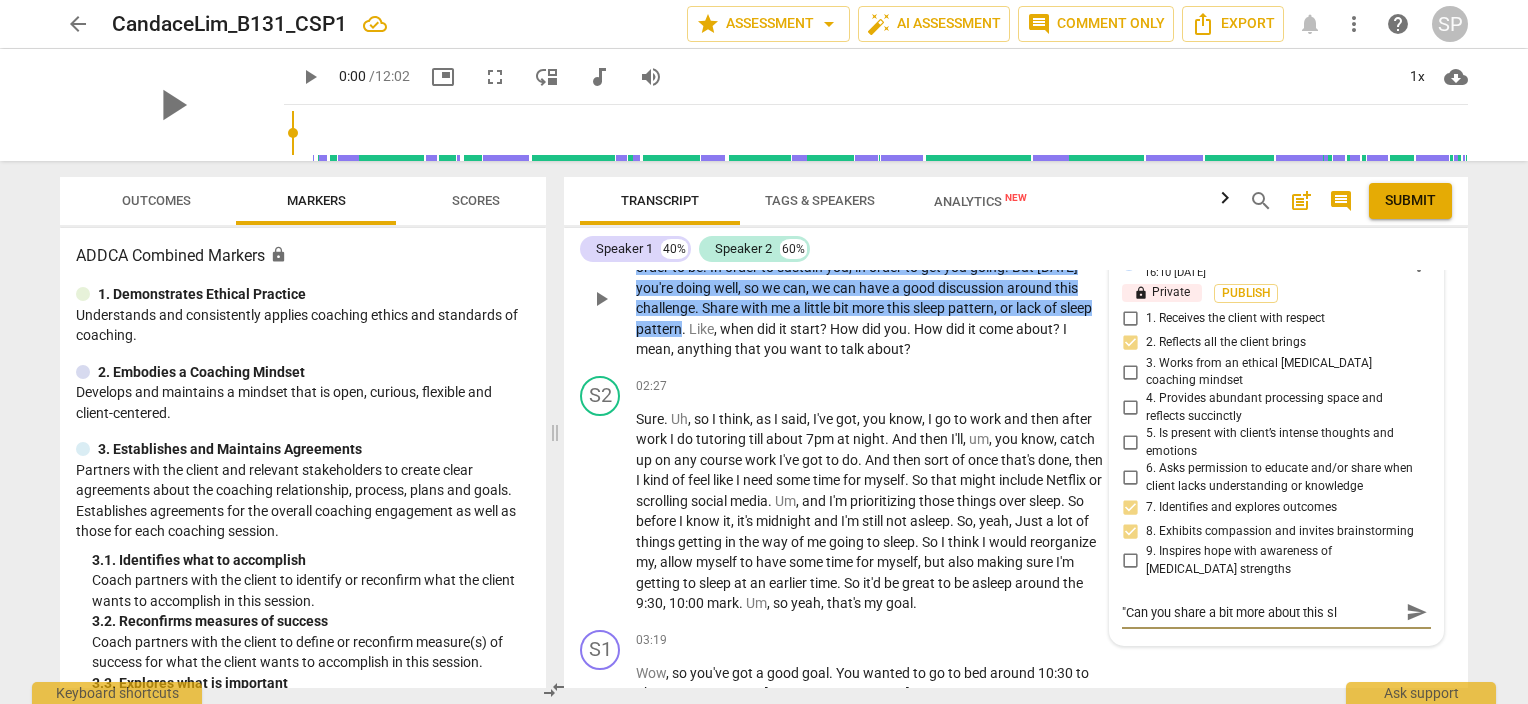 type on ""Can you share a bit more about this s" 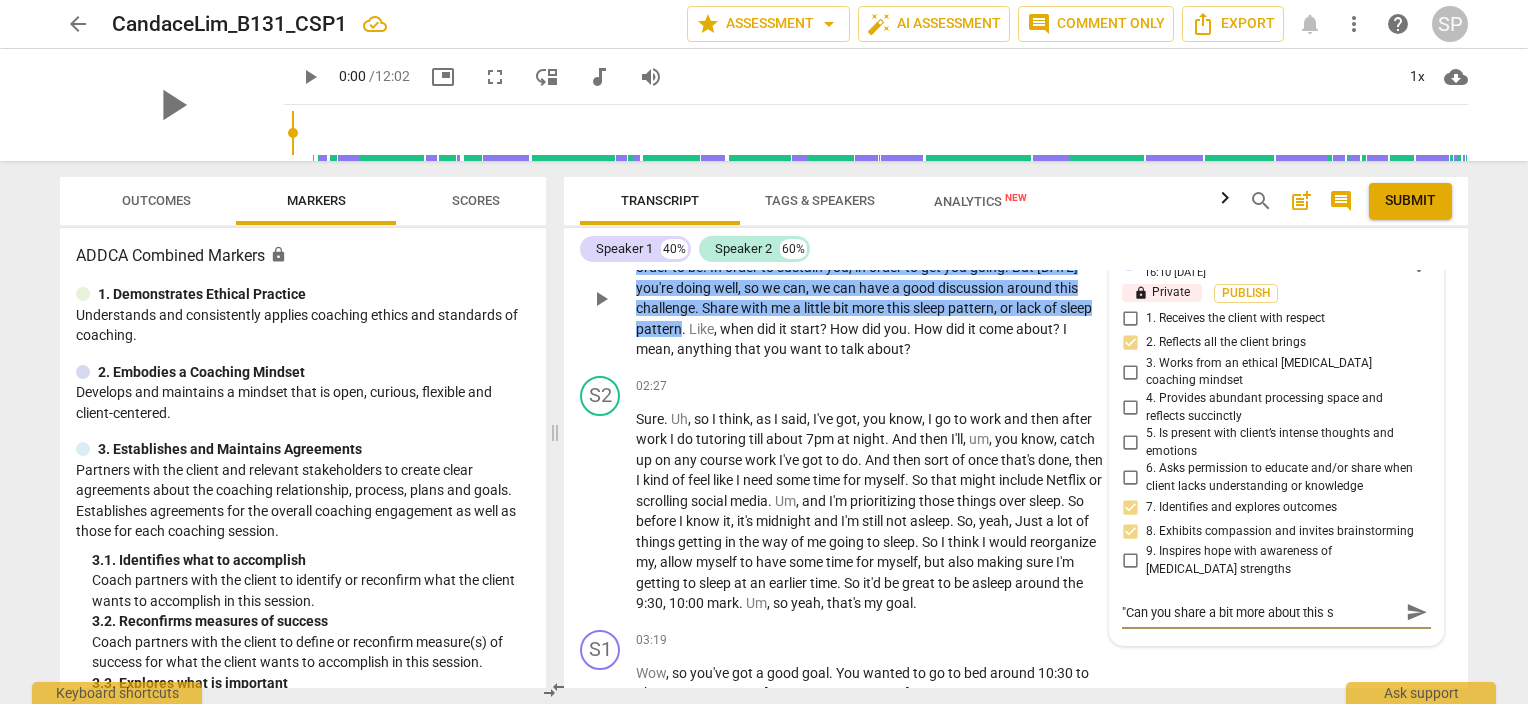 type on ""Can you share a bit more about this" 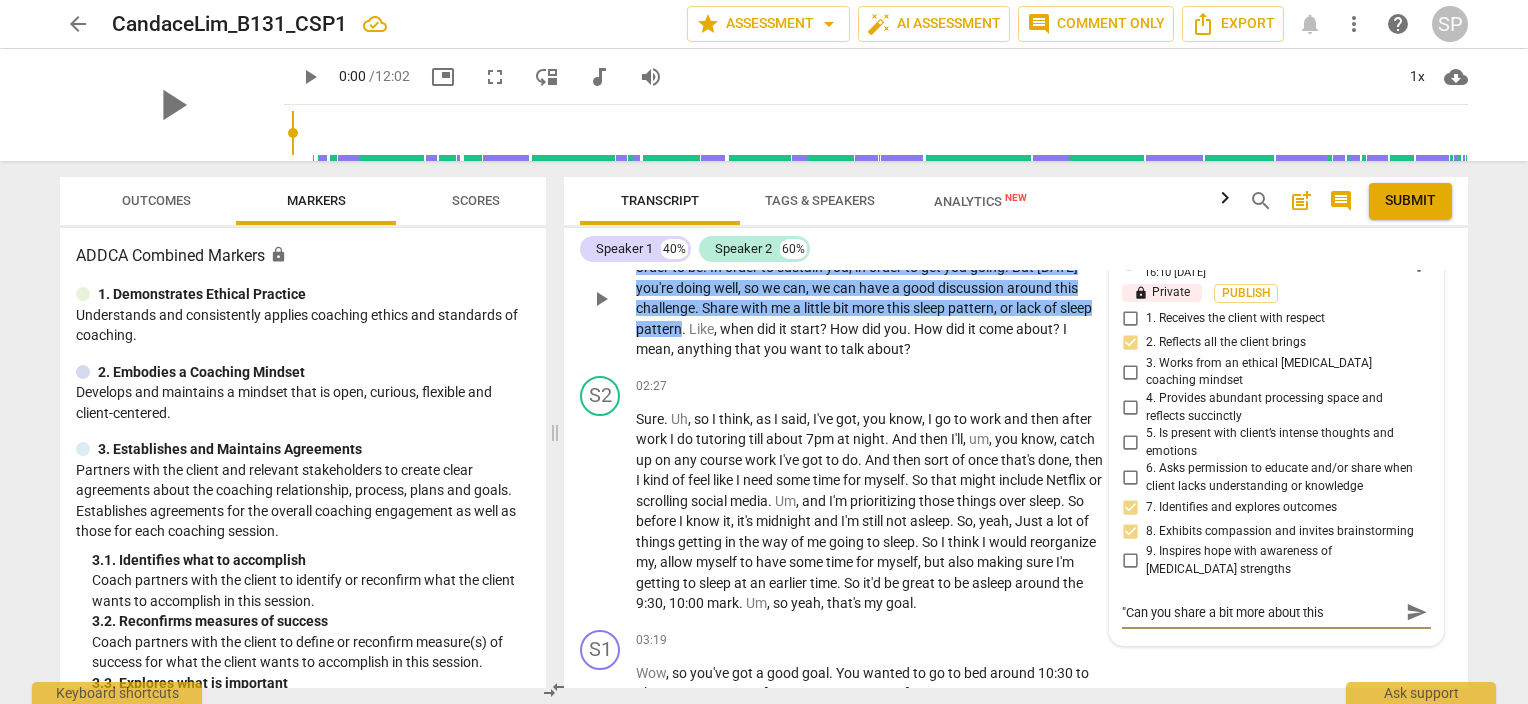 type on ""Can you share a bit more about this ." 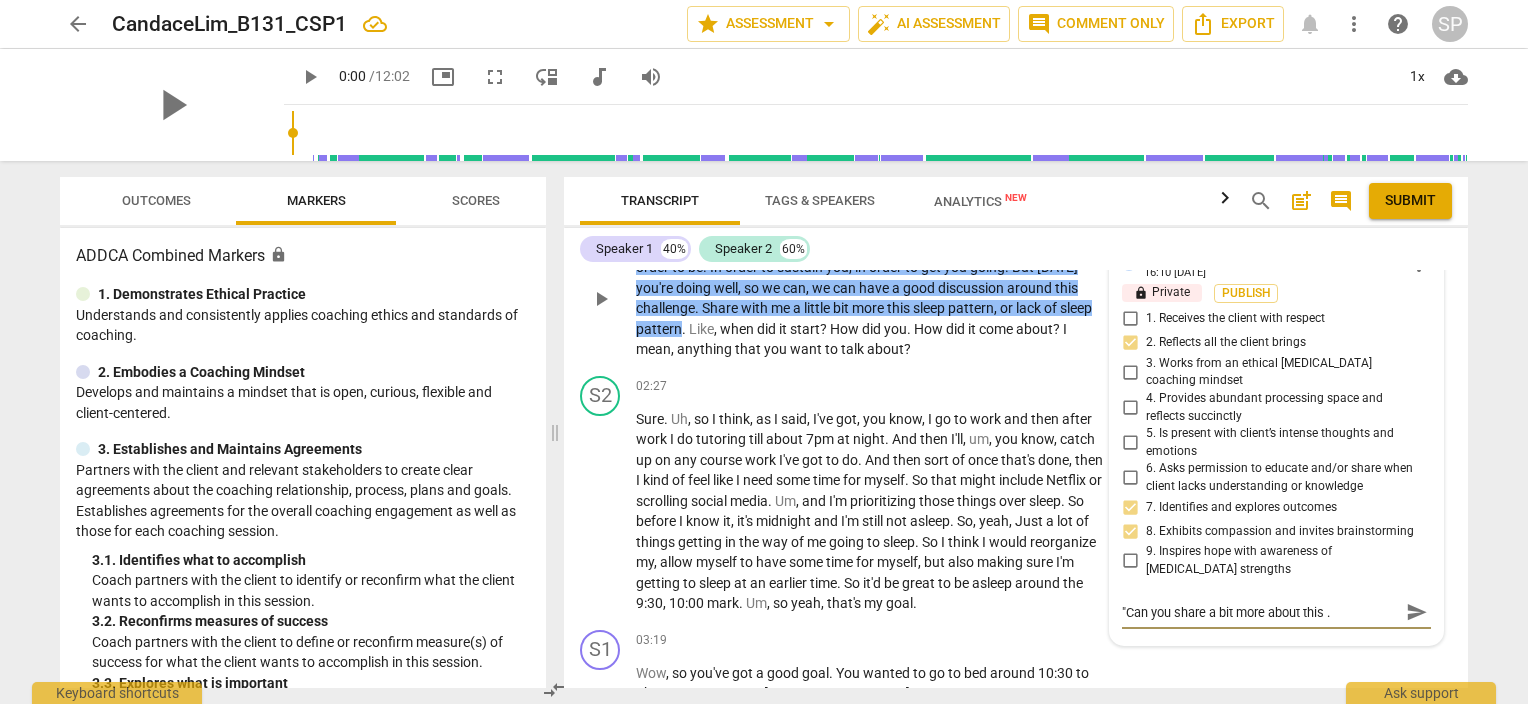 type on ""Can you share a bit more about this .." 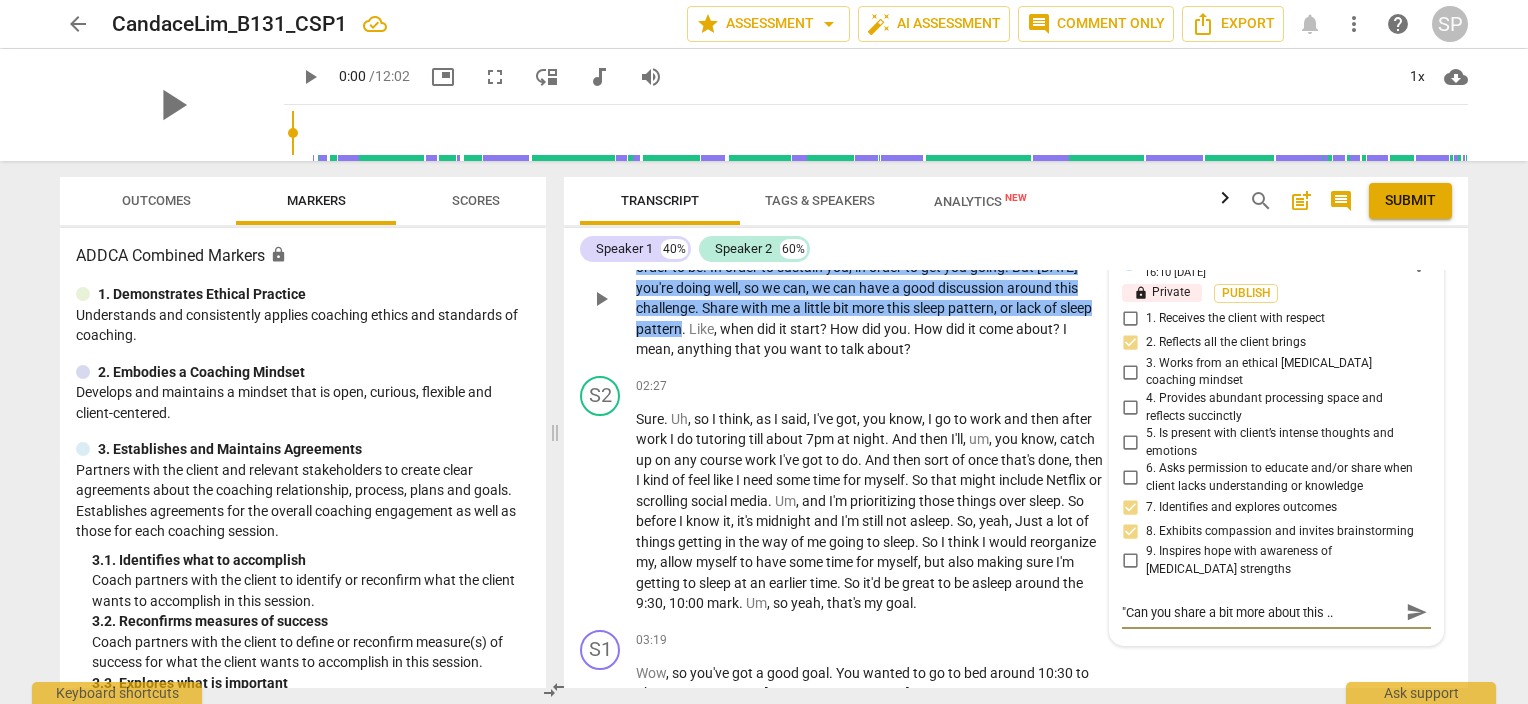 type on ""Can you share a bit more about this ..." 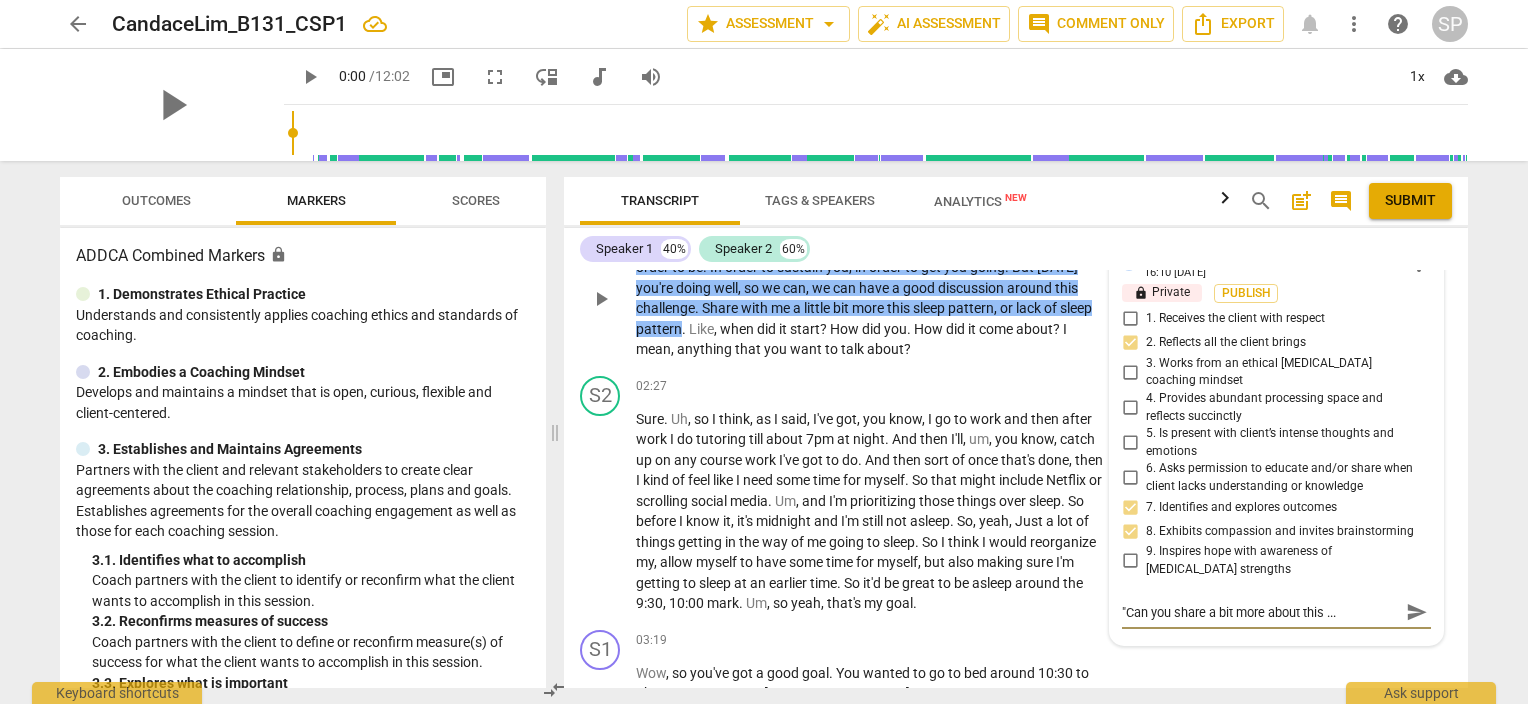 type on ""Can you share a bit more about this ..."" 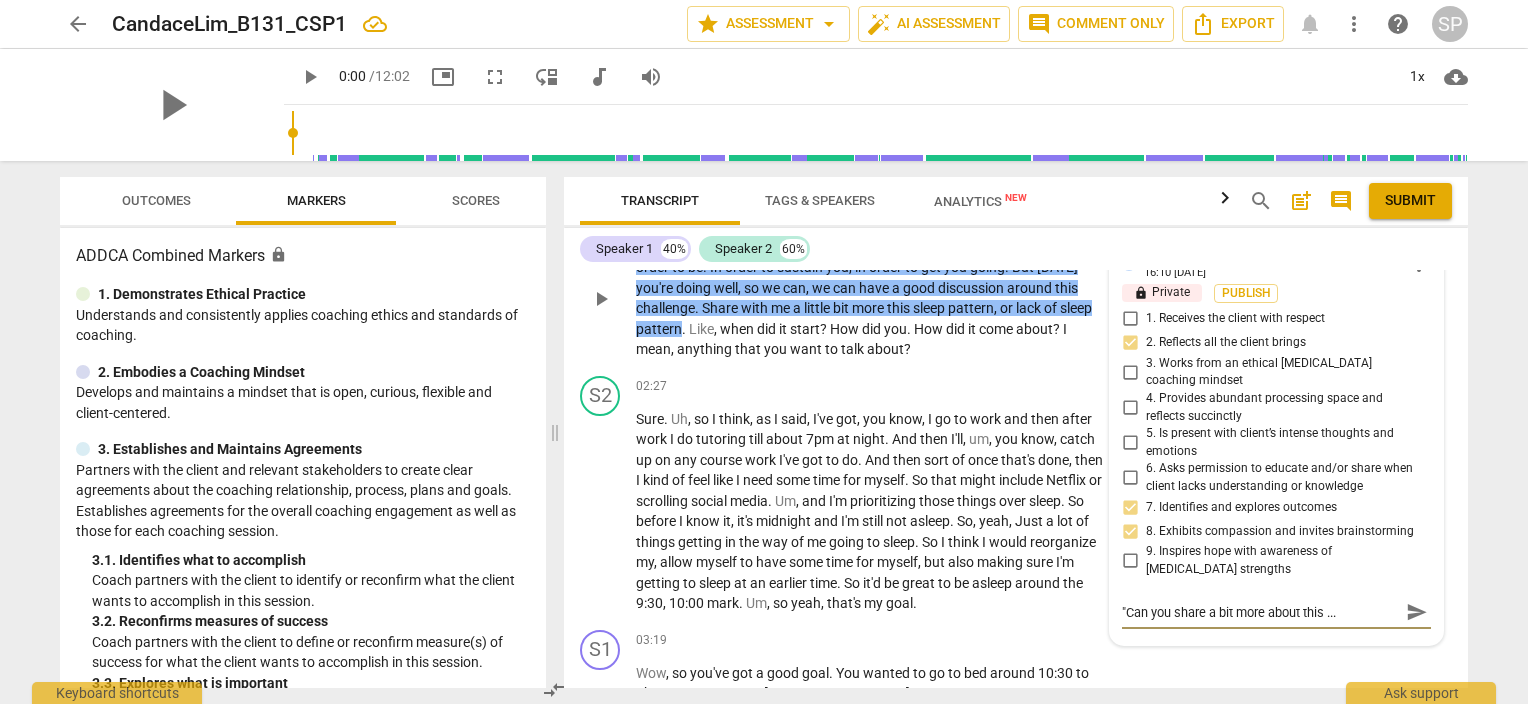 type on ""Can you share a bit more about this ..."" 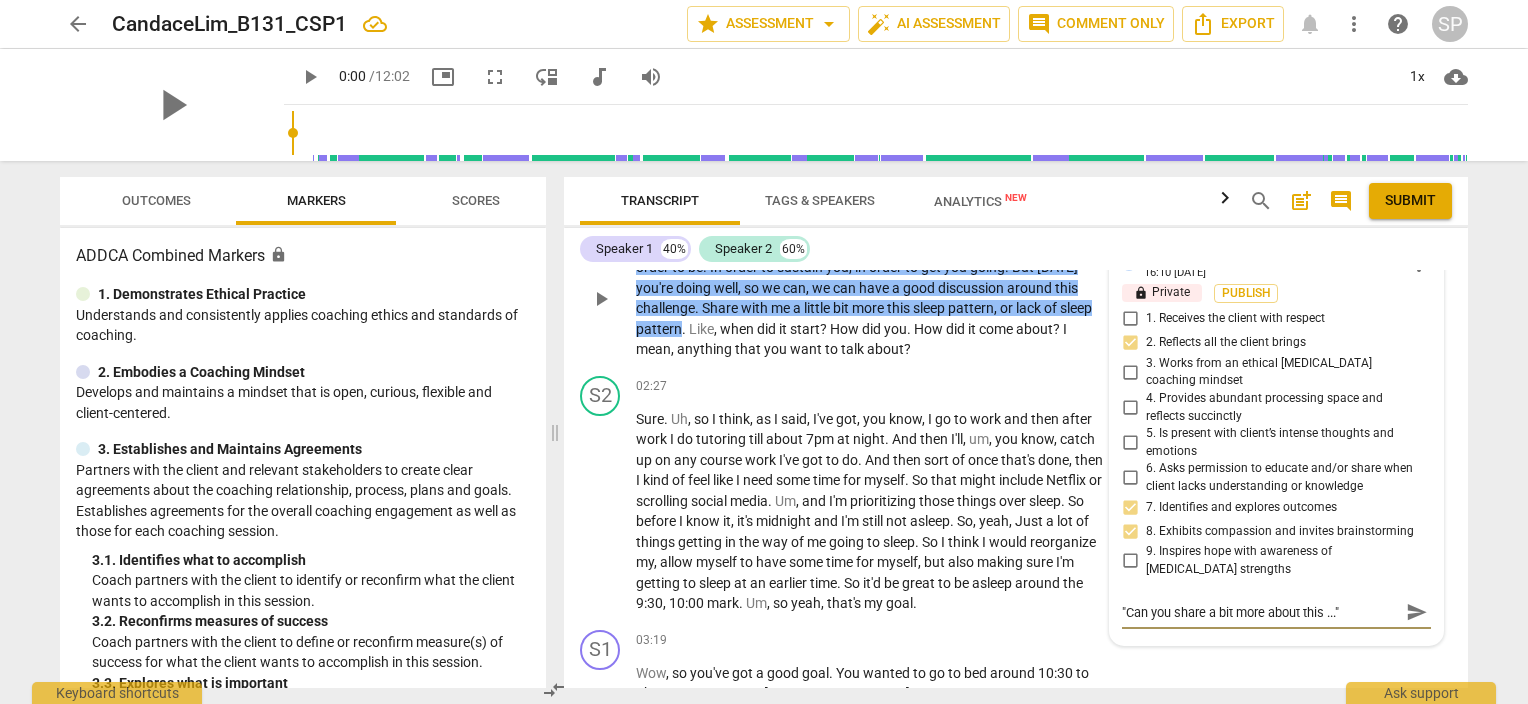 type on ""Can you share a bit more about this ..."" 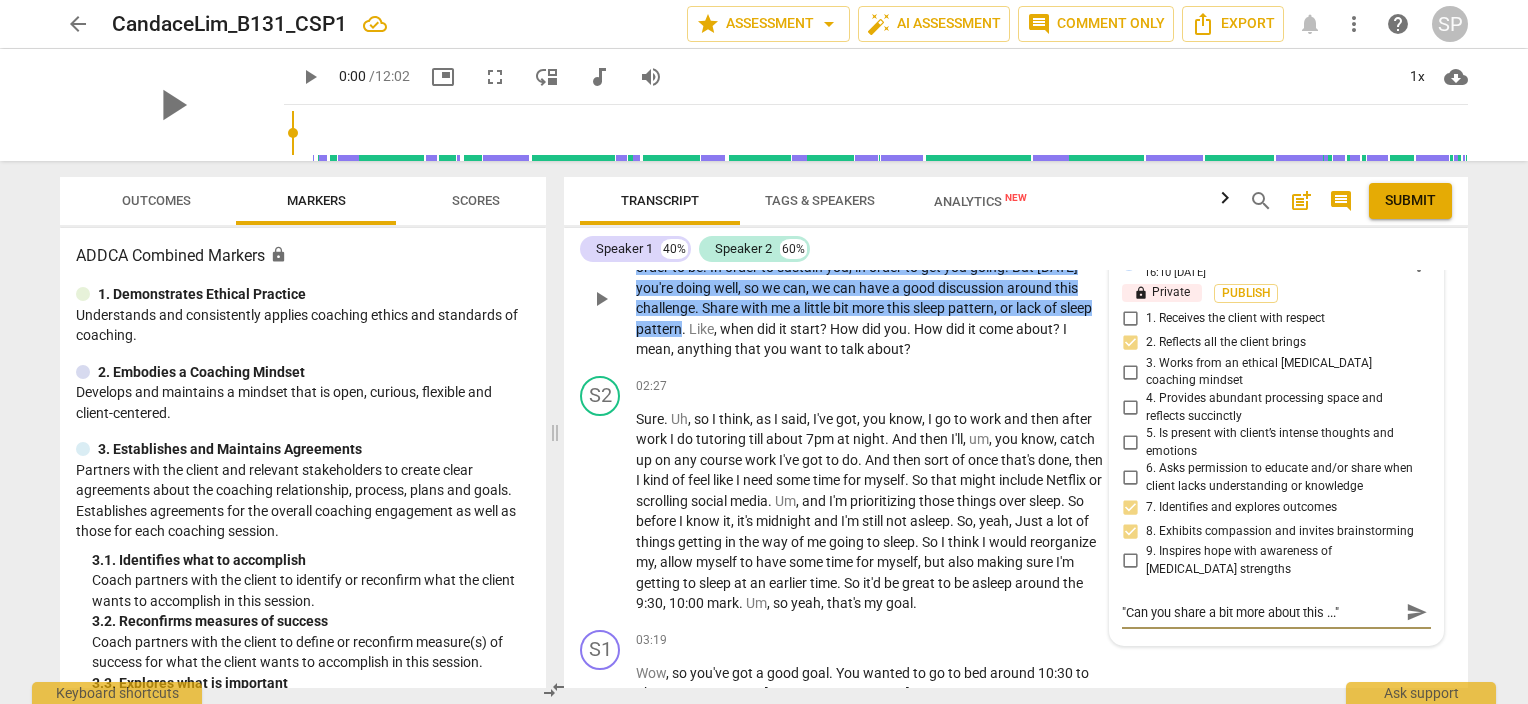 type on ""Can you share a bit more about this ..."" 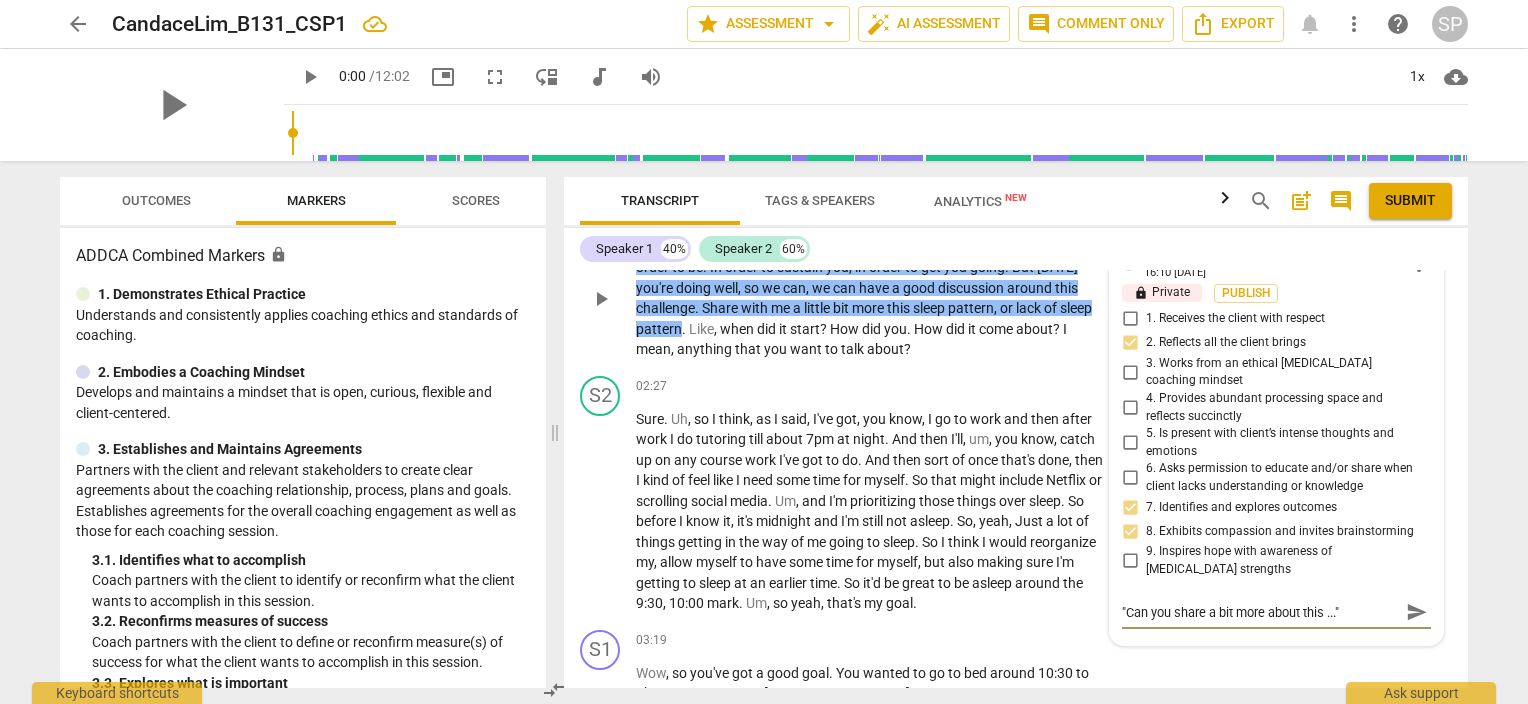 type on ""Can you share a bit more about this ..."" 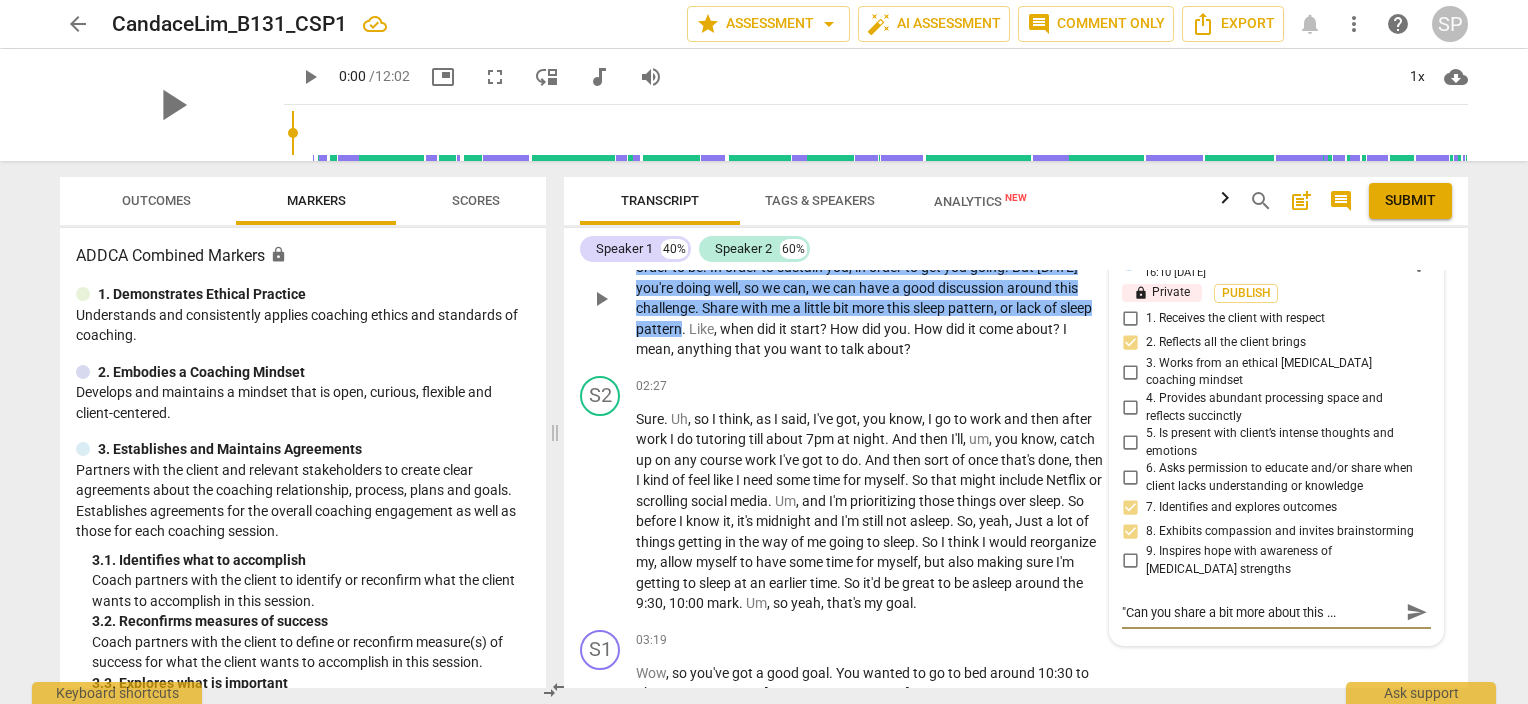 type on ""Can you share a bit more about this .." 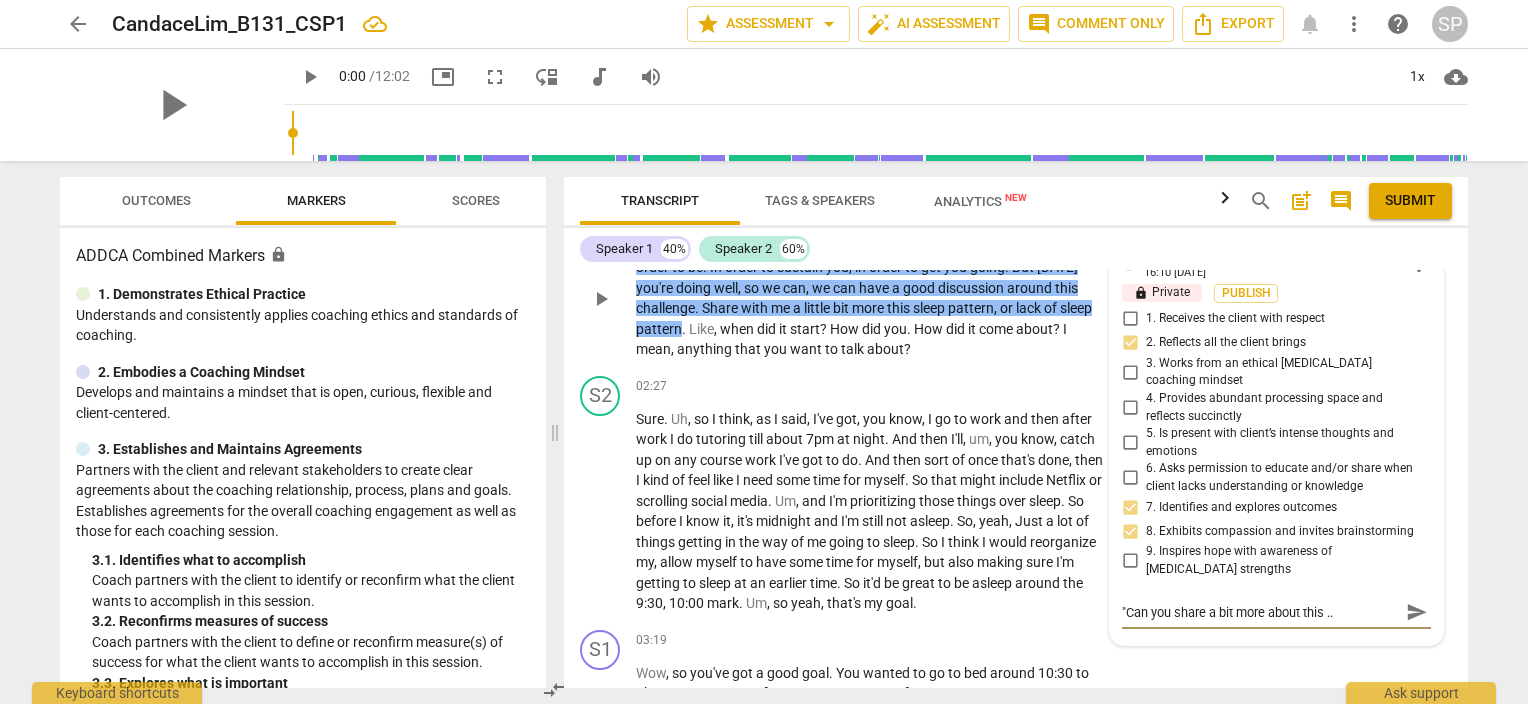 type on ""Can you share a bit more about this ." 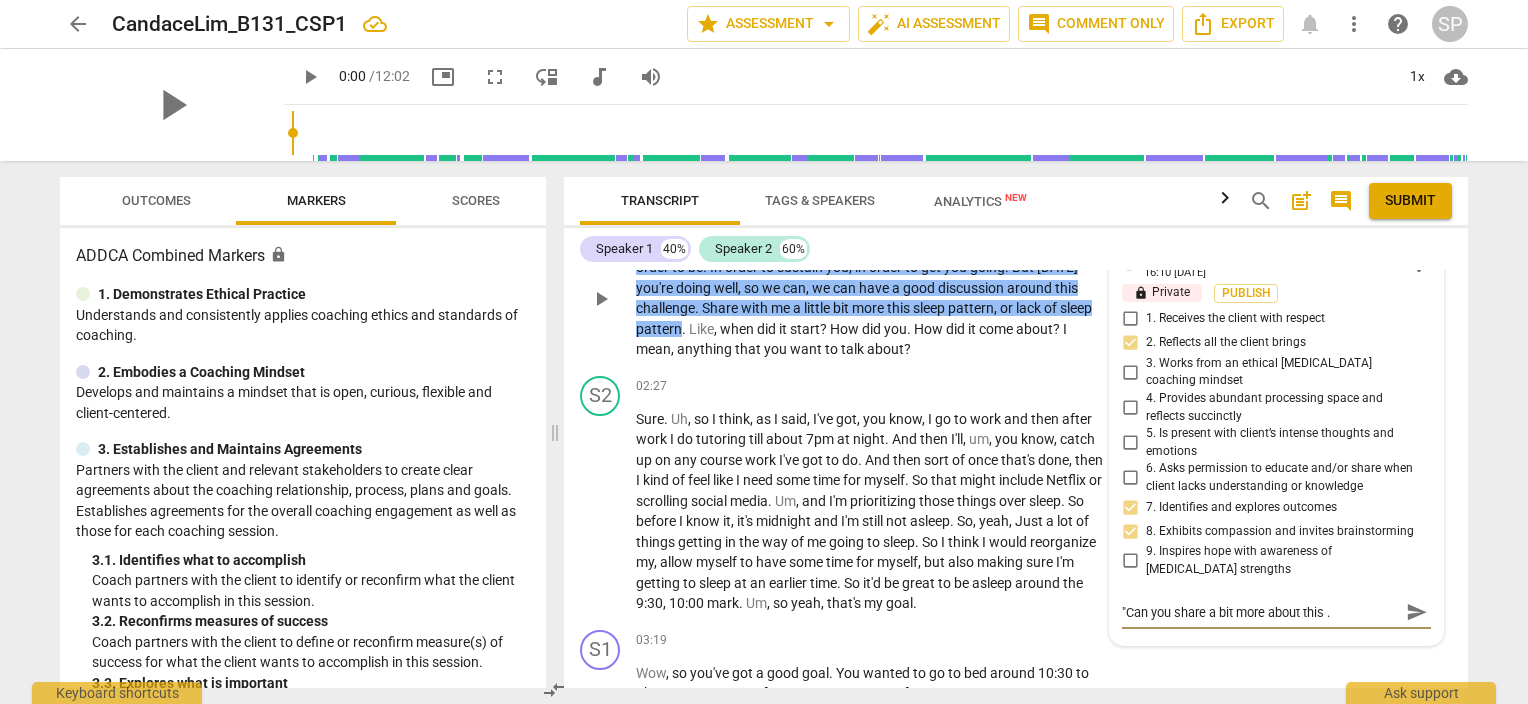 type on ""Can you share a bit more about this" 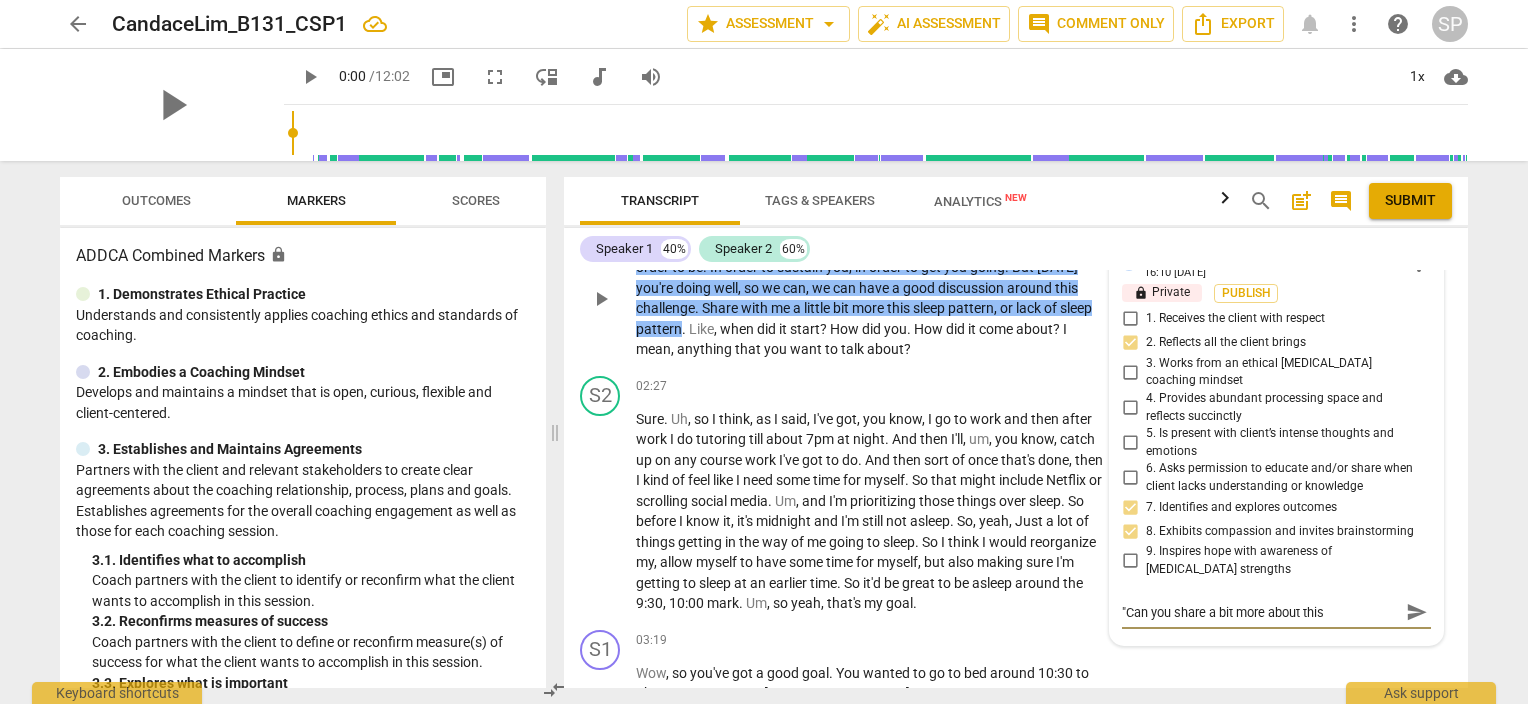 type on ""Can you share a bit more about this" 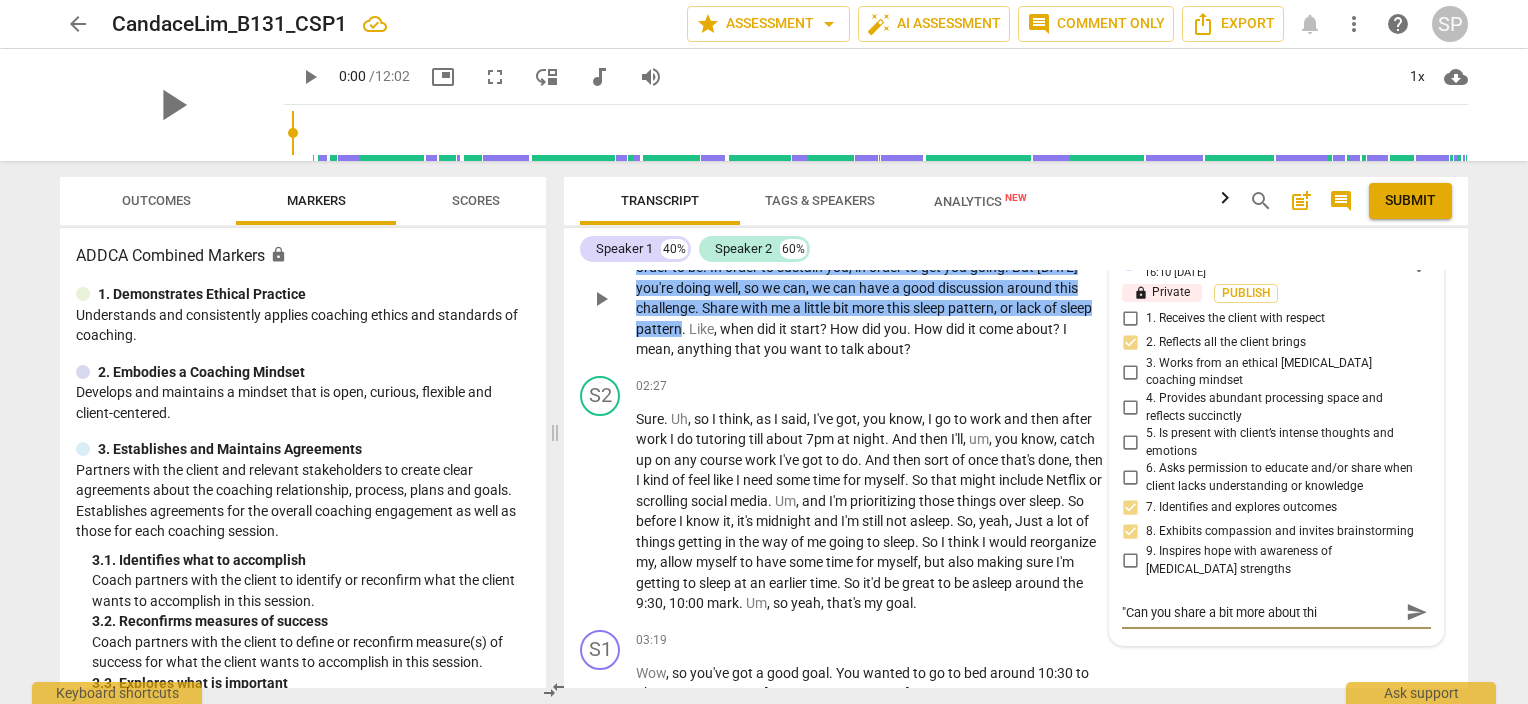 type on ""Can you share a bit more about th" 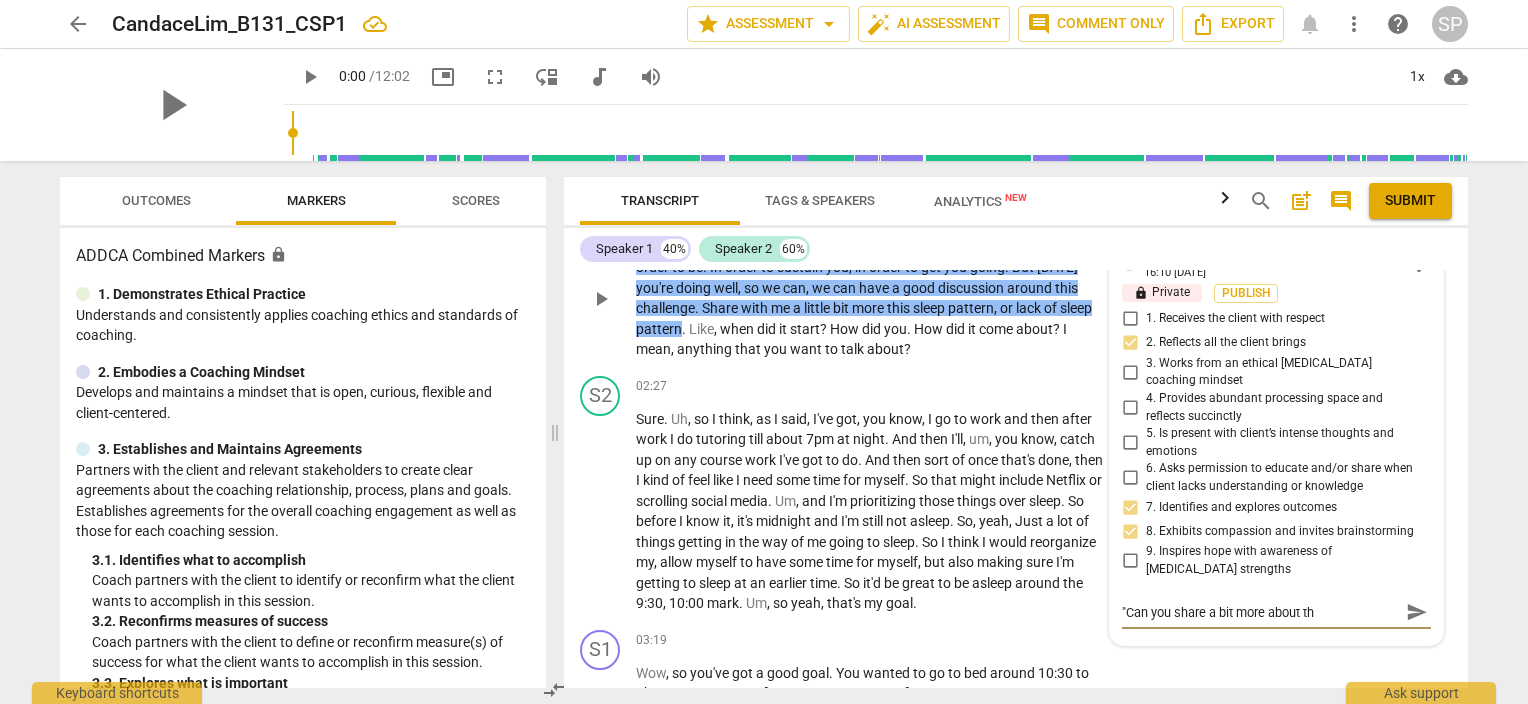 type on ""Can you share a bit more about t" 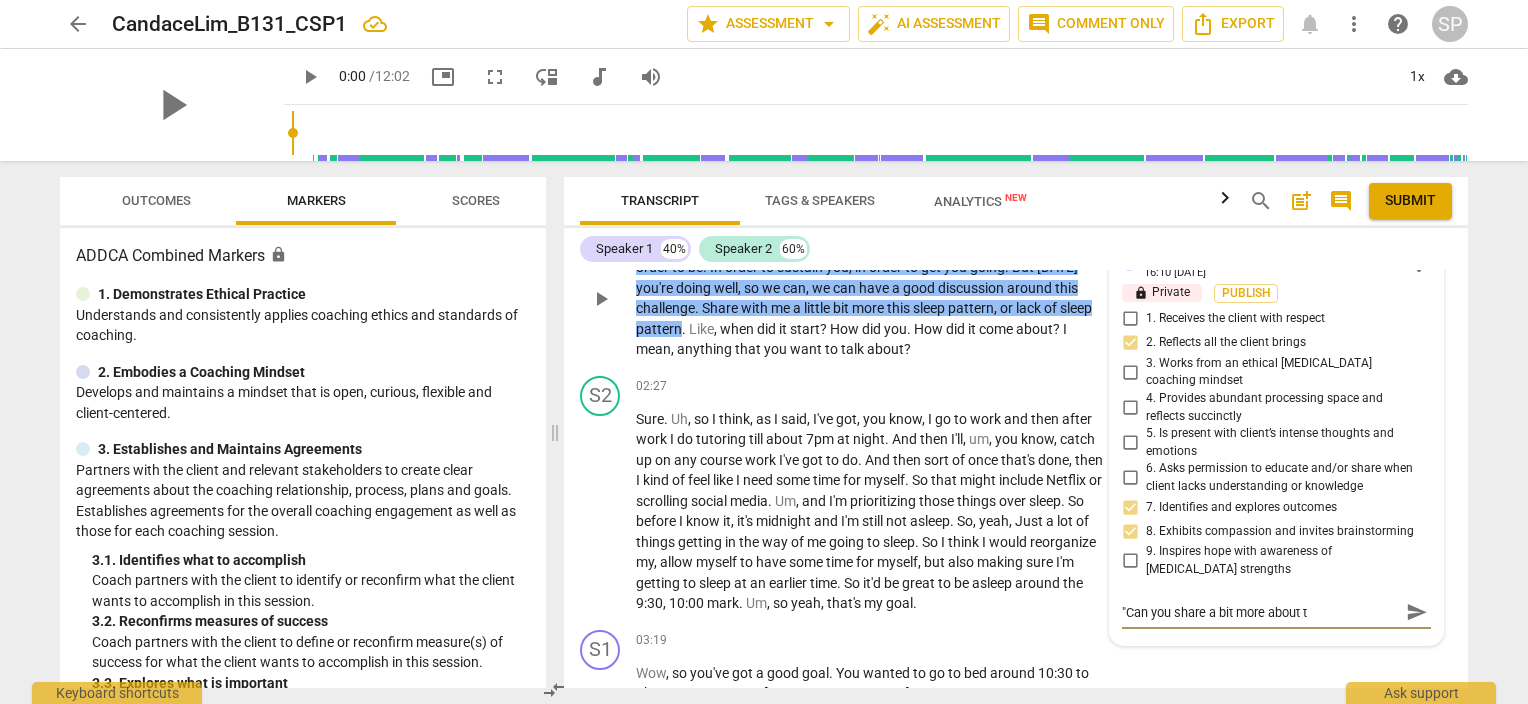 type on ""Can you share a bit more about" 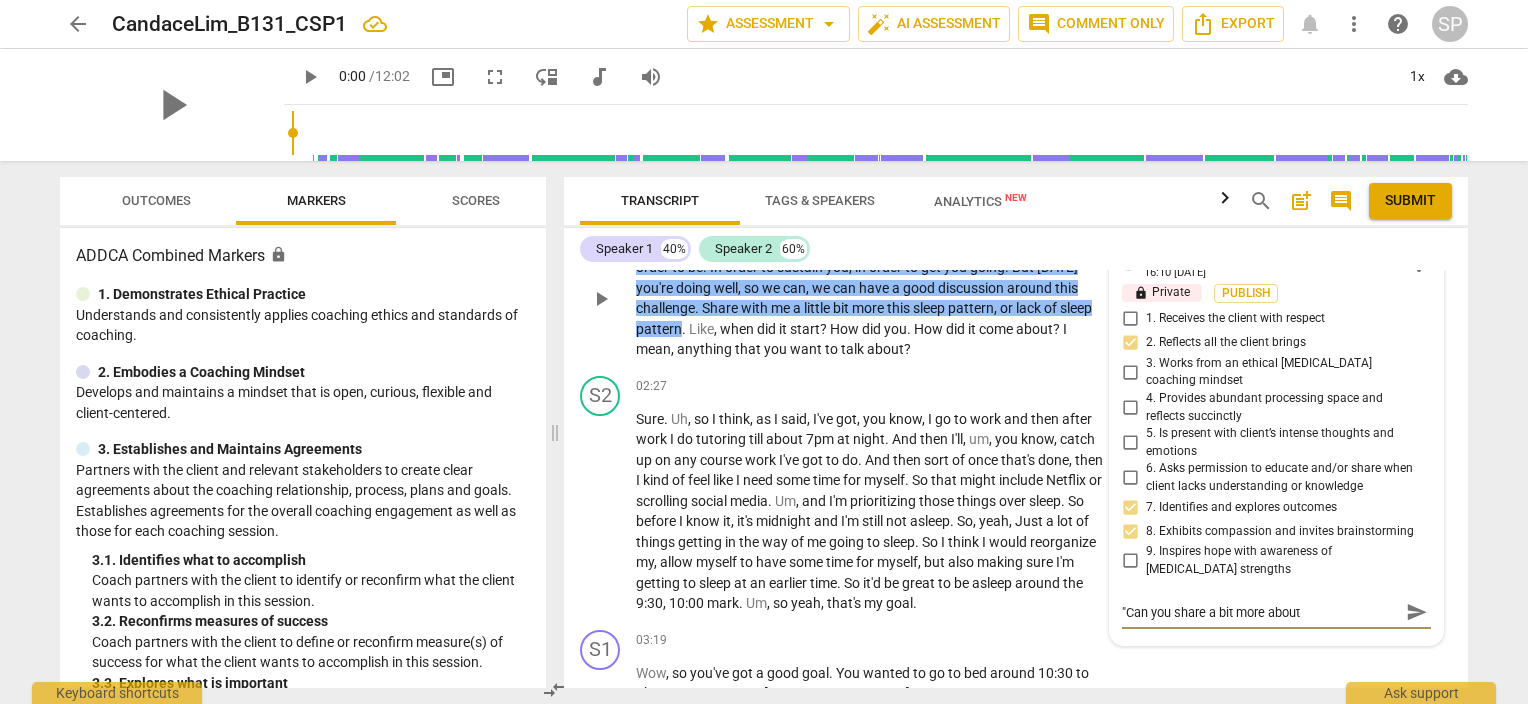 type on ""Can you share a bit more about" 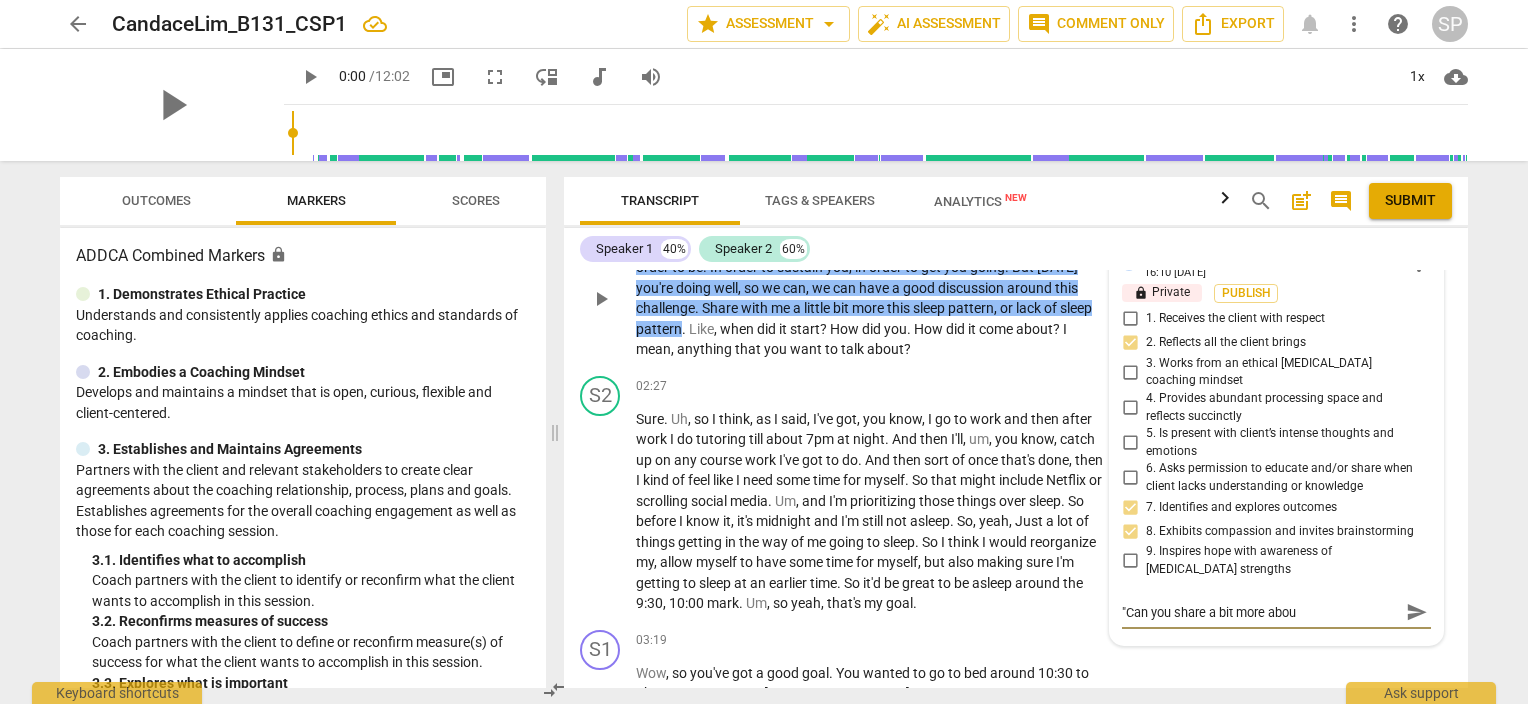 type on ""Can you share a bit more abo" 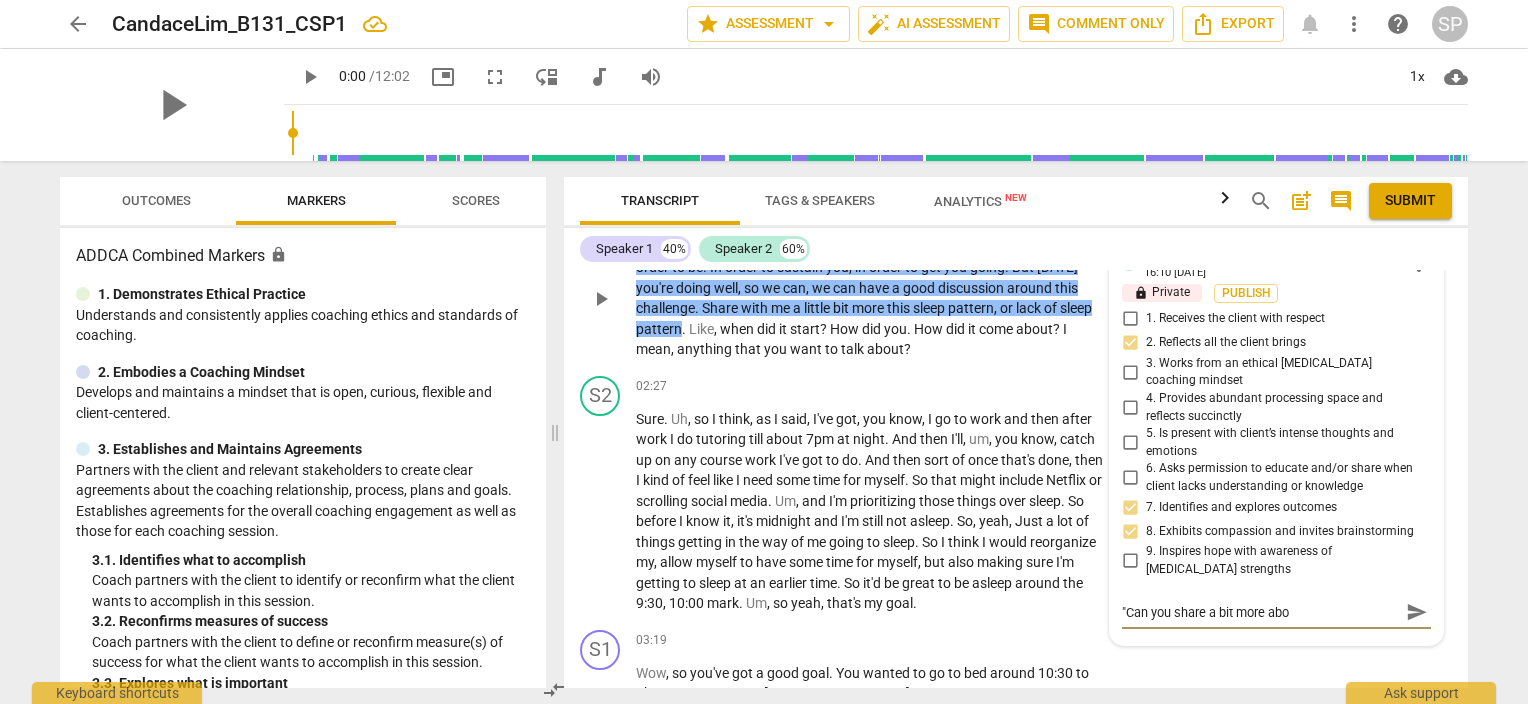 type on ""Can you share a bit more ab" 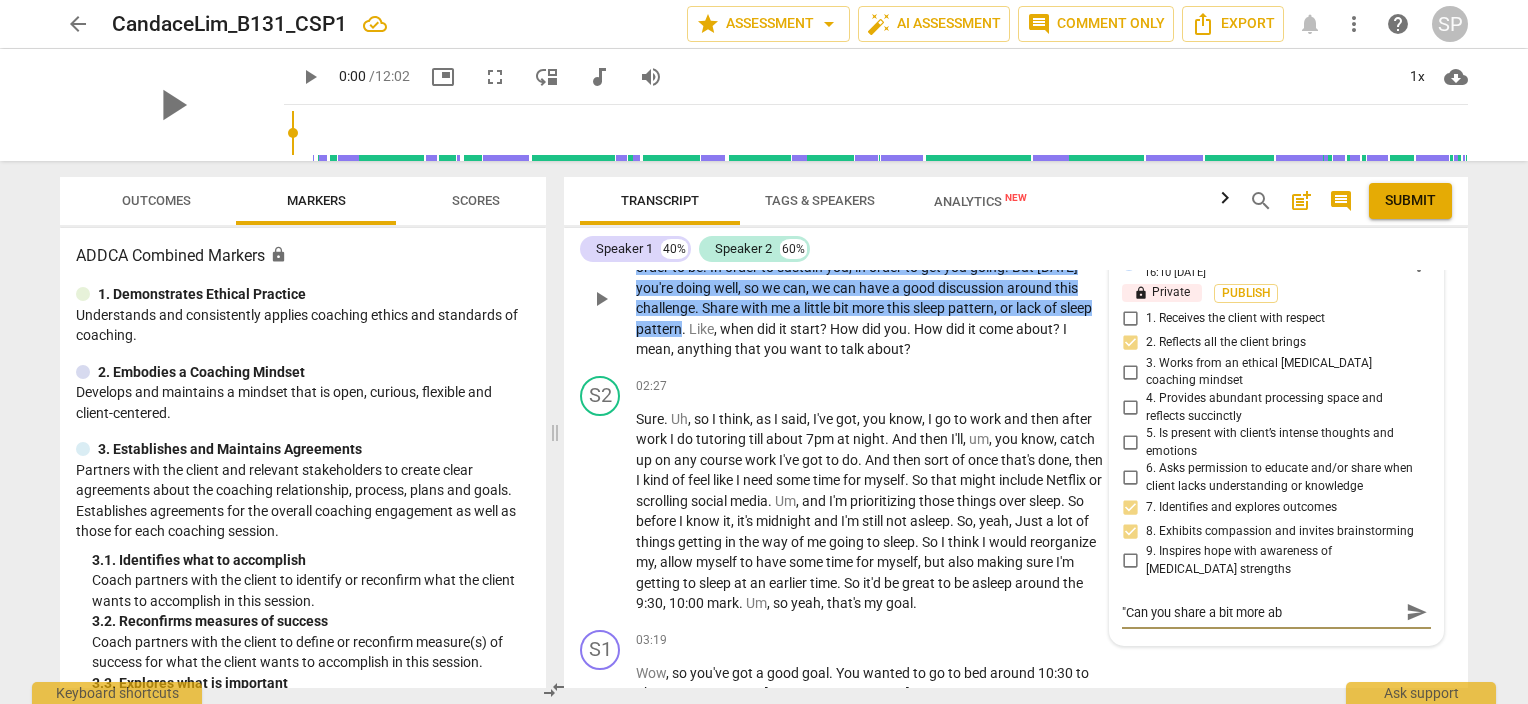 type on ""Can you share a bit more a" 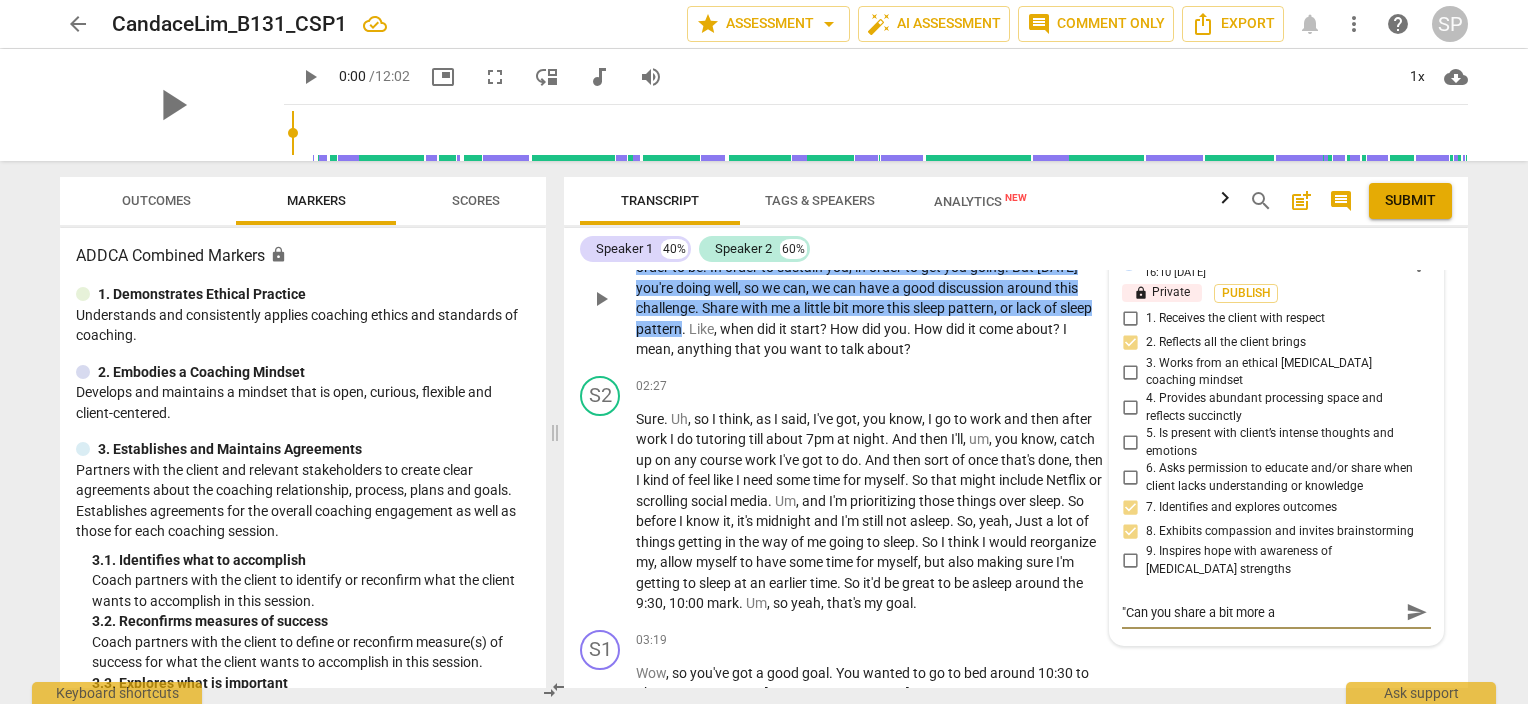 type on ""Can you share a bit more" 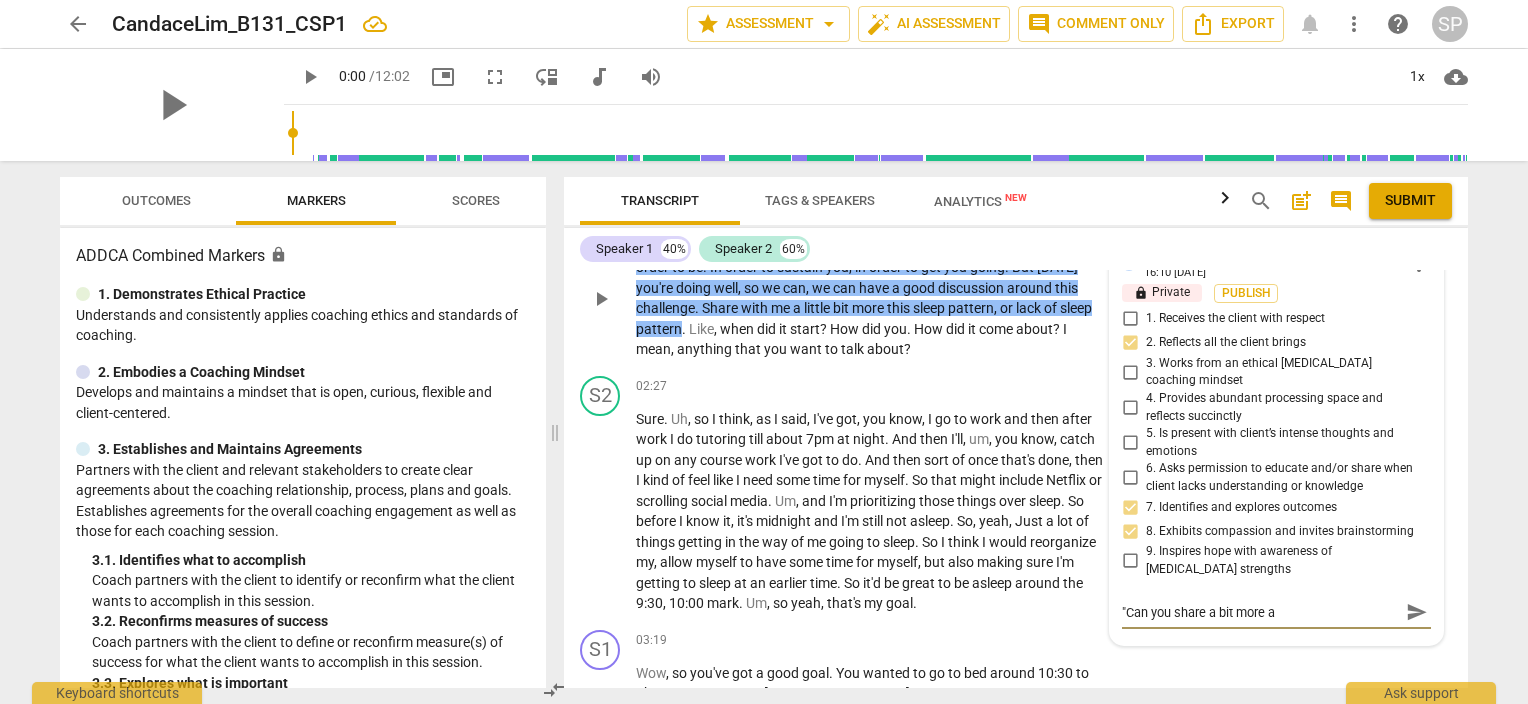 type on ""Can you share a bit more" 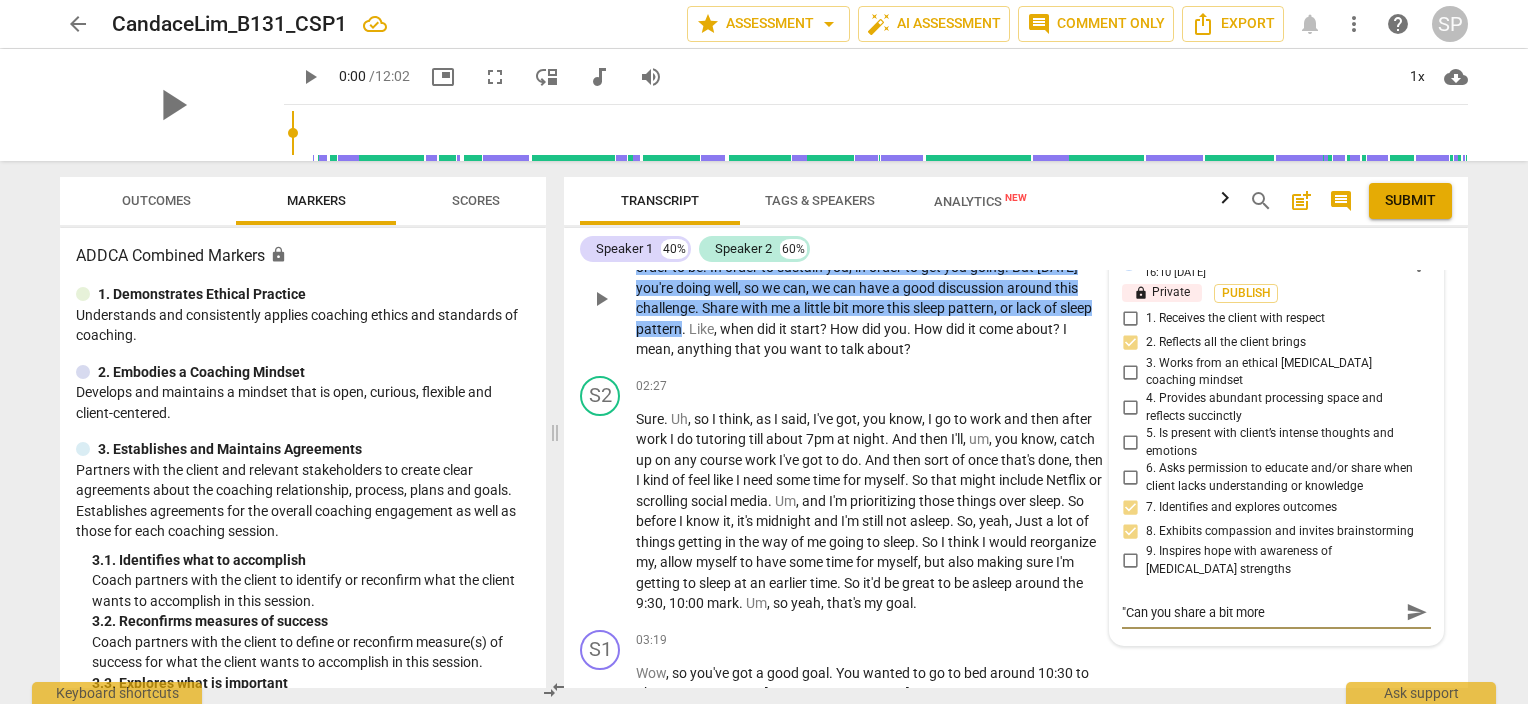 type on ""Can you share a bit more" 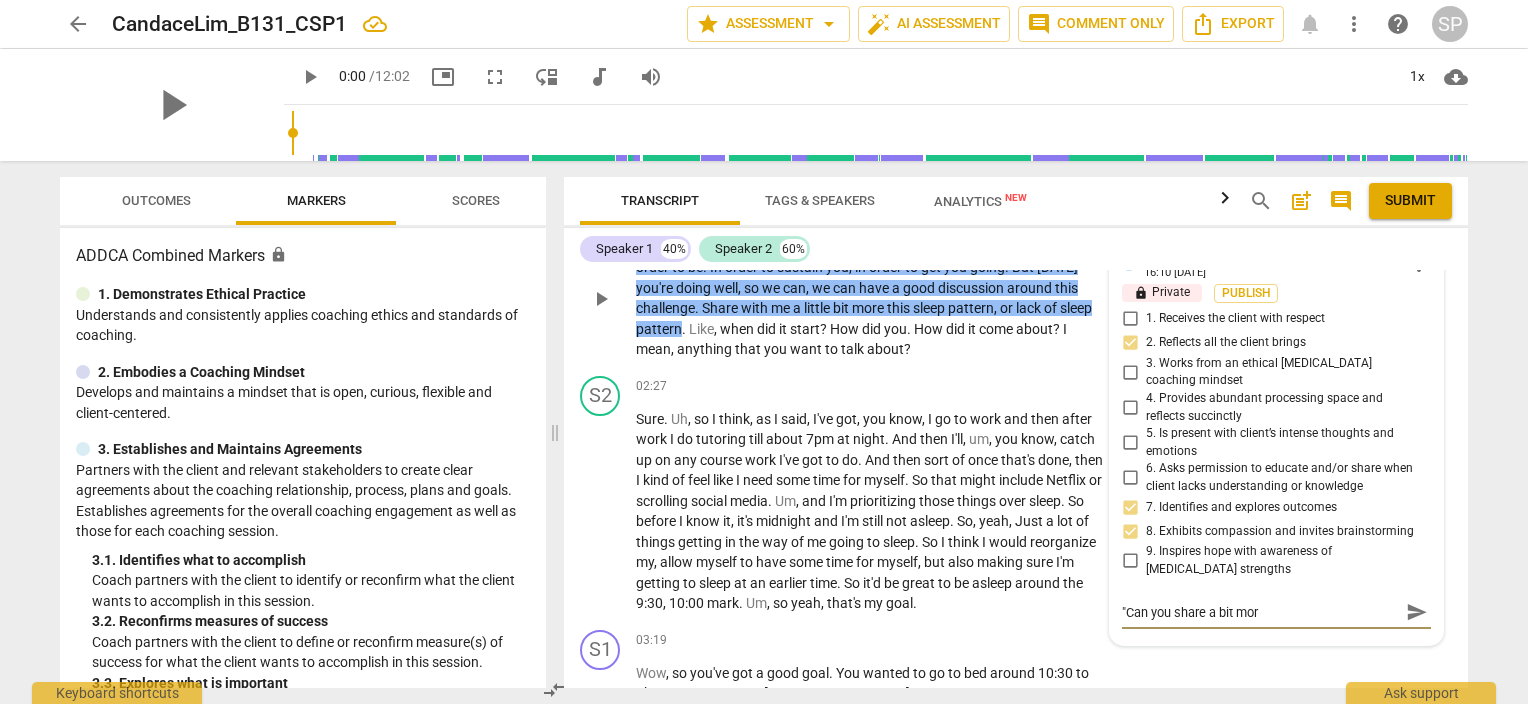 type on ""Can you share a bit mo" 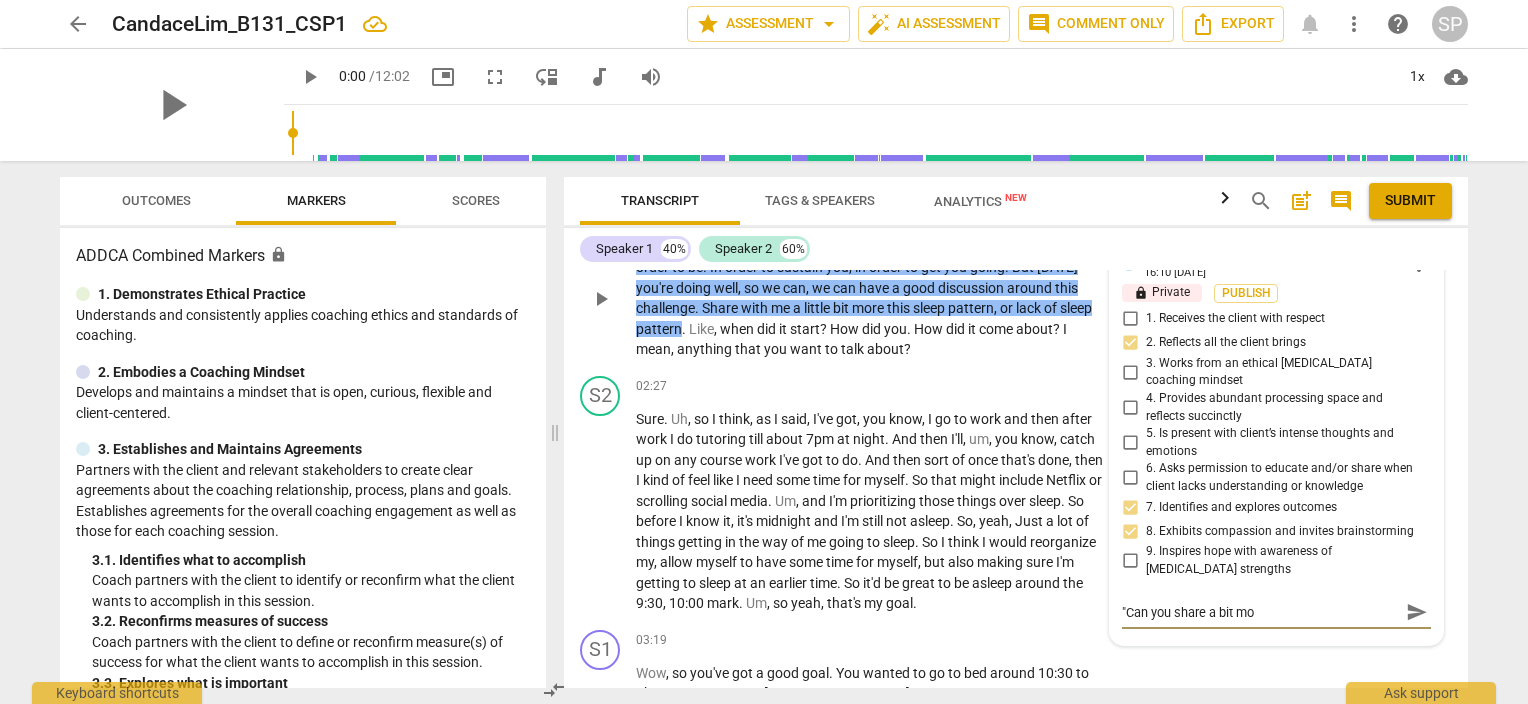 type on ""Can you share a bit m" 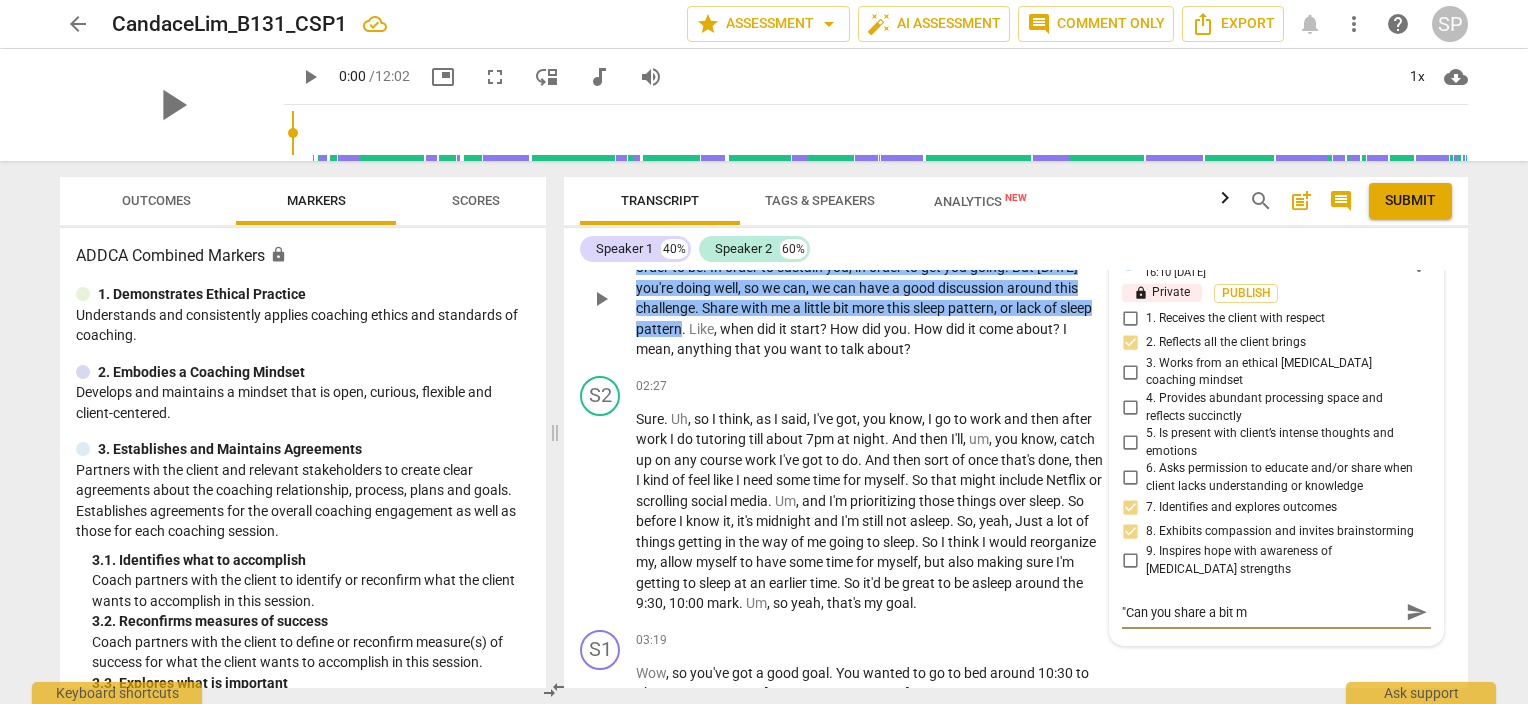 type on ""Can you share a bit" 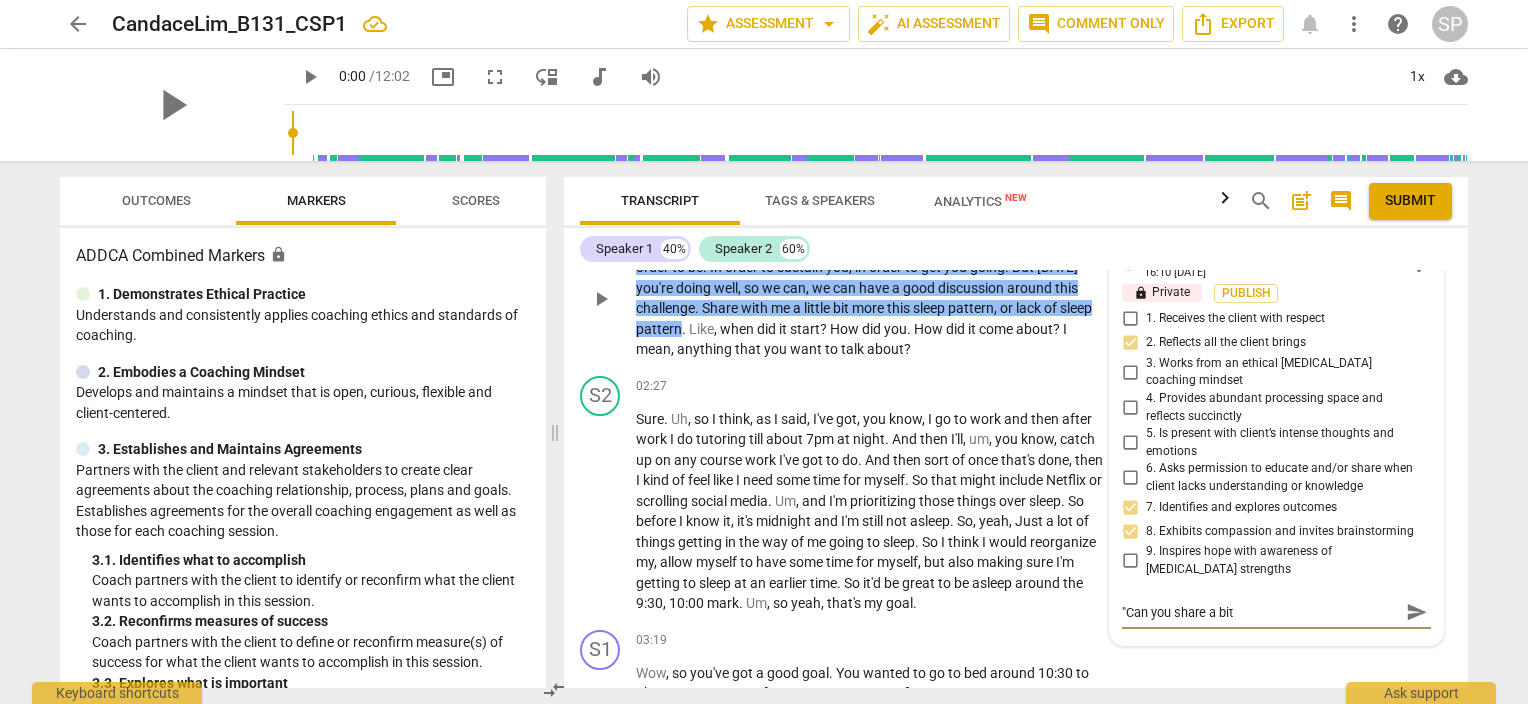 type on ""Can you share a bit" 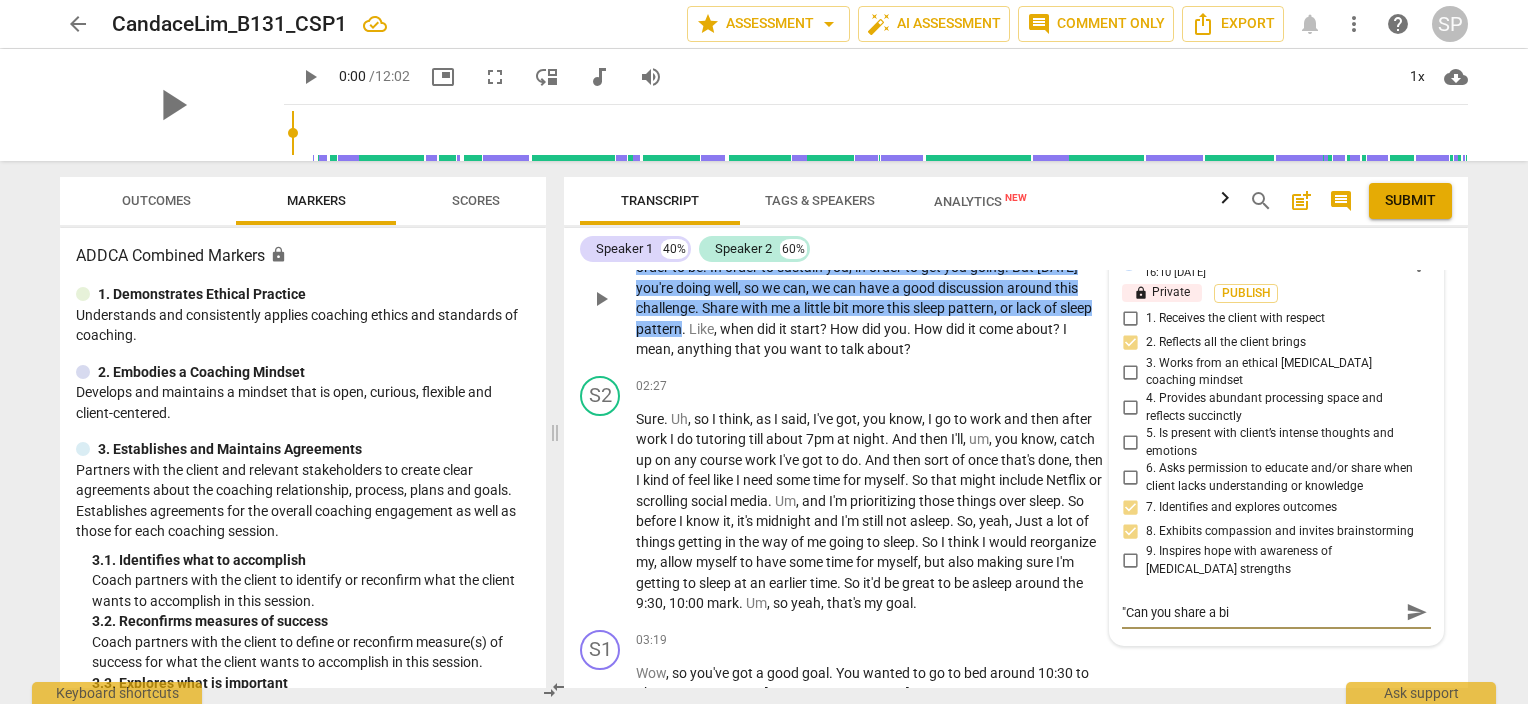 type on ""Can you share a b" 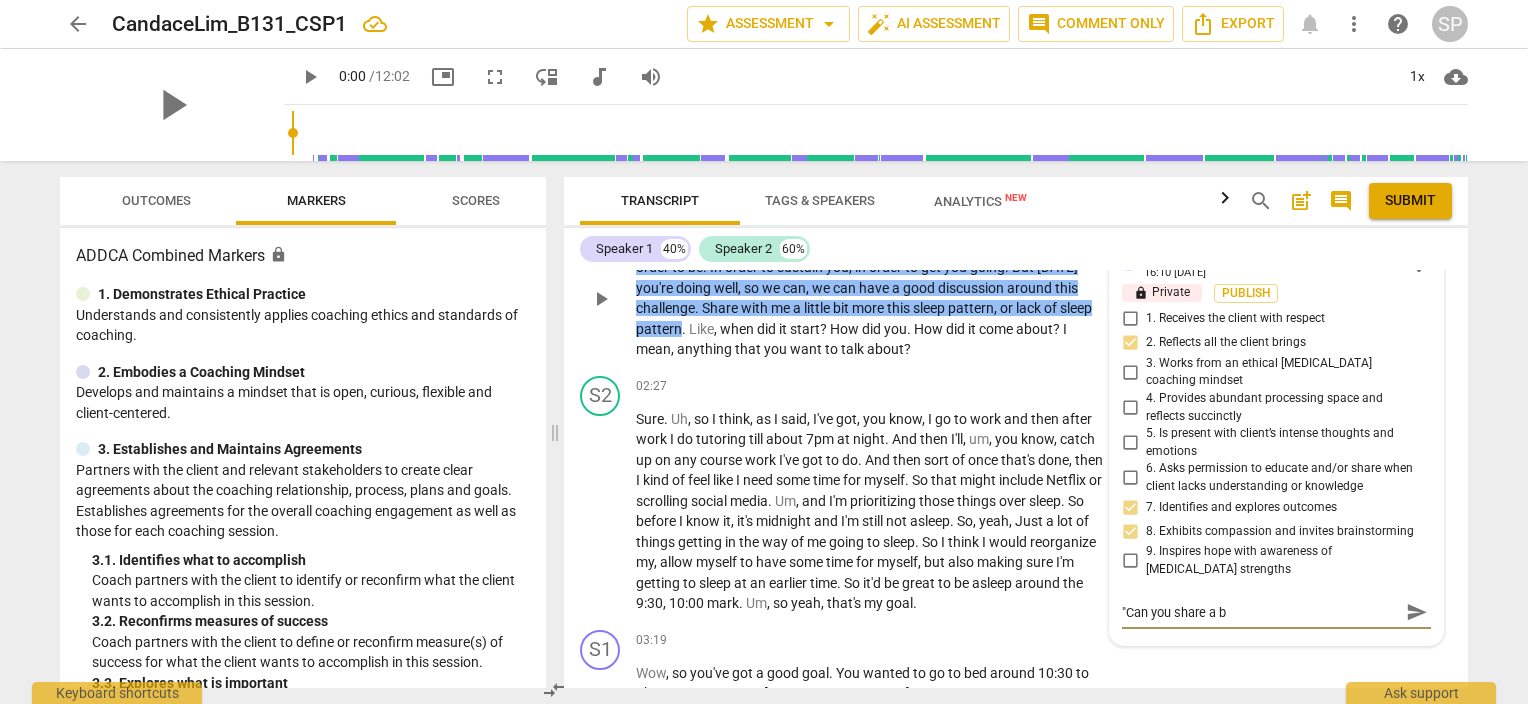 type on ""Can you share a" 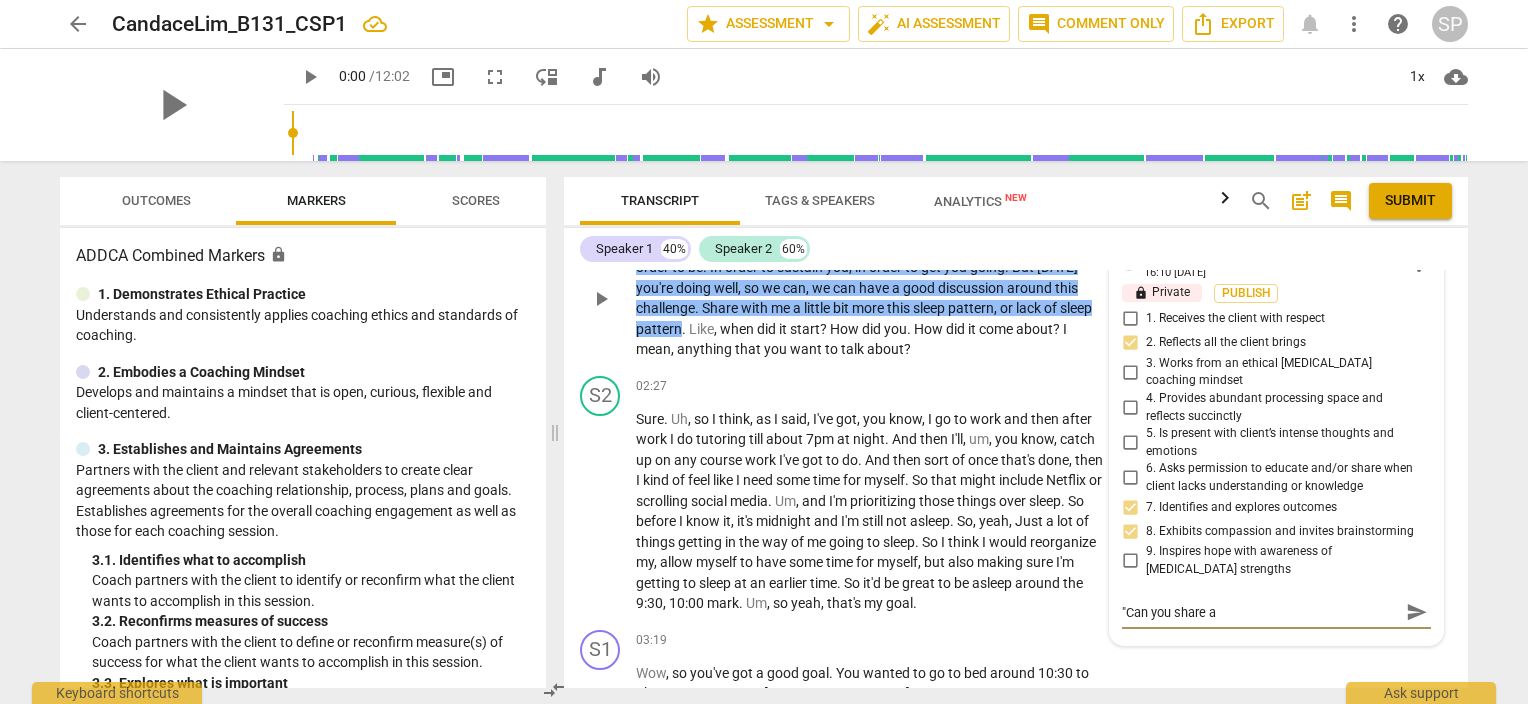 type on ""Can you share a" 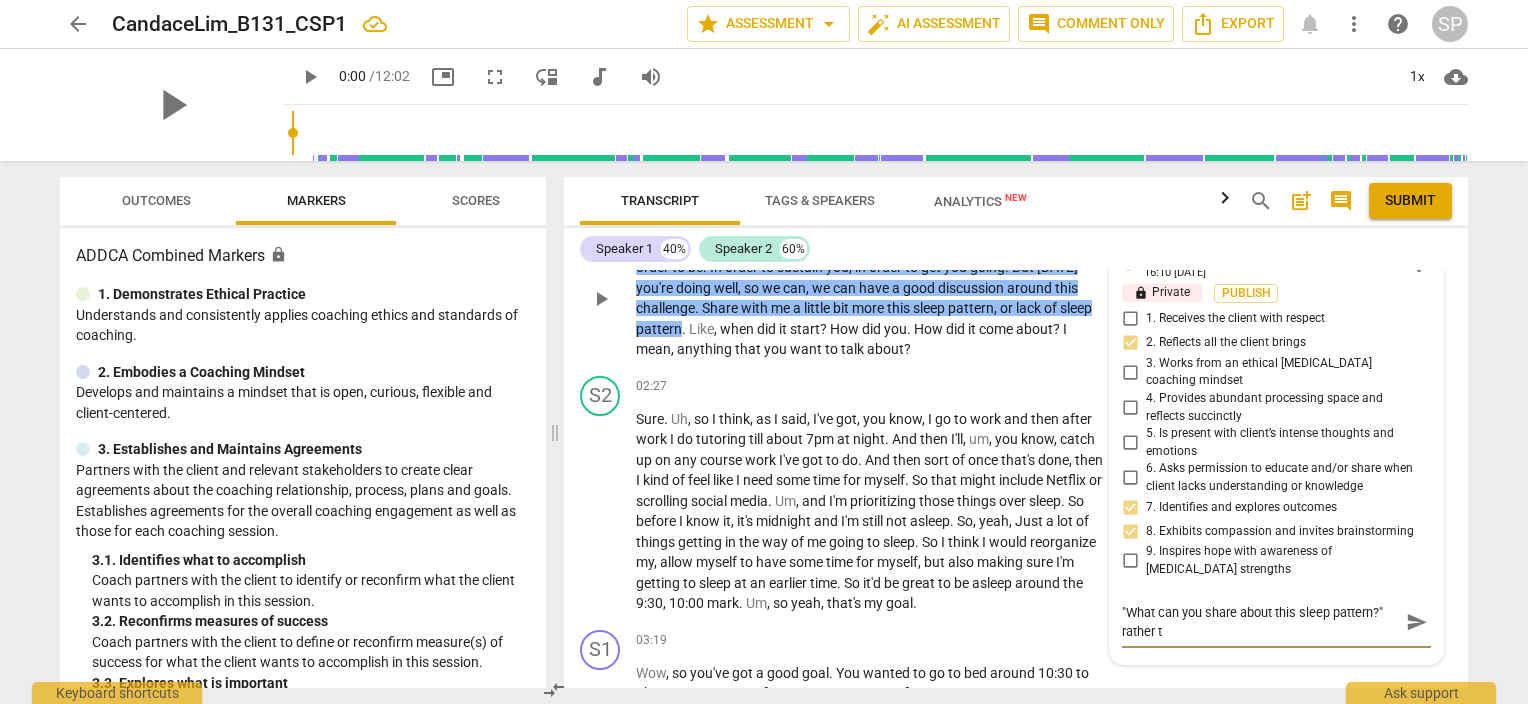 scroll, scrollTop: 0, scrollLeft: 0, axis: both 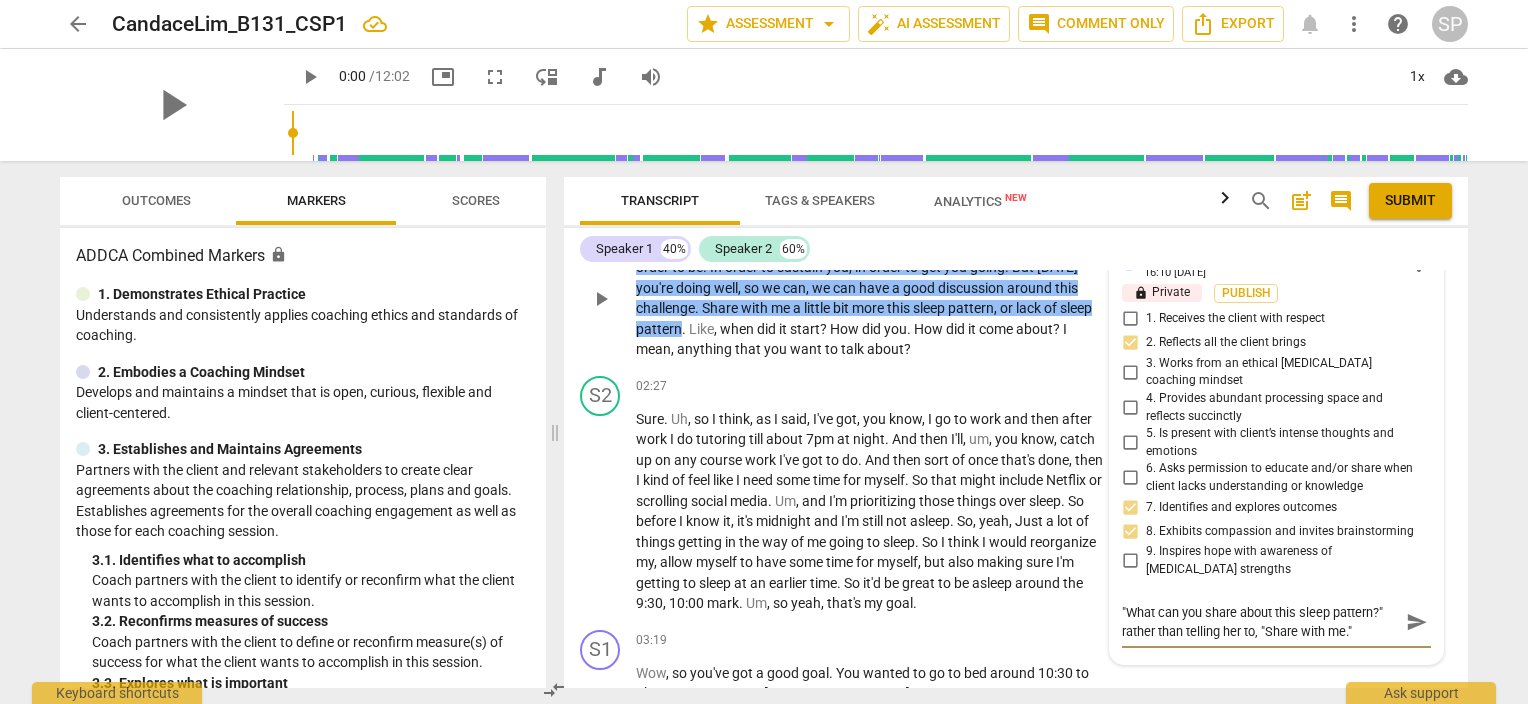 click on "Share" at bounding box center [721, 308] 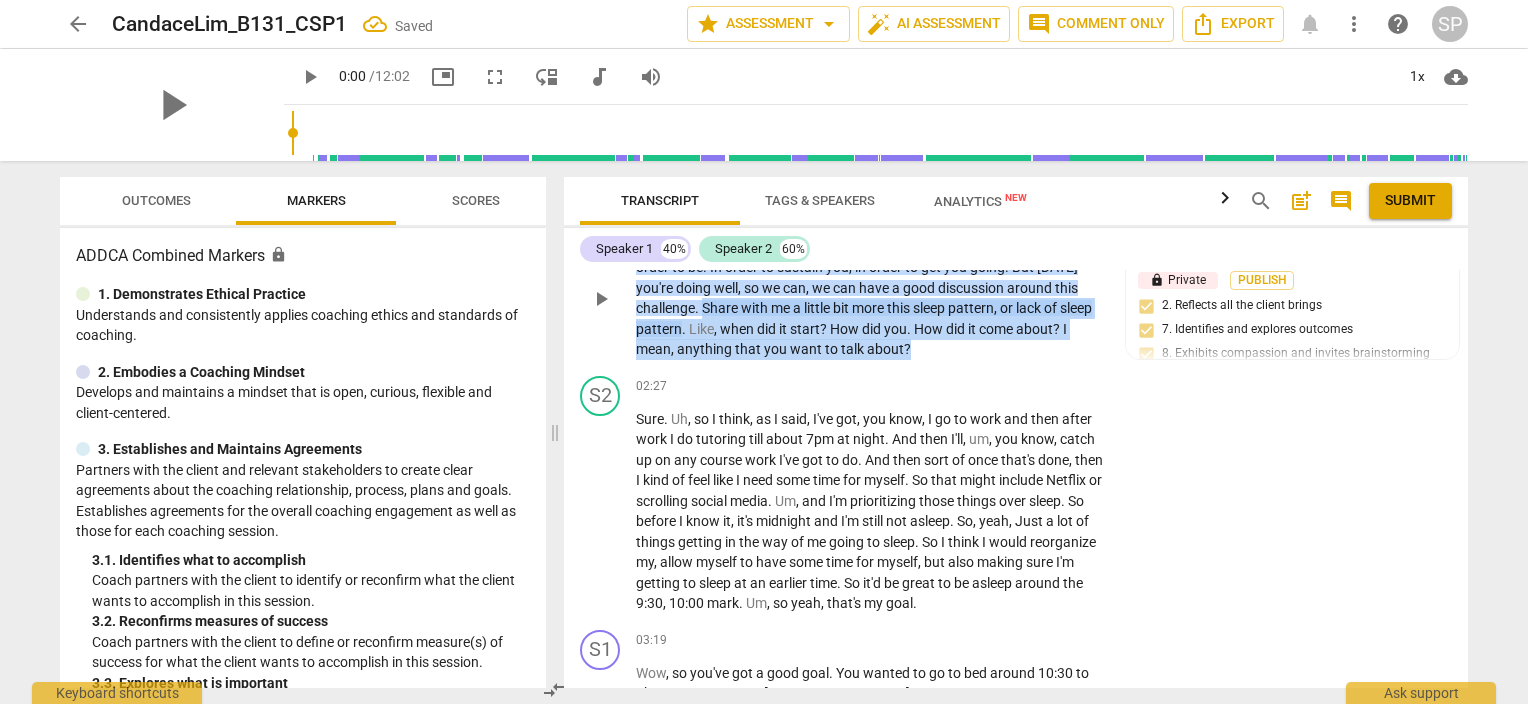 drag, startPoint x: 702, startPoint y: 304, endPoint x: 912, endPoint y: 346, distance: 214.15881 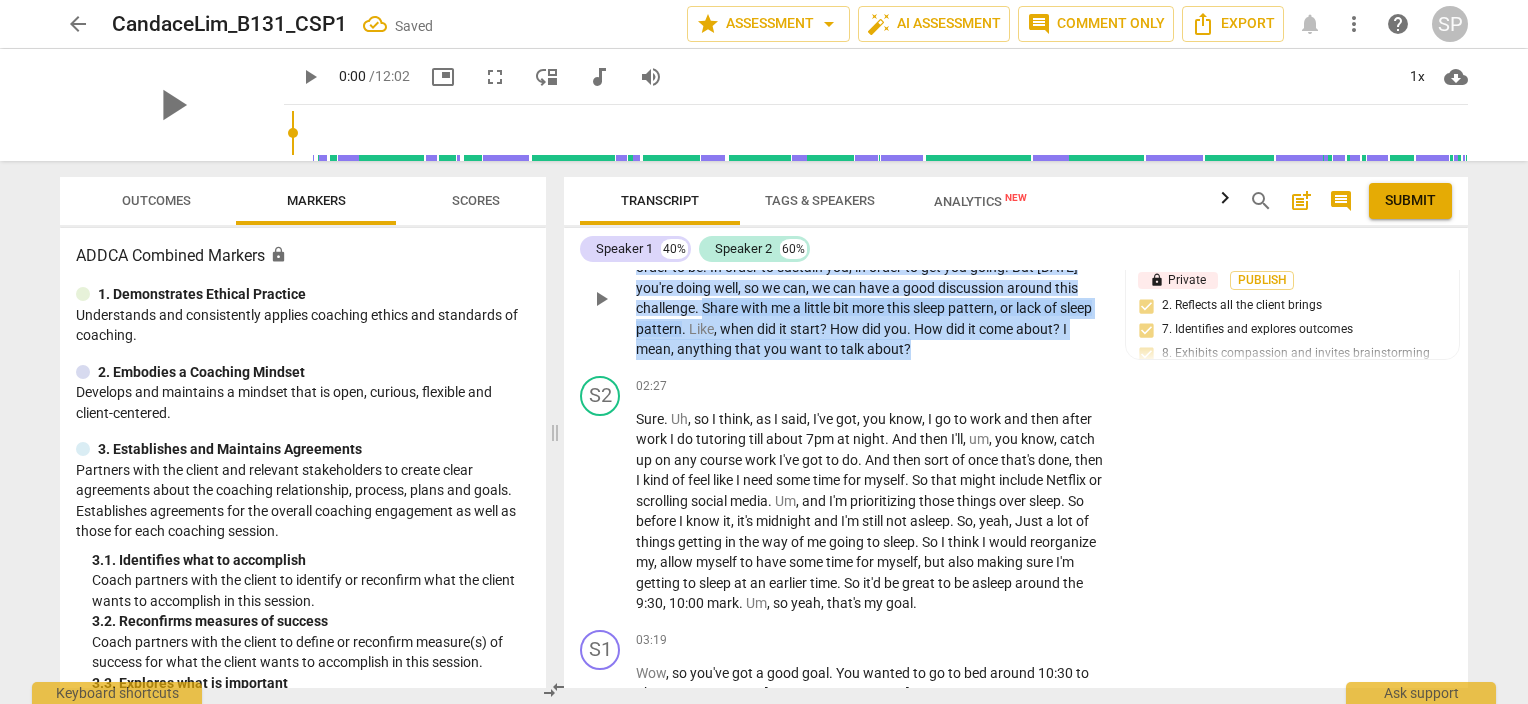 click on "Right .   So   you ,   you   are   aware   that   you   might   have   to   break   from   this   habit   in   order   to   be .   In   order   to   sustain   you ,   in   order   to   get   you   going .   But   [DATE]   you're   doing   well ,   so   we   can ,   we   can   have   a   good   discussion   around   this   challenge .   Share   with   me   a   little   bit   more   this   sleep   pattern ,   or   lack   of   sleep   pattern .   Like ,   when   did   it   start ?   How   did   you .   How   did   it   come   about ?   I   mean ,   anything   that   you   want   to   talk   about ?" at bounding box center [870, 298] 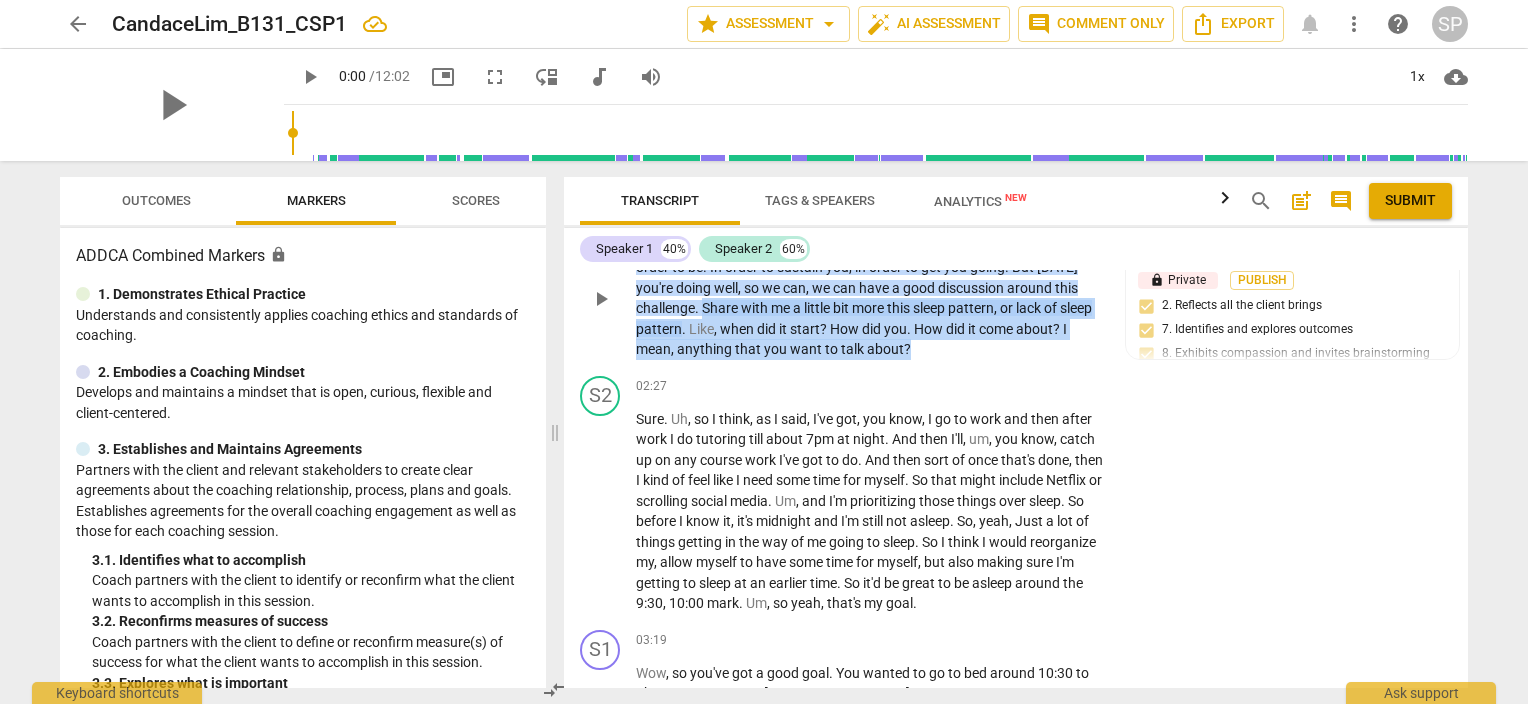 click on "play_arrow" at bounding box center (601, 299) 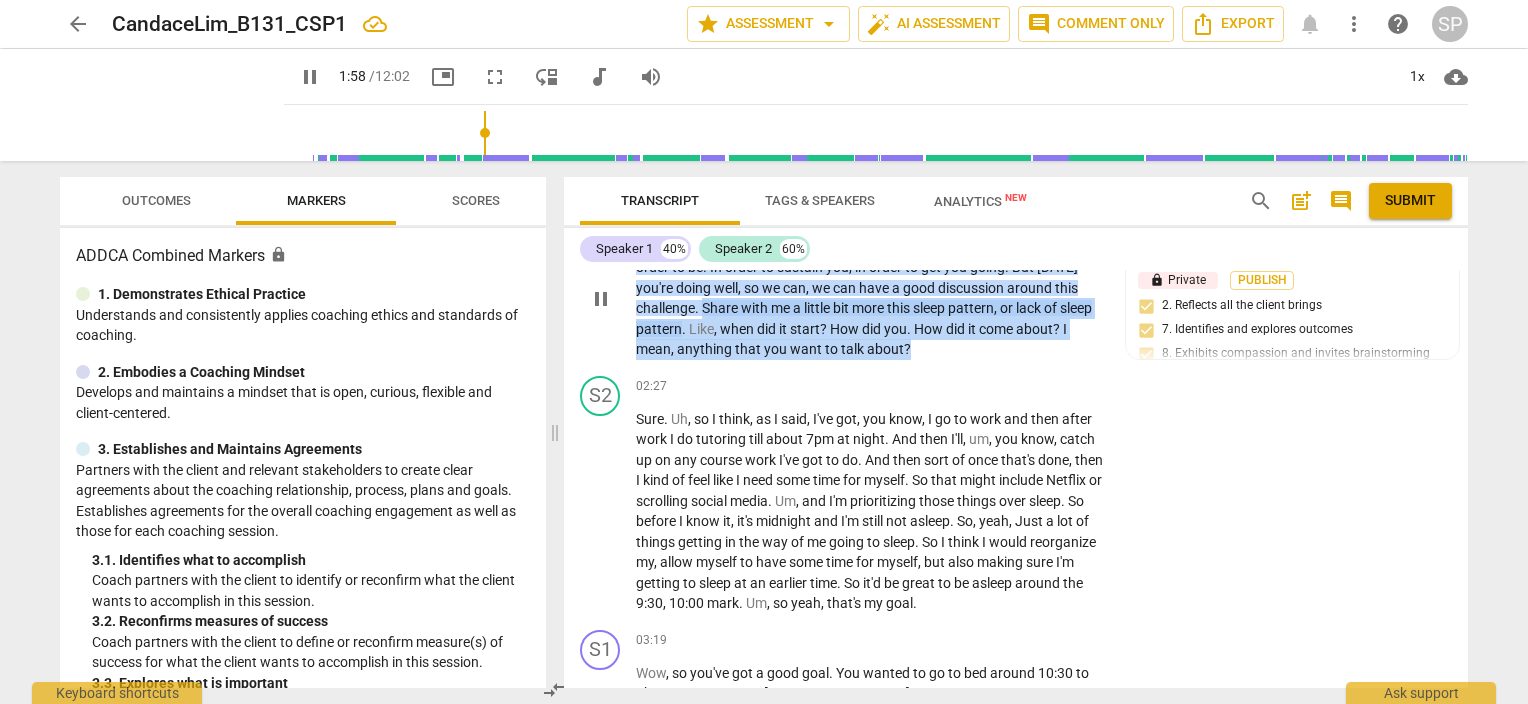 click on "pause" at bounding box center (601, 299) 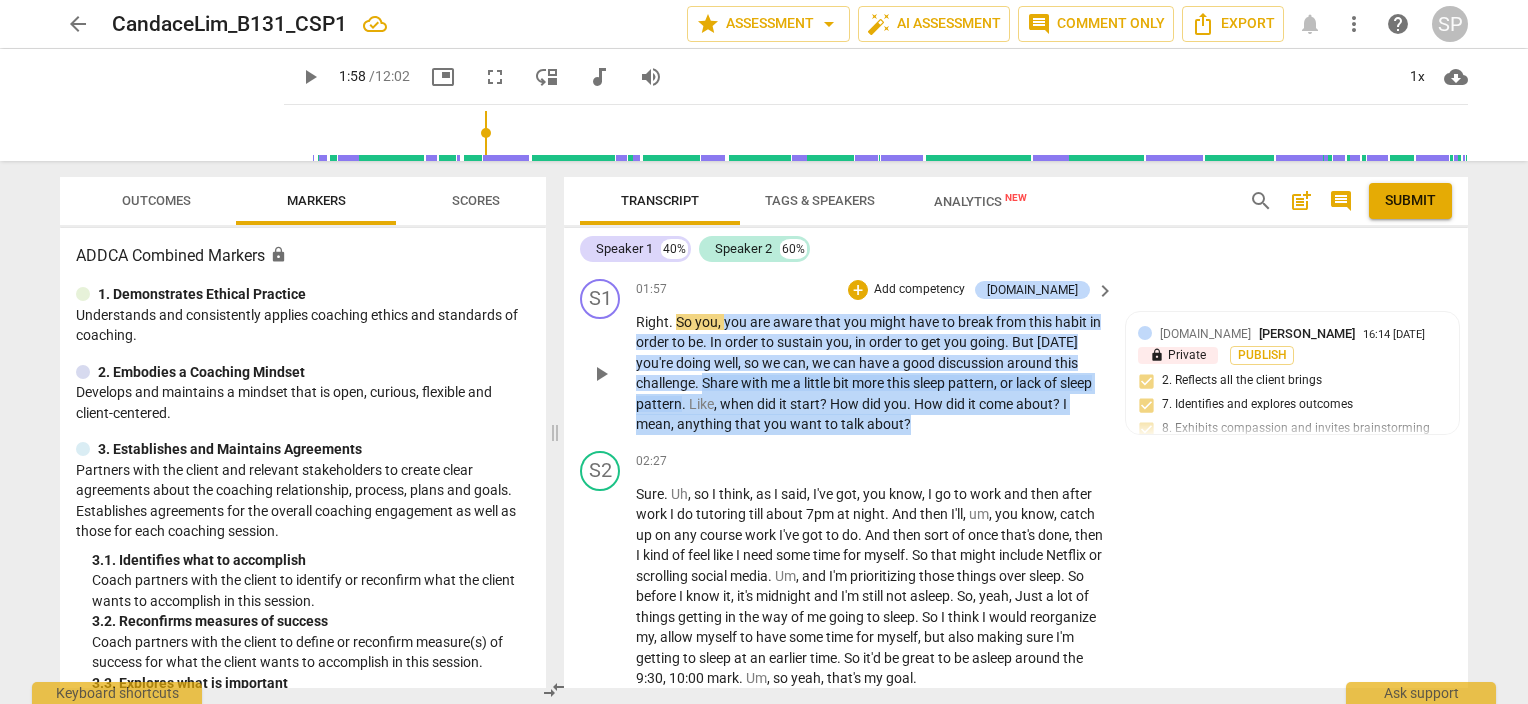 scroll, scrollTop: 1054, scrollLeft: 0, axis: vertical 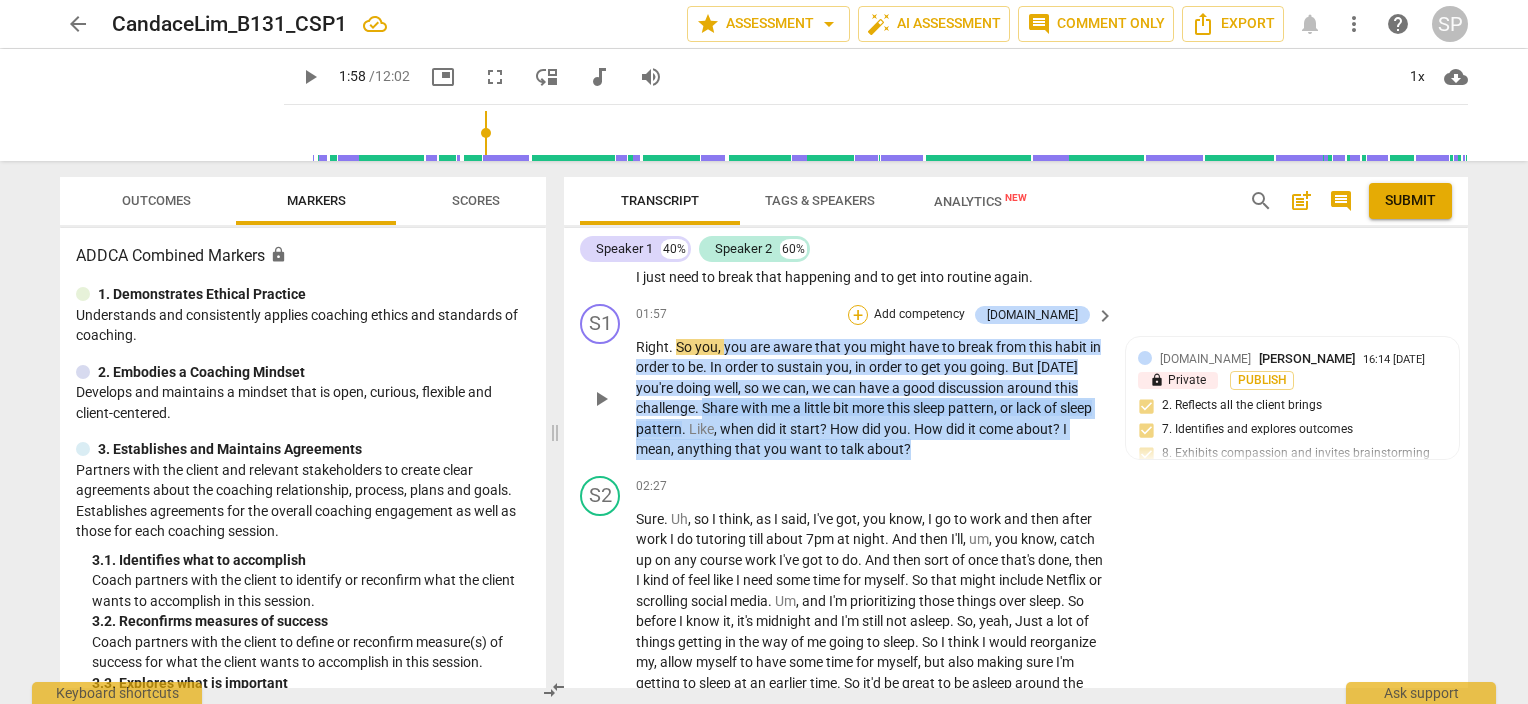 click on "+" at bounding box center [858, 315] 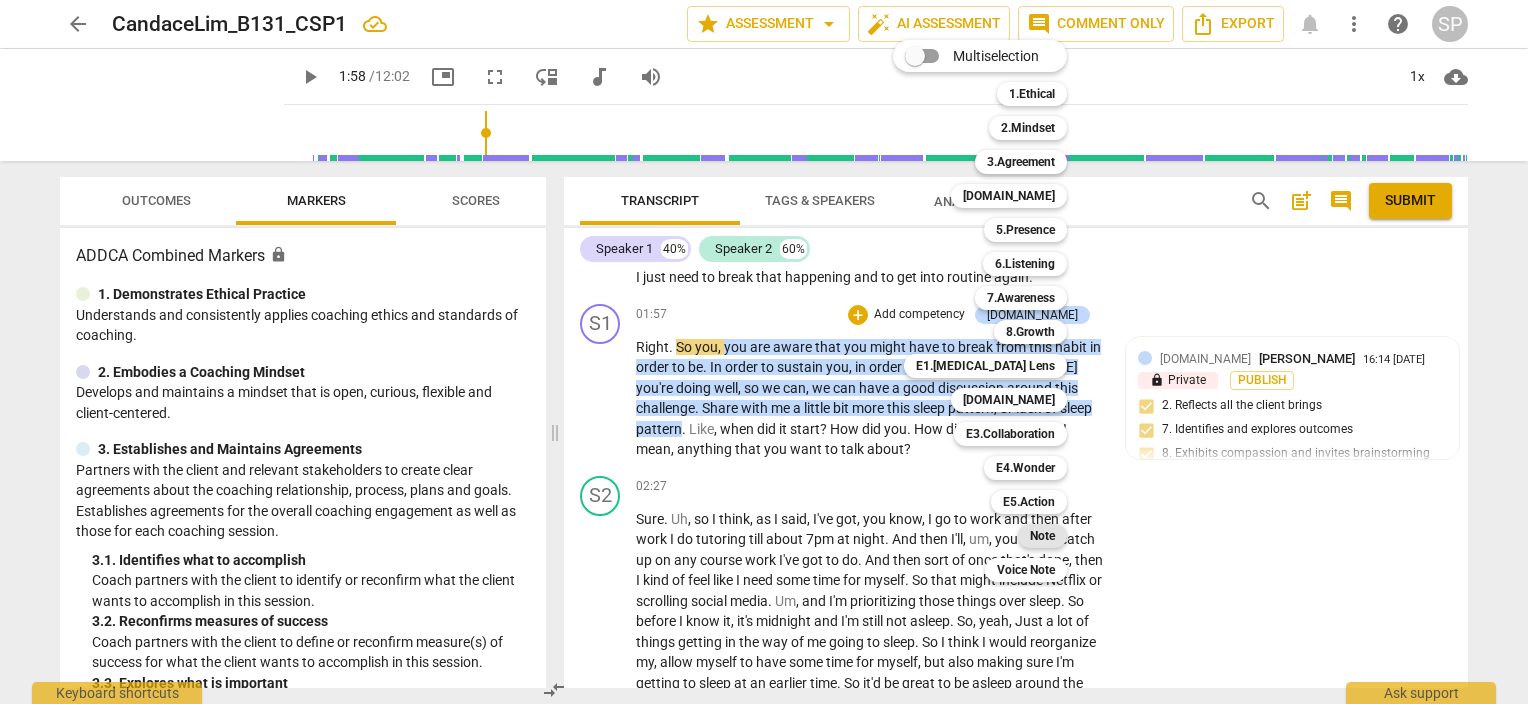 click on "Note" at bounding box center (1042, 536) 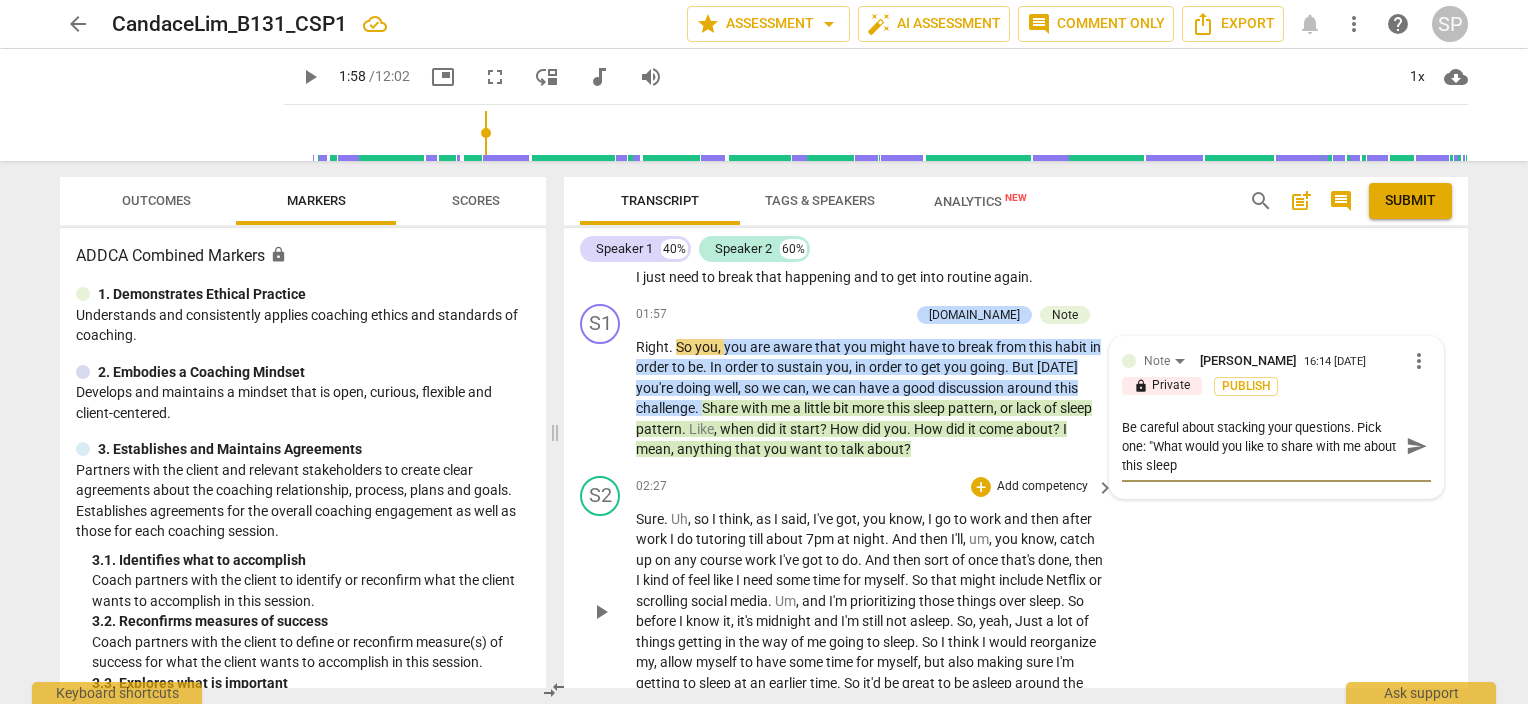 scroll, scrollTop: 0, scrollLeft: 0, axis: both 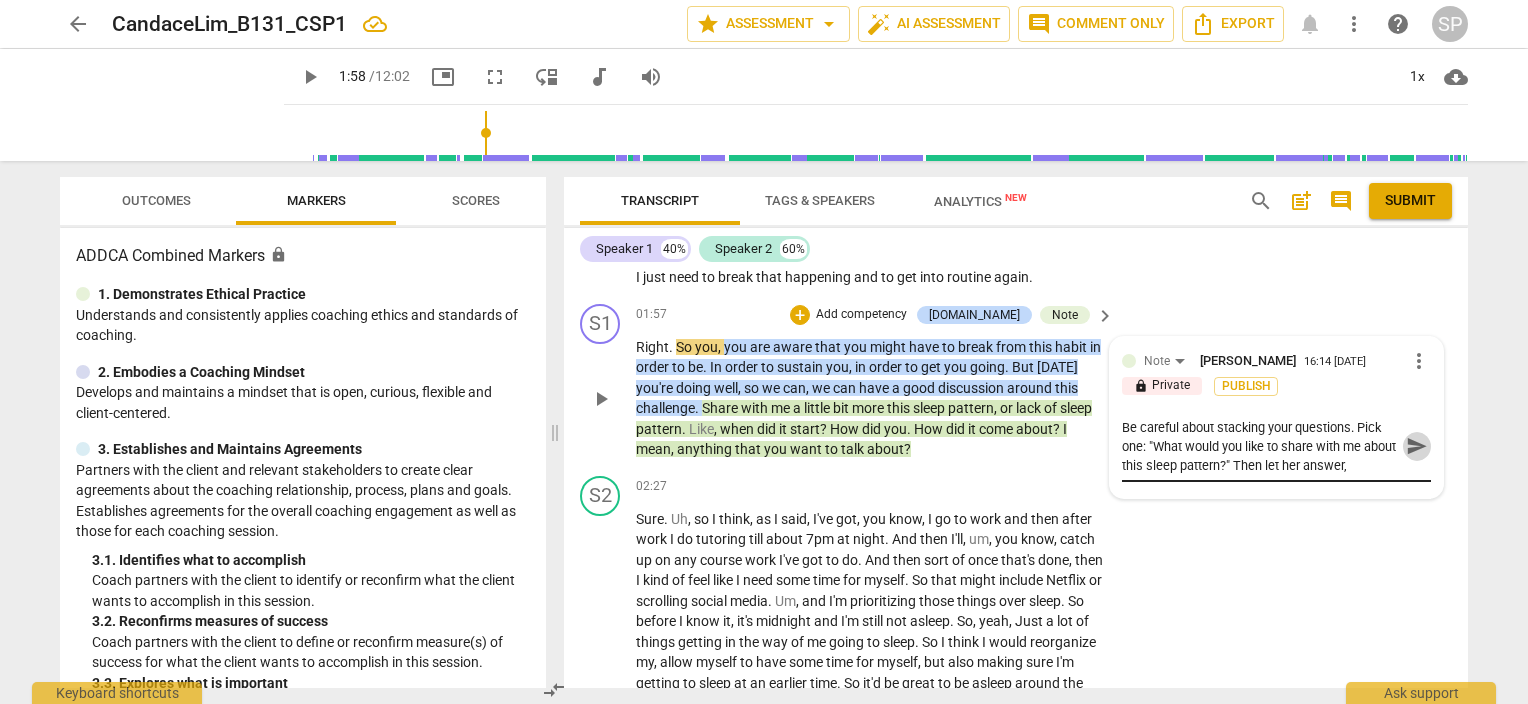 click on "send" at bounding box center (1417, 446) 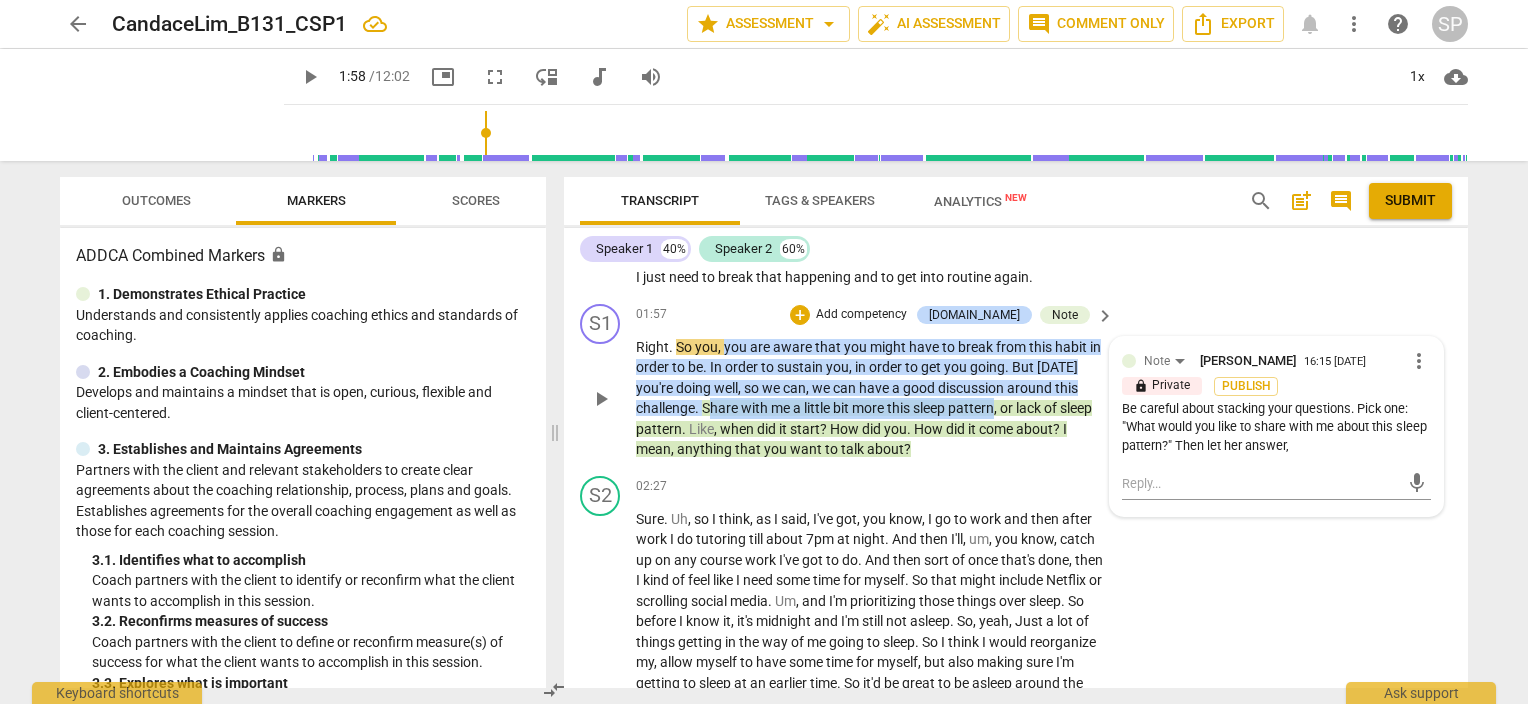 drag, startPoint x: 707, startPoint y: 407, endPoint x: 996, endPoint y: 409, distance: 289.00693 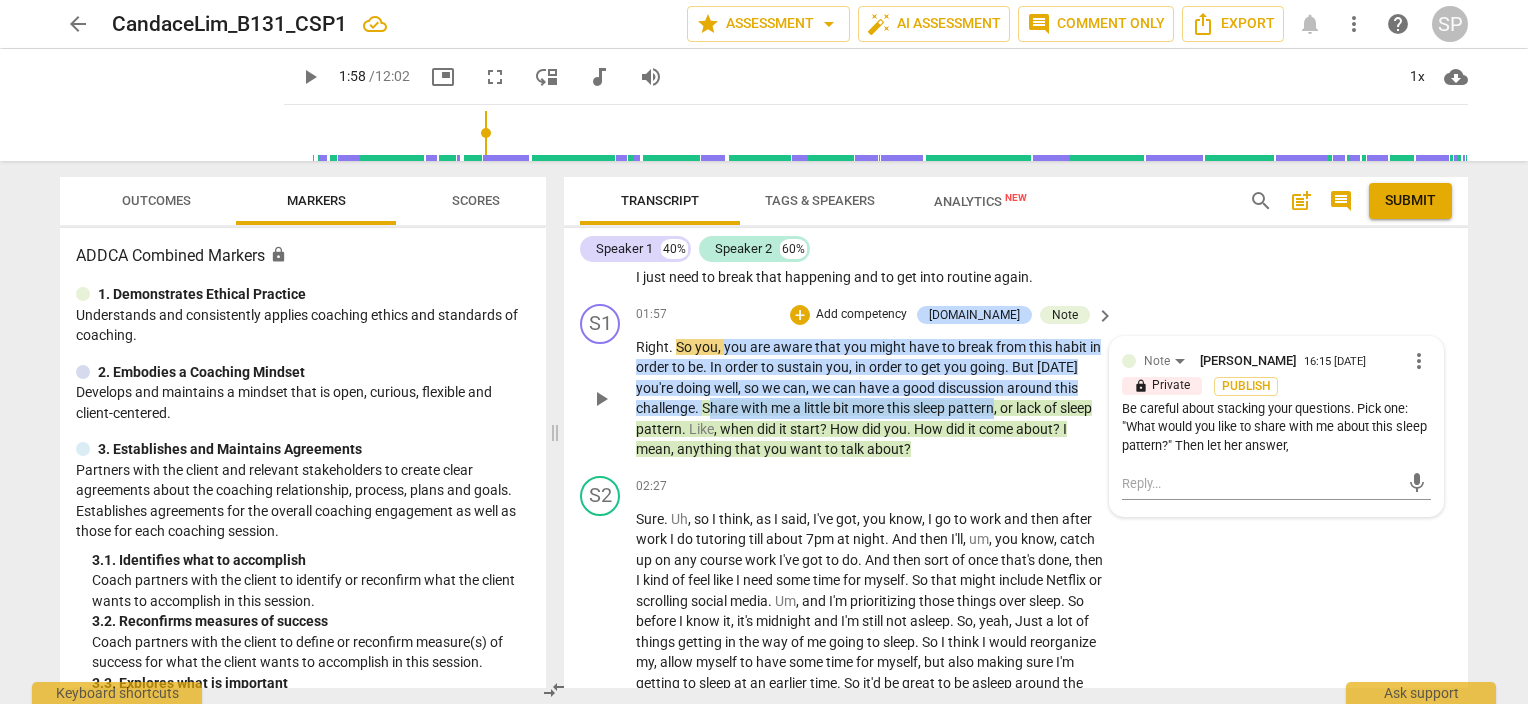 click on "Right .   So   you ,   you   are   aware   that   you   might   have   to   break   from   this   habit   in   order   to   be .   In   order   to   sustain   you ,   in   order   to   get   you   going .   But   [DATE]   you're   doing   well ,   so   we   can ,   we   can   have   a   good   discussion   around   this   challenge .   Share   with   me   a   little   bit   more   this   sleep   pattern ,   or   lack   of   sleep   pattern .   Like ,   when   did   it   start ?   How   did   you .   How   did   it   come   about ?   I   mean ,   anything   that   you   want   to   talk   about ?" at bounding box center [870, 398] 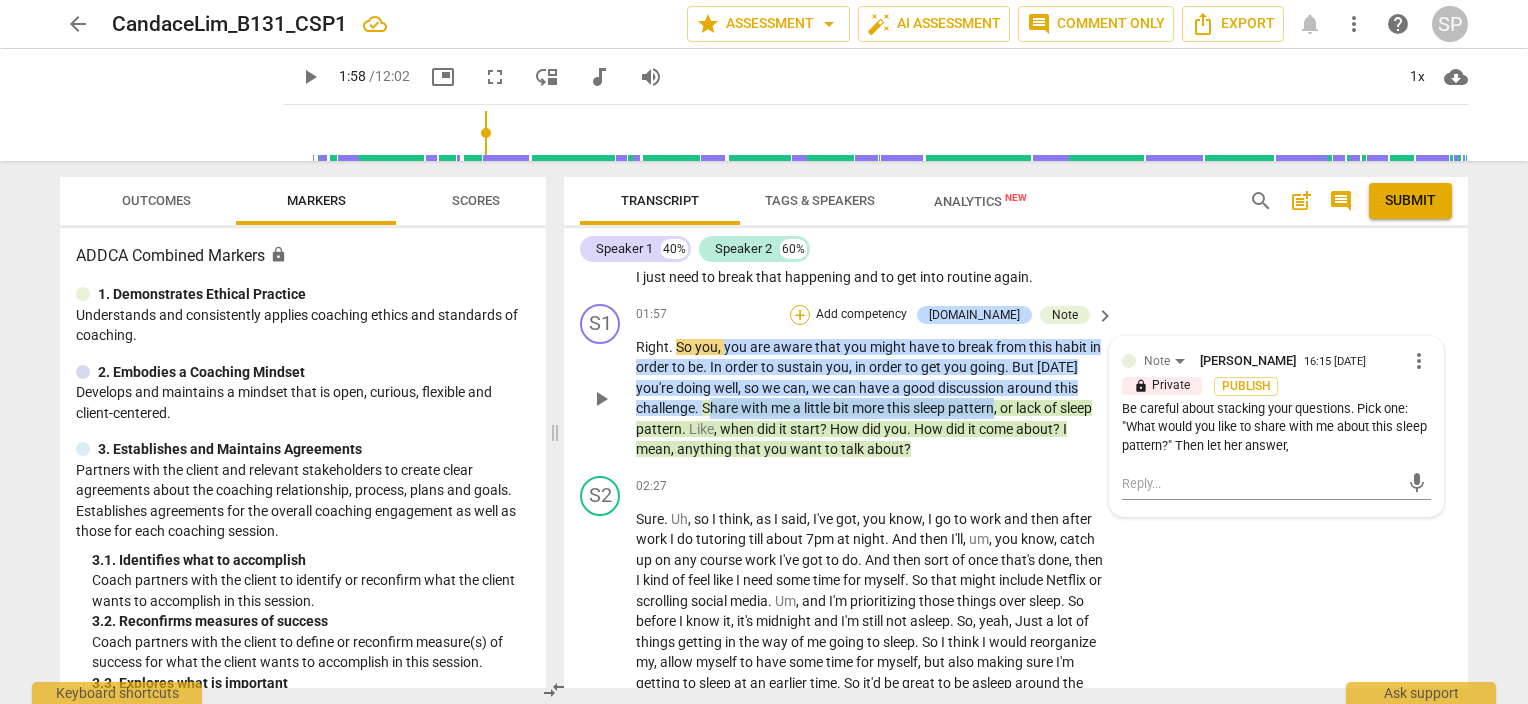 click on "+" at bounding box center (800, 315) 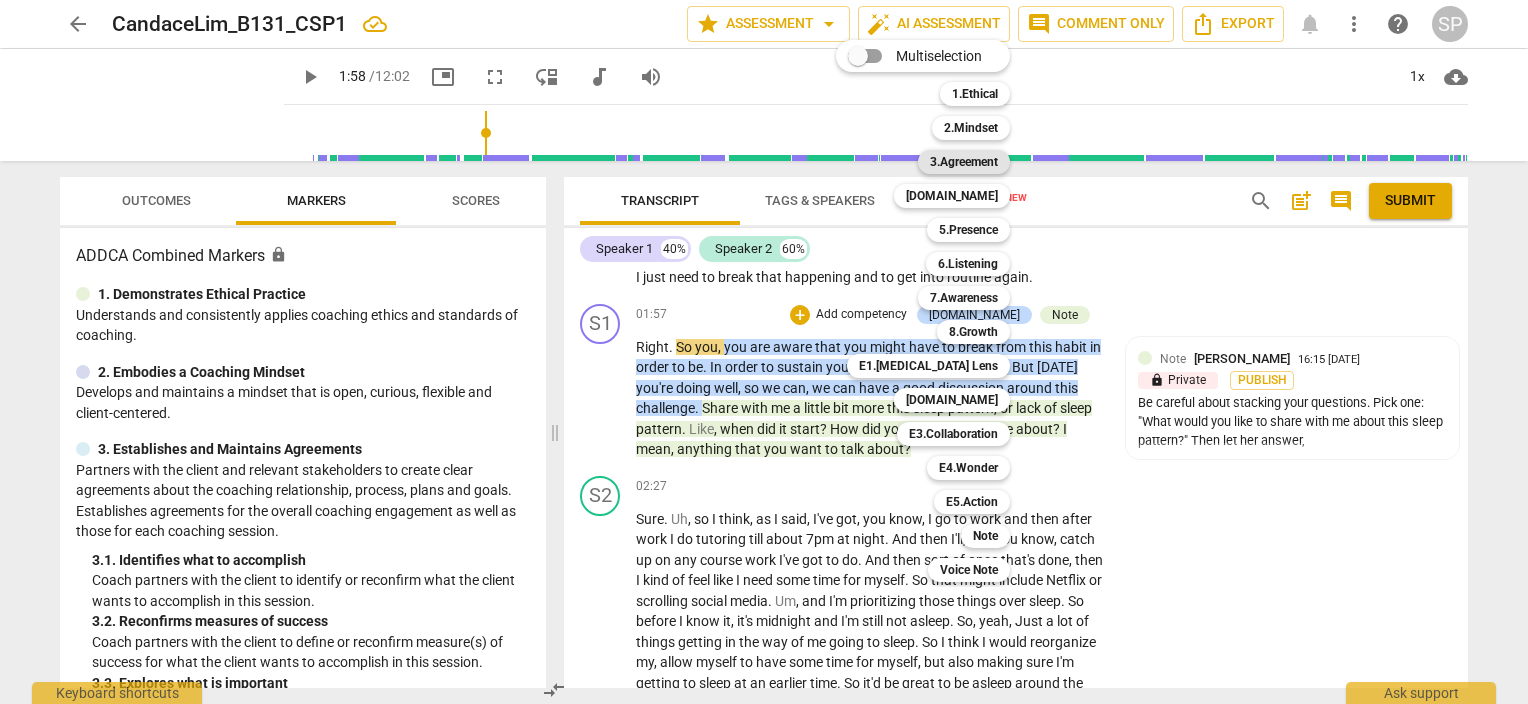 click on "3.Agreement" at bounding box center [964, 162] 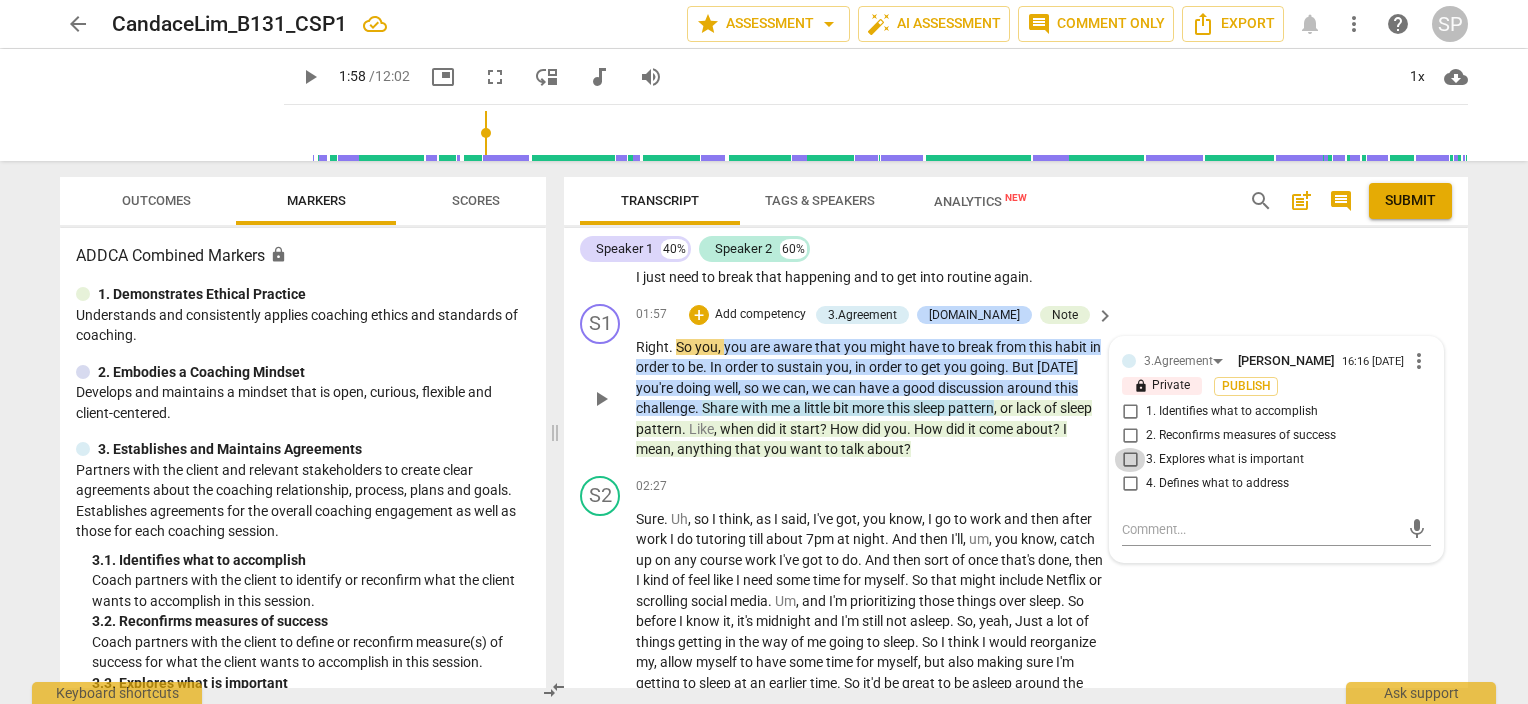 click on "3. Explores what is important" at bounding box center (1130, 460) 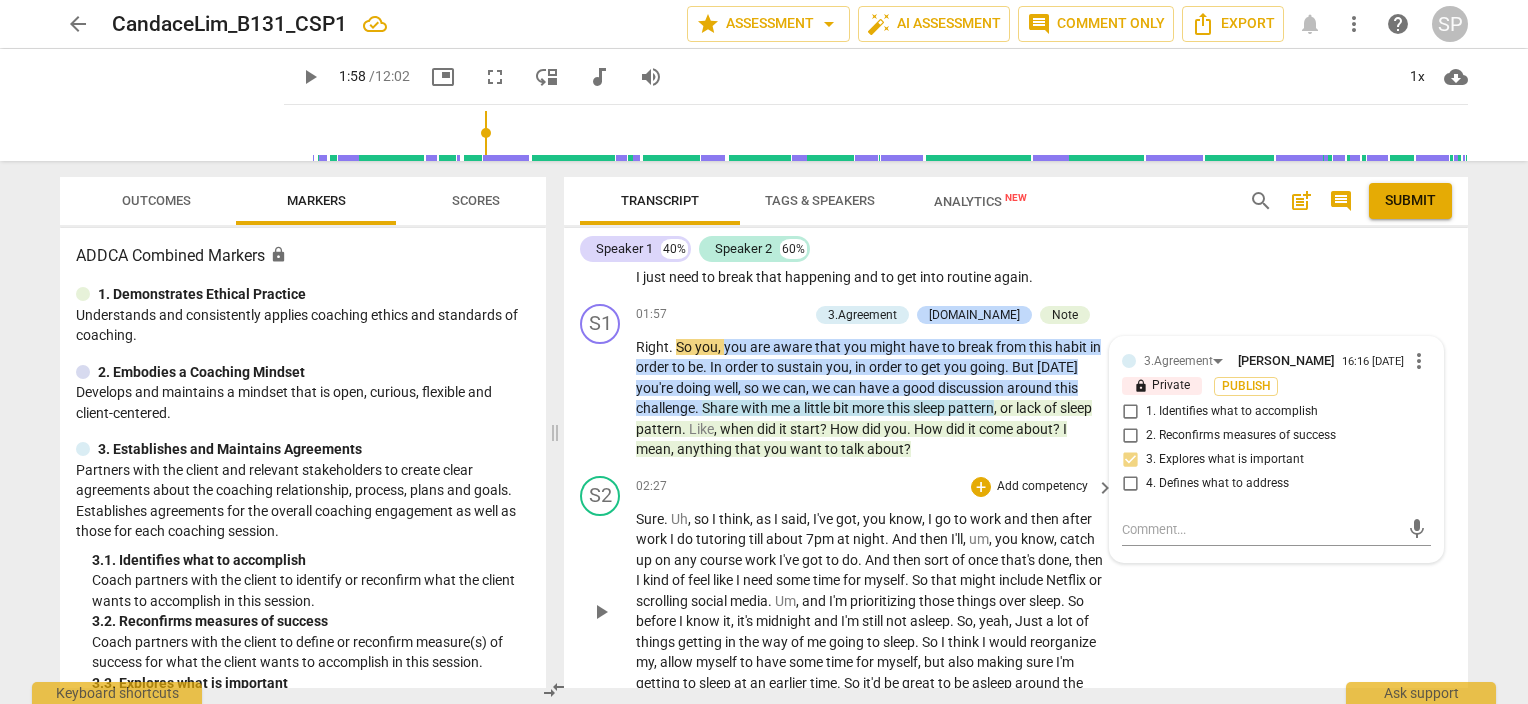 click on "S2 play_arrow pause 02:27 + Add competency keyboard_arrow_right Sure .   Uh ,   so   I   think ,   as   I   said ,   I've   got ,   you   know ,   I   go   to   work   and   then   after   work   I   do   tutoring   till   about   7pm   at   night .   And   then   I'll ,   um ,   you   know ,   catch   up   on   any   course   work   I've   got   to   do .   And   then   sort   of   once   that's   done ,   then   I   kind   of   feel   like   I   need   some   time   for   myself .   So   that   might   include   Netflix   or   scrolling   social   media .   Um ,   and   I'm   prioritizing   those   things   over   sleep .   So   before   I   know   it ,   it's   midnight   and   I'm   still   not   asleep .   So ,   yeah ,   Just   a   lot   of   things   getting   in   the   way   of   me   going   to   sleep .   So   I   think   I   would   reorganize   my ,   allow   myself   to   have   some   time   for   myself ,   but   also   making   sure   I'm   getting   to   sleep   at   an   earlier   time ." at bounding box center [1016, 595] 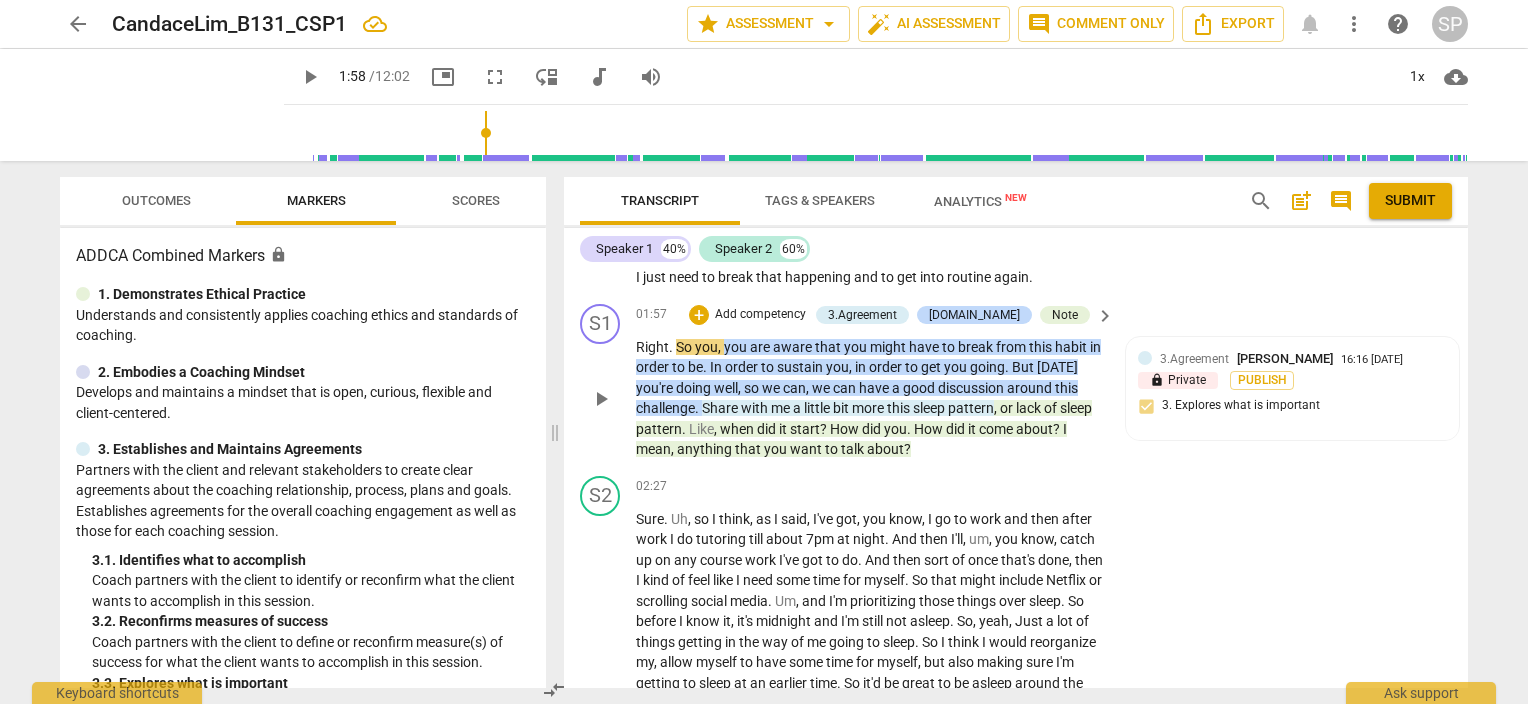 click on "pattern" at bounding box center (971, 408) 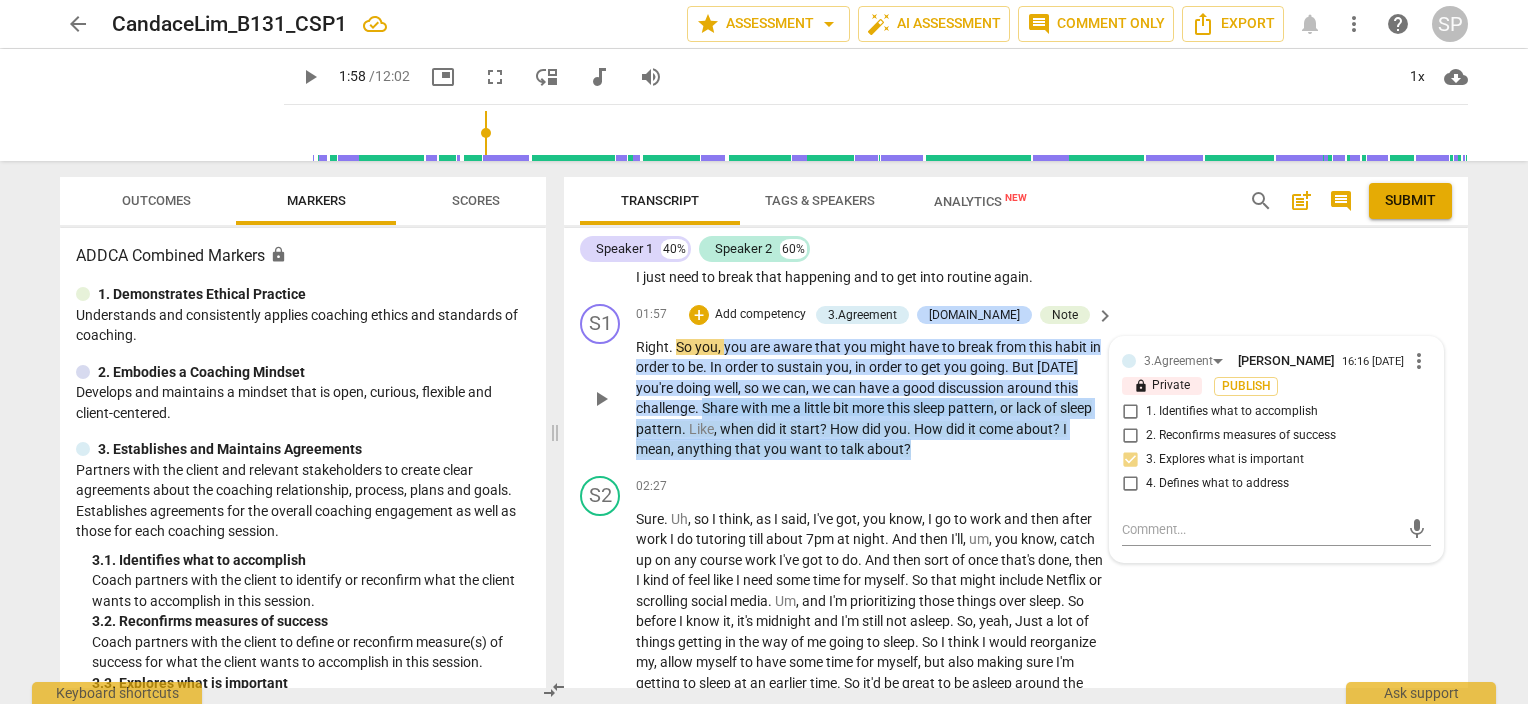 drag, startPoint x: 704, startPoint y: 401, endPoint x: 923, endPoint y: 445, distance: 223.37636 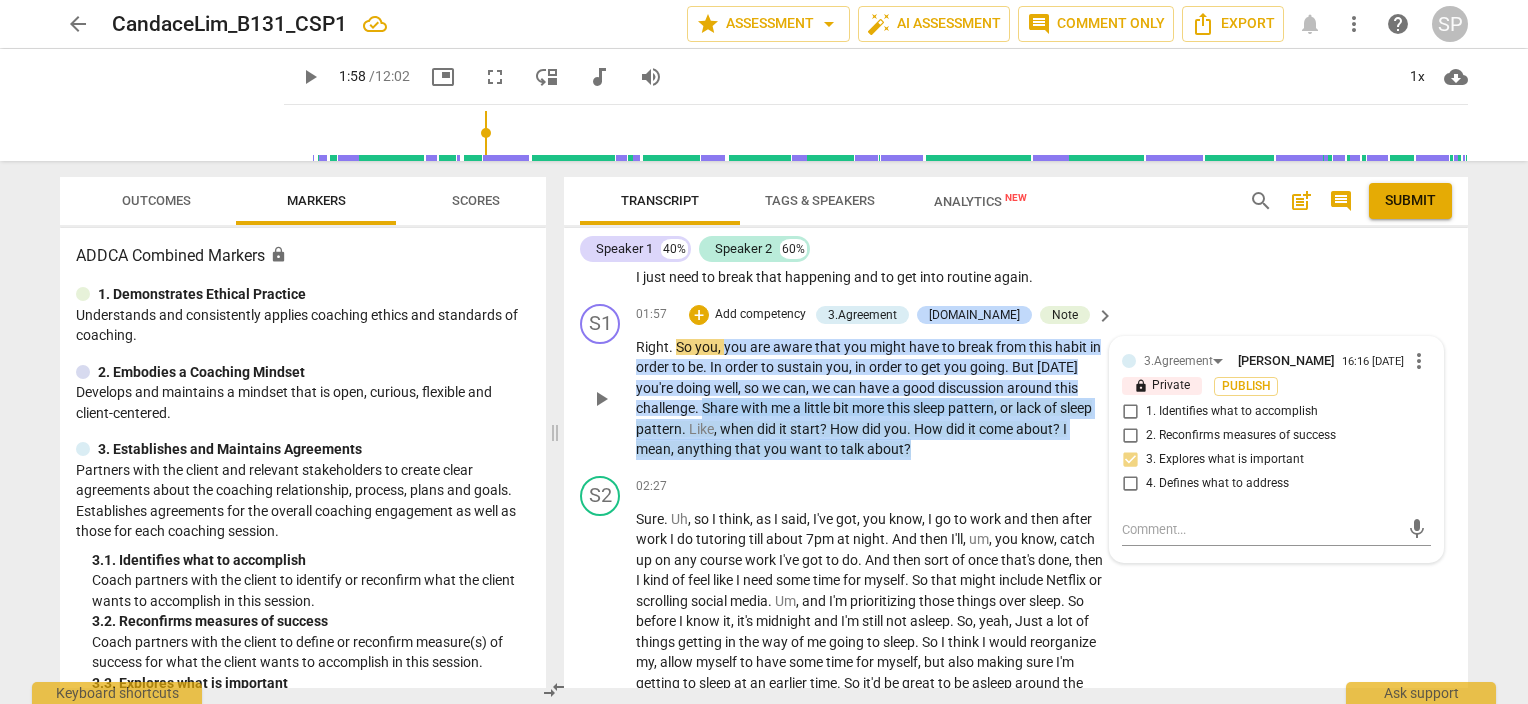 click on "Right .   So   you ,   you   are   aware   that   you   might   have   to   break   from   this   habit   in   order   to   be .   In   order   to   sustain   you ,   in   order   to   get   you   going .   But   [DATE]   you're   doing   well ,   so   we   can ,   we   can   have   a   good   discussion   around   this   challenge .   Share   with   me   a   little   bit   more   this   sleep   pattern ,   or   lack   of   sleep   pattern .   Like ,   when   did   it   start ?   How   did   you .   How   did   it   come   about ?   I   mean ,   anything   that   you   want   to   talk   about ?" at bounding box center [870, 398] 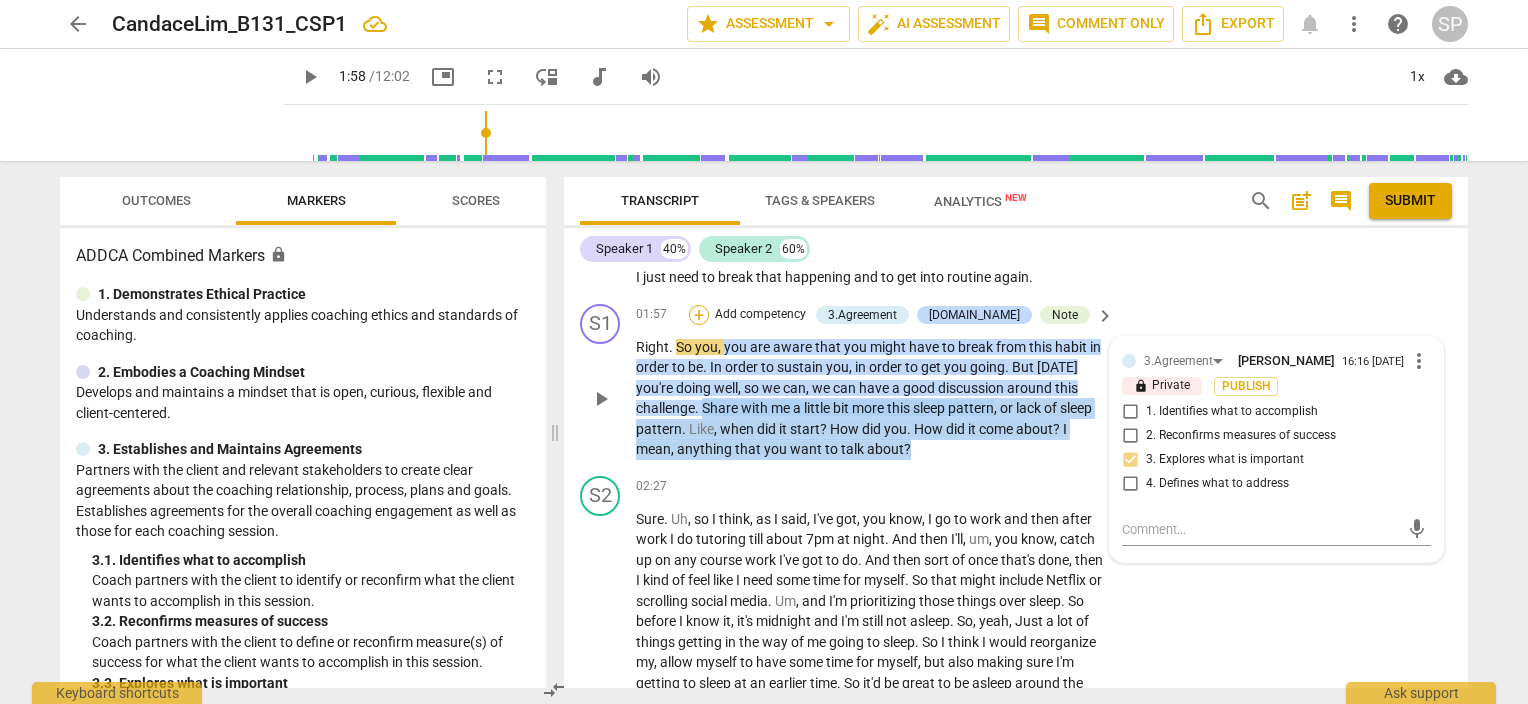 click on "+" at bounding box center [699, 315] 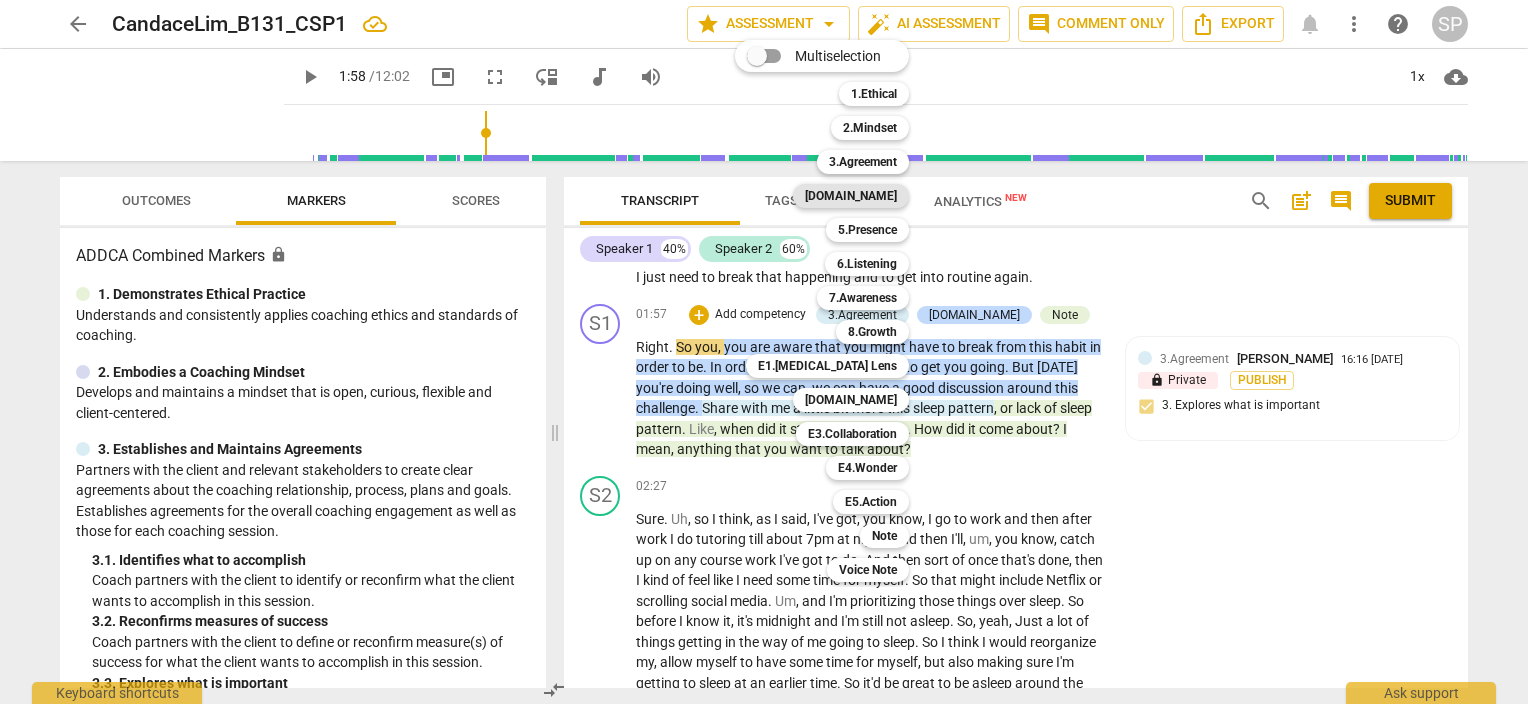 click on "[DOMAIN_NAME]" at bounding box center [851, 196] 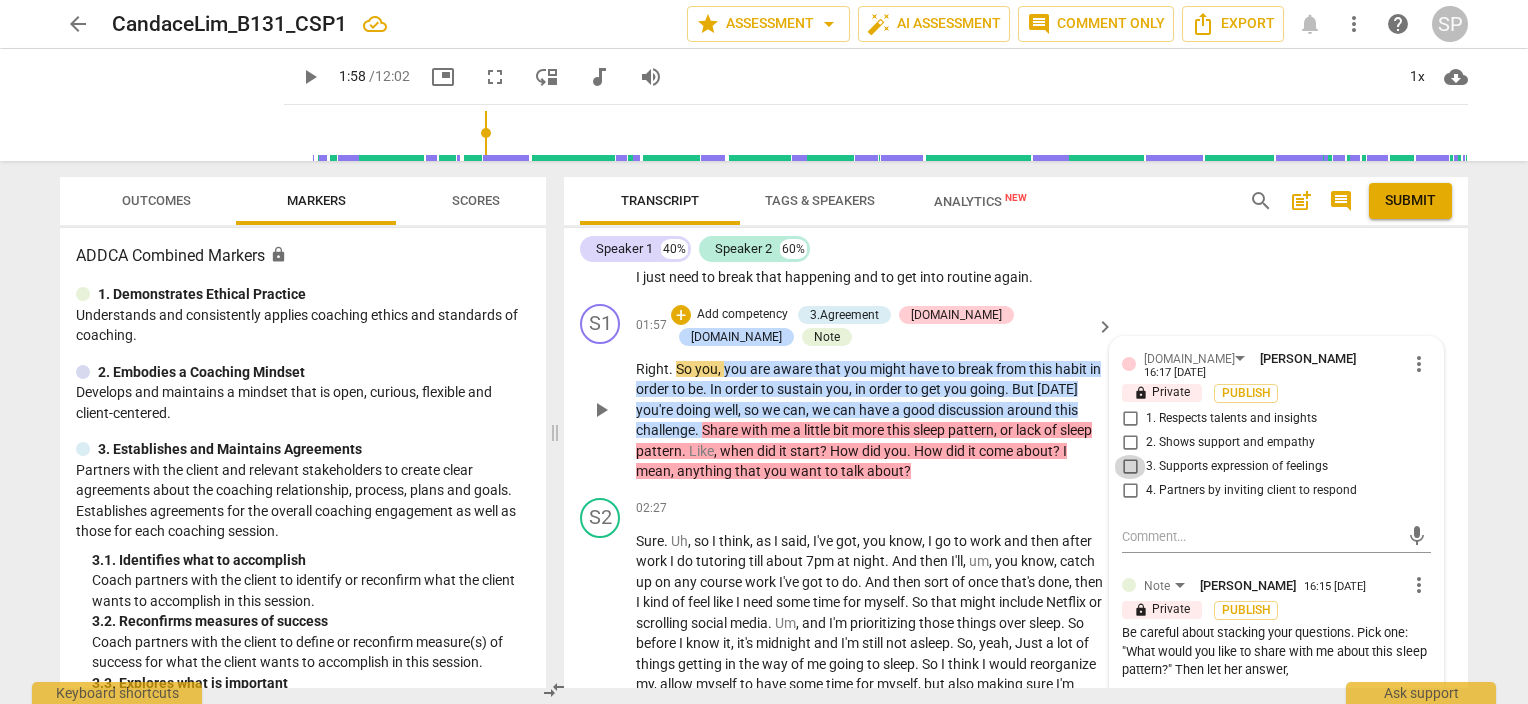 click on "3. Supports expression of feelings" at bounding box center [1130, 467] 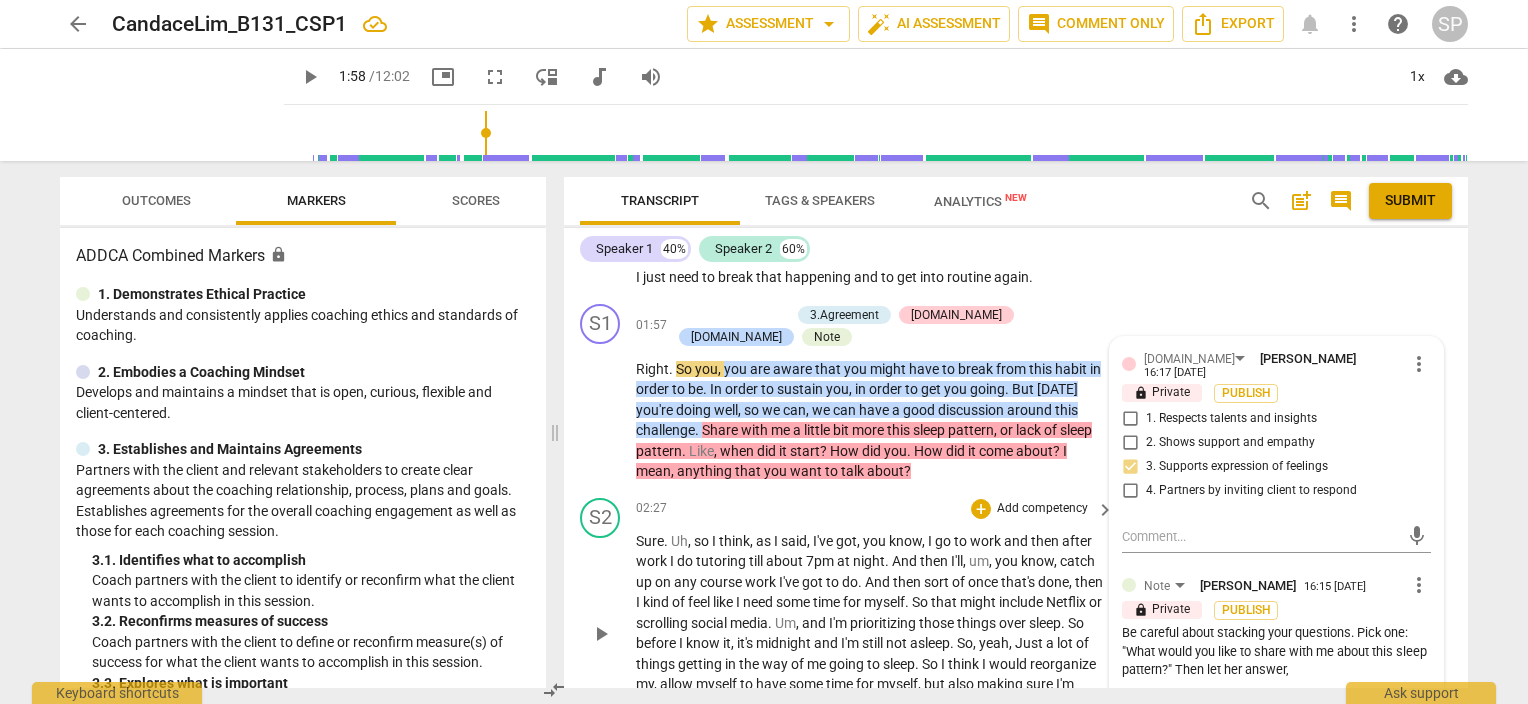 click on "S2 play_arrow pause 02:27 + Add competency keyboard_arrow_right Sure .   Uh ,   so   I   think ,   as   I   said ,   I've   got ,   you   know ,   I   go   to   work   and   then   after   work   I   do   tutoring   till   about   7pm   at   night .   And   then   I'll ,   um ,   you   know ,   catch   up   on   any   course   work   I've   got   to   do .   And   then   sort   of   once   that's   done ,   then   I   kind   of   feel   like   I   need   some   time   for   myself .   So   that   might   include   Netflix   or   scrolling   social   media .   Um ,   and   I'm   prioritizing   those   things   over   sleep .   So   before   I   know   it ,   it's   midnight   and   I'm   still   not   asleep .   So ,   yeah ,   Just   a   lot   of   things   getting   in   the   way   of   me   going   to   sleep .   So   I   think   I   would   reorganize   my ,   allow   myself   to   have   some   time   for   myself ,   but   also   making   sure   I'm   getting   to   sleep   at   an   earlier   time ." at bounding box center (1016, 617) 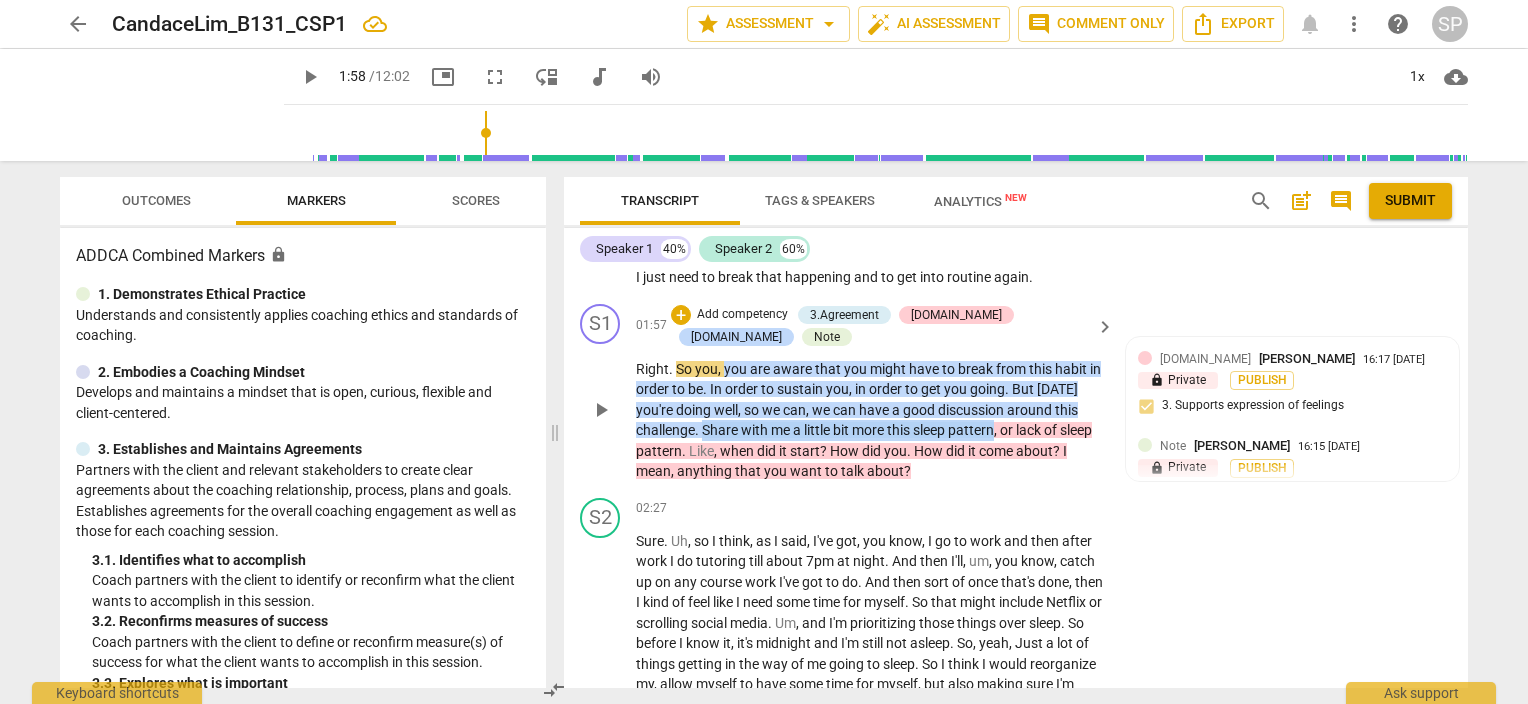 drag, startPoint x: 706, startPoint y: 425, endPoint x: 997, endPoint y: 429, distance: 291.0275 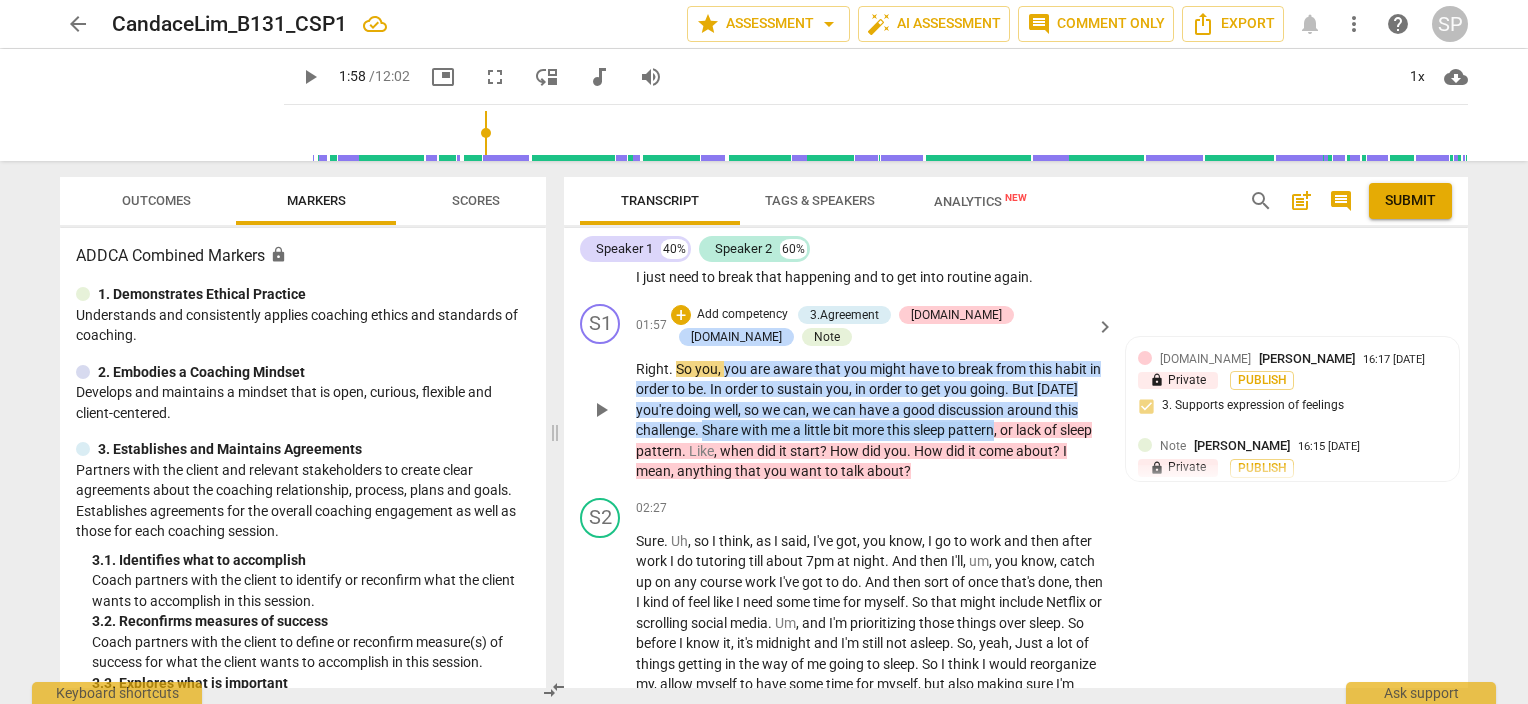 click on "Right .   So   you ,   you   are   aware   that   you   might   have   to   break   from   this   habit   in   order   to   be .   In   order   to   sustain   you ,   in   order   to   get   you   going .   But   [DATE]   you're   doing   well ,   so   we   can ,   we   can   have   a   good   discussion   around   this   challenge .   Share   with   me   a   little   bit   more   this   sleep   pattern ,   or   lack   of   sleep   pattern .   Like ,   when   did   it   start ?   How   did   you .   How   did   it   come   about ?   I   mean ,   anything   that   you   want   to   talk   about ?" at bounding box center (870, 420) 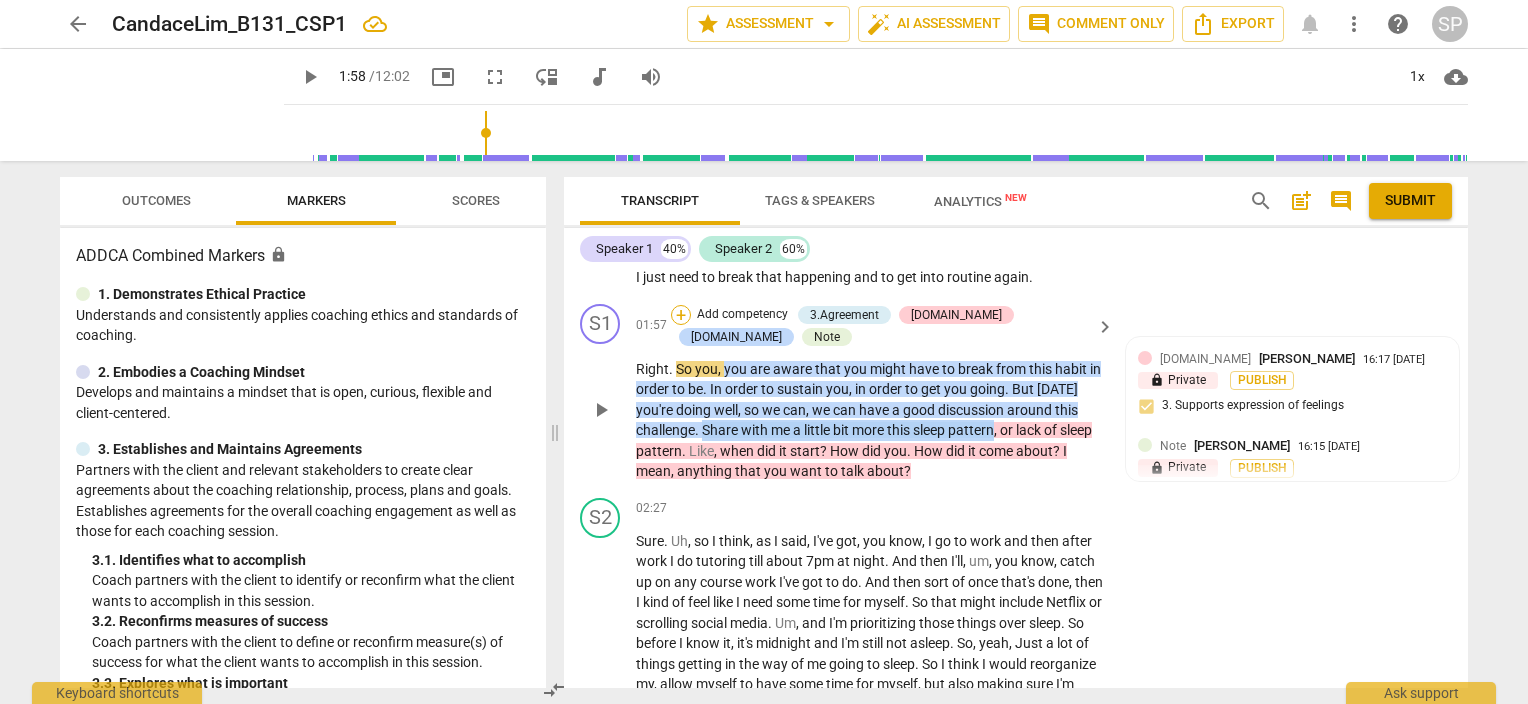 click on "+" at bounding box center (681, 315) 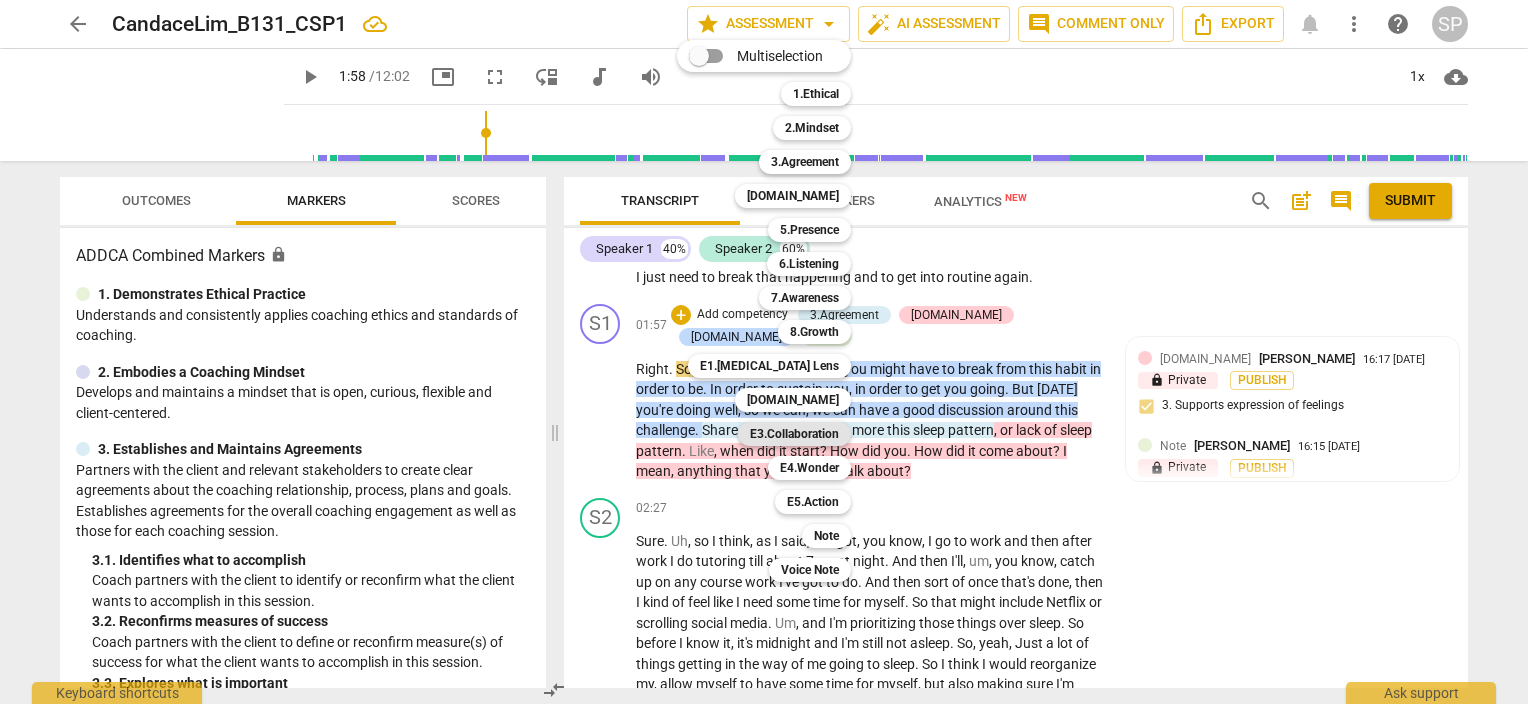 click on "E3.Collaboration" at bounding box center [794, 434] 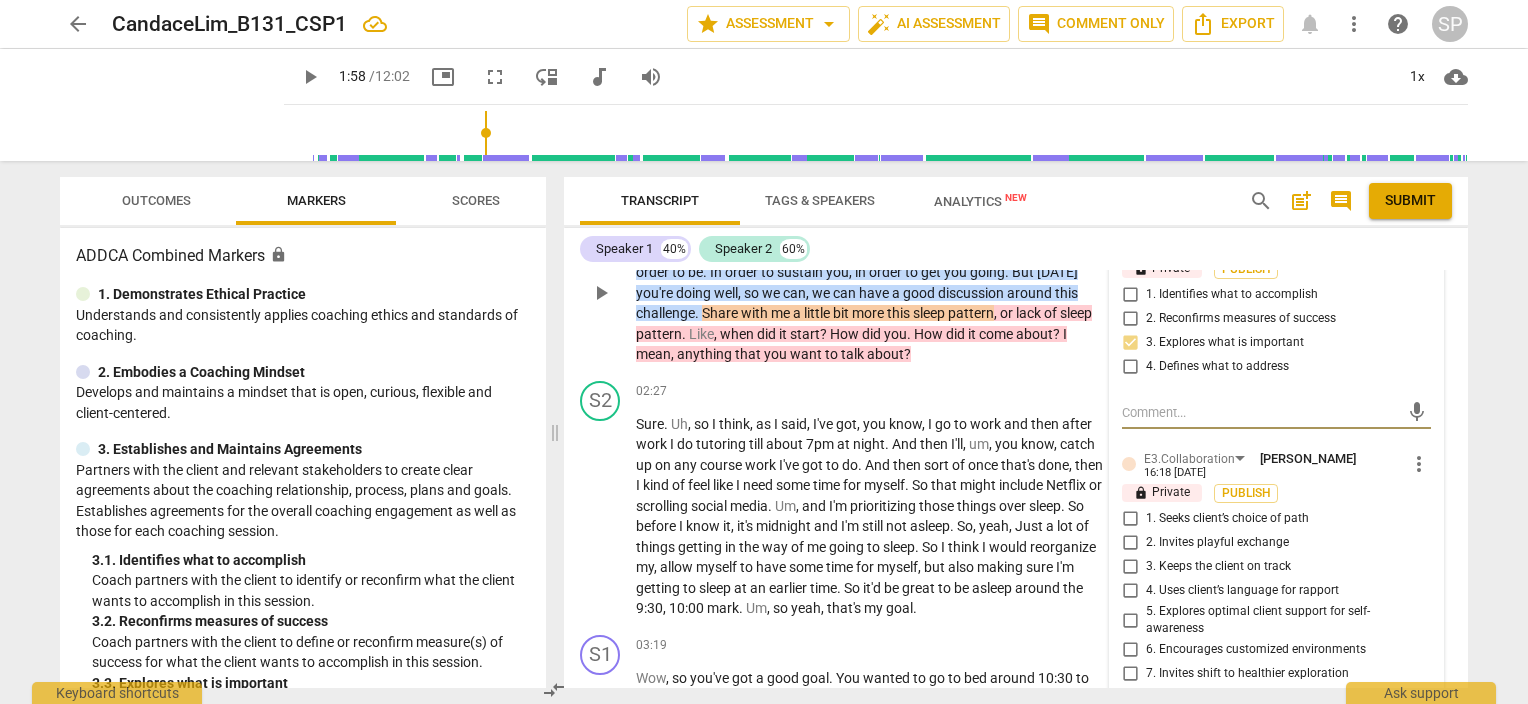scroll, scrollTop: 1200, scrollLeft: 0, axis: vertical 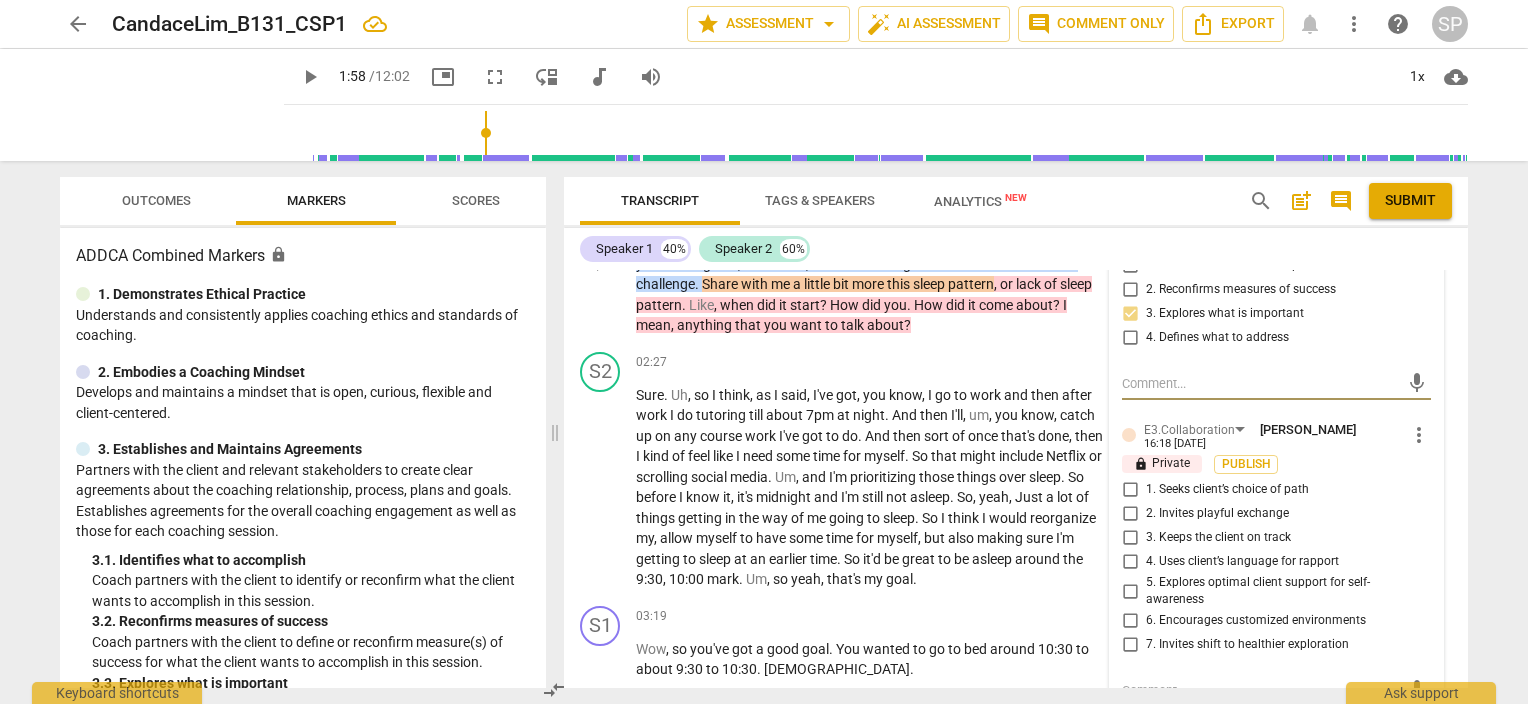 click on "more_vert" at bounding box center (1419, 435) 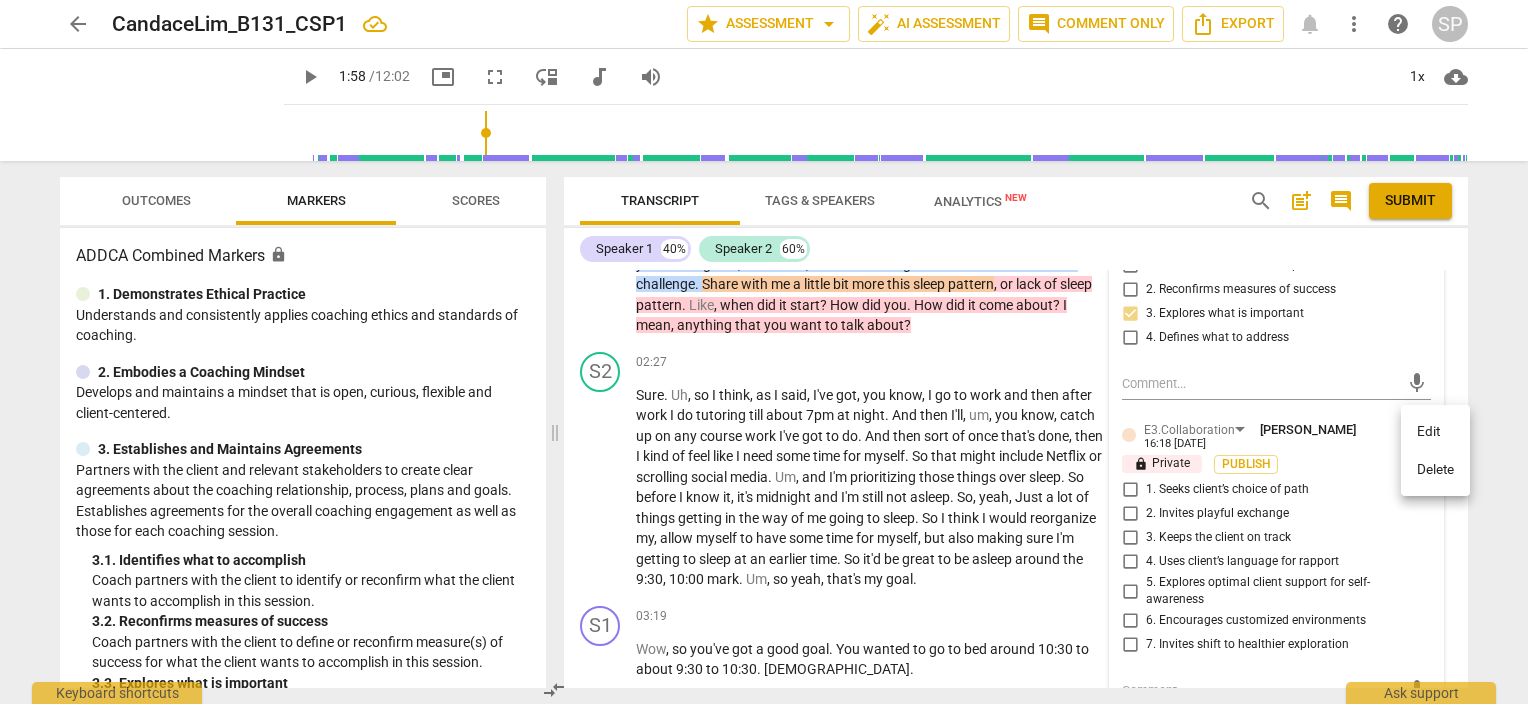 click on "Delete" at bounding box center (1435, 470) 